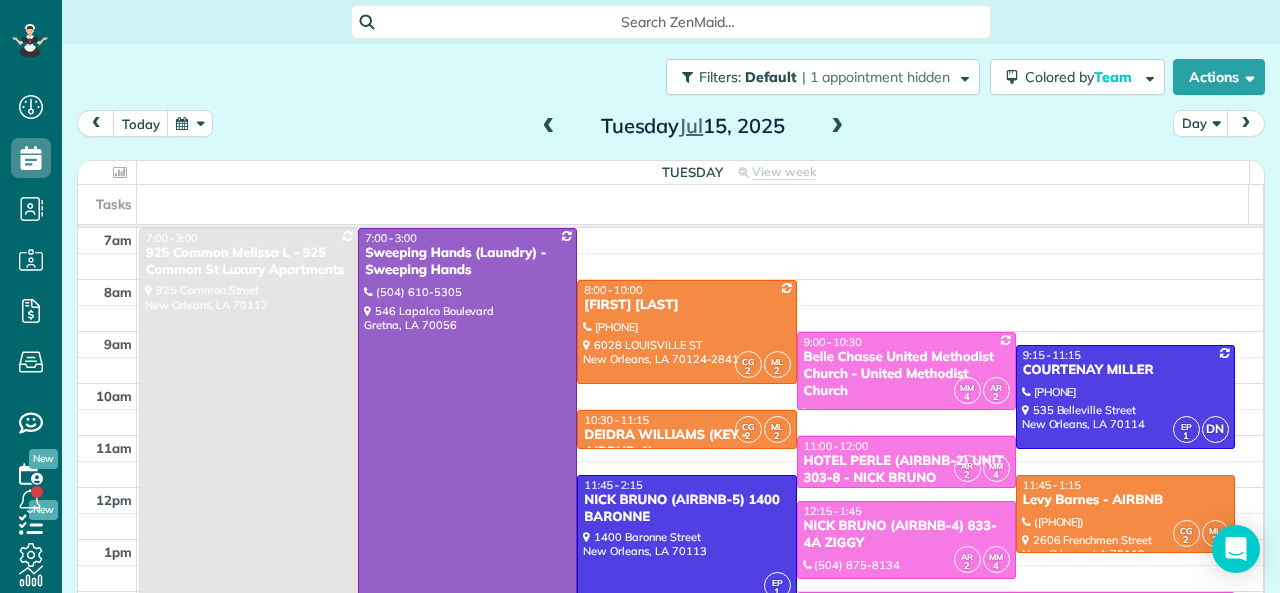 scroll, scrollTop: 0, scrollLeft: 0, axis: both 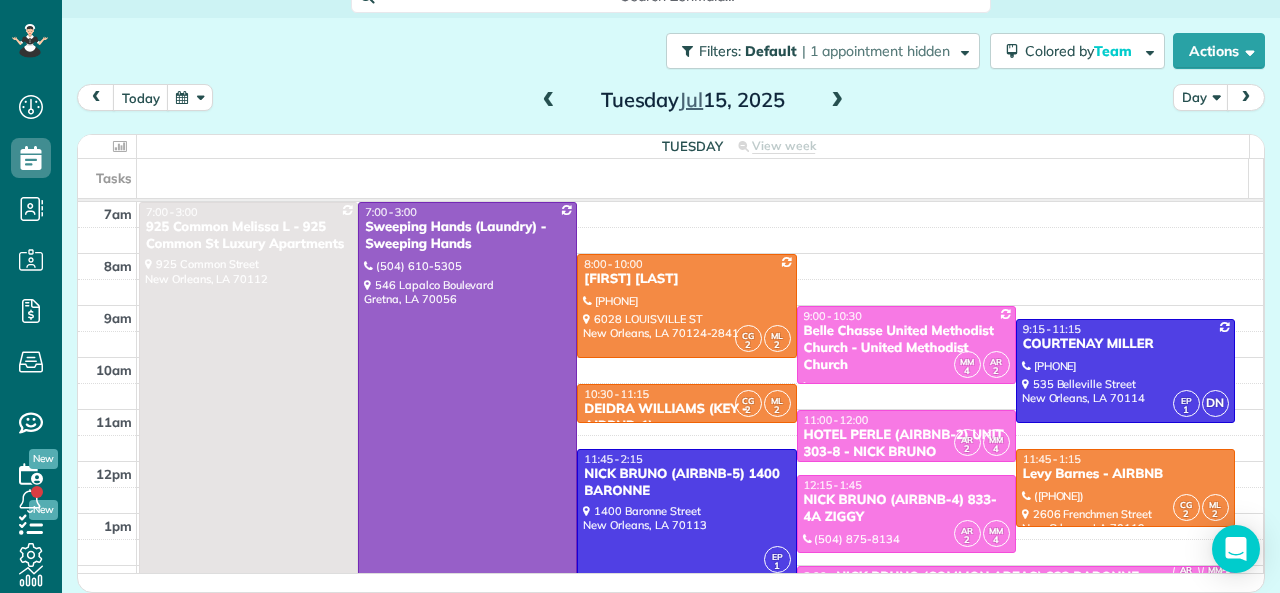 click at bounding box center [549, 101] 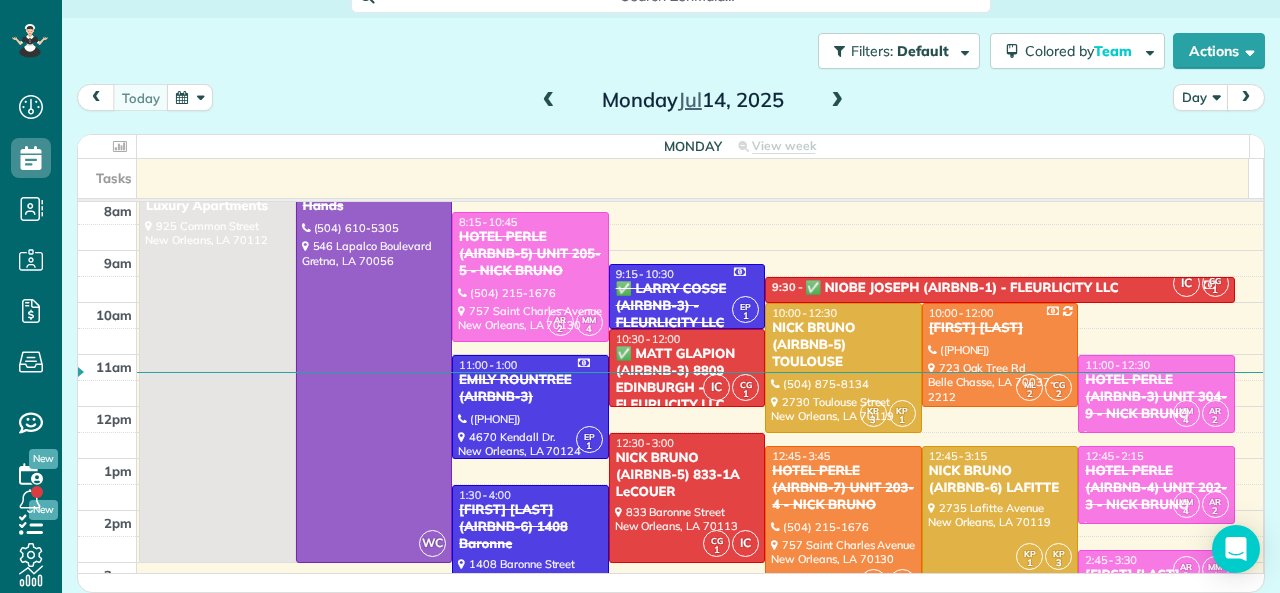 scroll, scrollTop: 0, scrollLeft: 0, axis: both 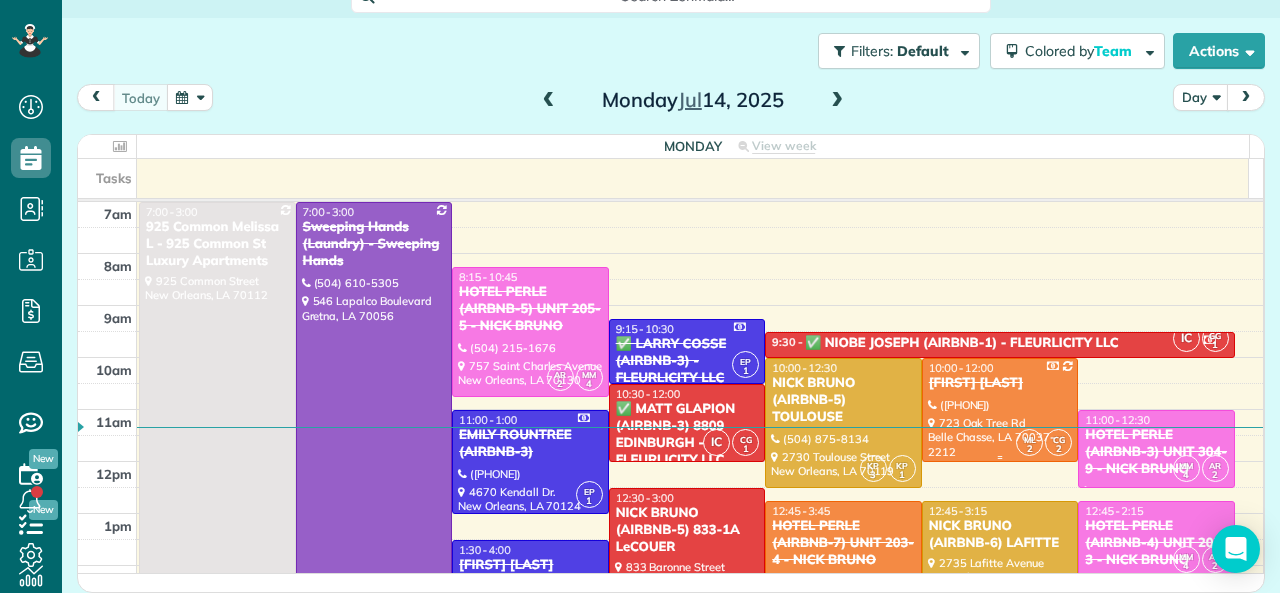 click on "[FIRST] [LAST]" at bounding box center [1000, 383] 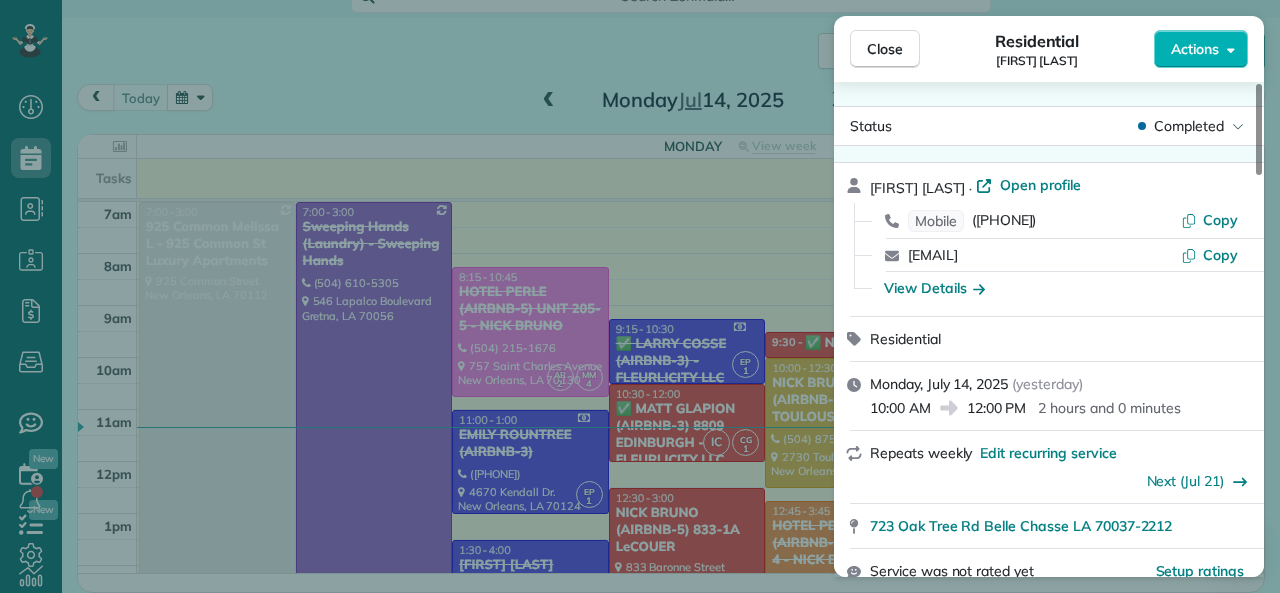 drag, startPoint x: 872, startPoint y: 415, endPoint x: 930, endPoint y: 409, distance: 58.30952 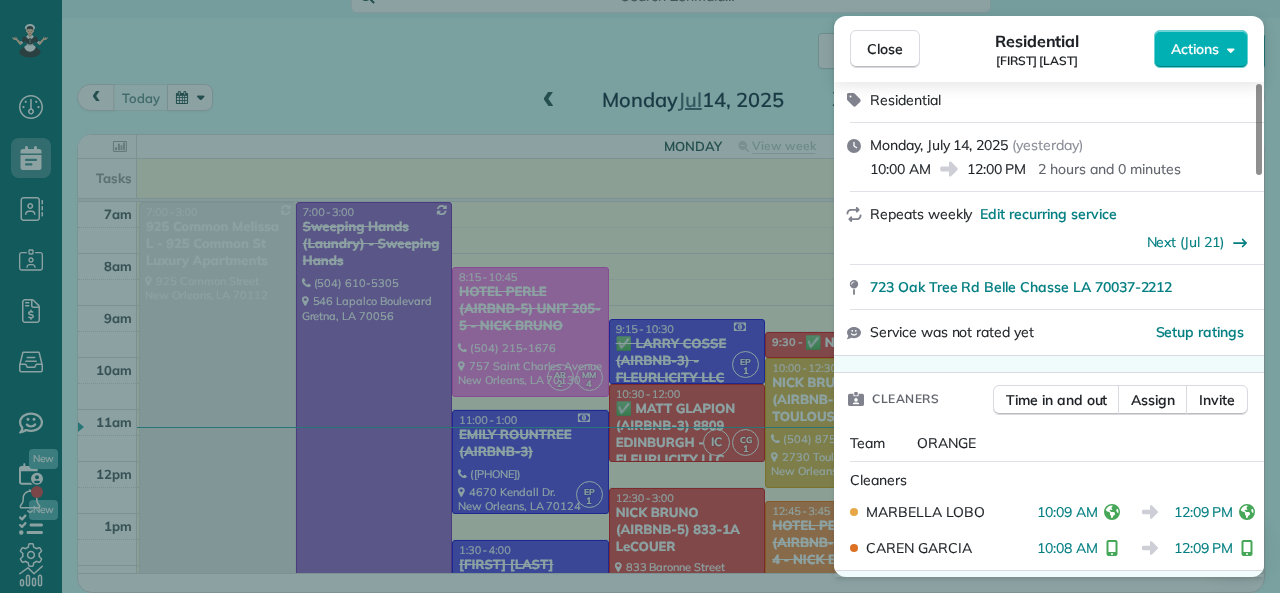 scroll, scrollTop: 300, scrollLeft: 0, axis: vertical 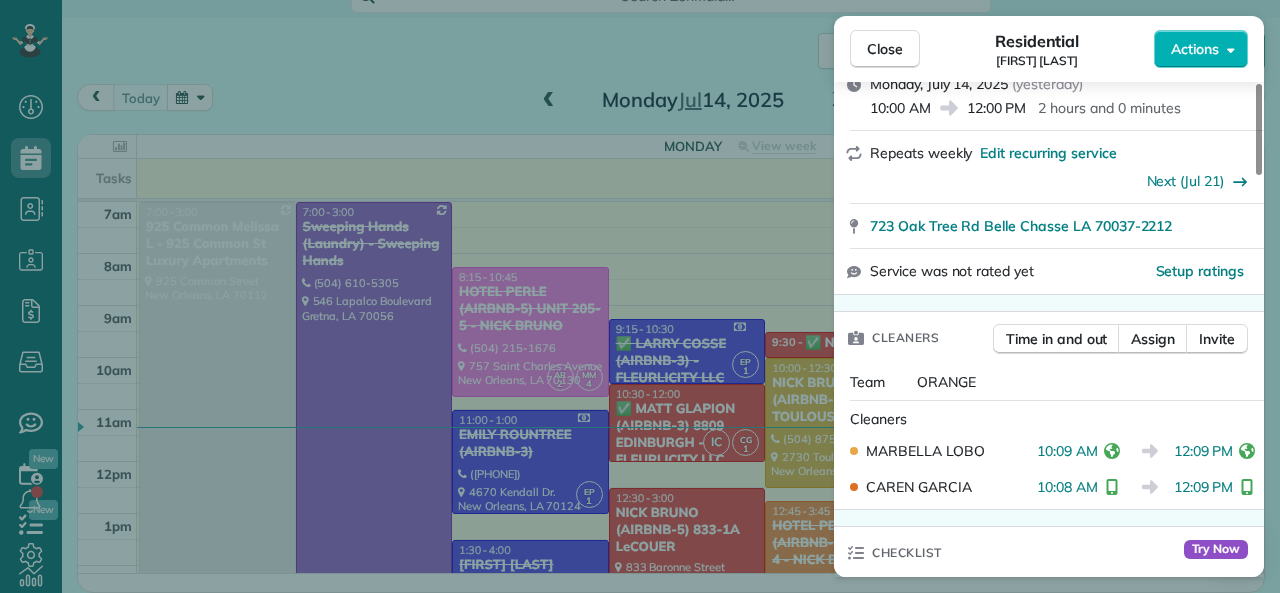 drag, startPoint x: 1038, startPoint y: 451, endPoint x: 1095, endPoint y: 447, distance: 57.14018 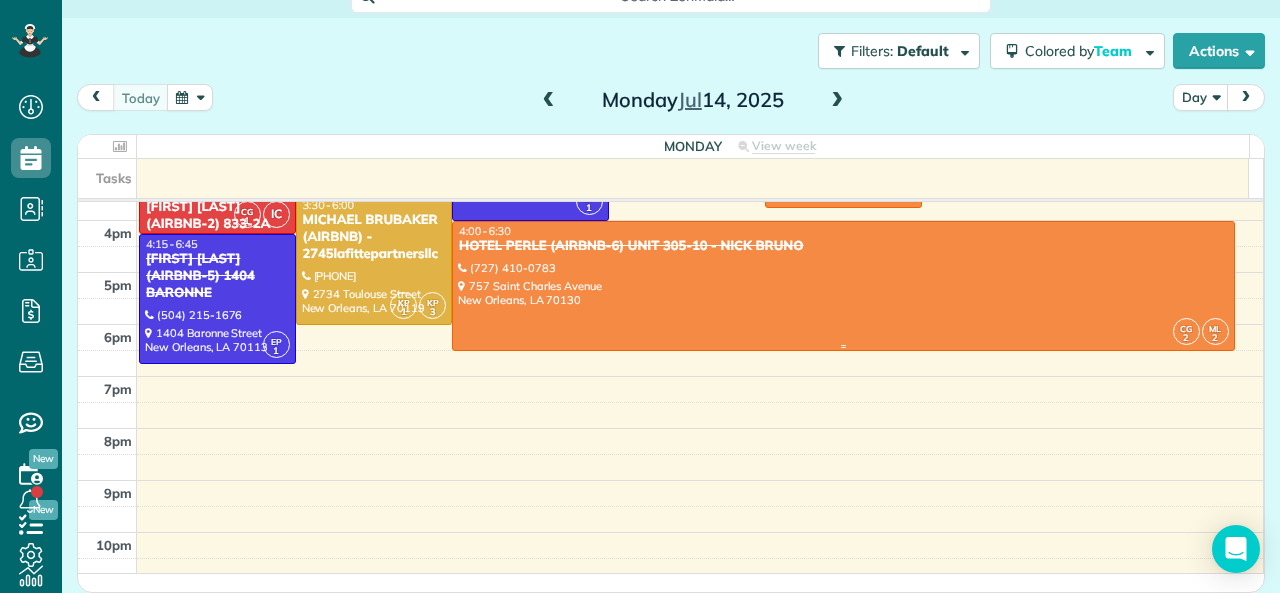 scroll, scrollTop: 400, scrollLeft: 0, axis: vertical 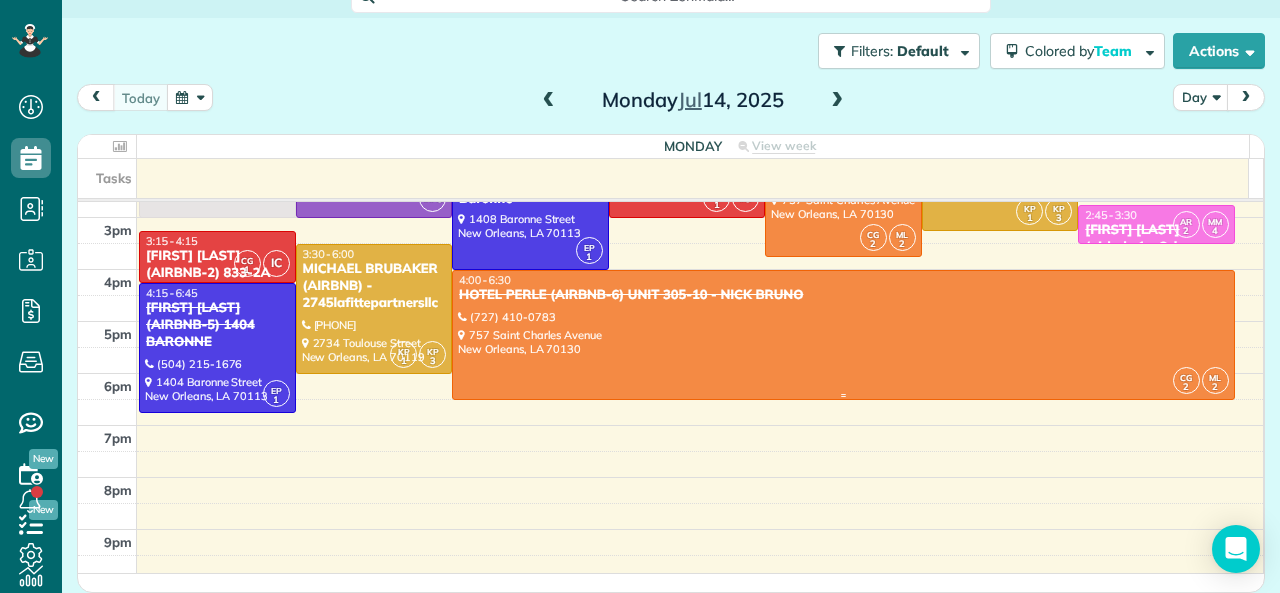 click at bounding box center [843, 335] 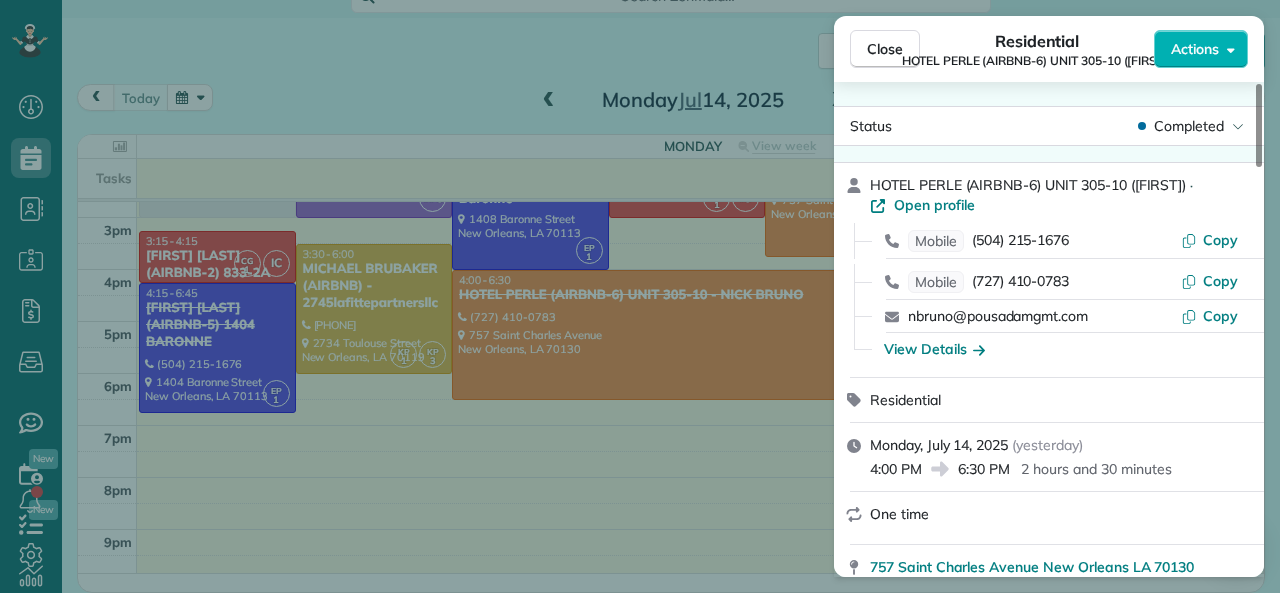 scroll, scrollTop: 200, scrollLeft: 0, axis: vertical 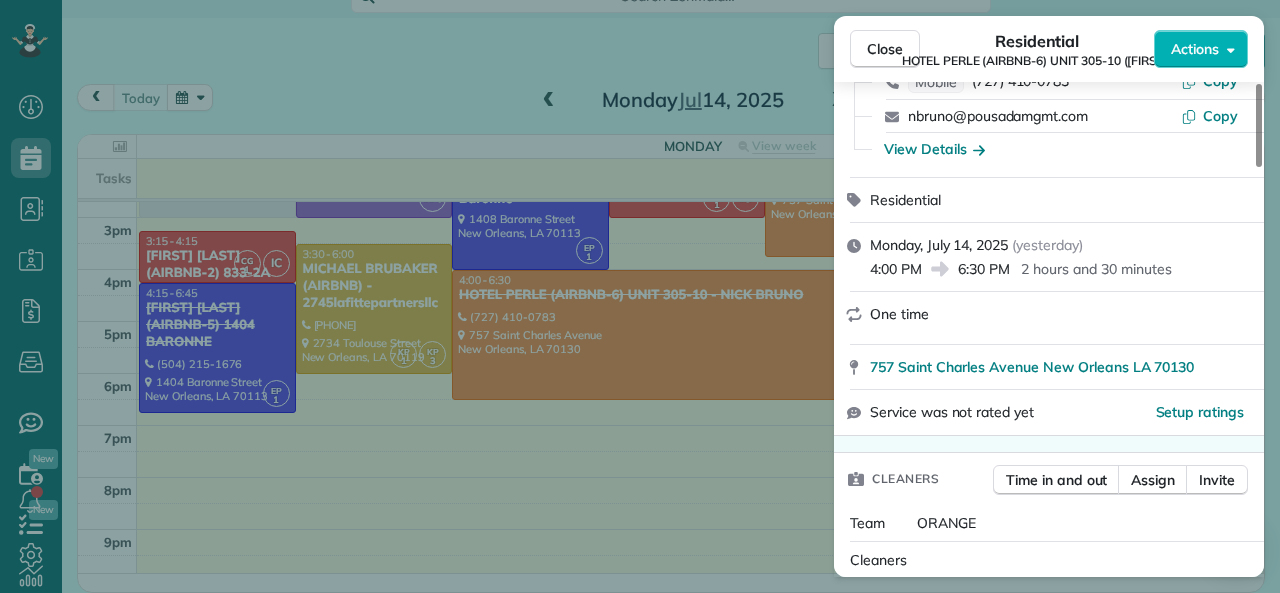 drag, startPoint x: 960, startPoint y: 272, endPoint x: 1010, endPoint y: 269, distance: 50.08992 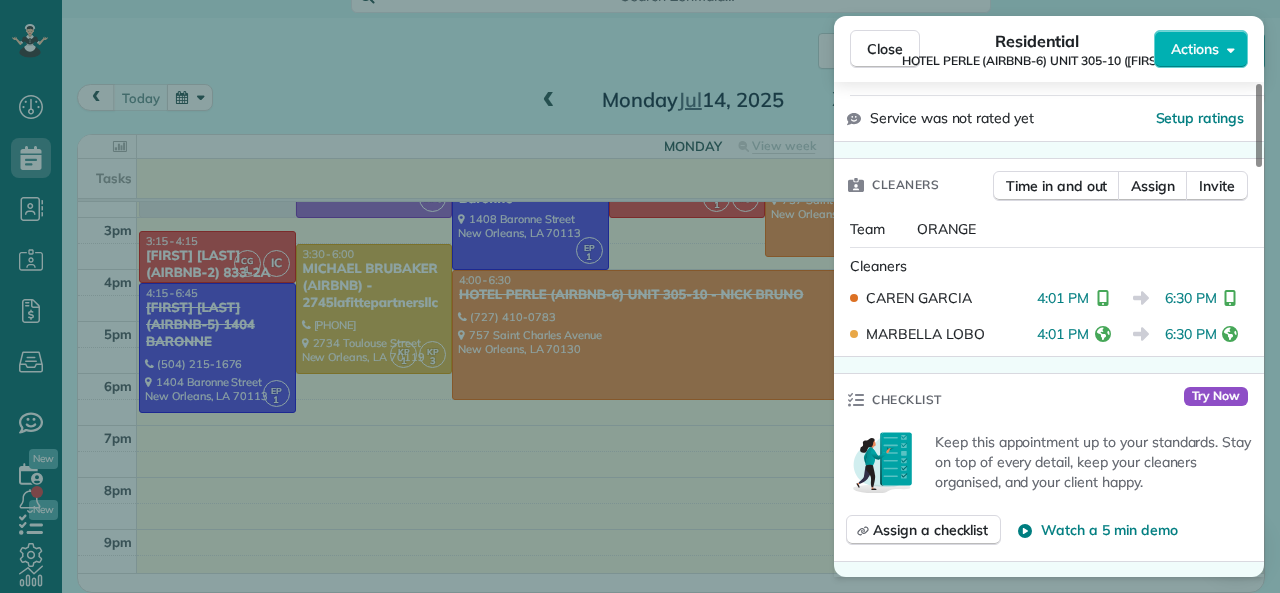 scroll, scrollTop: 500, scrollLeft: 0, axis: vertical 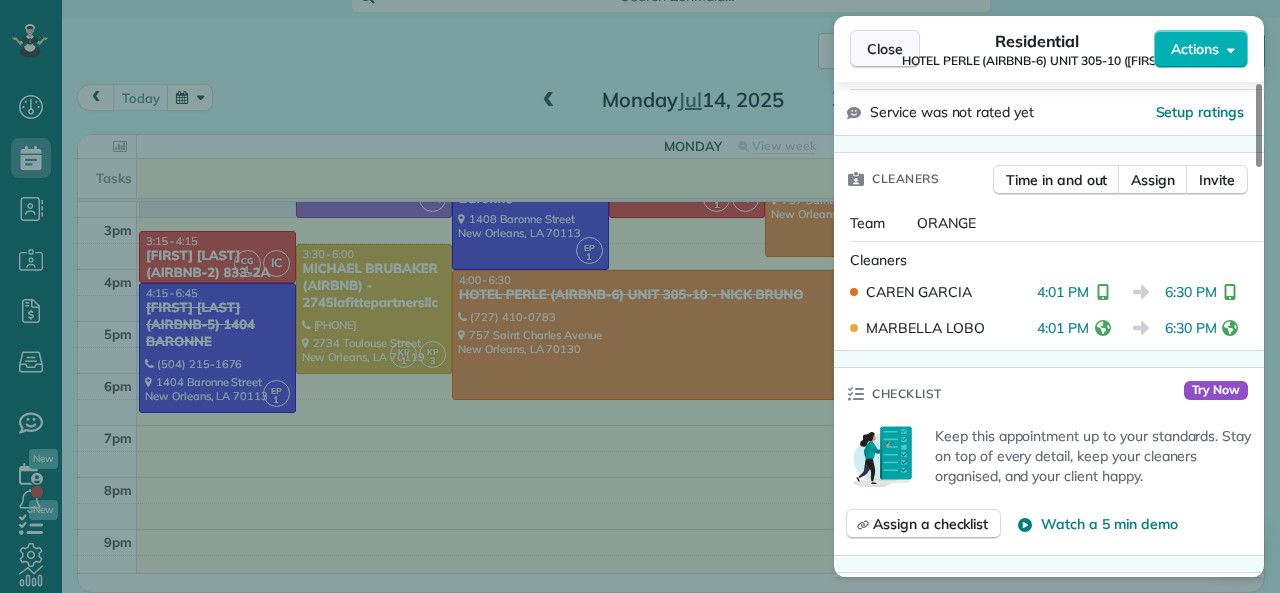 click on "Close" at bounding box center [885, 49] 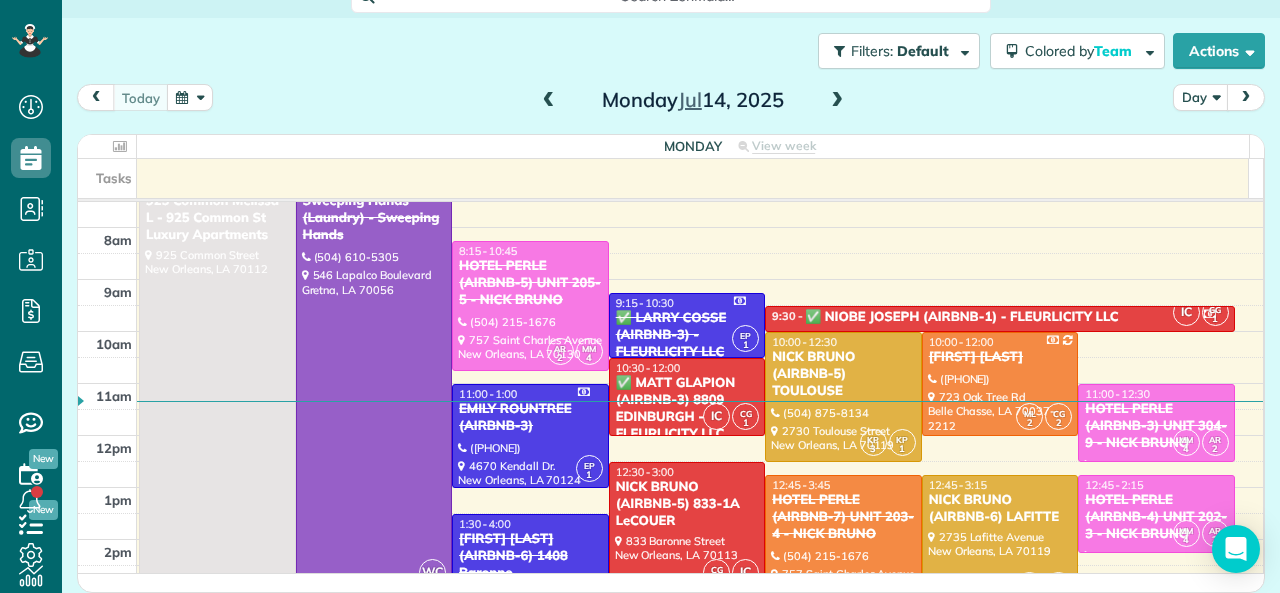 scroll, scrollTop: 0, scrollLeft: 0, axis: both 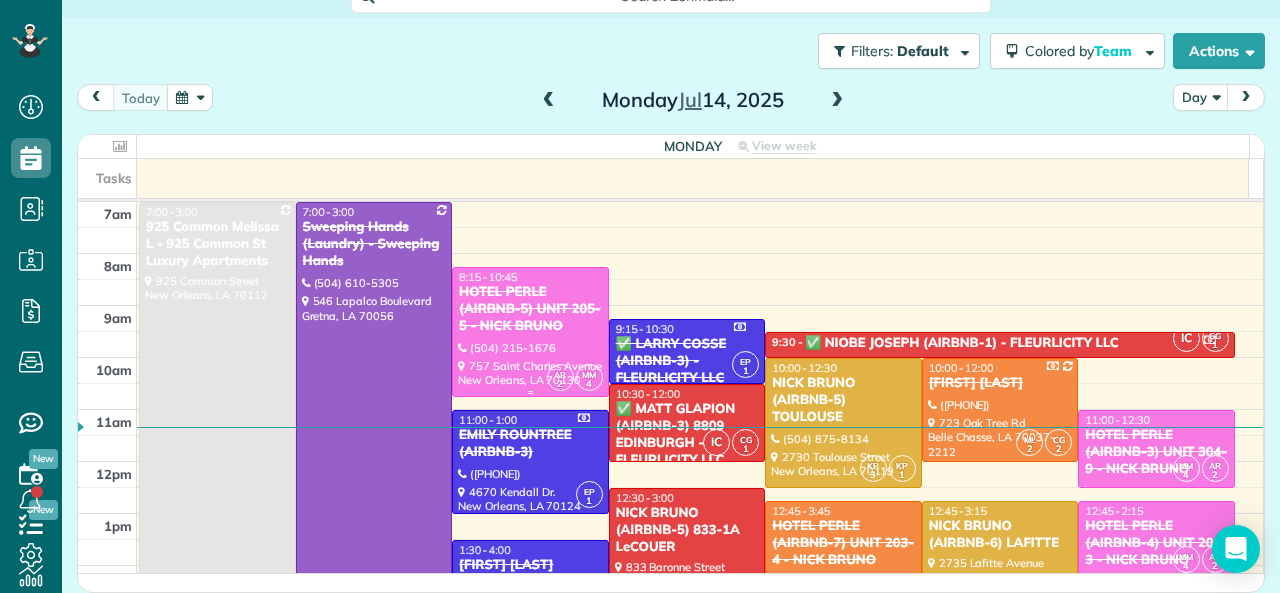 click on "HOTEL PERLE (AIRBNB-5) UNIT 205-5 - NICK BRUNO" at bounding box center (530, 309) 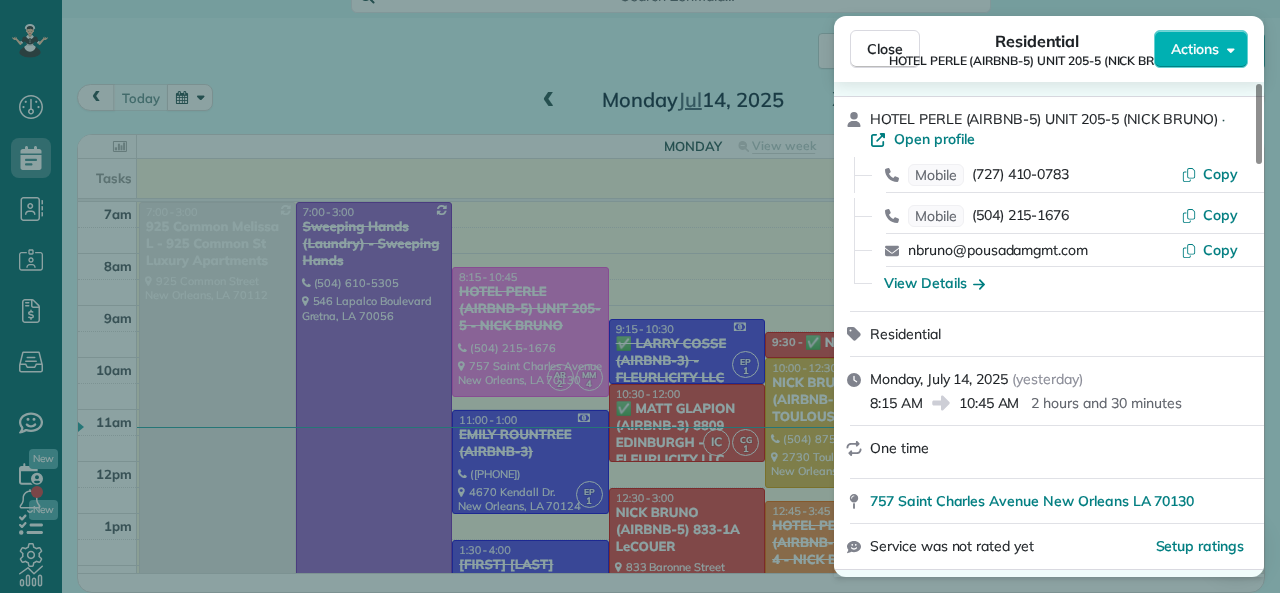 scroll, scrollTop: 100, scrollLeft: 0, axis: vertical 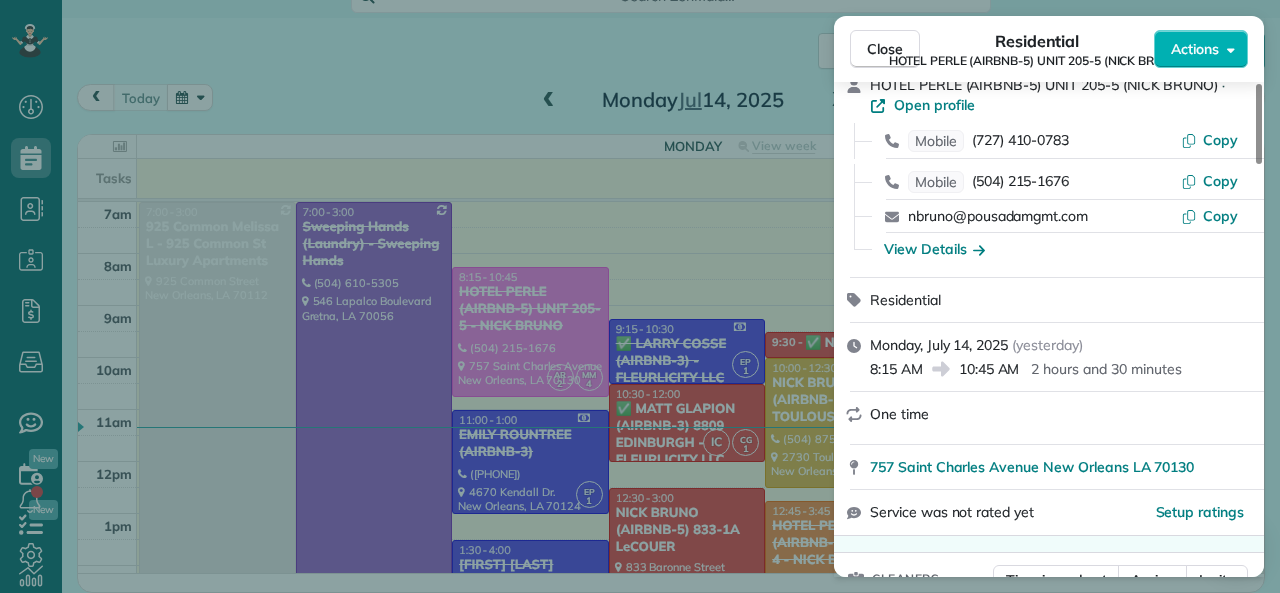 drag, startPoint x: 871, startPoint y: 371, endPoint x: 920, endPoint y: 367, distance: 49.162994 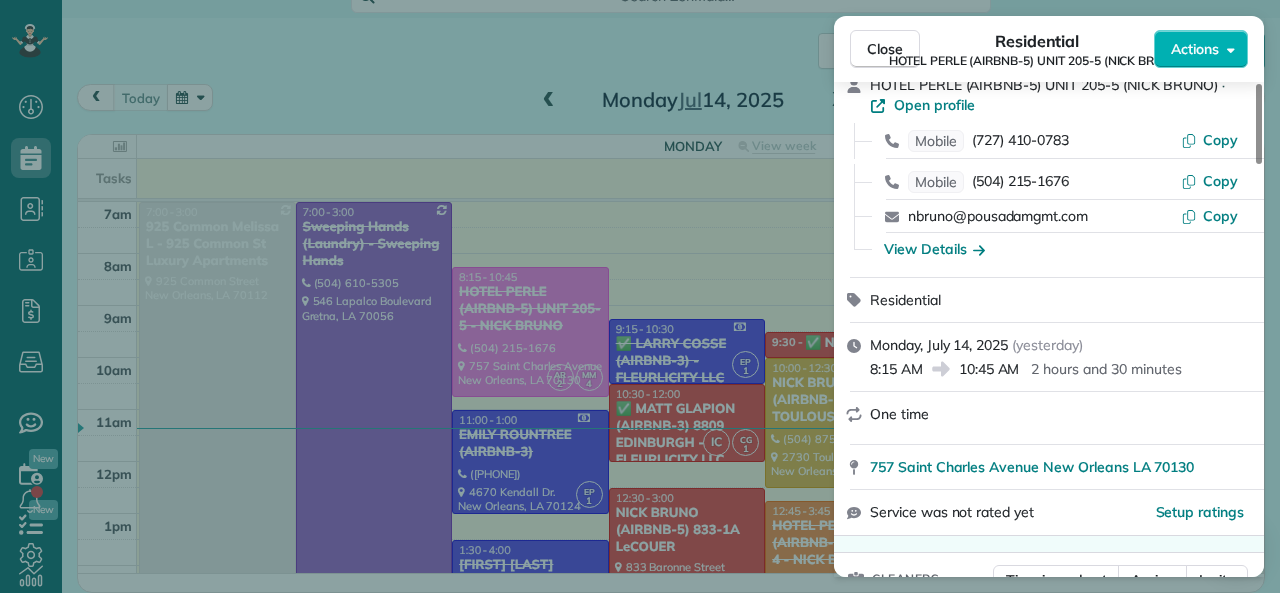 click on "8:15 AM" at bounding box center [896, 369] 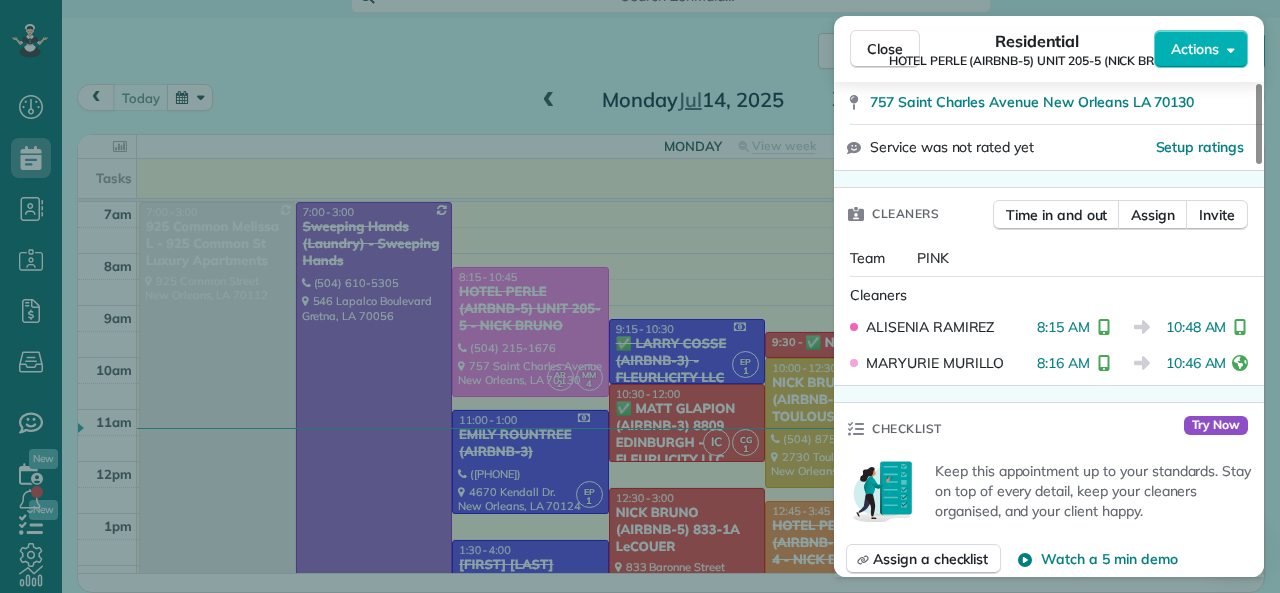scroll, scrollTop: 500, scrollLeft: 0, axis: vertical 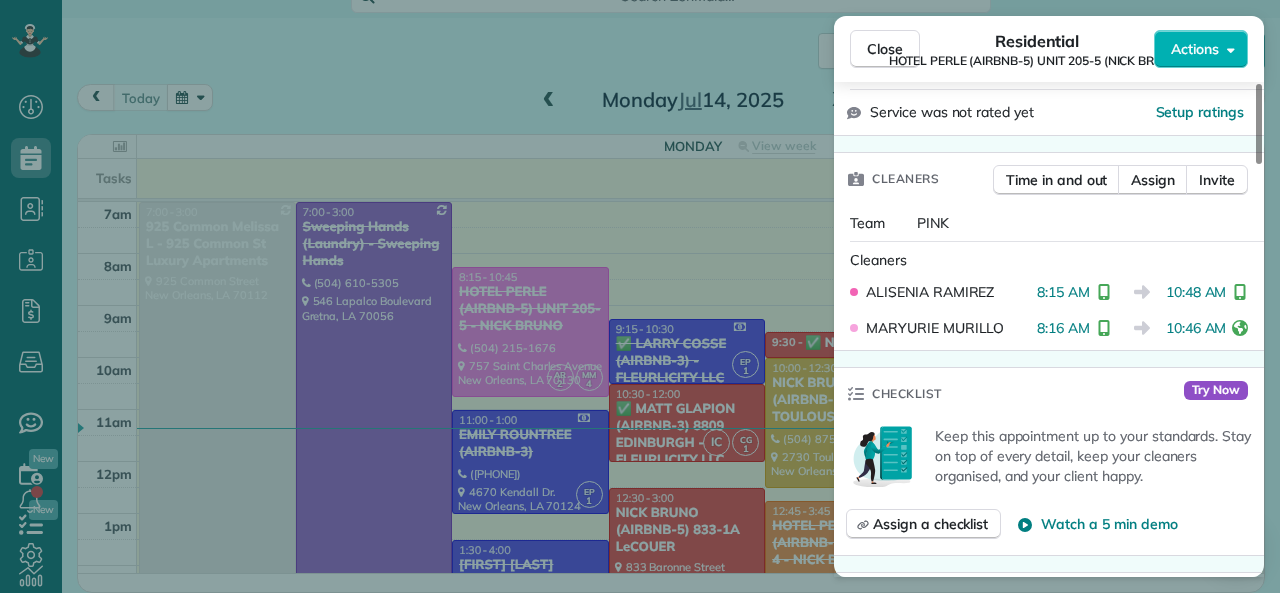 drag, startPoint x: 1037, startPoint y: 295, endPoint x: 1086, endPoint y: 293, distance: 49.0408 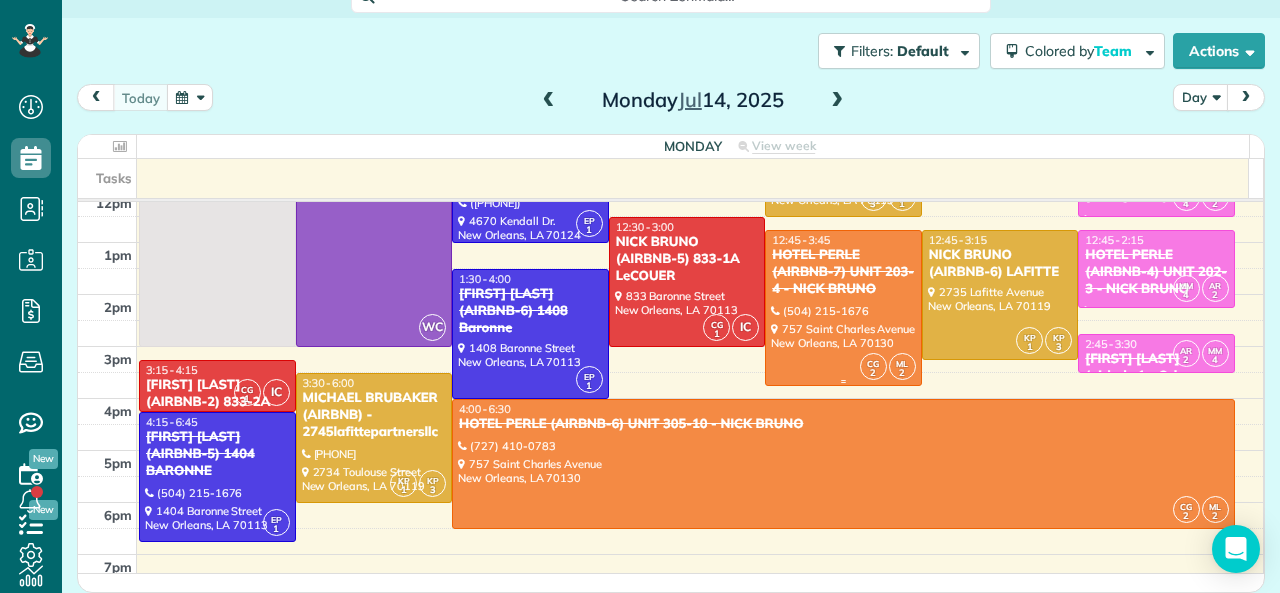 scroll, scrollTop: 300, scrollLeft: 0, axis: vertical 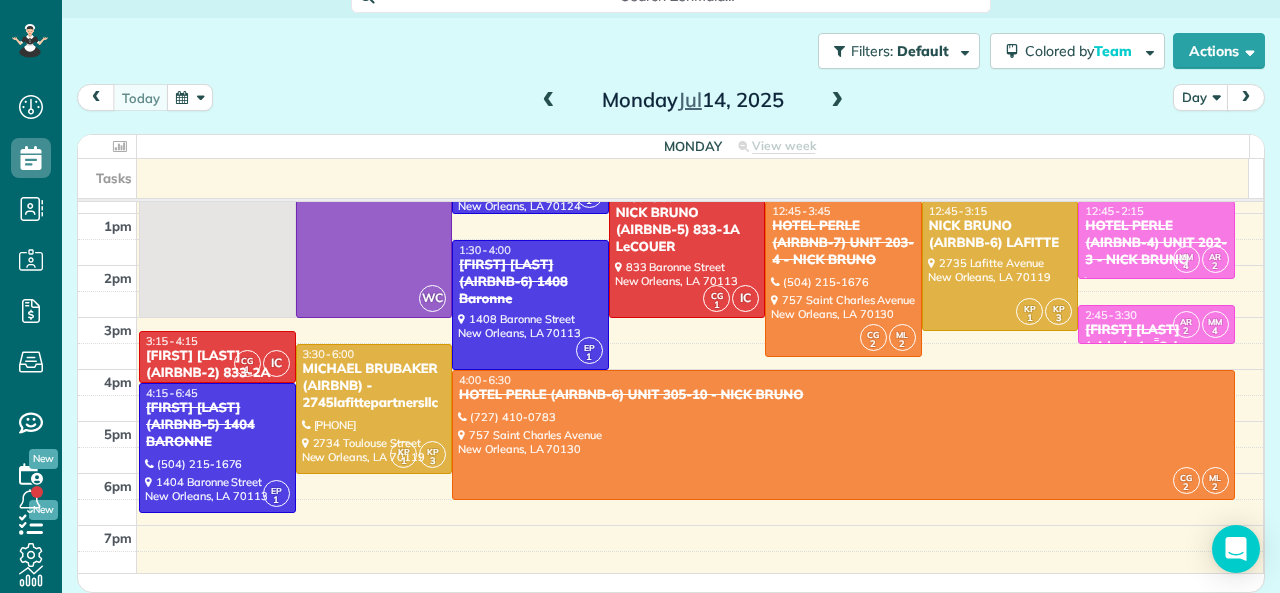 click on "2:45 - 3:30" at bounding box center [1111, 315] 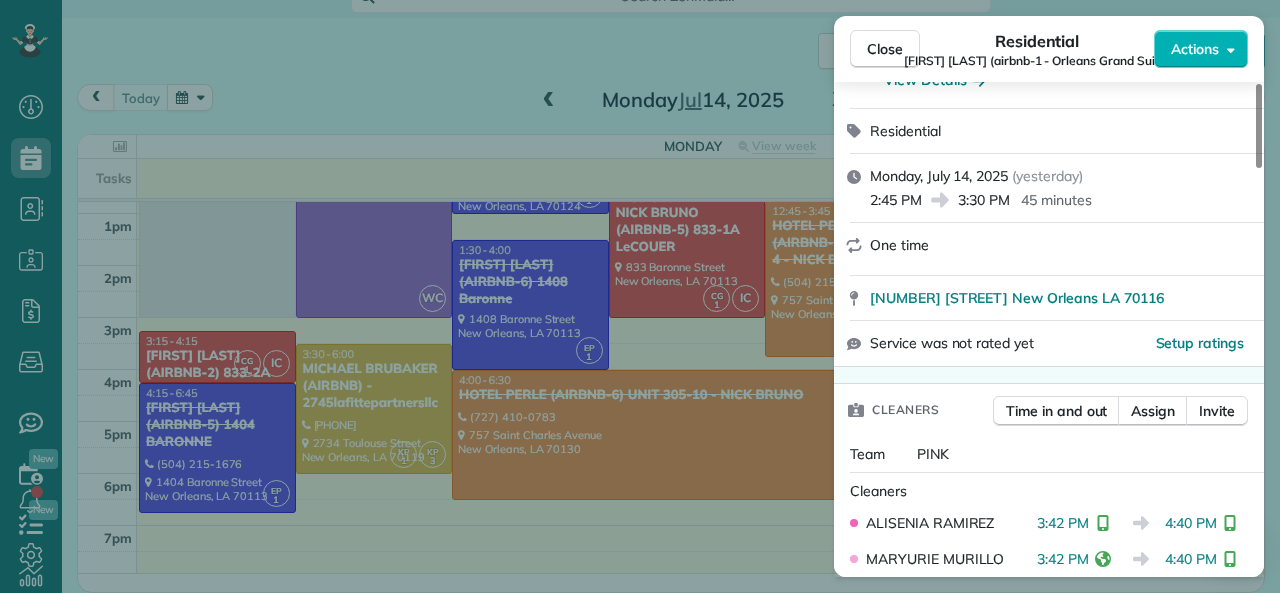 scroll, scrollTop: 300, scrollLeft: 0, axis: vertical 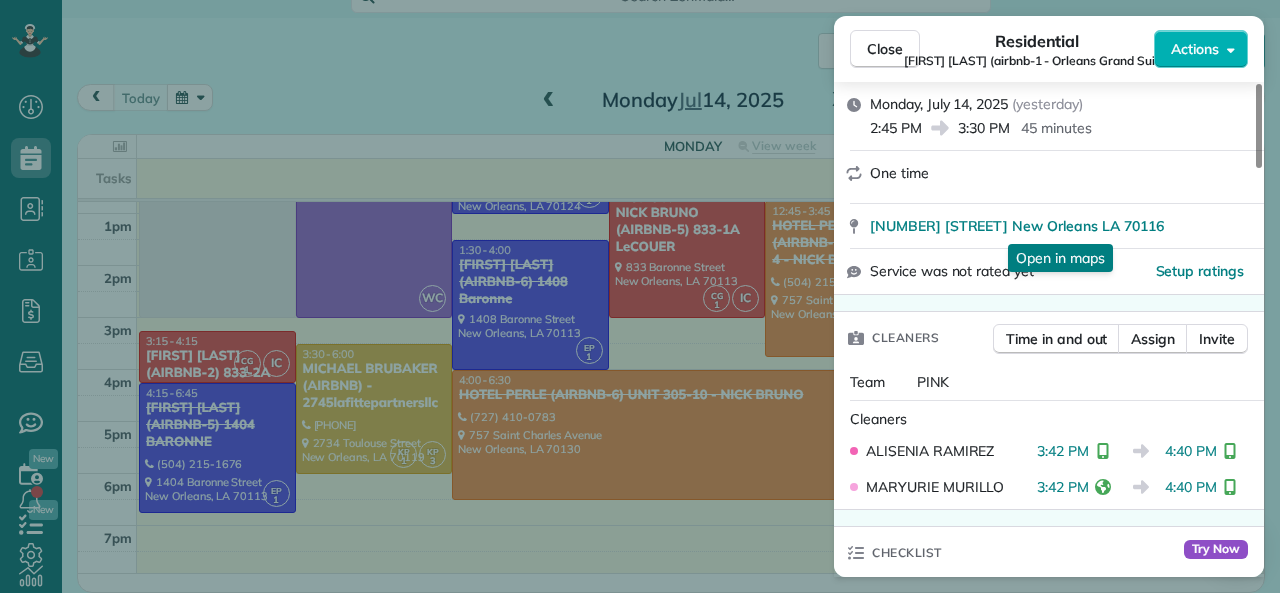 drag, startPoint x: 961, startPoint y: 125, endPoint x: 1009, endPoint y: 126, distance: 48.010414 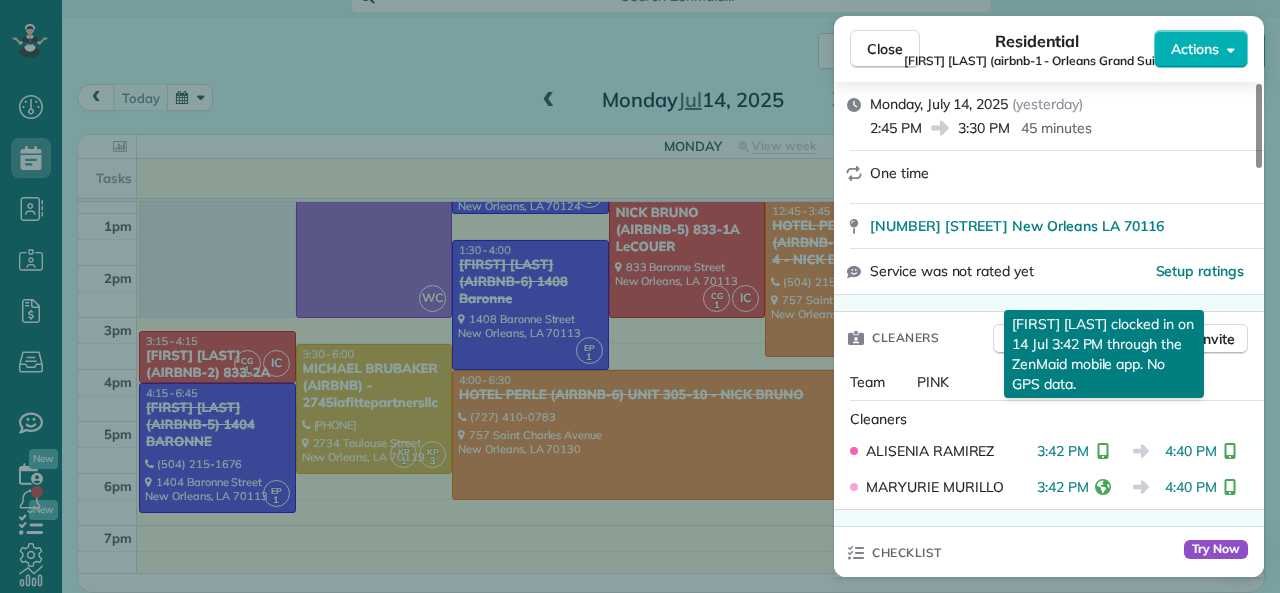 scroll, scrollTop: 400, scrollLeft: 0, axis: vertical 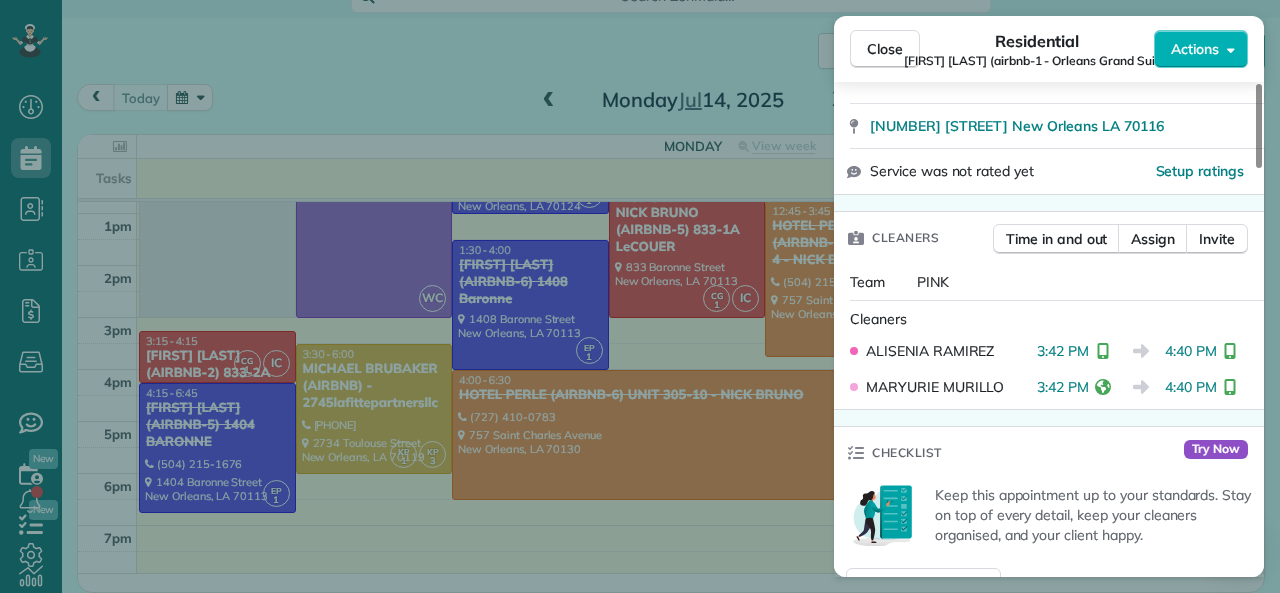 drag, startPoint x: 1167, startPoint y: 353, endPoint x: 1215, endPoint y: 351, distance: 48.04165 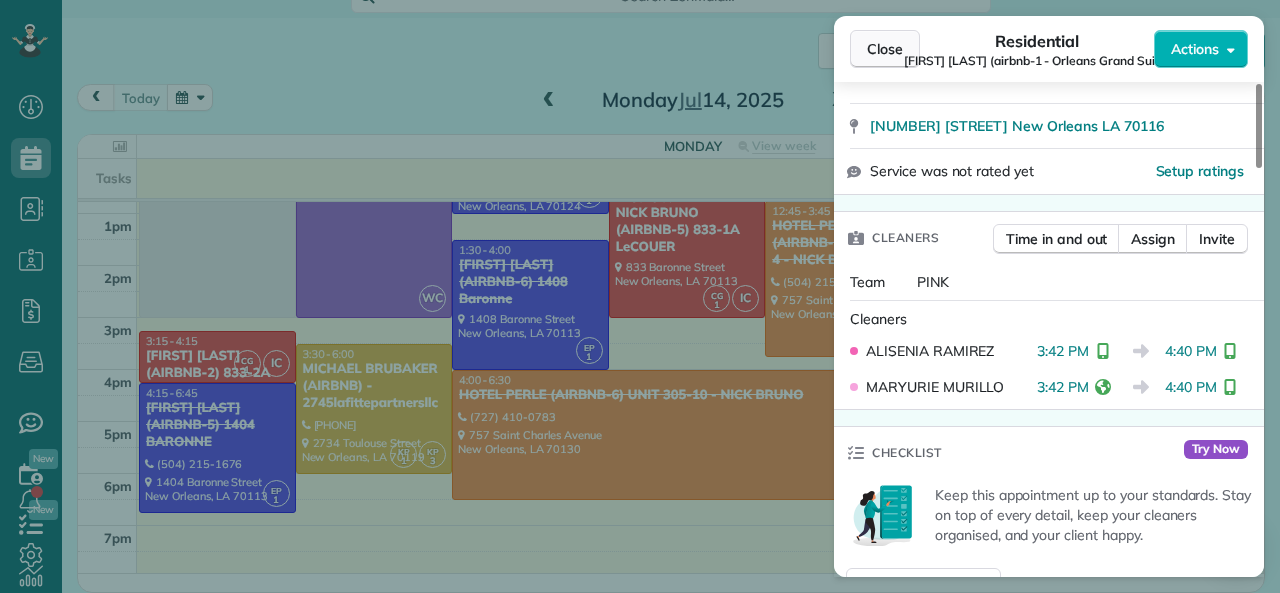 click on "Close" at bounding box center [885, 49] 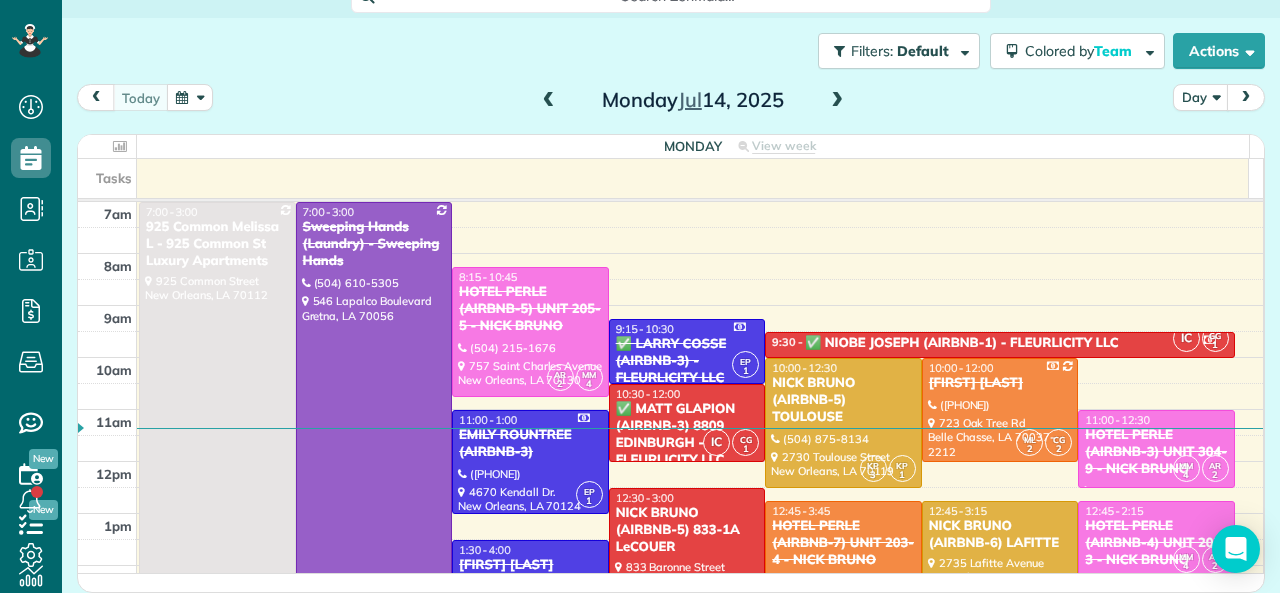 scroll, scrollTop: 100, scrollLeft: 0, axis: vertical 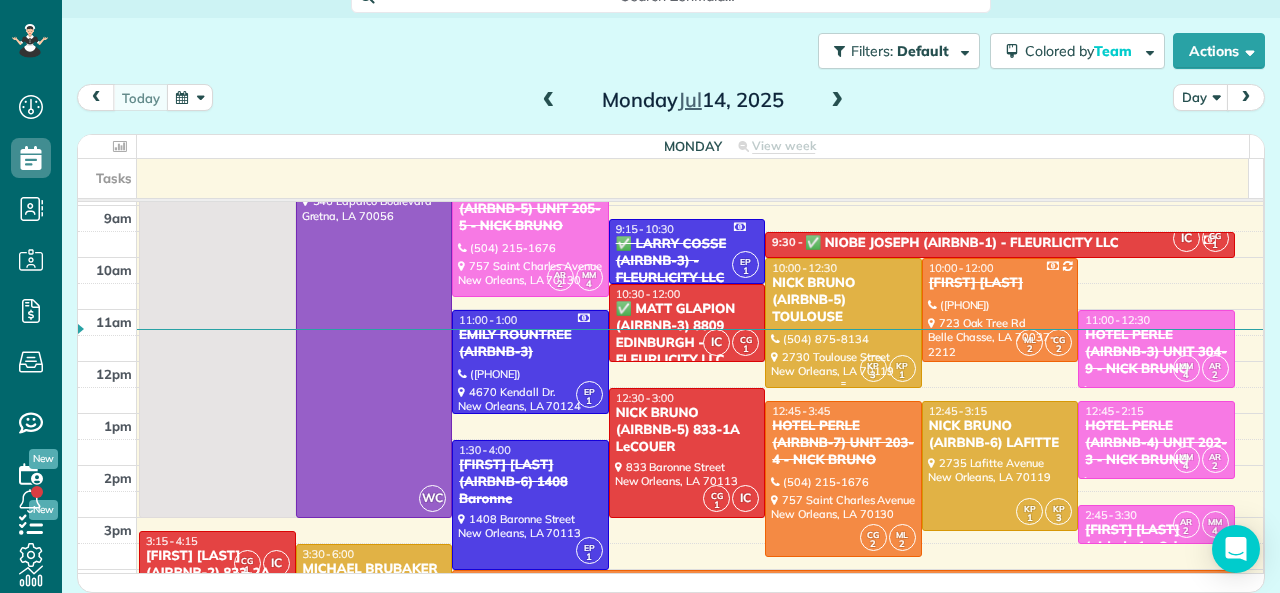 click on "NICK BRUNO (AIRBNB-5) TOULOUSE" at bounding box center (843, 300) 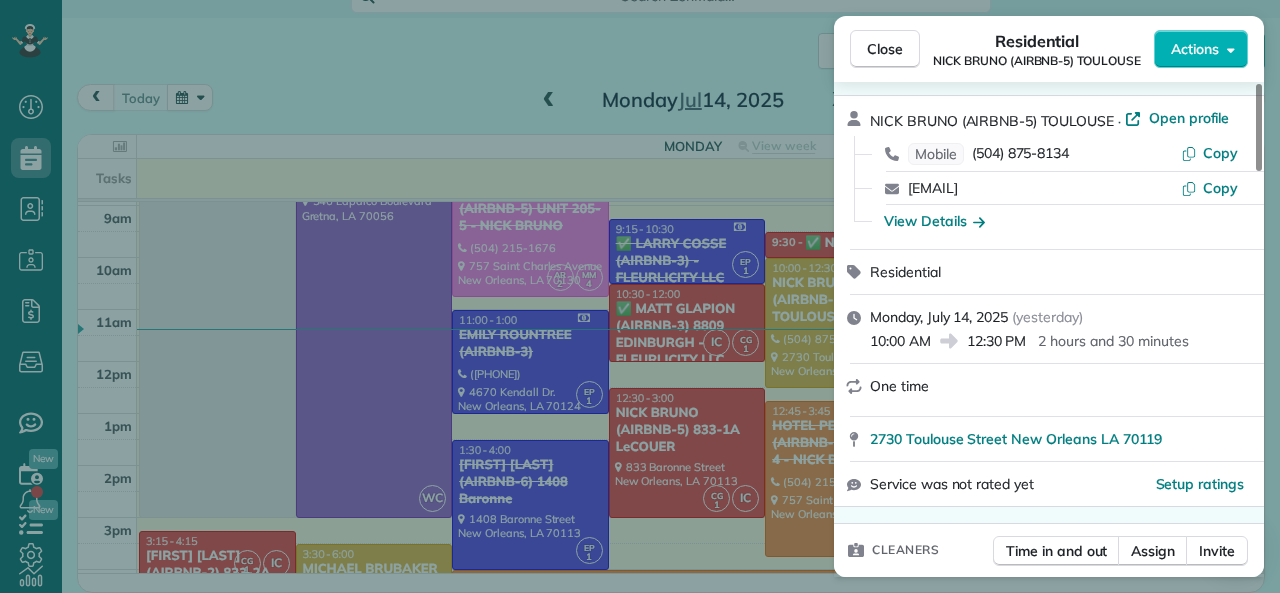 scroll, scrollTop: 100, scrollLeft: 0, axis: vertical 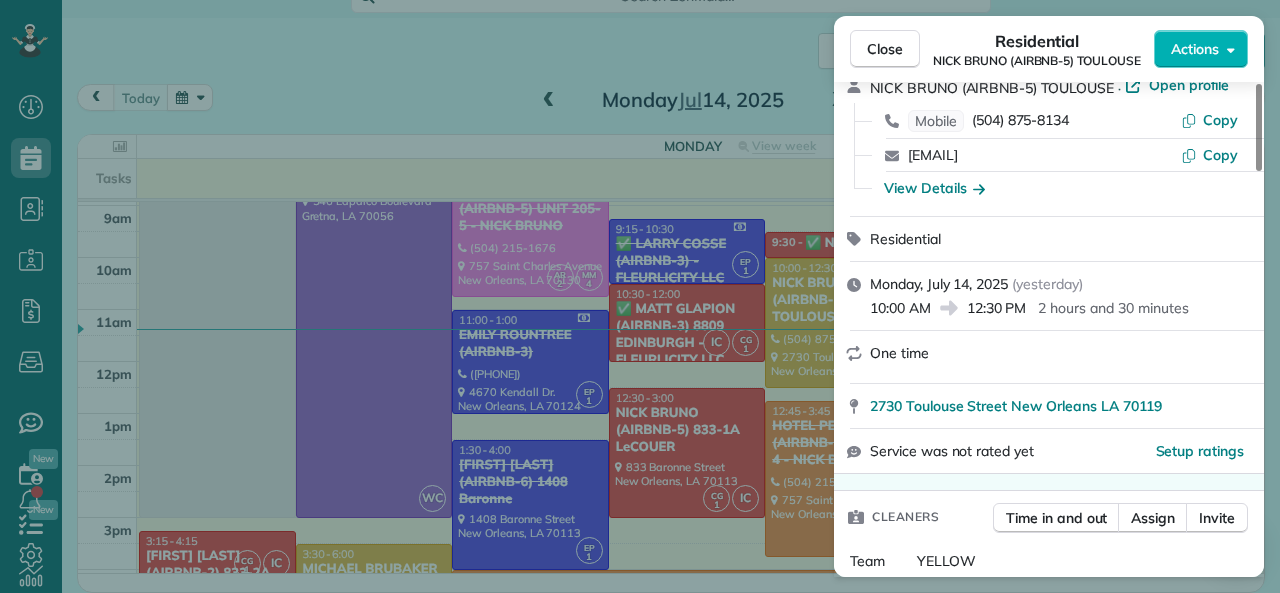 drag, startPoint x: 872, startPoint y: 310, endPoint x: 929, endPoint y: 309, distance: 57.00877 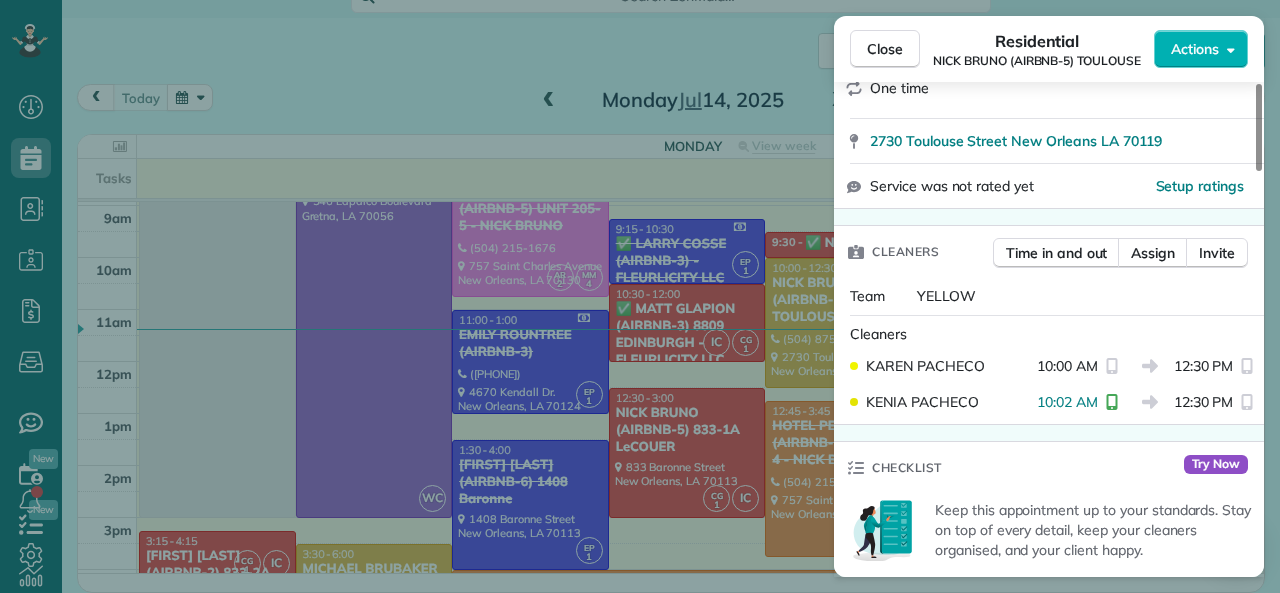 scroll, scrollTop: 400, scrollLeft: 0, axis: vertical 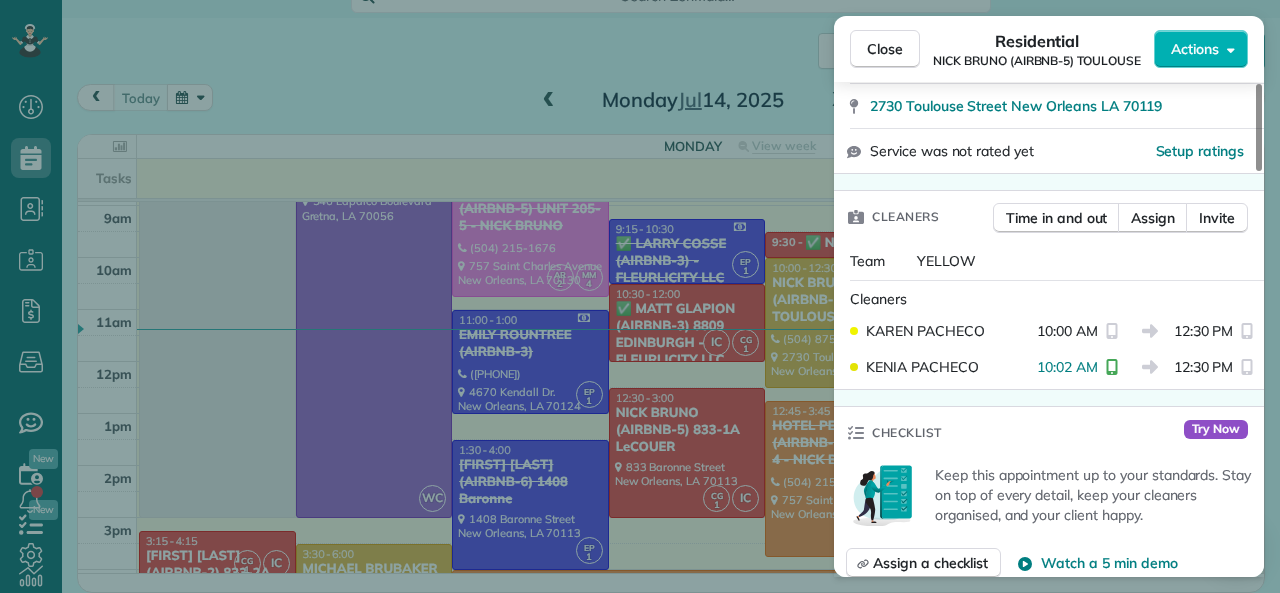 drag, startPoint x: 1037, startPoint y: 369, endPoint x: 1095, endPoint y: 368, distance: 58.00862 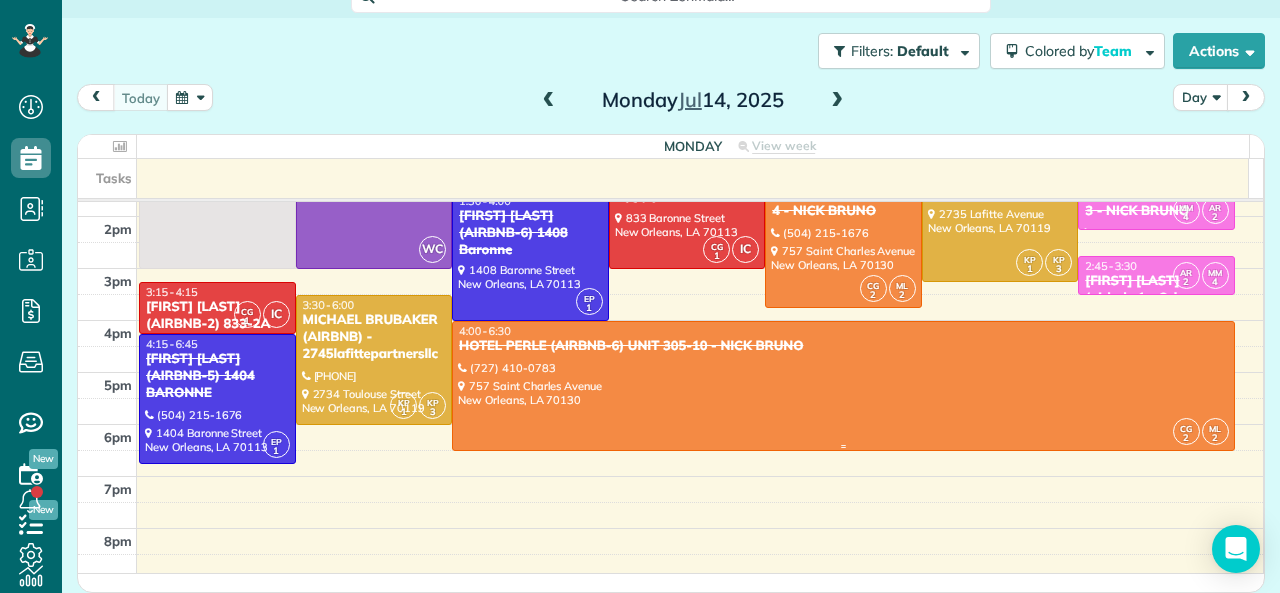 scroll, scrollTop: 400, scrollLeft: 0, axis: vertical 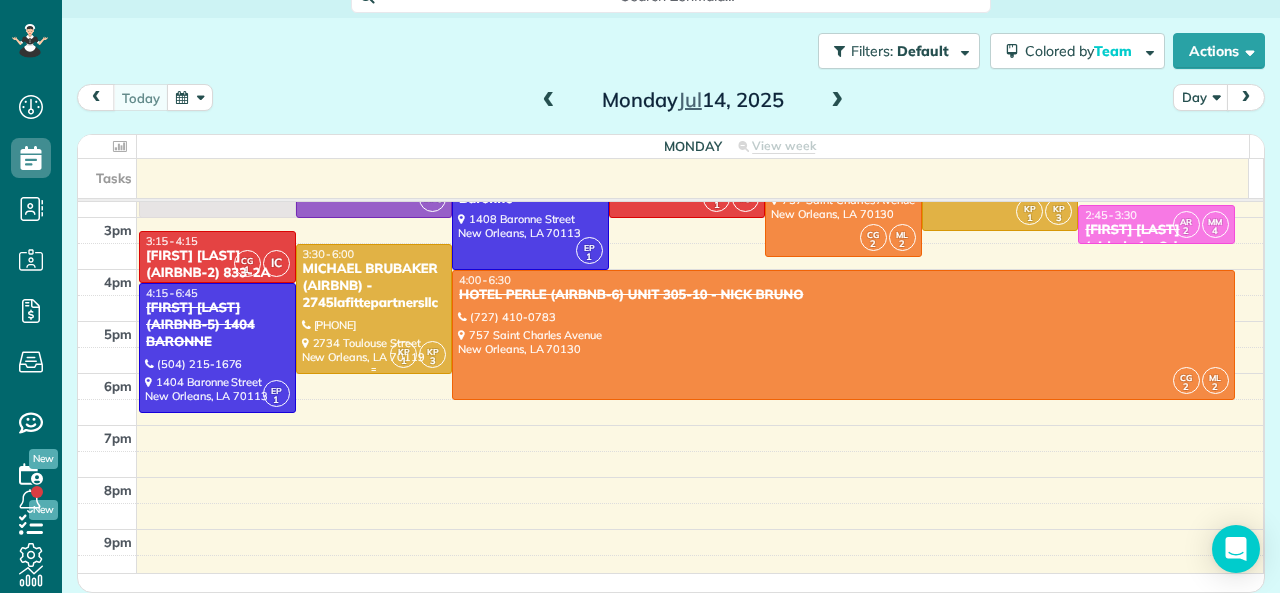click on "MICHAEL BRUBAKER (AIRBNB) - 2745lafittepartnersllc" at bounding box center [374, 286] 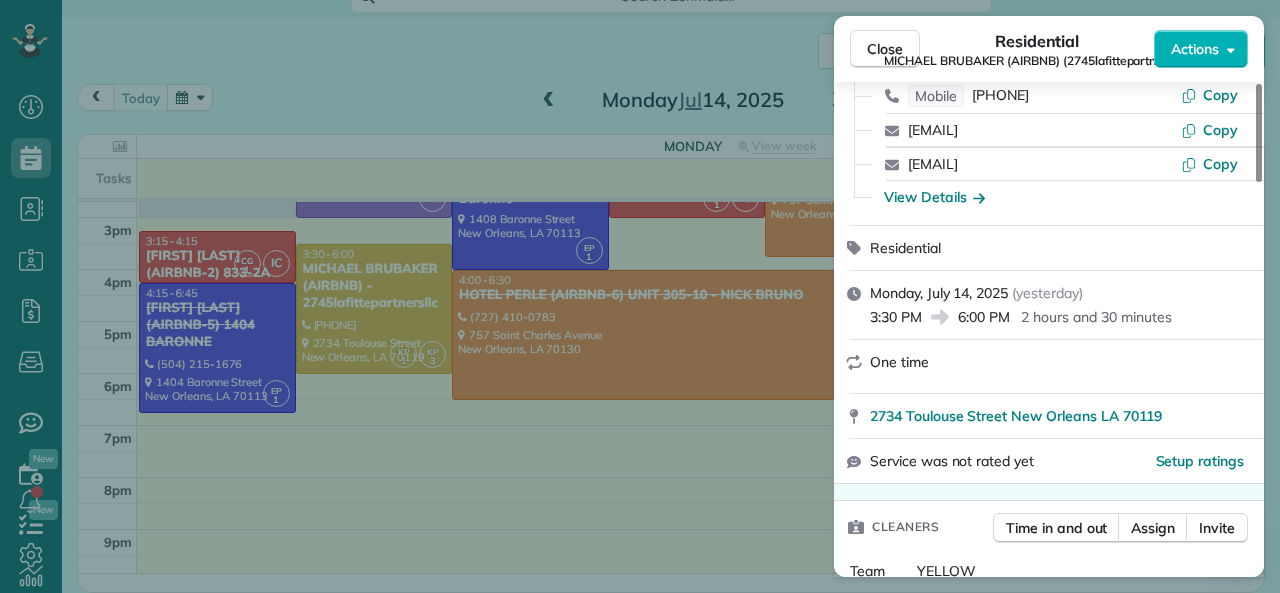 scroll, scrollTop: 200, scrollLeft: 0, axis: vertical 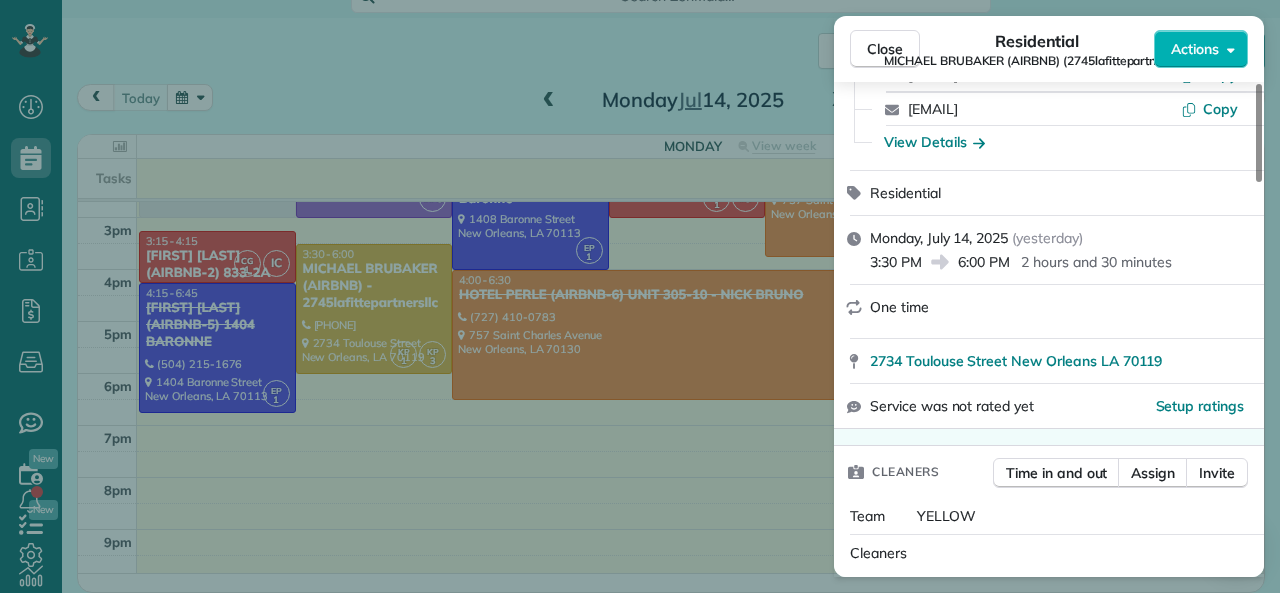 drag, startPoint x: 960, startPoint y: 263, endPoint x: 1009, endPoint y: 263, distance: 49 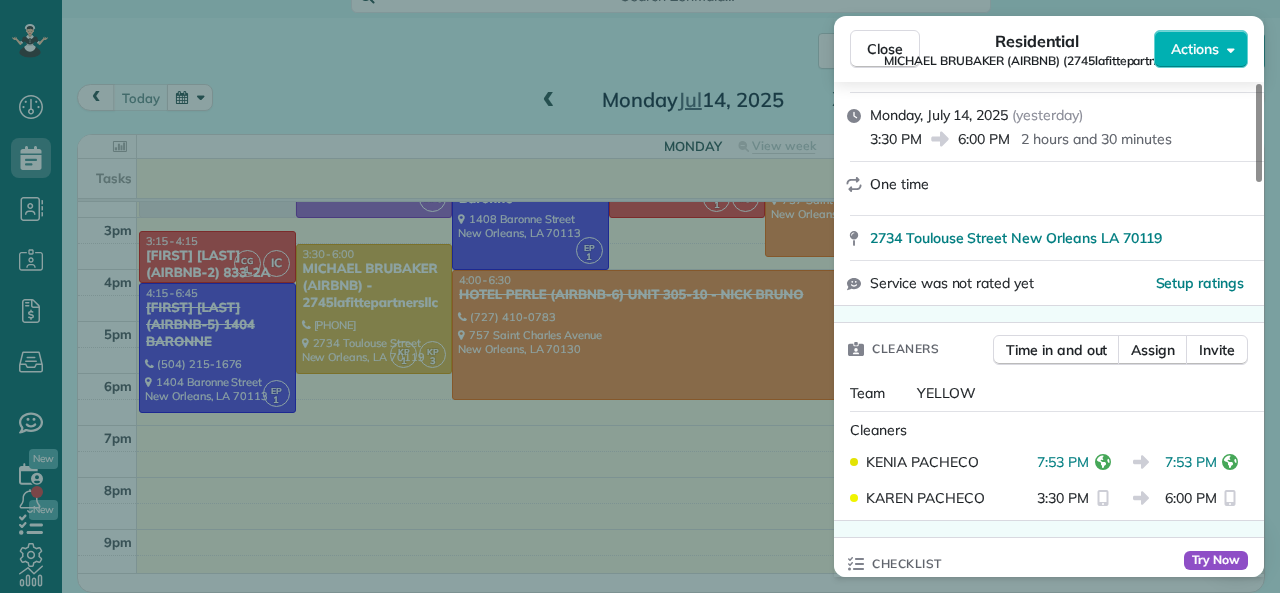 scroll, scrollTop: 400, scrollLeft: 0, axis: vertical 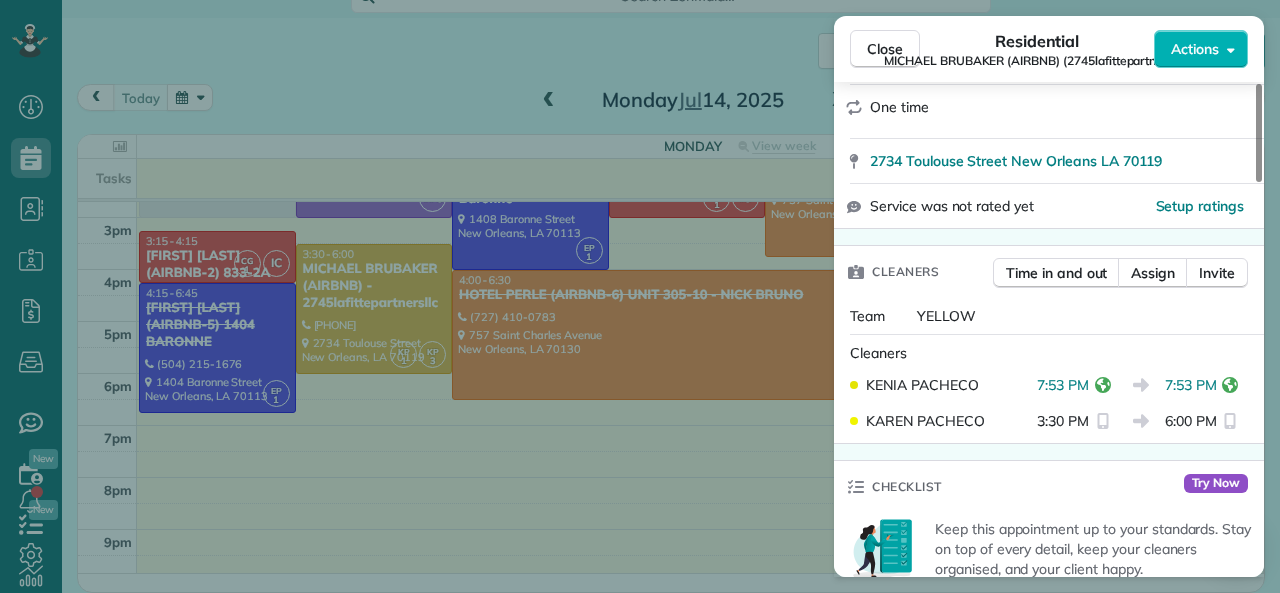 drag, startPoint x: 1166, startPoint y: 384, endPoint x: 1216, endPoint y: 384, distance: 50 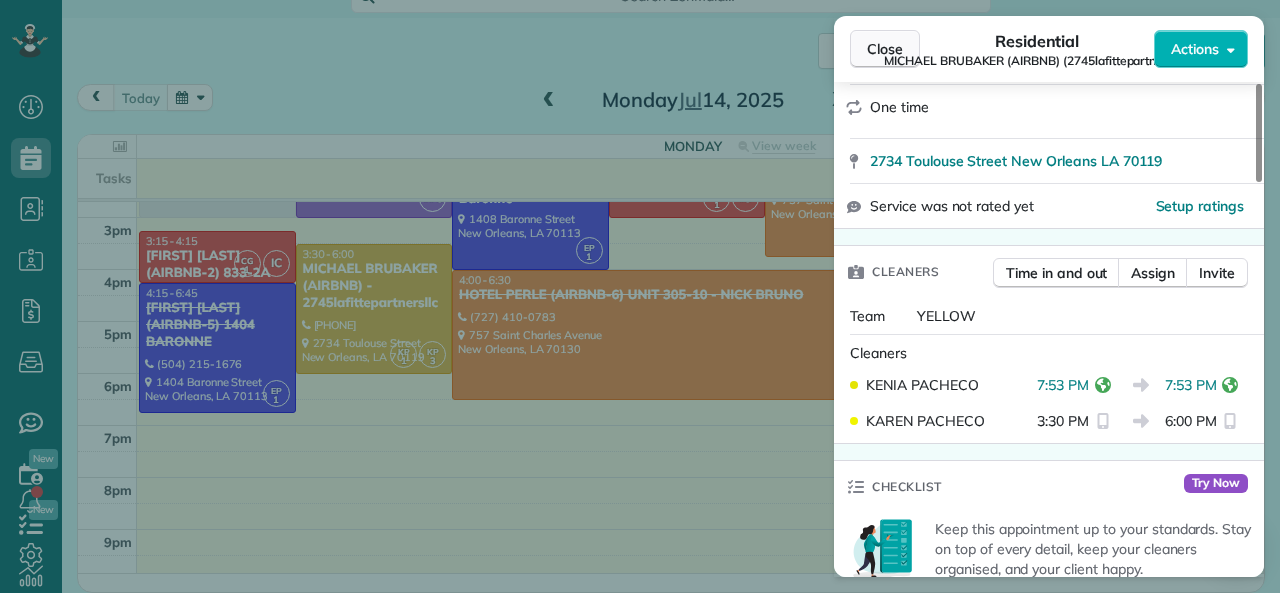 click on "Close" at bounding box center [885, 49] 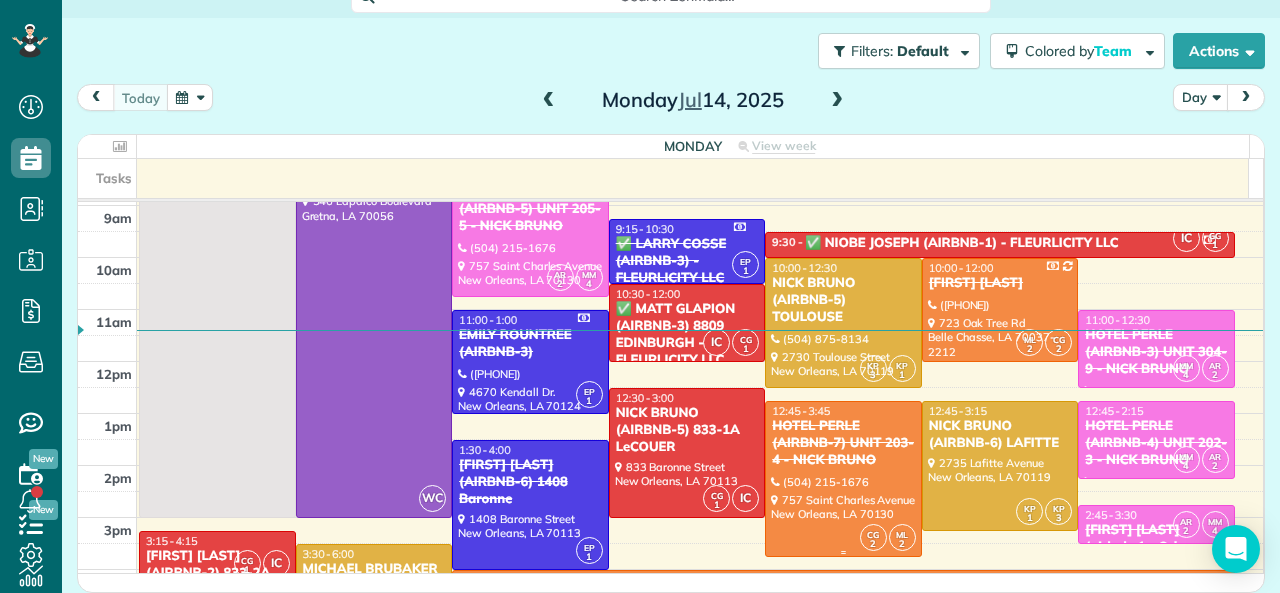 scroll, scrollTop: 0, scrollLeft: 0, axis: both 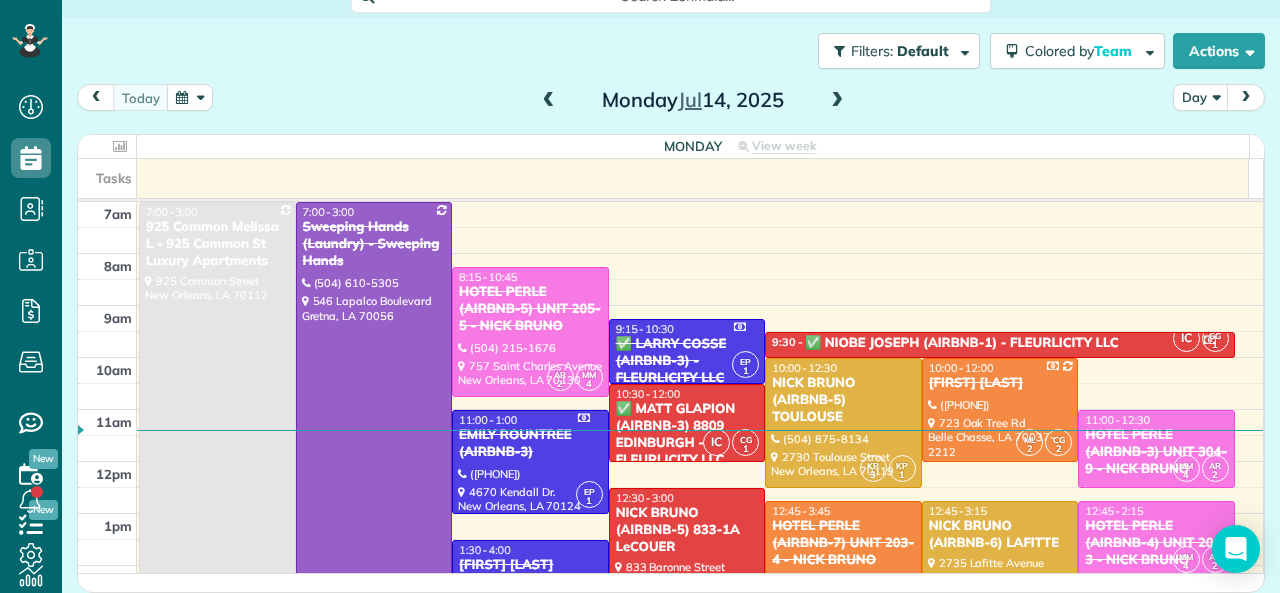 click on "✅ LARRY COSSE (AIRBNB-3) - FLEURLICITY LLC" at bounding box center [687, 361] 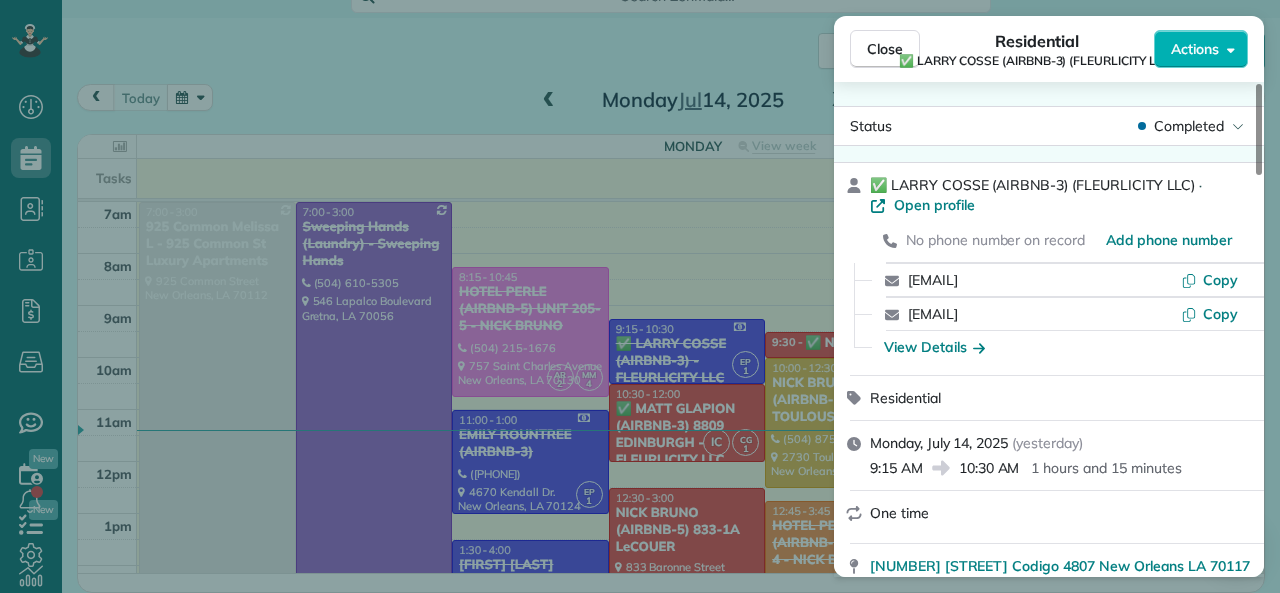 drag, startPoint x: 870, startPoint y: 472, endPoint x: 921, endPoint y: 470, distance: 51.0392 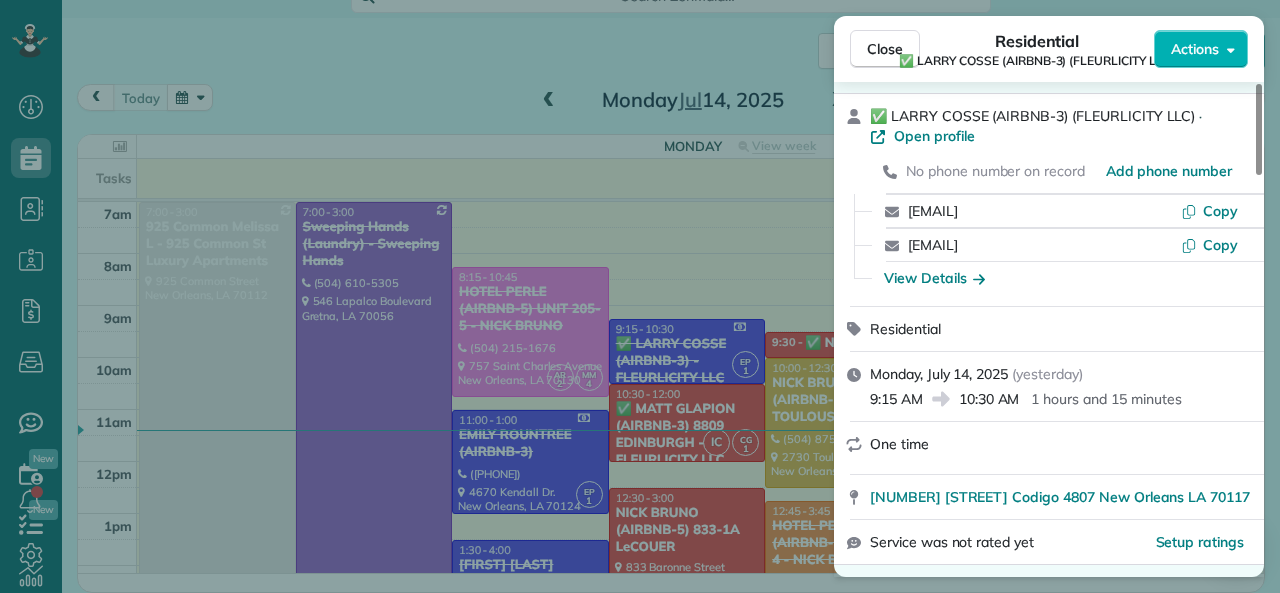 scroll, scrollTop: 300, scrollLeft: 0, axis: vertical 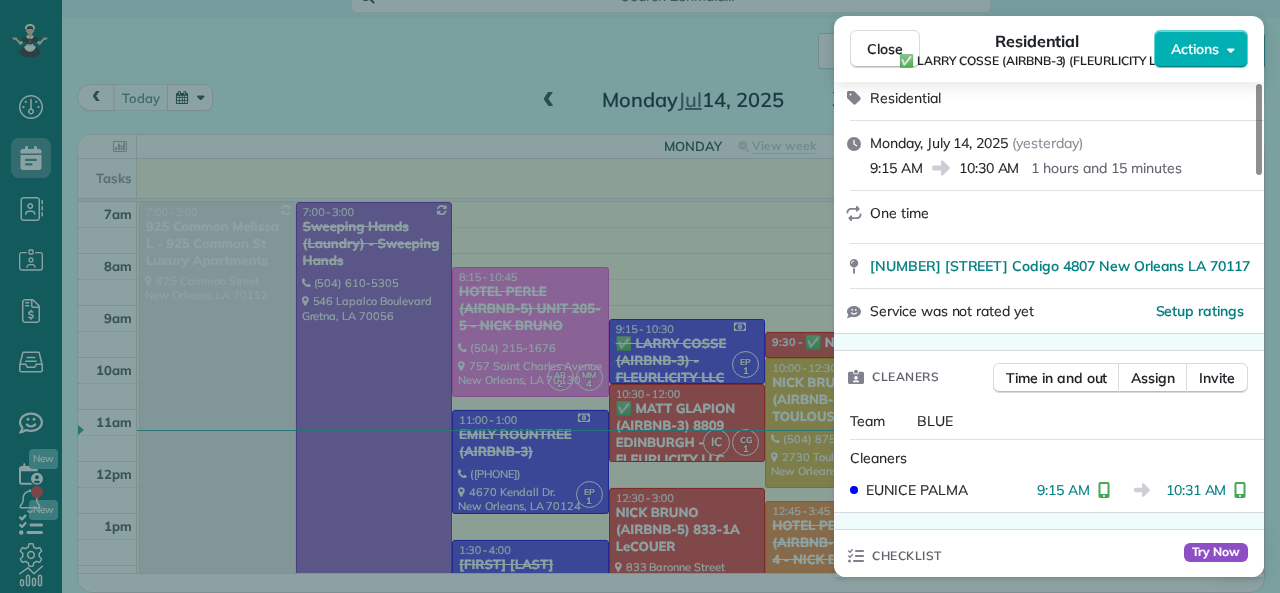 drag, startPoint x: 890, startPoint y: 44, endPoint x: 730, endPoint y: 211, distance: 231.27689 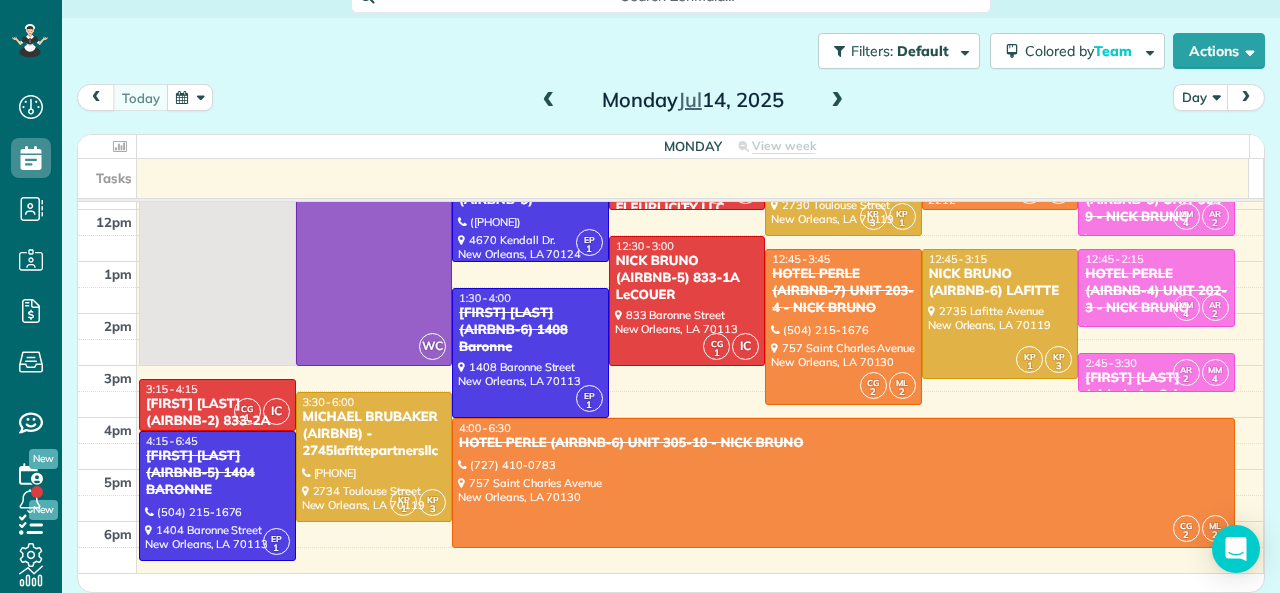 scroll, scrollTop: 300, scrollLeft: 0, axis: vertical 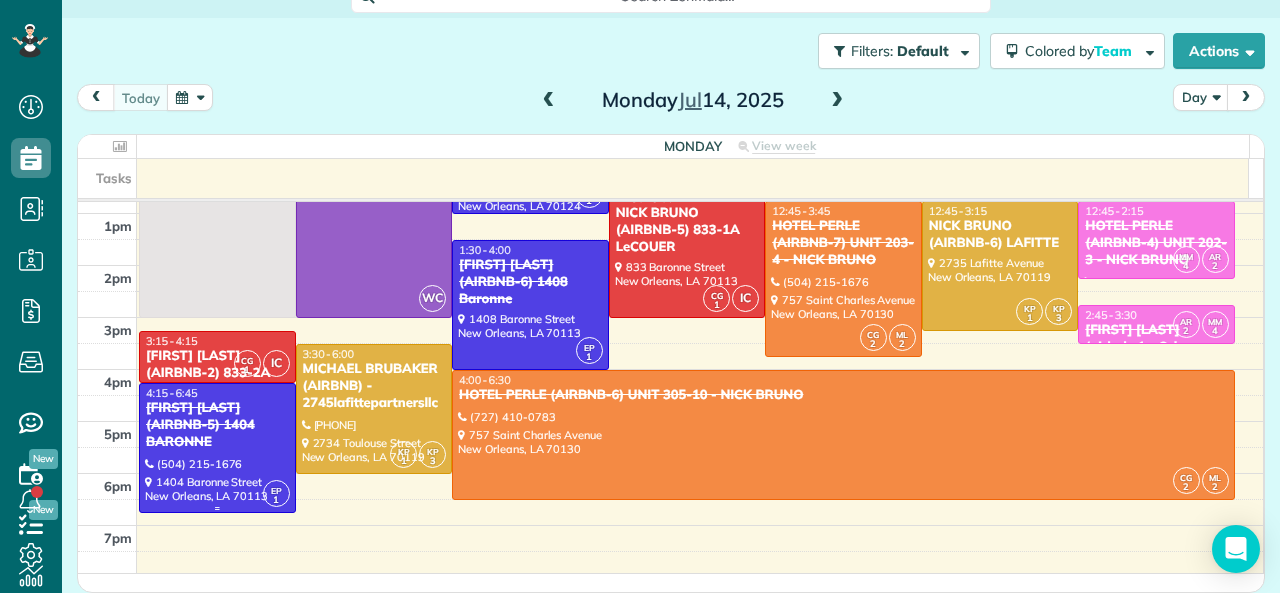 click on "NICK BRUNO (AIRBNB-5) 1404 BARONNE" at bounding box center (217, 425) 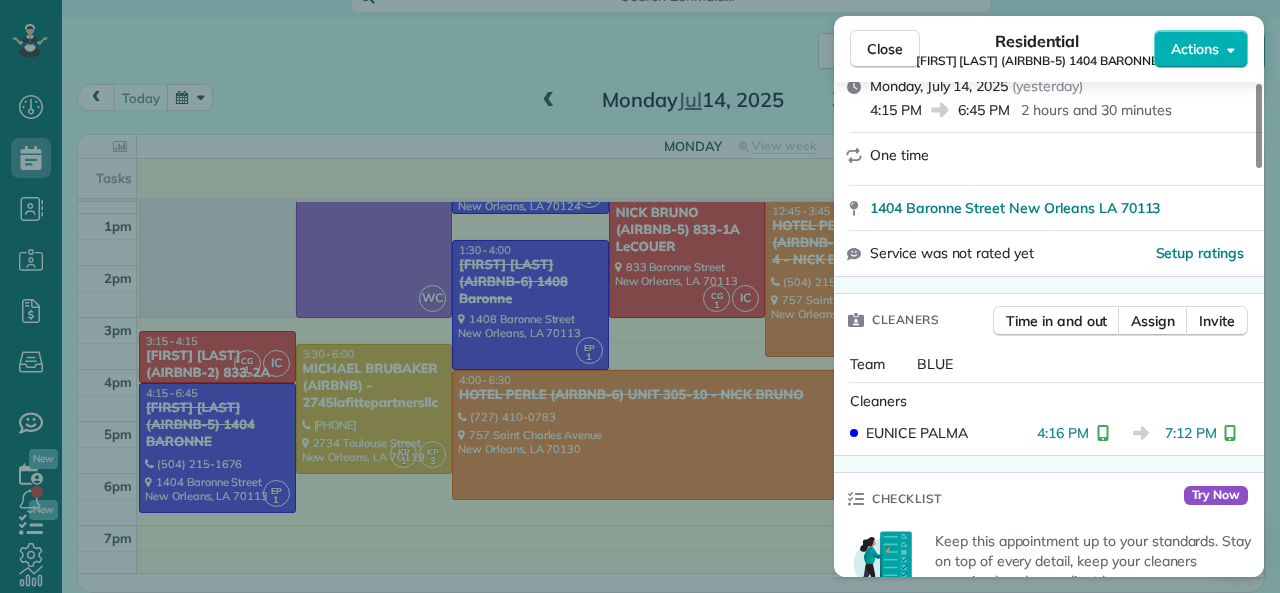 scroll, scrollTop: 300, scrollLeft: 0, axis: vertical 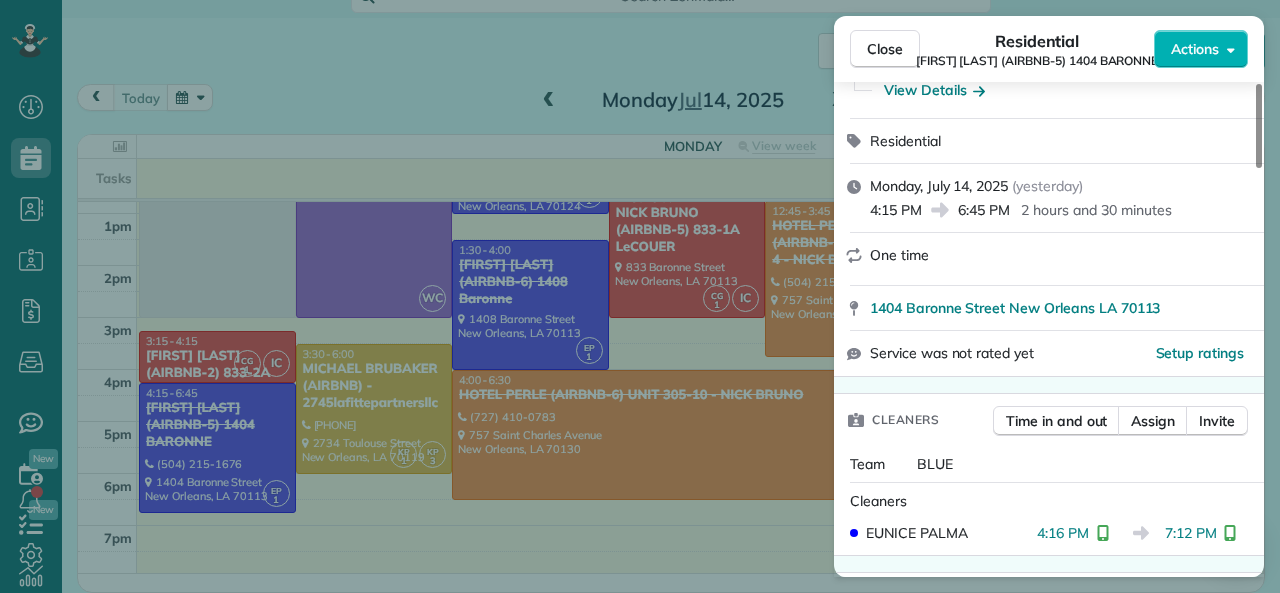 drag, startPoint x: 960, startPoint y: 210, endPoint x: 1007, endPoint y: 210, distance: 47 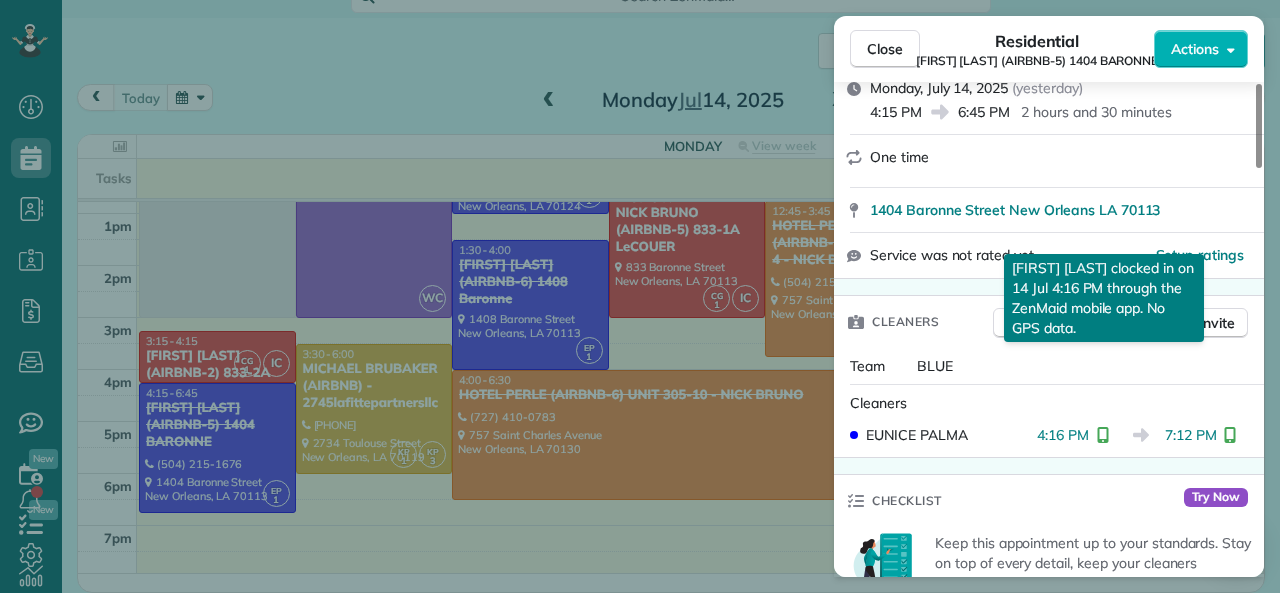 scroll, scrollTop: 500, scrollLeft: 0, axis: vertical 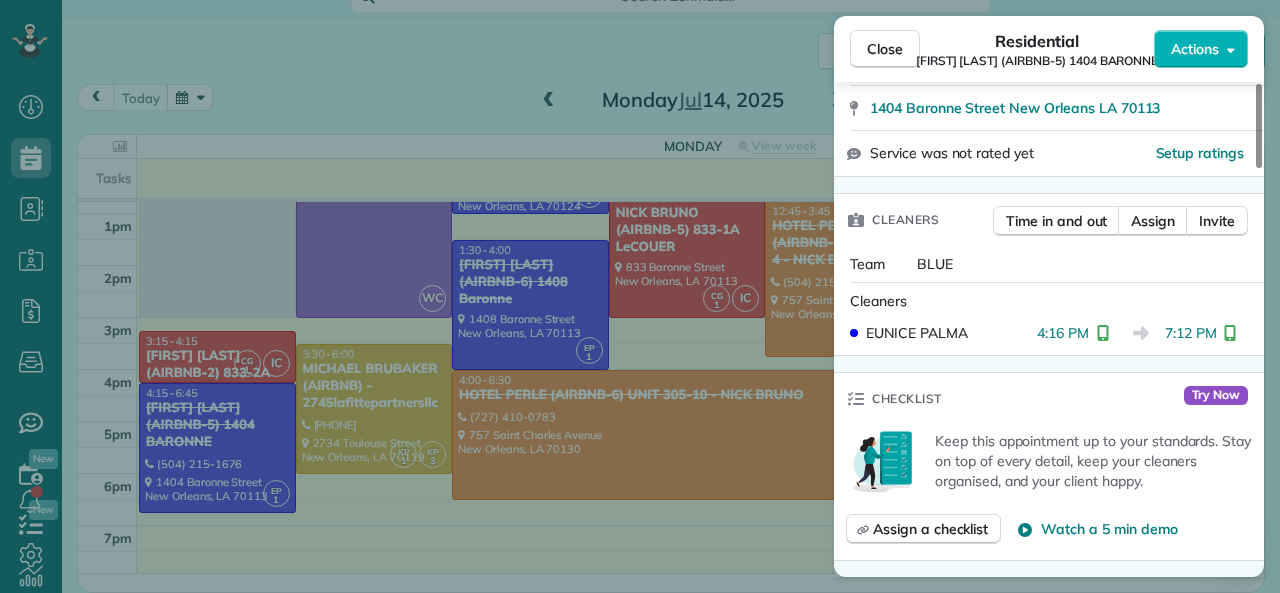 drag, startPoint x: 1168, startPoint y: 338, endPoint x: 1216, endPoint y: 337, distance: 48.010414 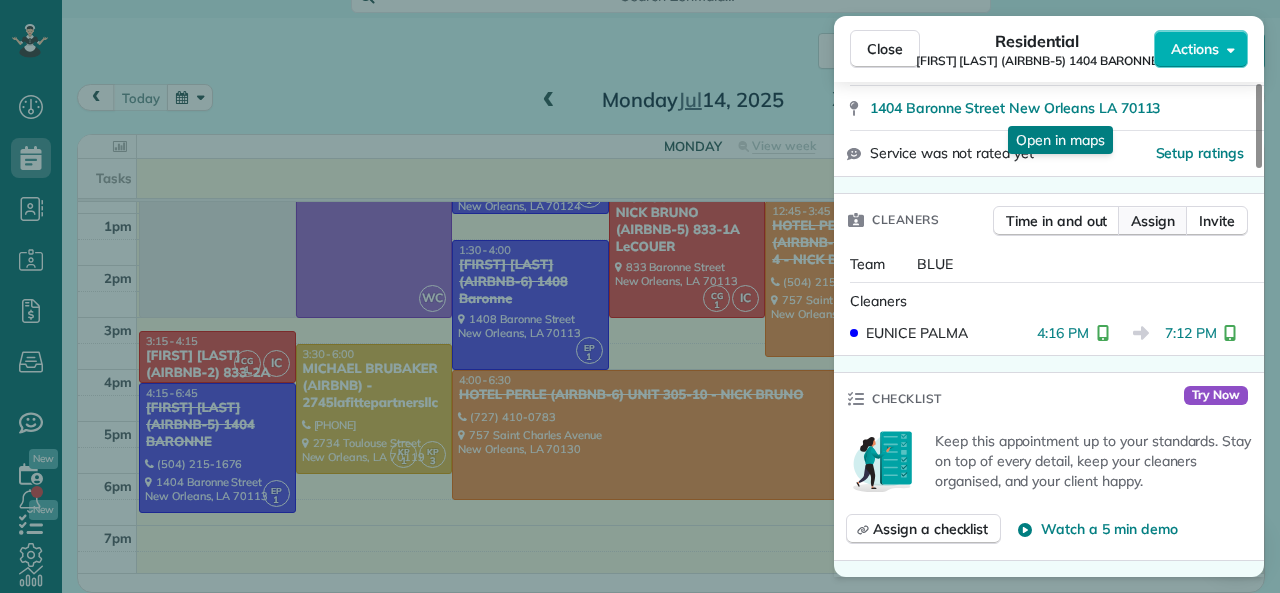 drag, startPoint x: 887, startPoint y: 56, endPoint x: 1135, endPoint y: 216, distance: 295.13388 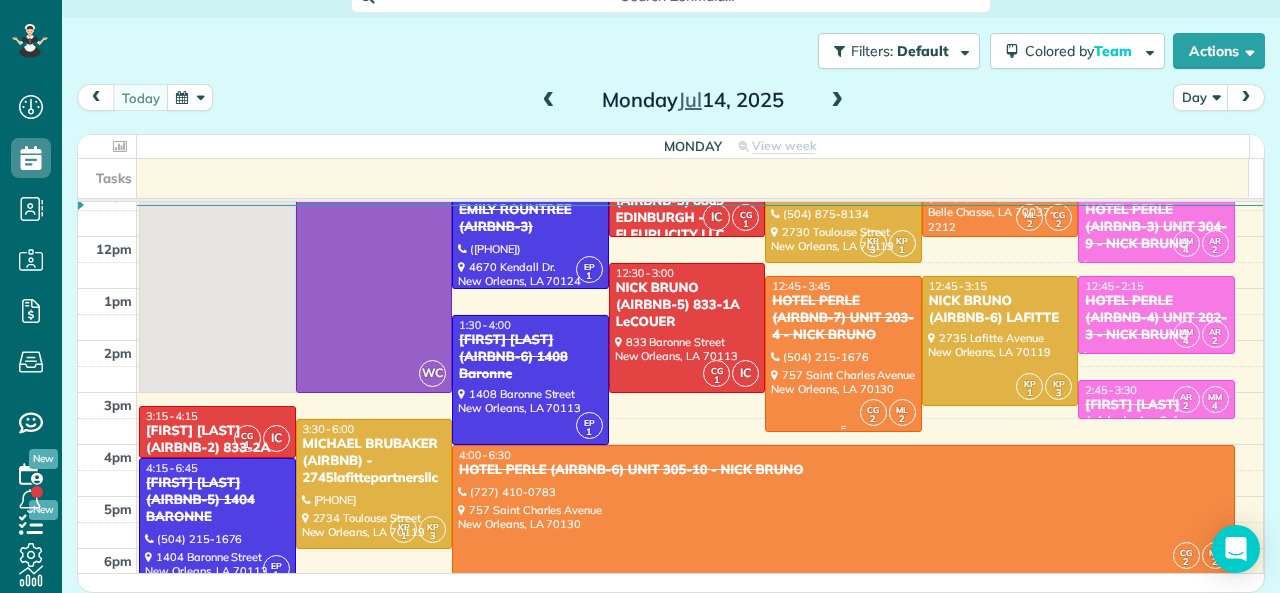 scroll, scrollTop: 0, scrollLeft: 0, axis: both 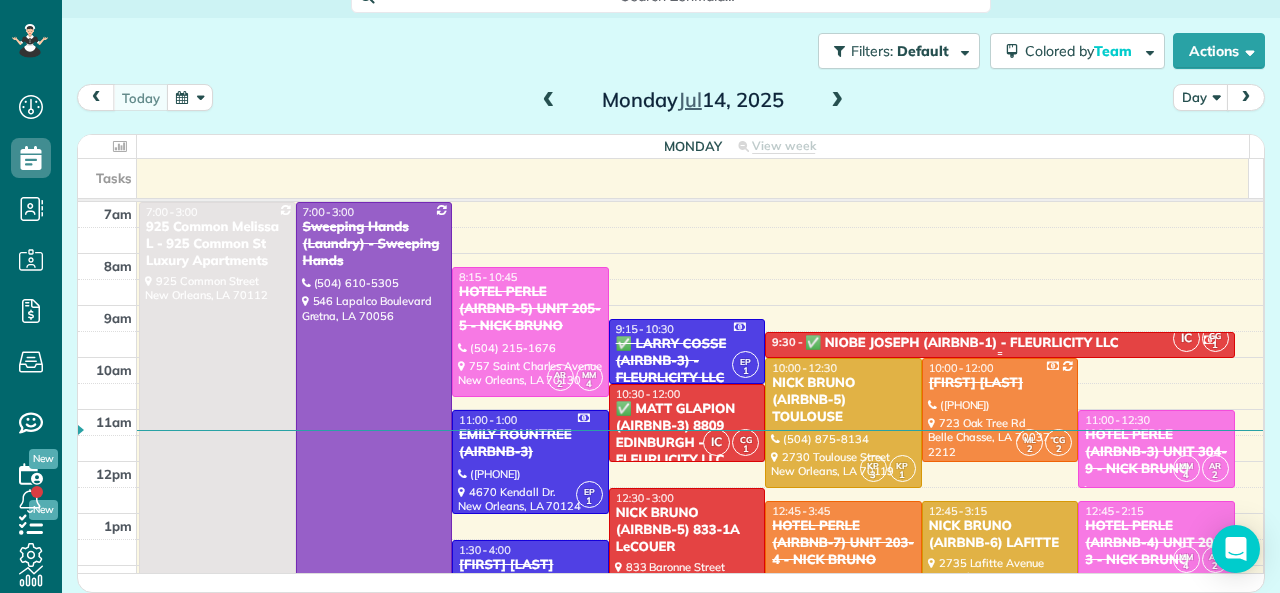 click on "✅ NIOBE JOSEPH (AIRBNB-1) - FLEURLICITY LLC" at bounding box center (962, 343) 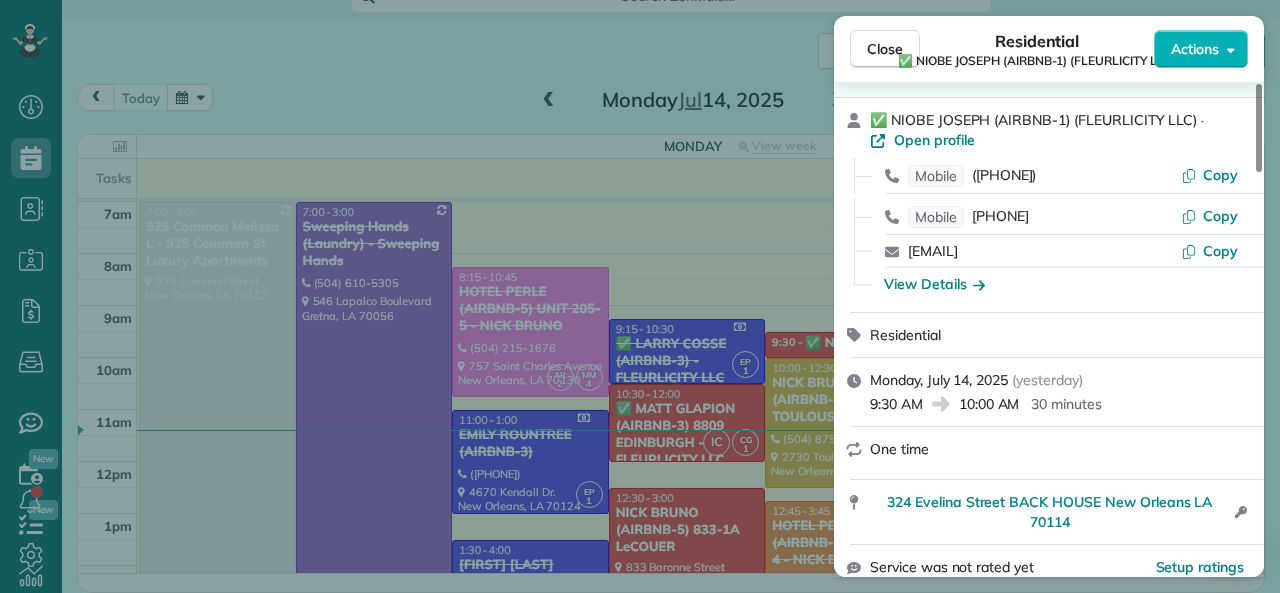 scroll, scrollTop: 100, scrollLeft: 0, axis: vertical 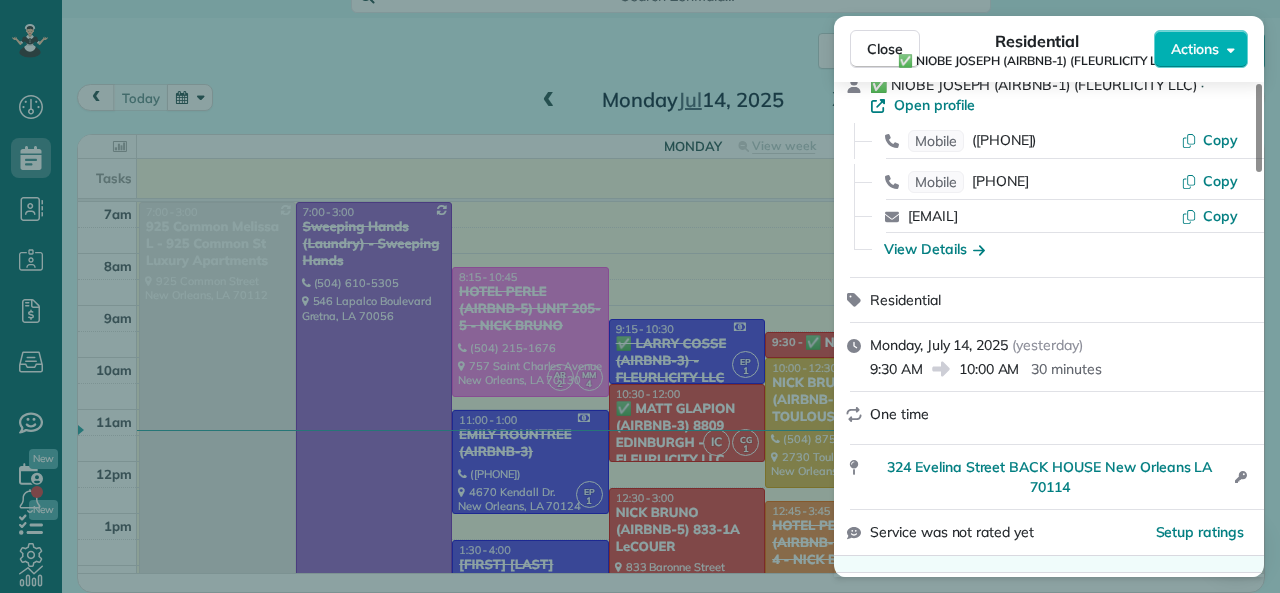 drag, startPoint x: 872, startPoint y: 371, endPoint x: 922, endPoint y: 372, distance: 50.01 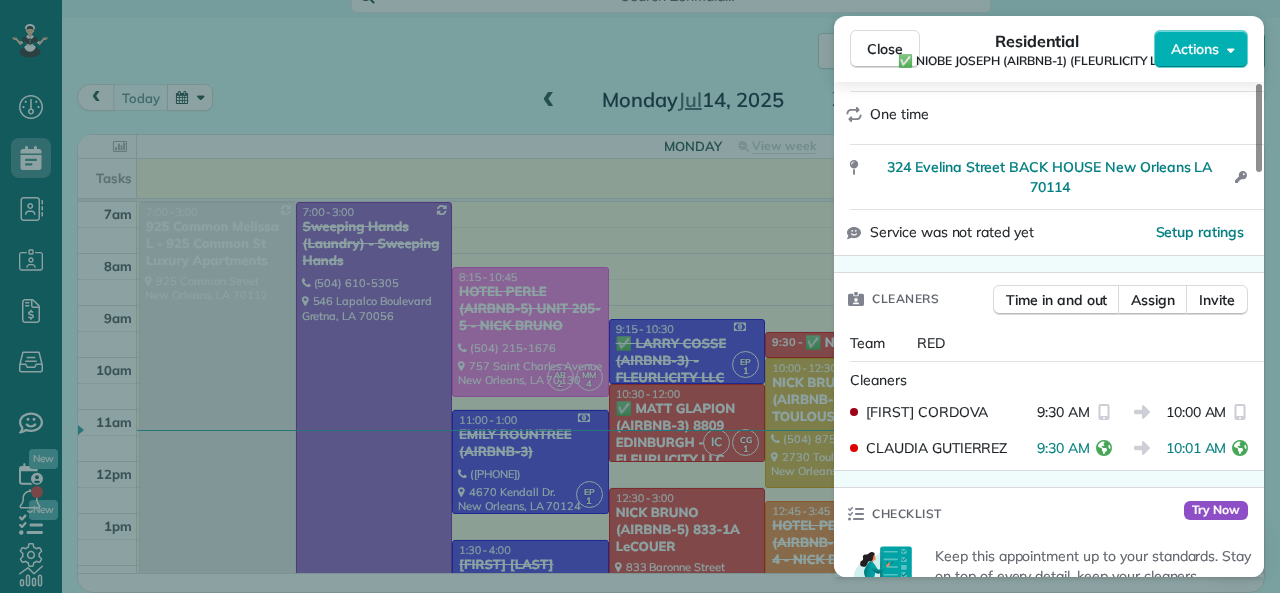 scroll, scrollTop: 500, scrollLeft: 0, axis: vertical 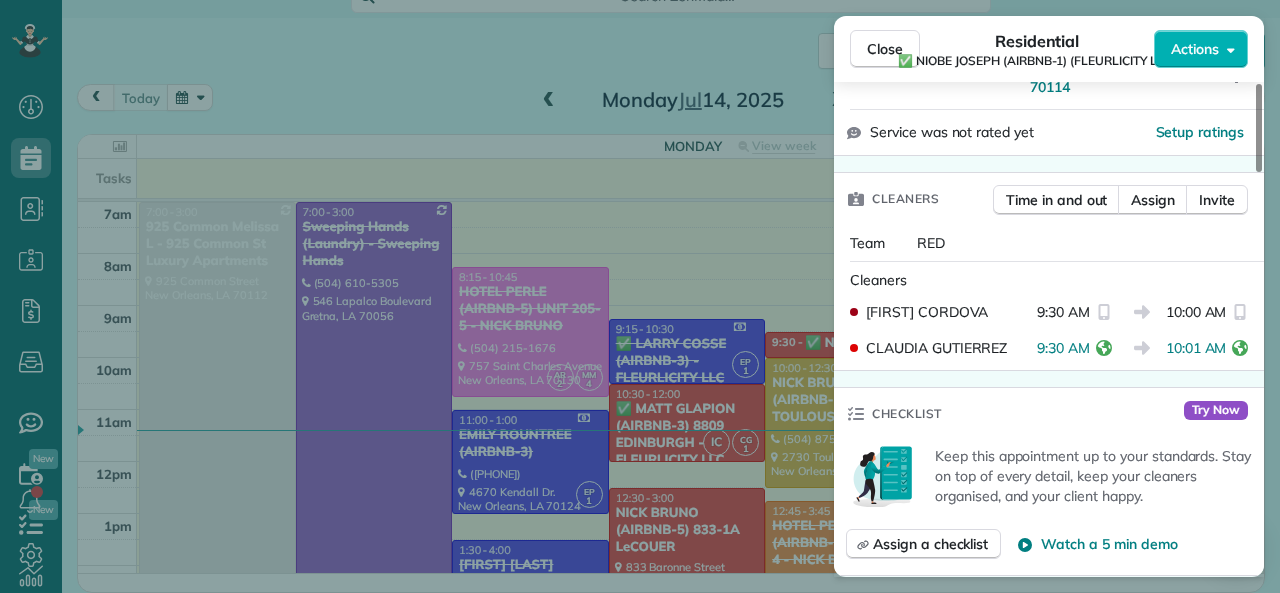 drag, startPoint x: 883, startPoint y: 51, endPoint x: 804, endPoint y: 182, distance: 152.97713 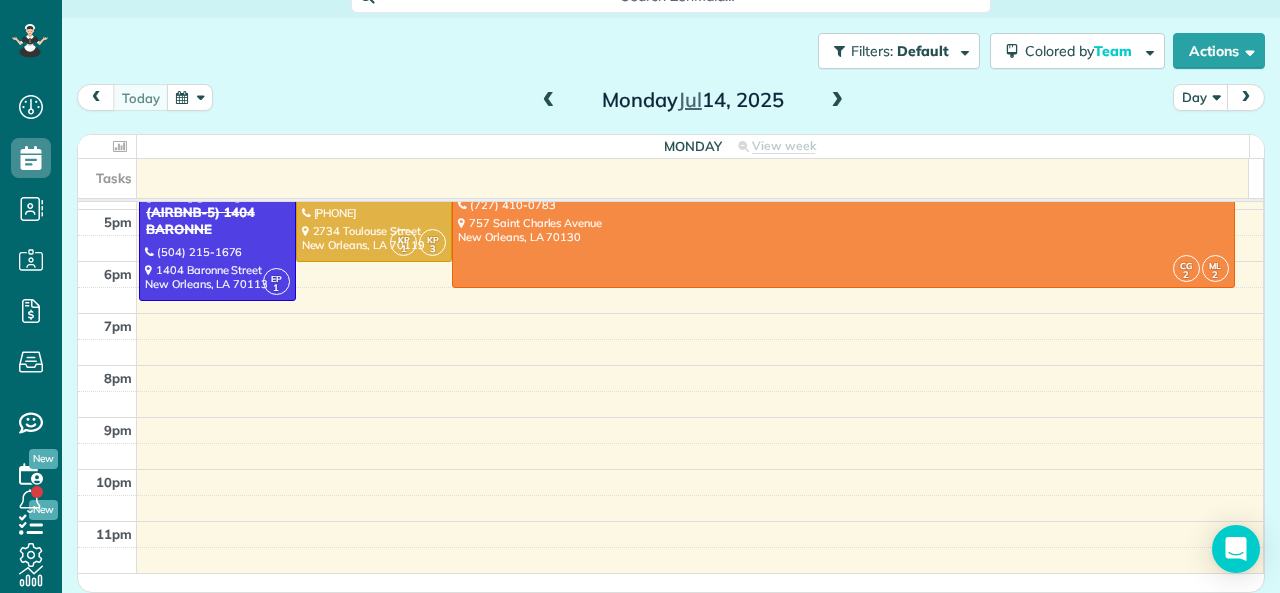 scroll, scrollTop: 312, scrollLeft: 0, axis: vertical 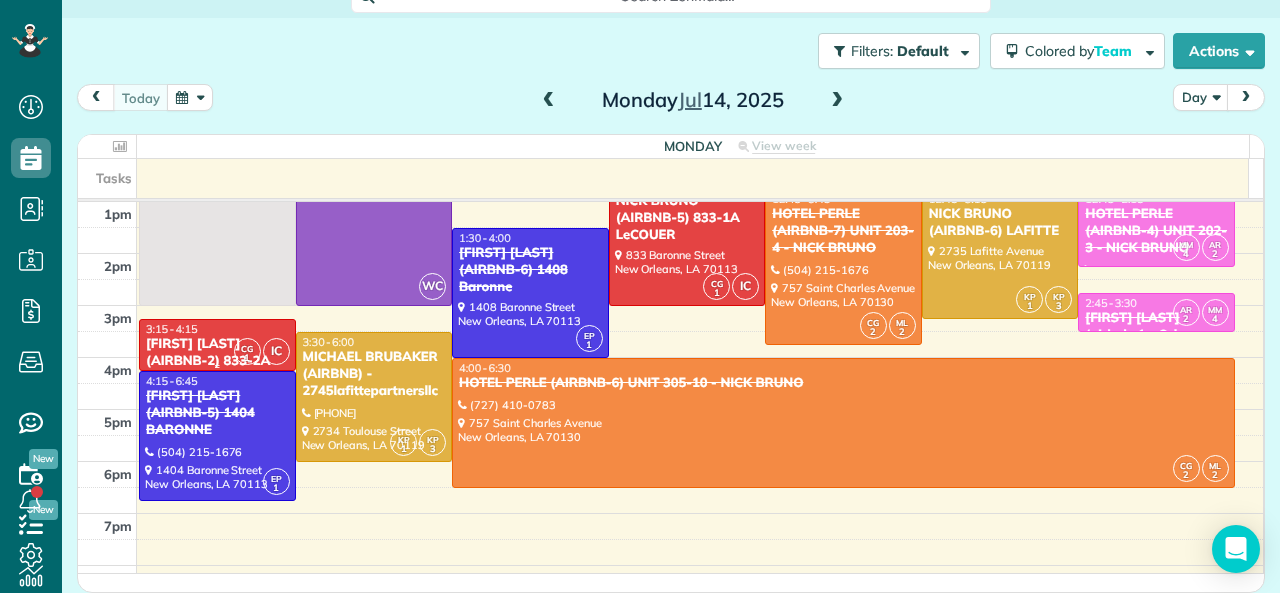 click on "NICK BRUNO (AIRBNB-2) 833-2A THE HUDSON" at bounding box center (217, 361) 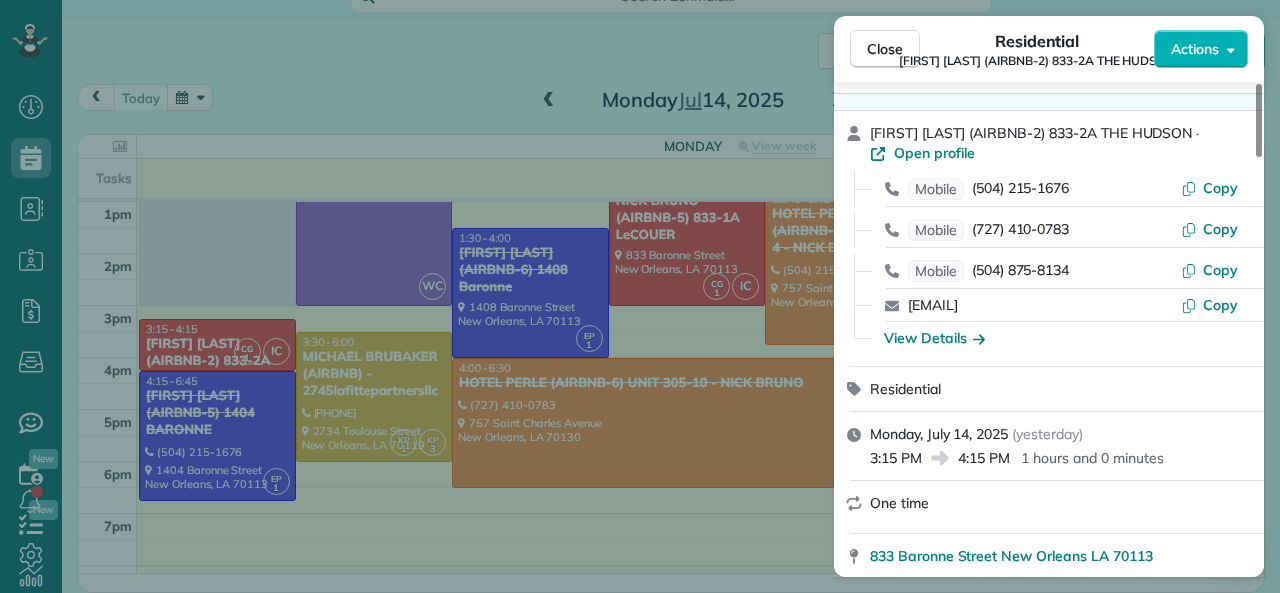scroll, scrollTop: 100, scrollLeft: 0, axis: vertical 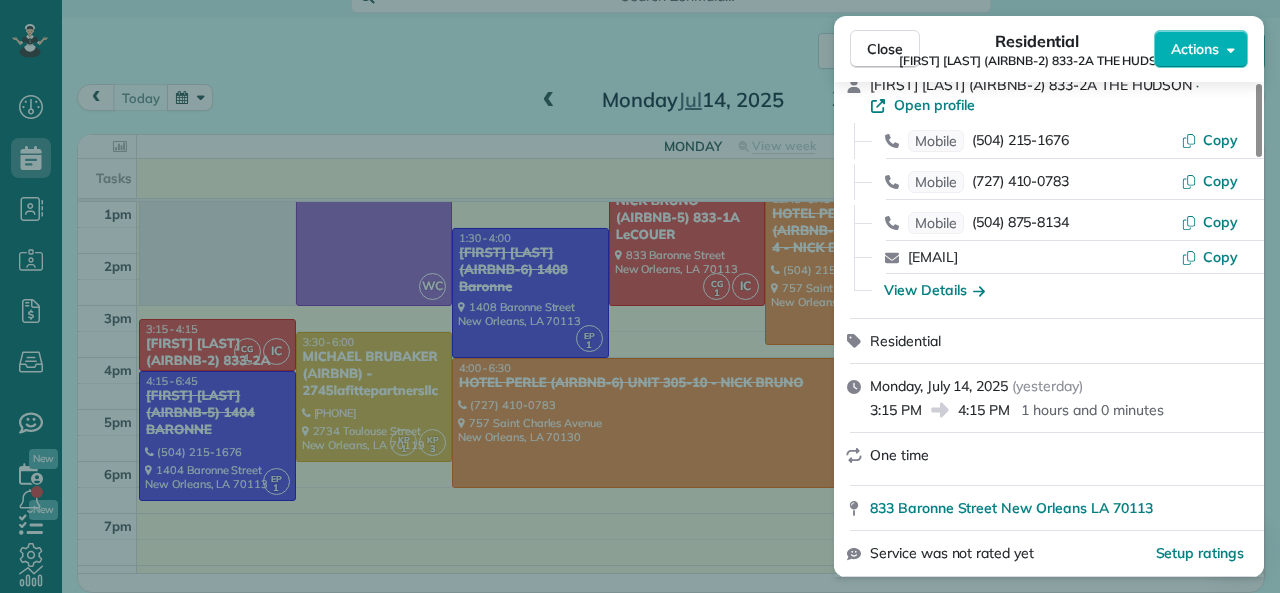 drag, startPoint x: 961, startPoint y: 410, endPoint x: 1007, endPoint y: 412, distance: 46.043457 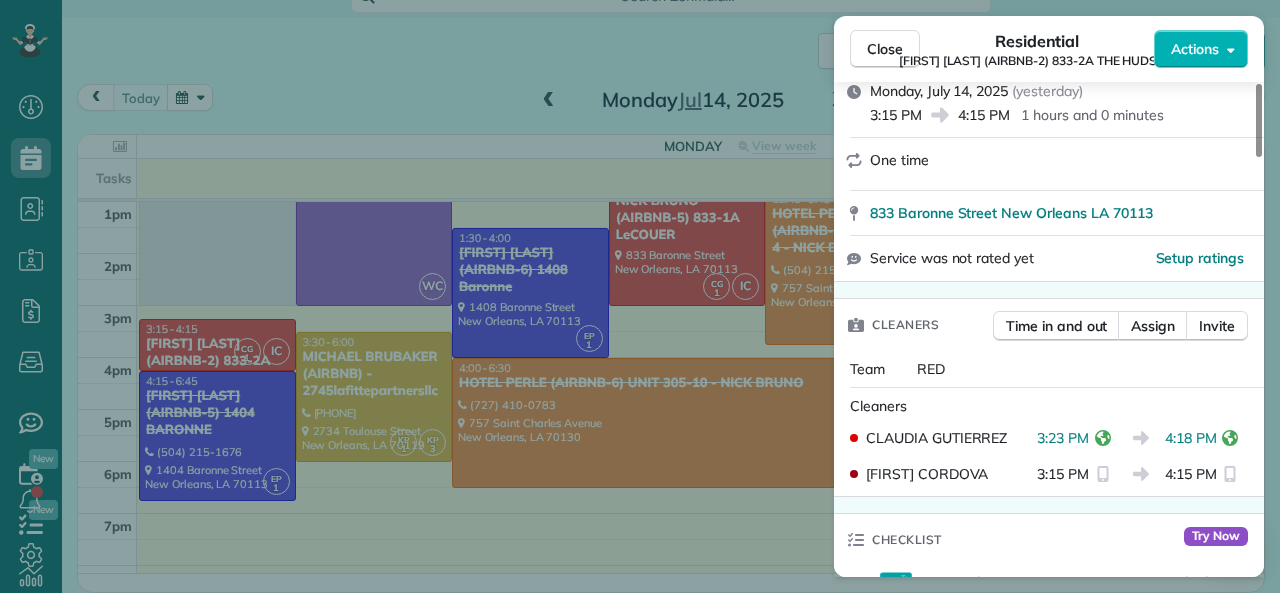 scroll, scrollTop: 500, scrollLeft: 0, axis: vertical 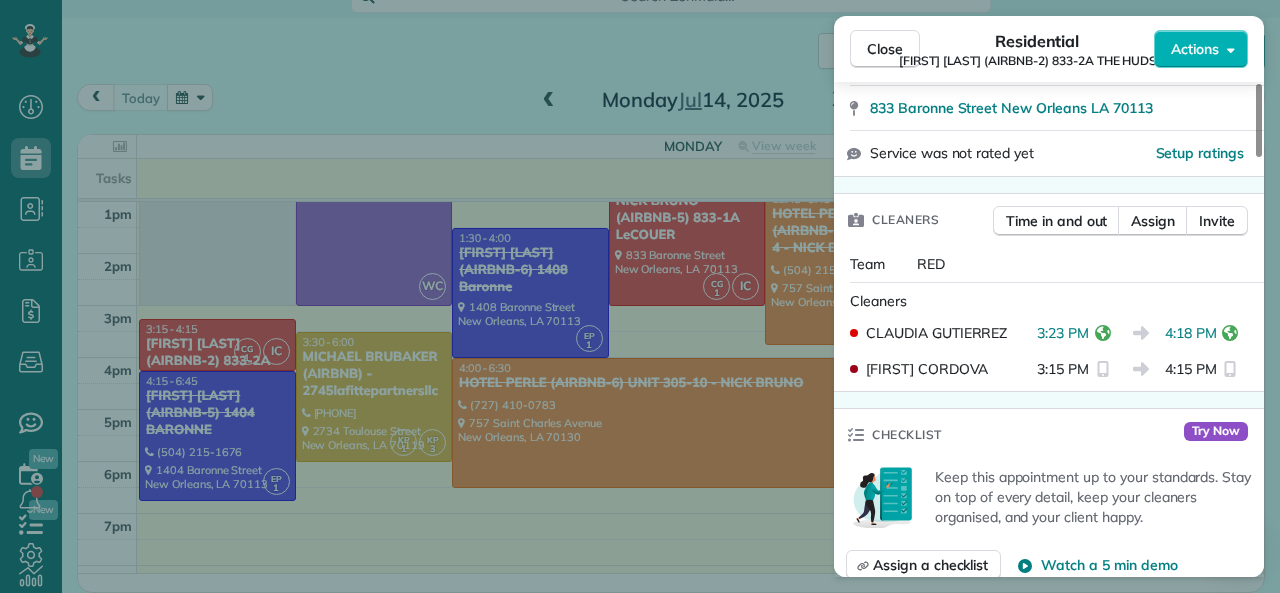 drag, startPoint x: 1167, startPoint y: 338, endPoint x: 1215, endPoint y: 337, distance: 48.010414 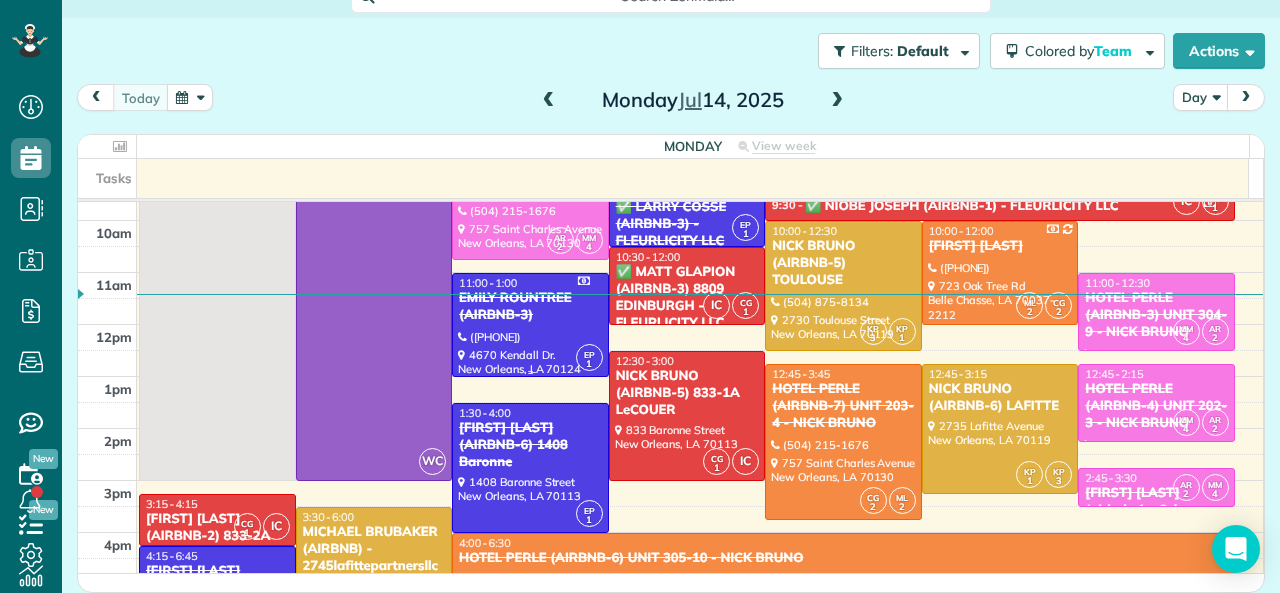 scroll, scrollTop: 112, scrollLeft: 0, axis: vertical 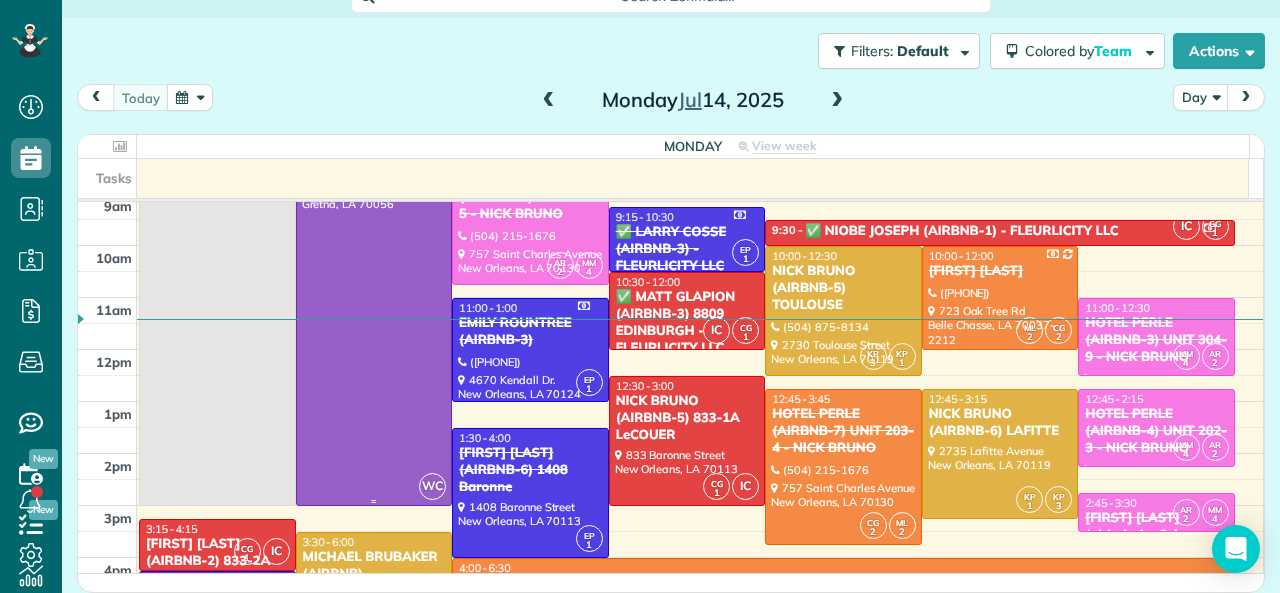 click at bounding box center [374, 298] 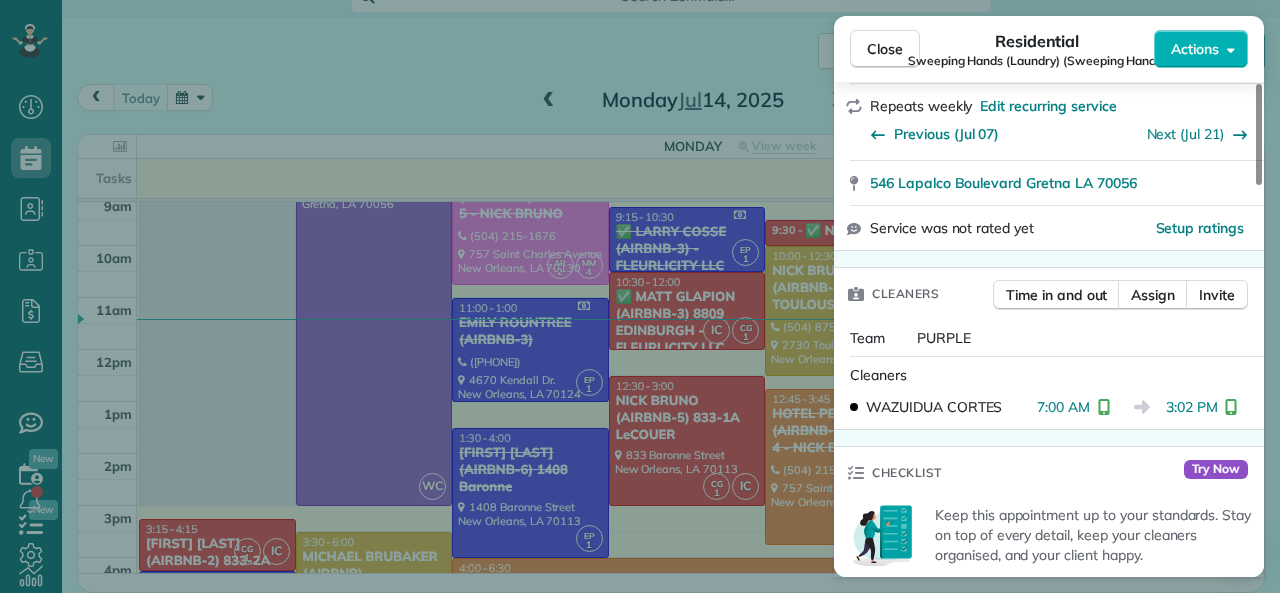 scroll, scrollTop: 400, scrollLeft: 0, axis: vertical 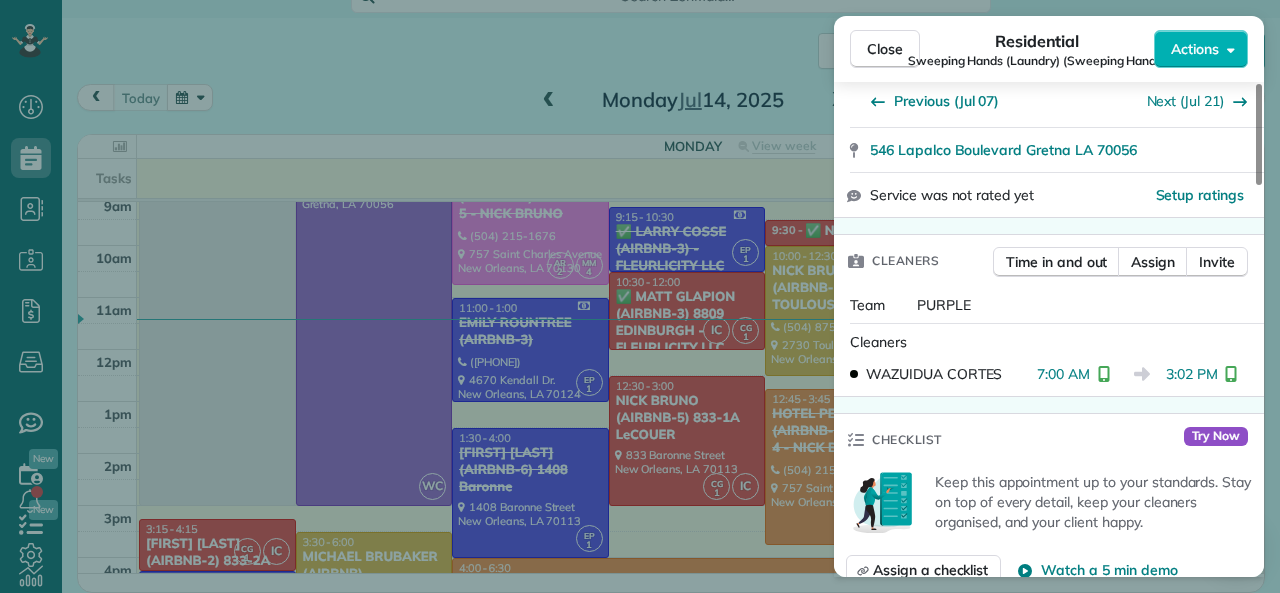 drag, startPoint x: 1038, startPoint y: 378, endPoint x: 1090, endPoint y: 380, distance: 52.03845 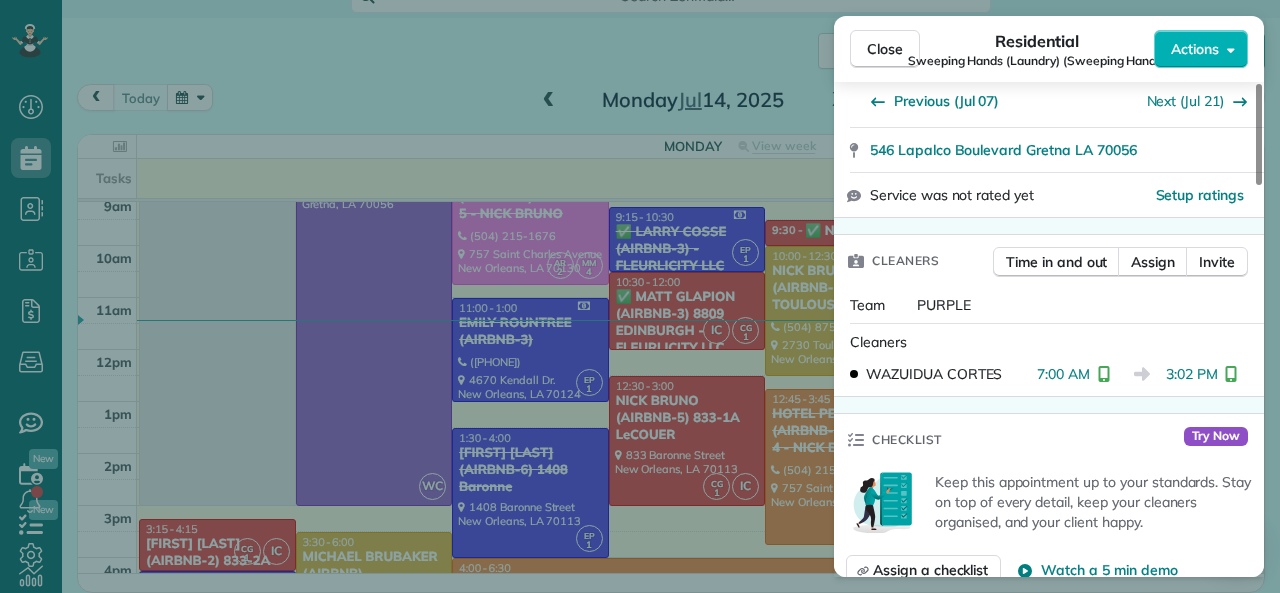 drag, startPoint x: 878, startPoint y: 55, endPoint x: 863, endPoint y: 3, distance: 54.120235 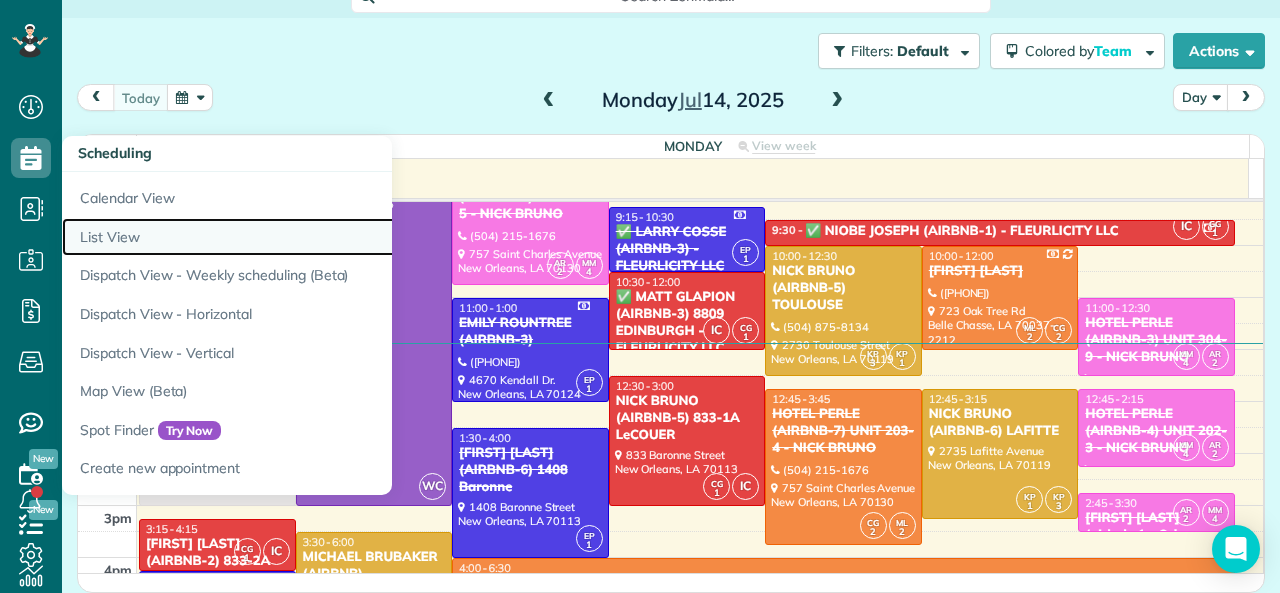 click on "List View" at bounding box center (312, 237) 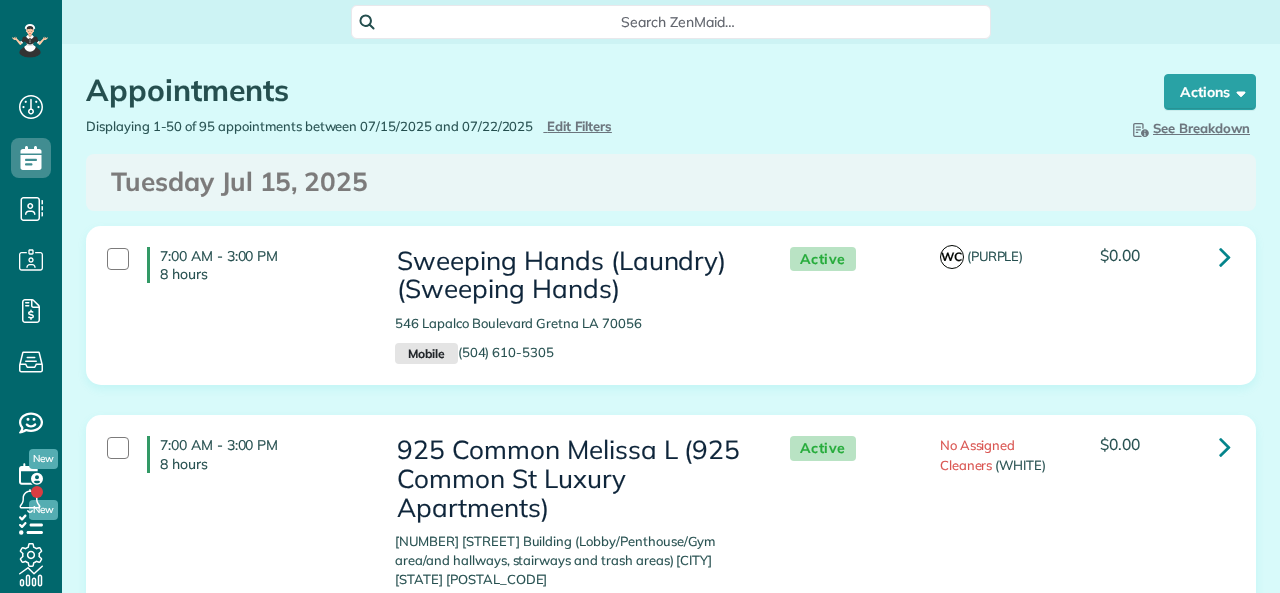scroll, scrollTop: 0, scrollLeft: 0, axis: both 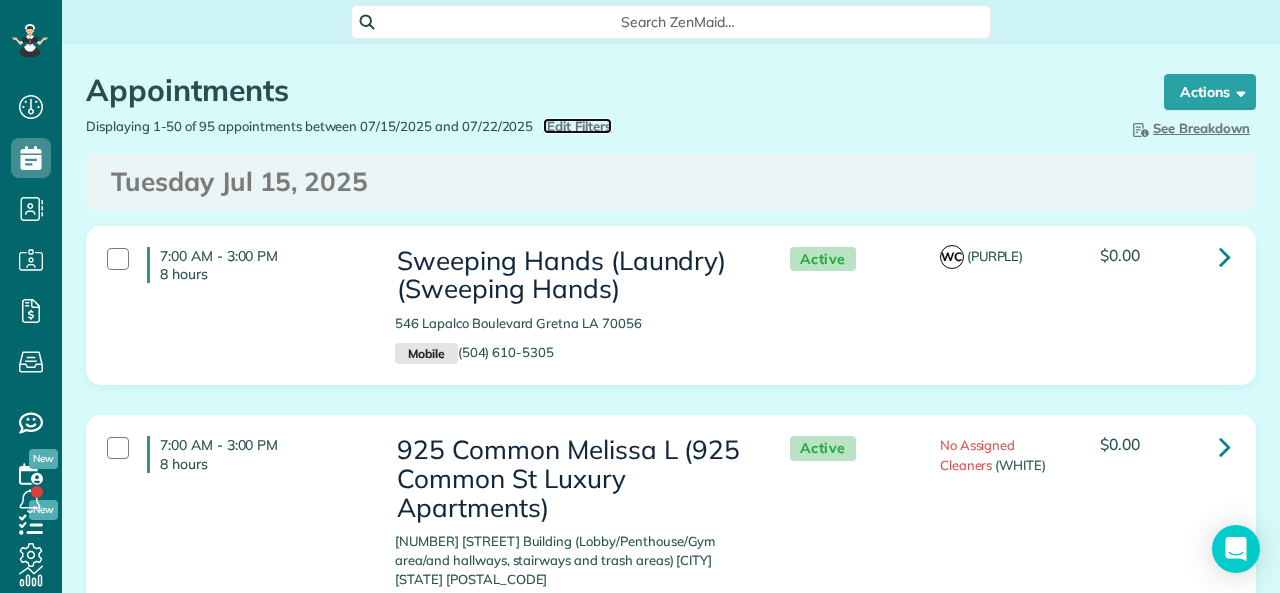 click on "Edit Filters" at bounding box center (579, 126) 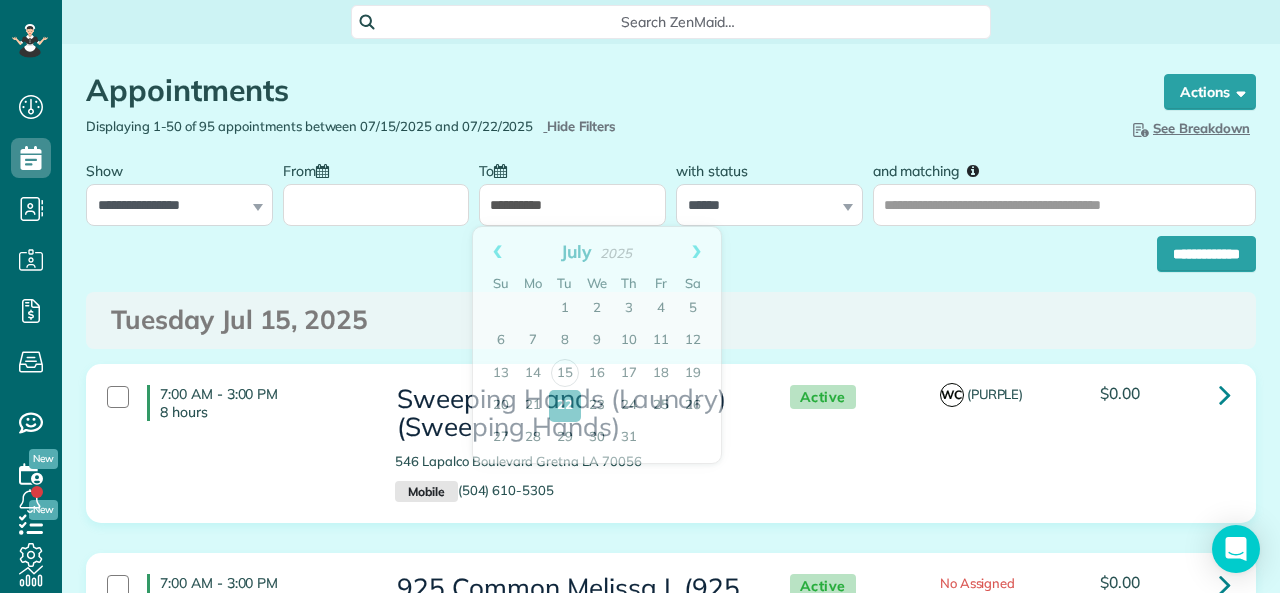 click on "**********" at bounding box center [572, 205] 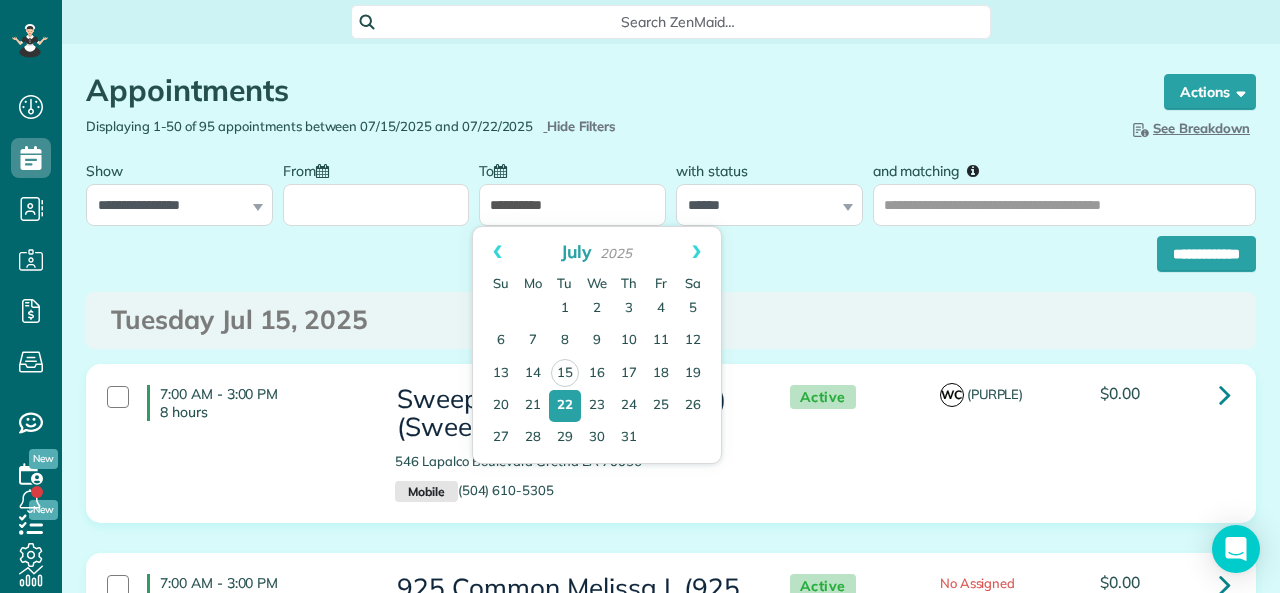 click on "From" at bounding box center [376, 205] 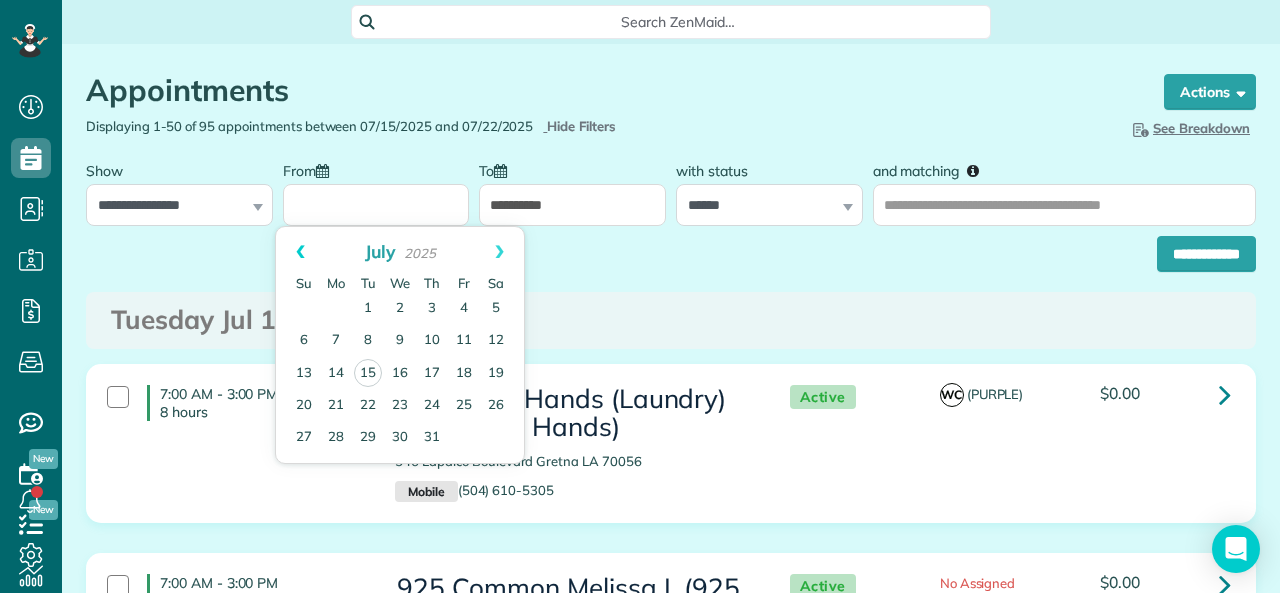 click on "Prev" at bounding box center (300, 252) 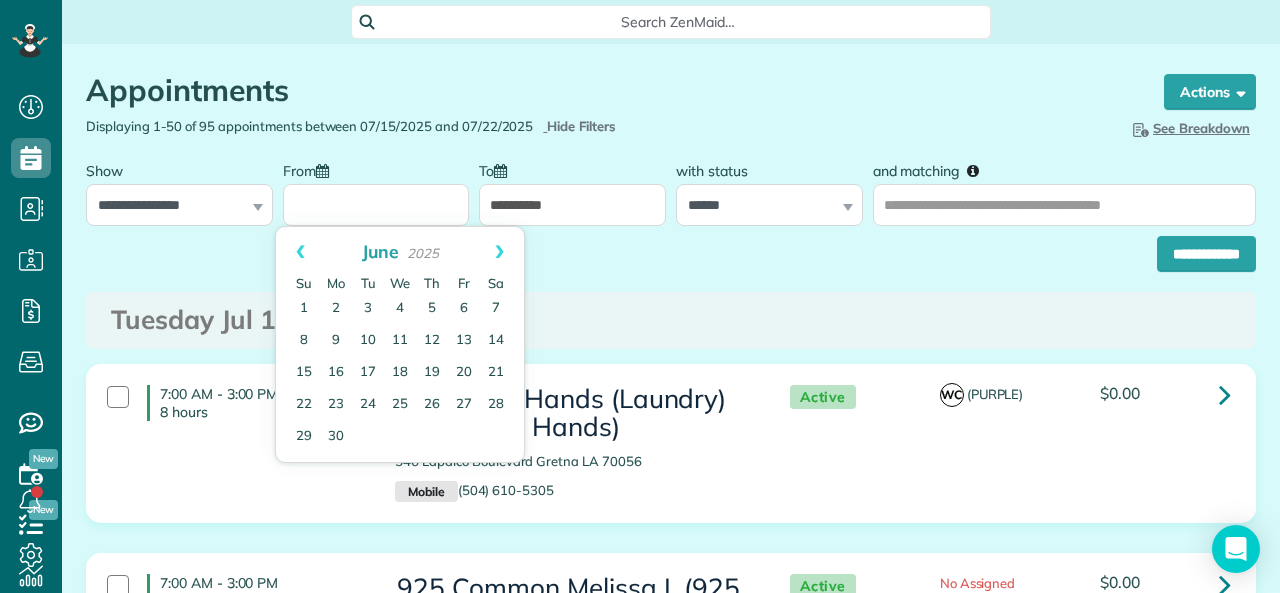 click on "Prev" at bounding box center [300, 252] 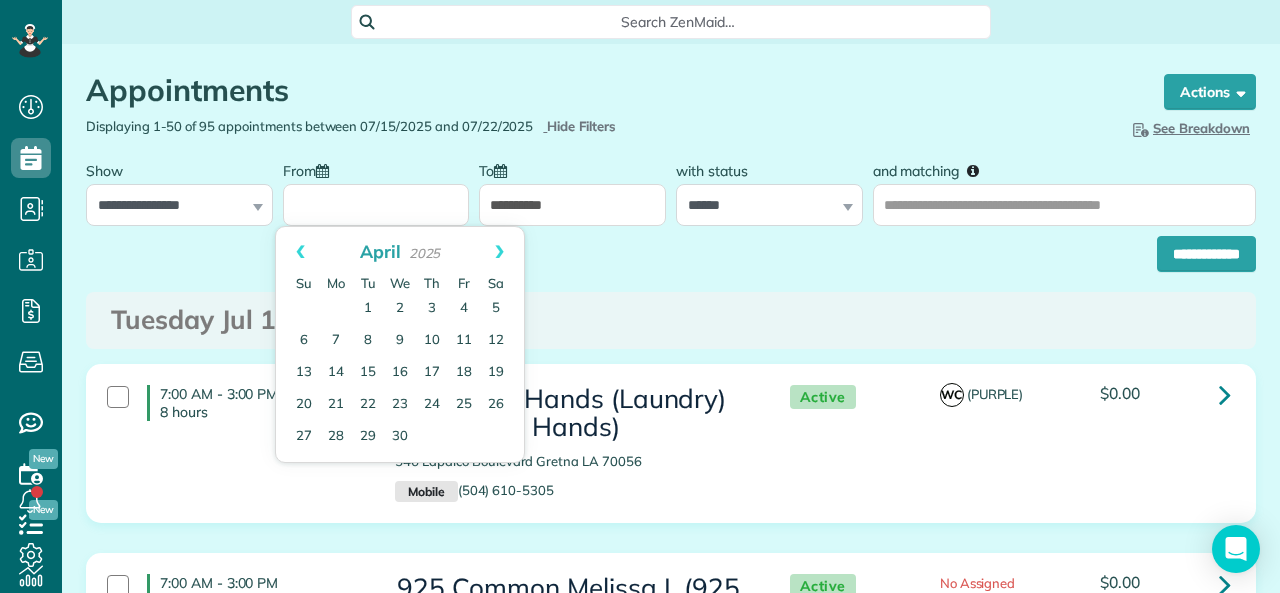 click on "Prev" at bounding box center [300, 252] 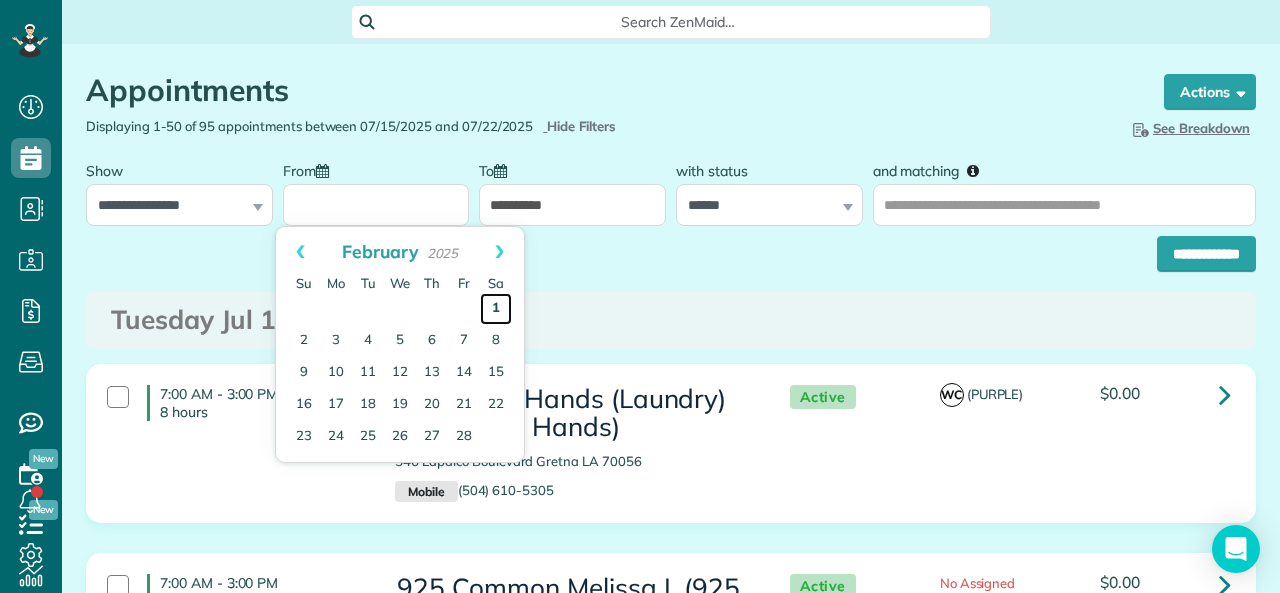 click on "1" at bounding box center (496, 309) 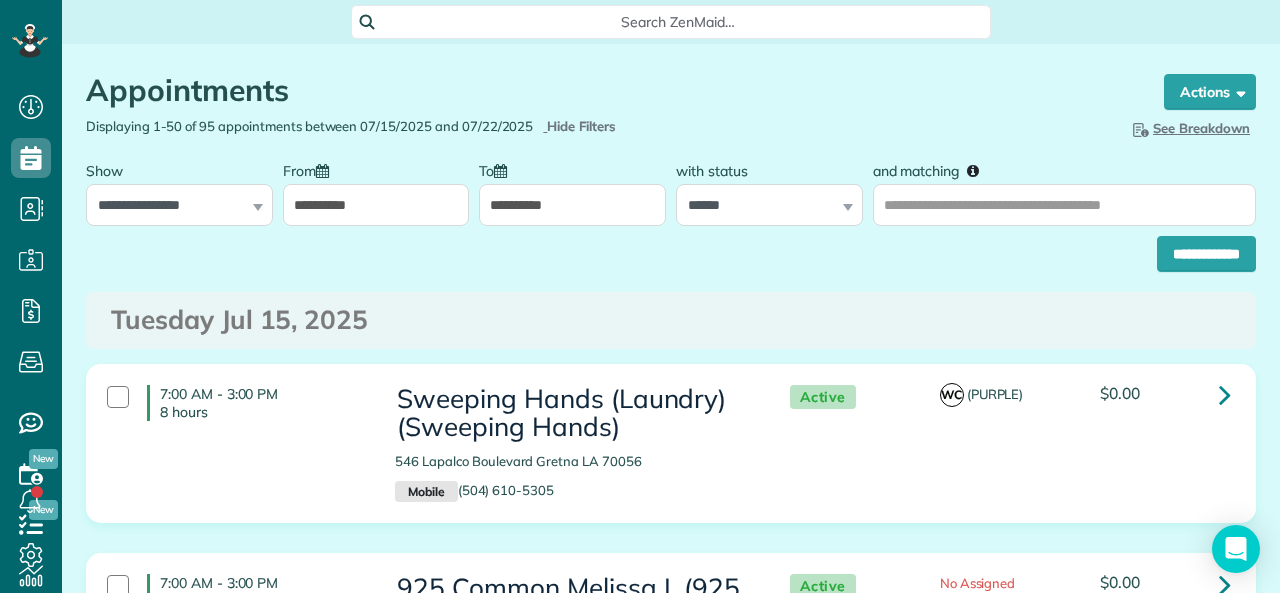 click on "**********" at bounding box center [572, 205] 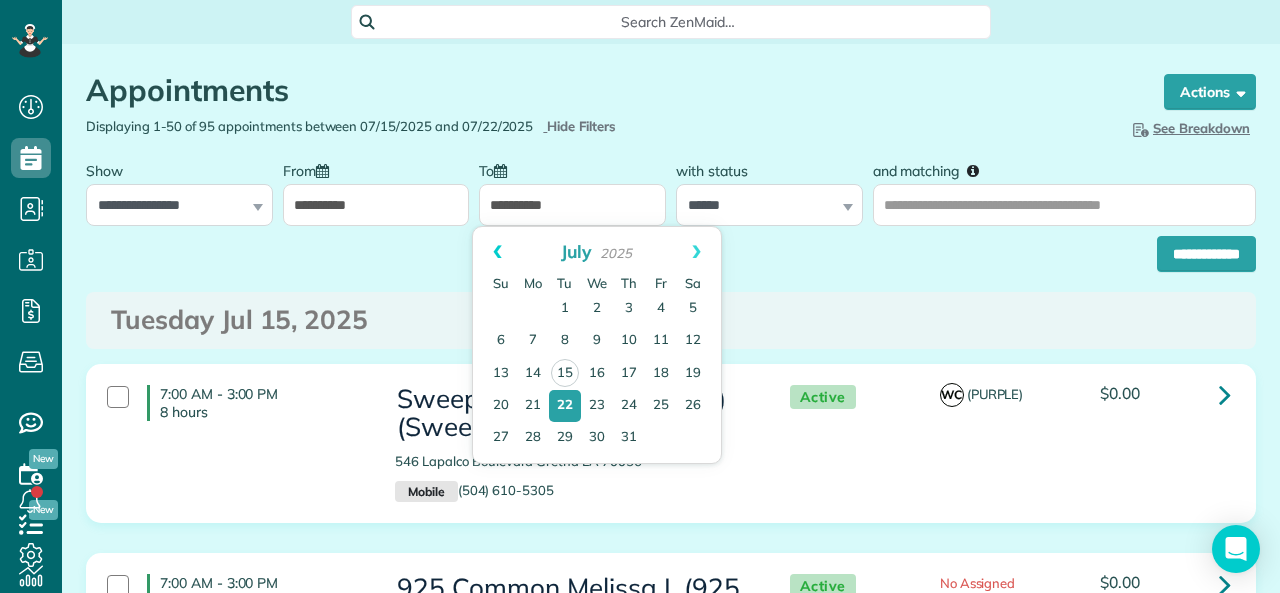 click on "Prev" at bounding box center (497, 252) 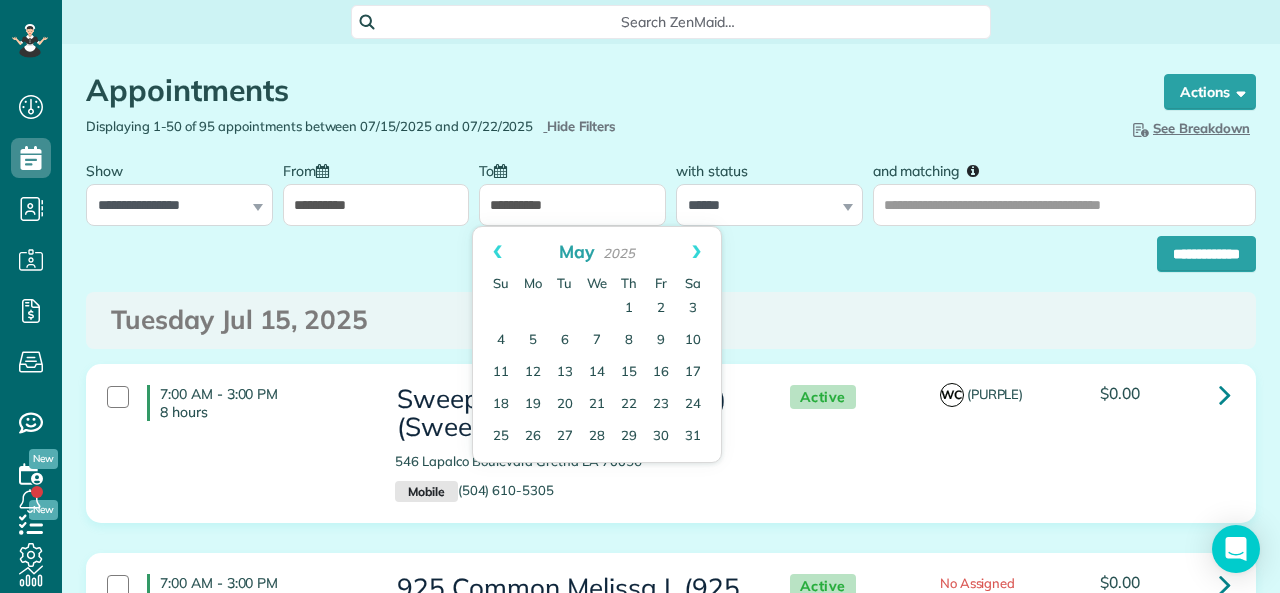 click on "Prev" at bounding box center (497, 252) 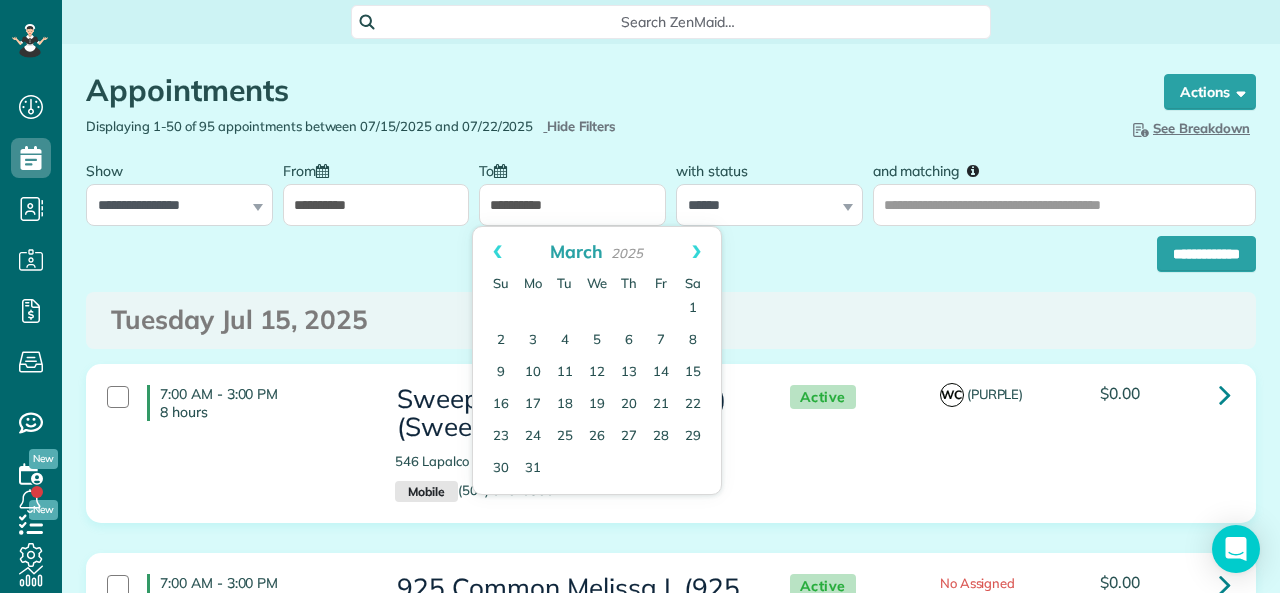 click on "Prev" at bounding box center (497, 252) 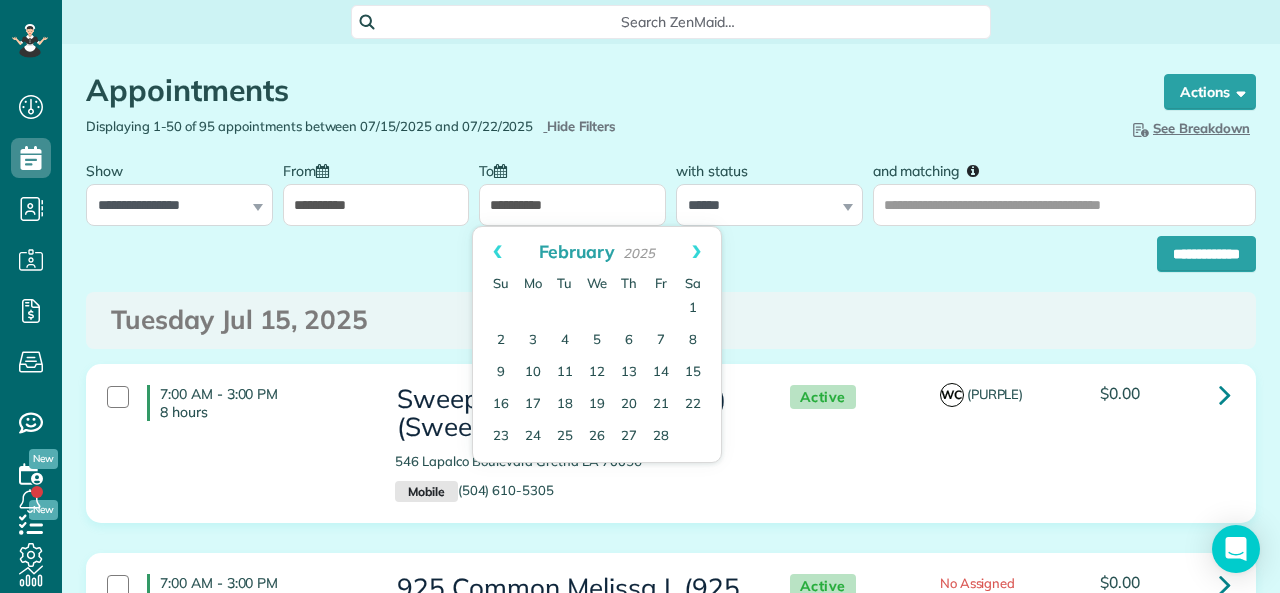 click on "Prev" at bounding box center [497, 252] 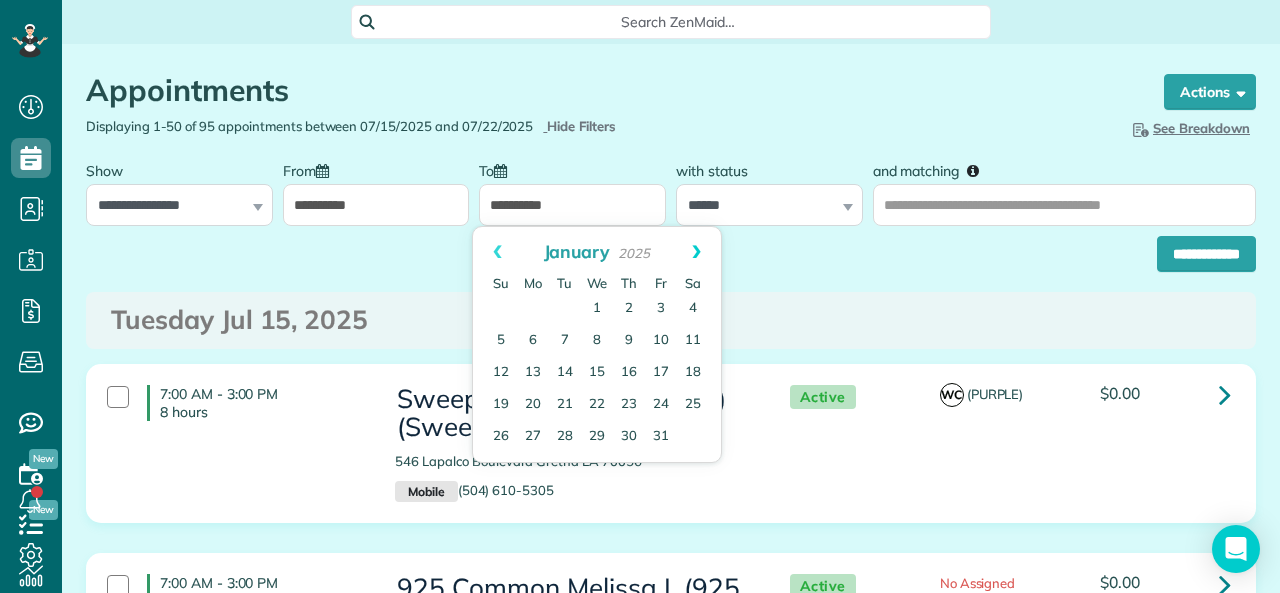 click on "Next" at bounding box center (696, 252) 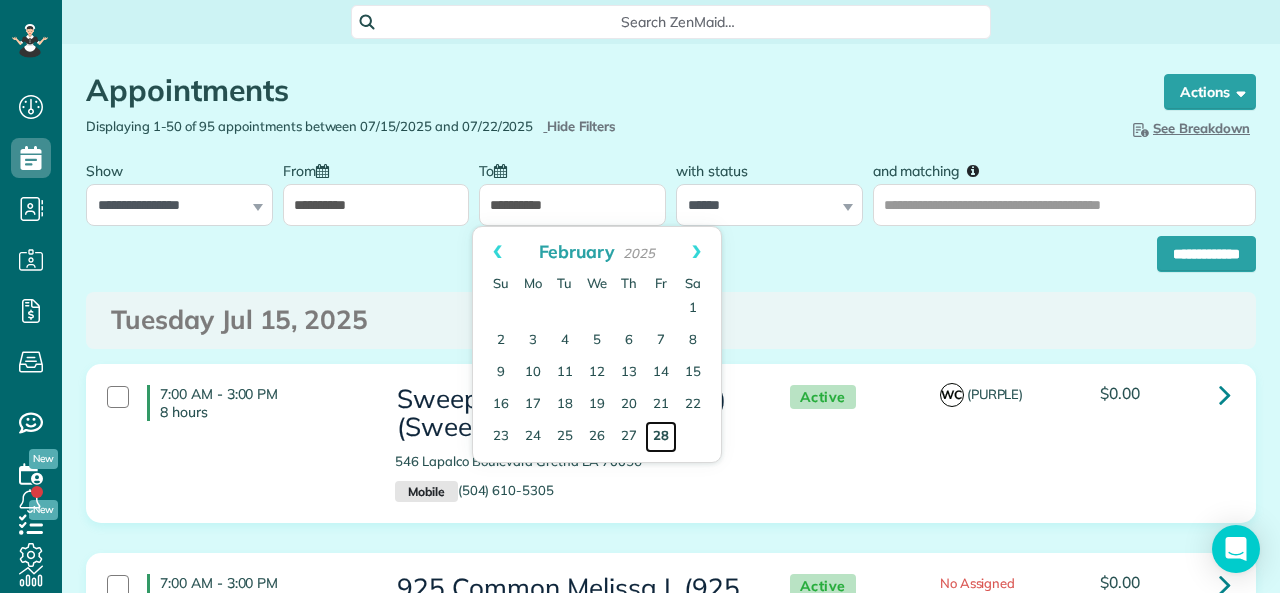click on "28" at bounding box center (661, 437) 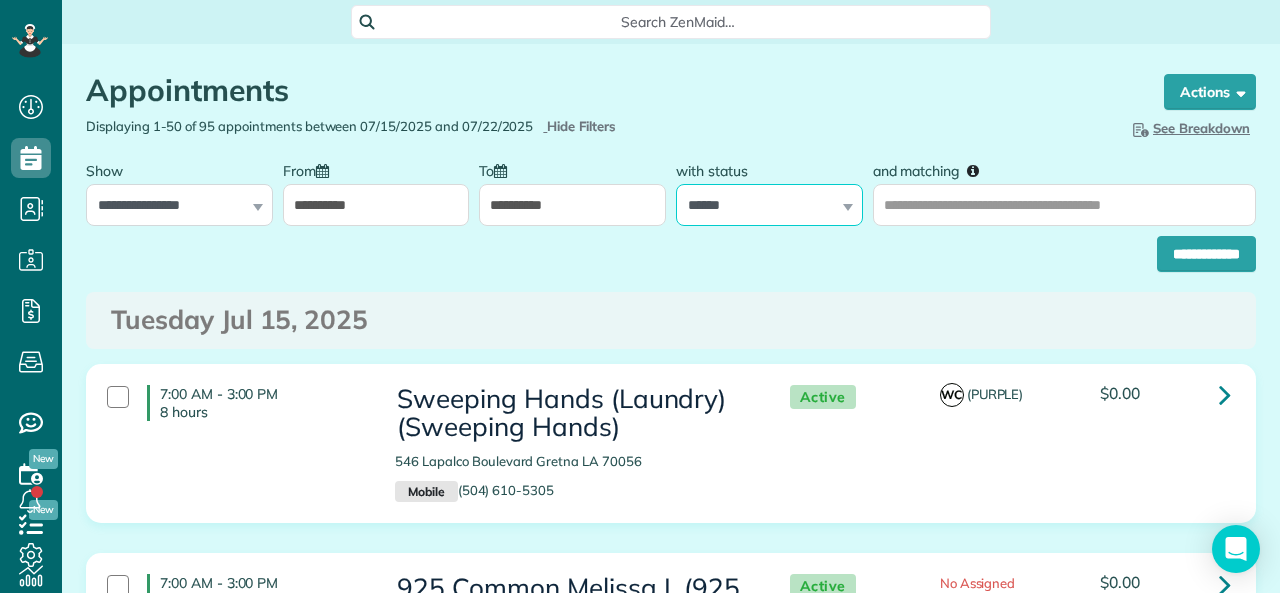 click on "**********" at bounding box center [769, 205] 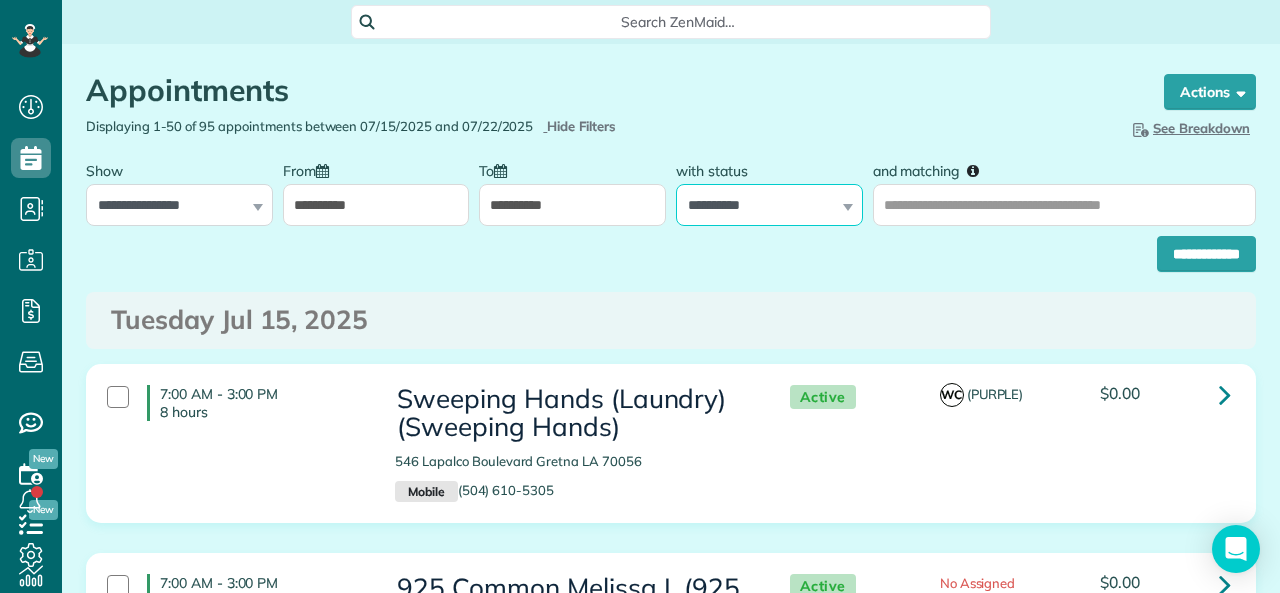 click on "**********" at bounding box center [769, 205] 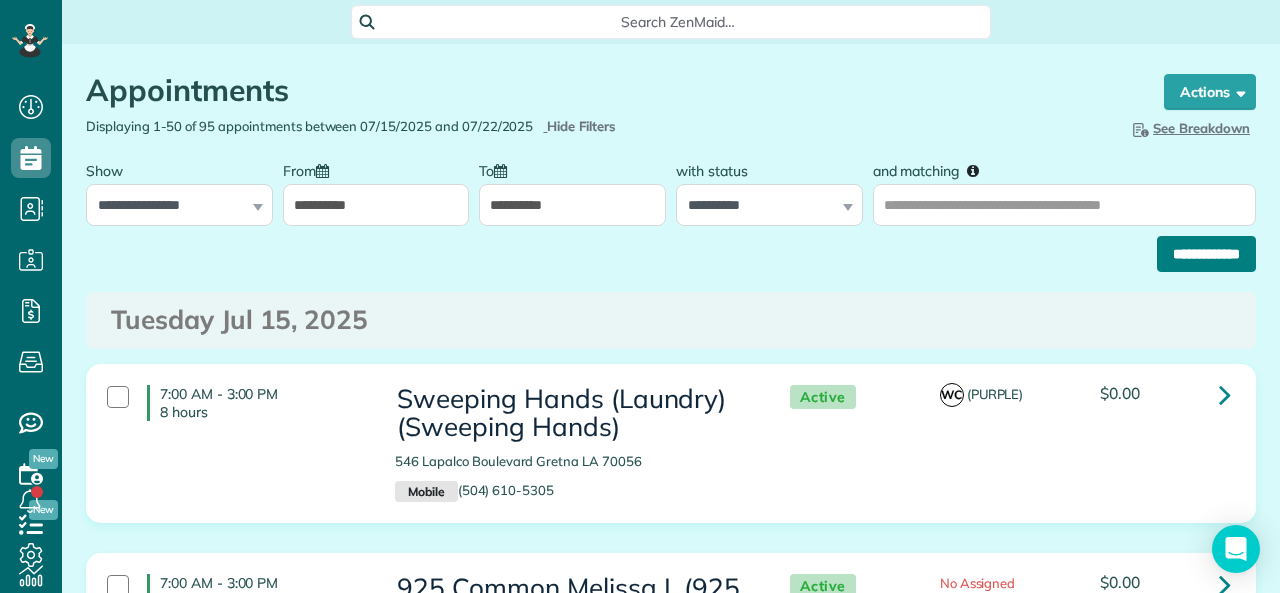 click on "**********" at bounding box center [1206, 254] 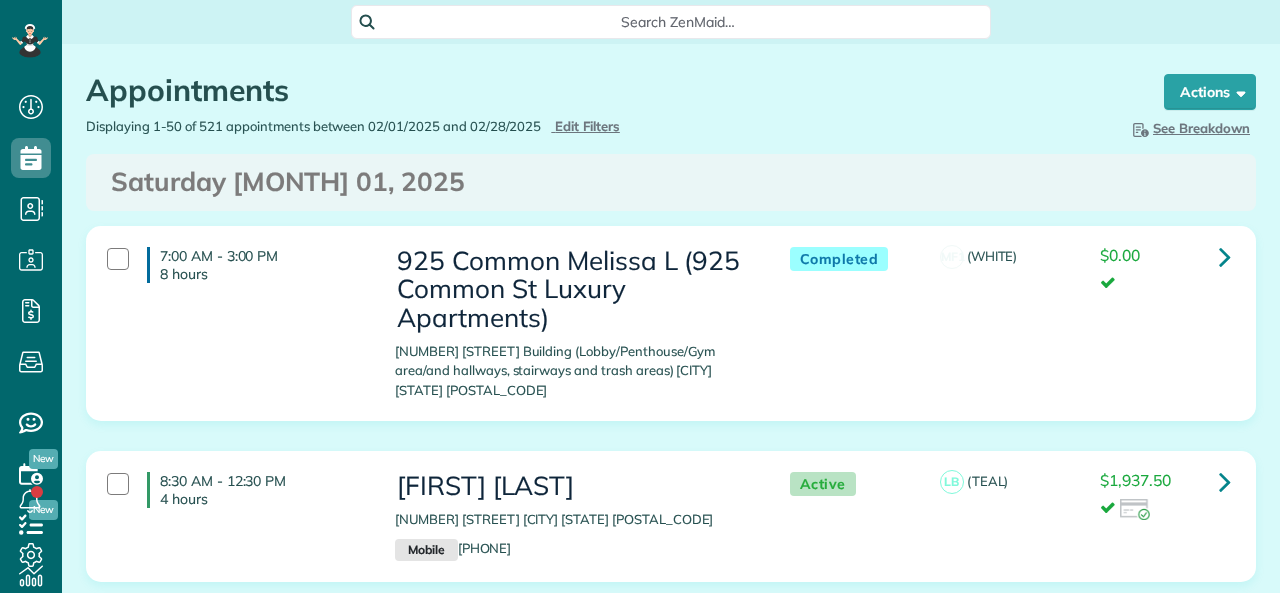 scroll, scrollTop: 0, scrollLeft: 0, axis: both 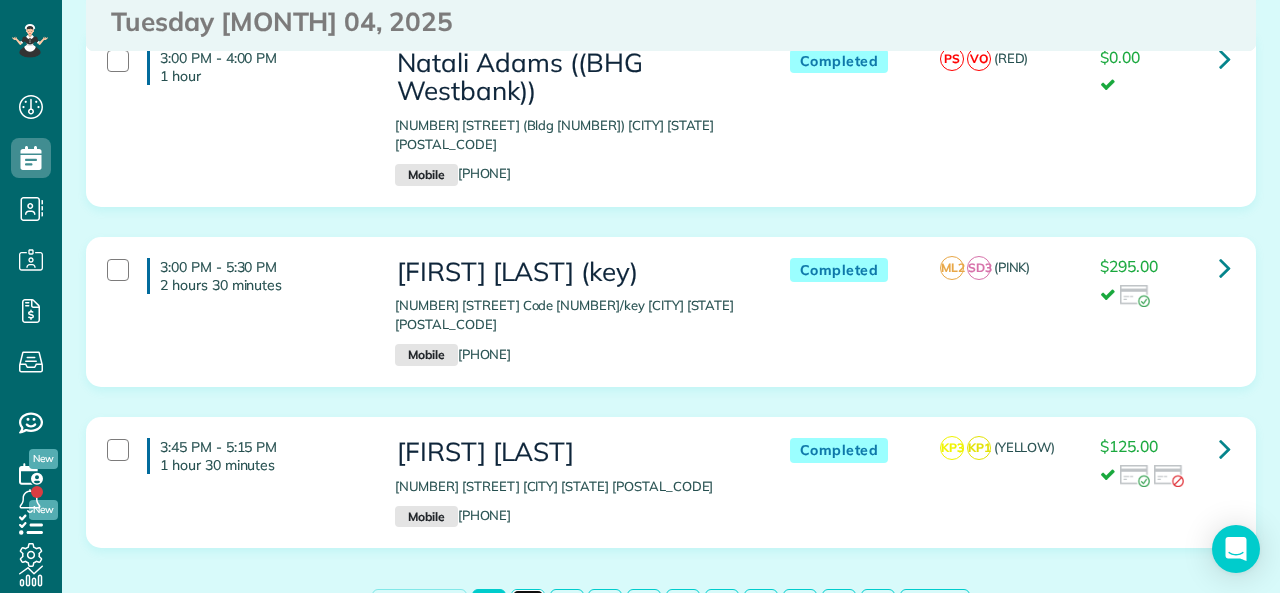 click on "2" at bounding box center [528, 606] 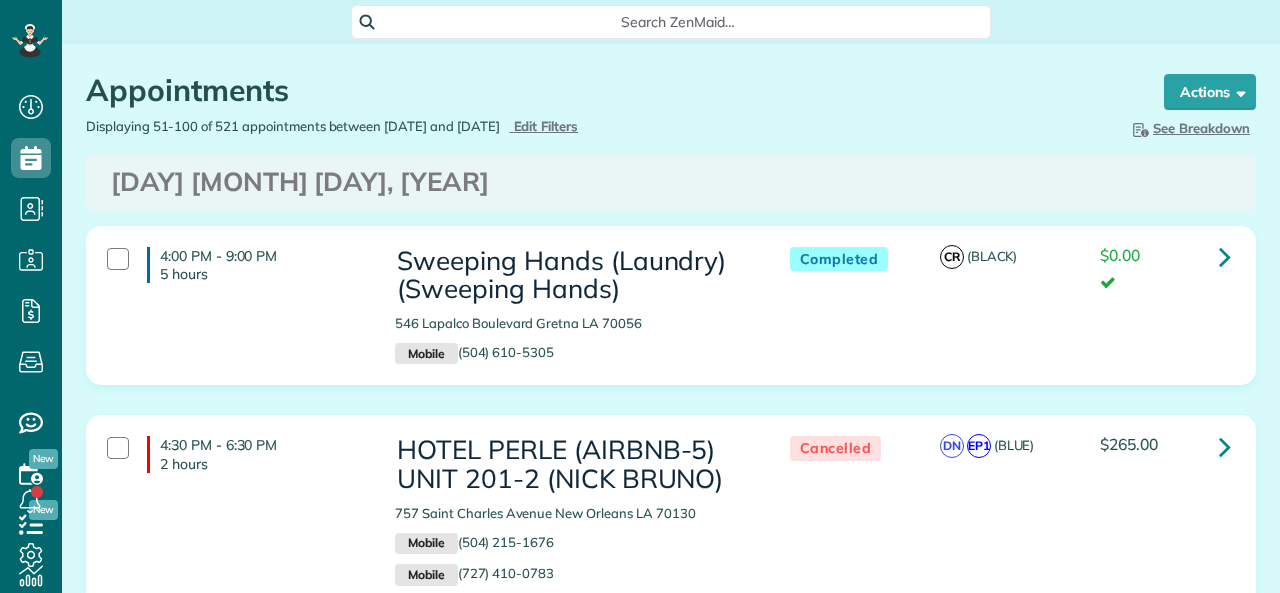scroll, scrollTop: 0, scrollLeft: 0, axis: both 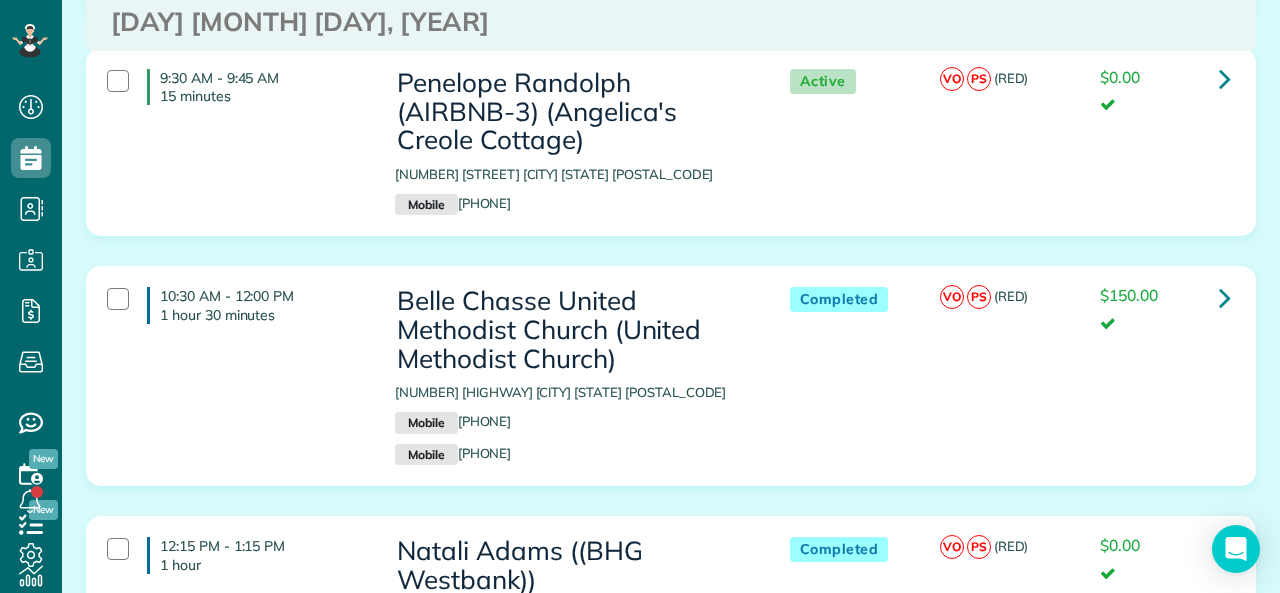 drag, startPoint x: 803, startPoint y: 26, endPoint x: 651, endPoint y: 5, distance: 153.4438 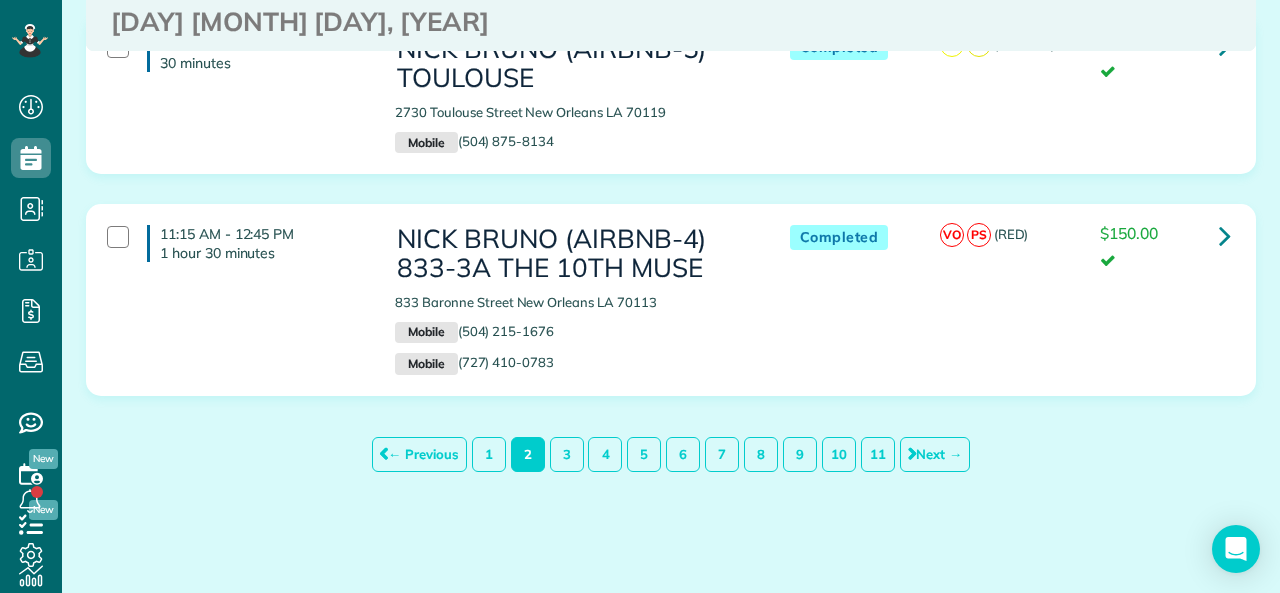 scroll, scrollTop: 10164, scrollLeft: 0, axis: vertical 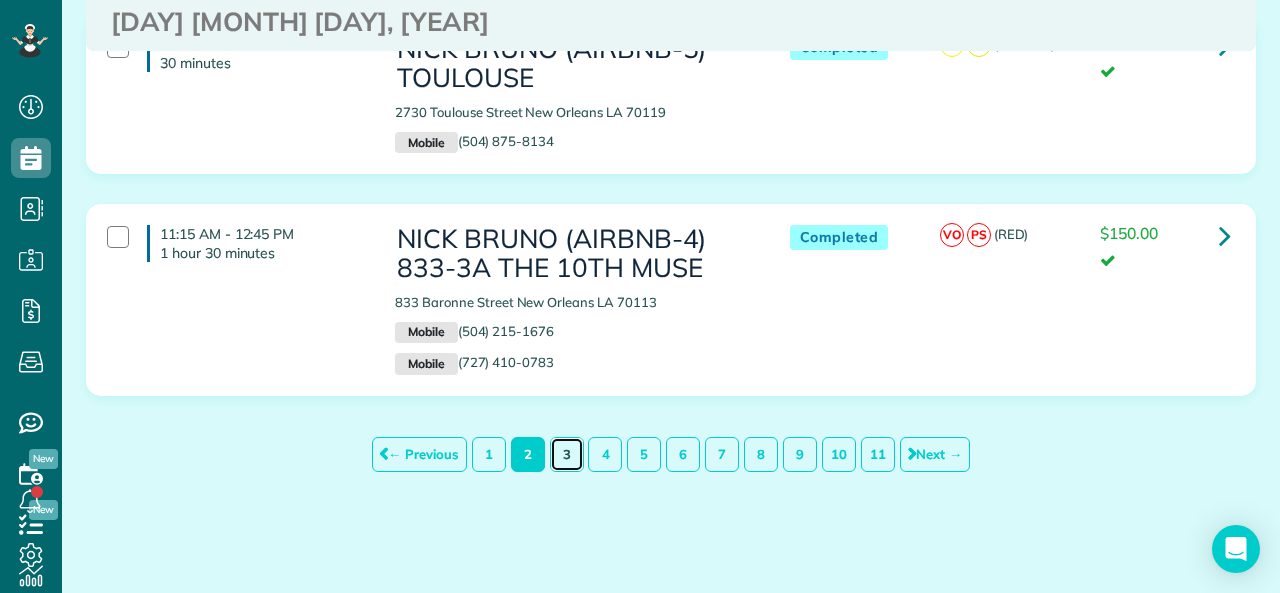 click on "3" at bounding box center [567, 454] 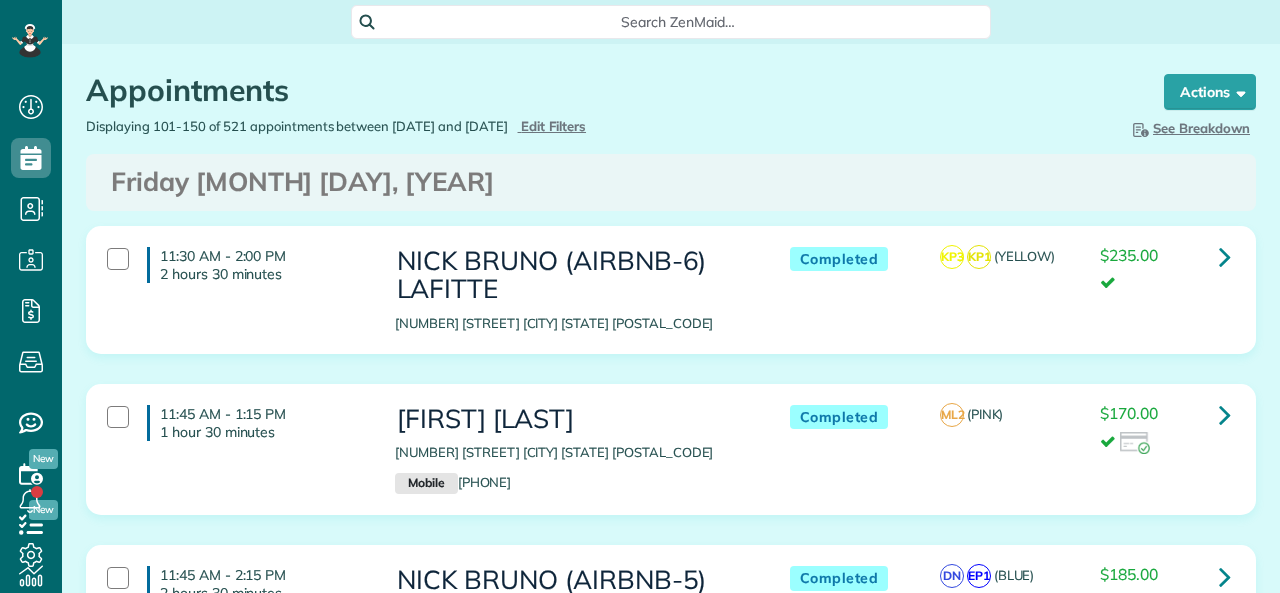 scroll, scrollTop: 0, scrollLeft: 0, axis: both 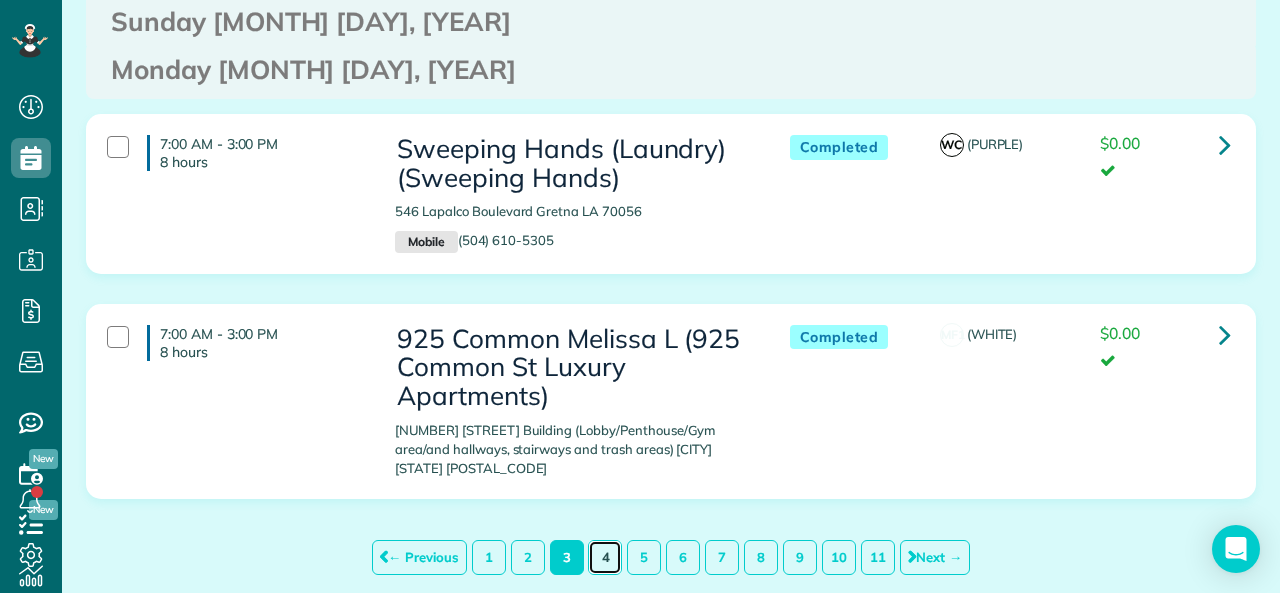 click on "4" at bounding box center [605, 557] 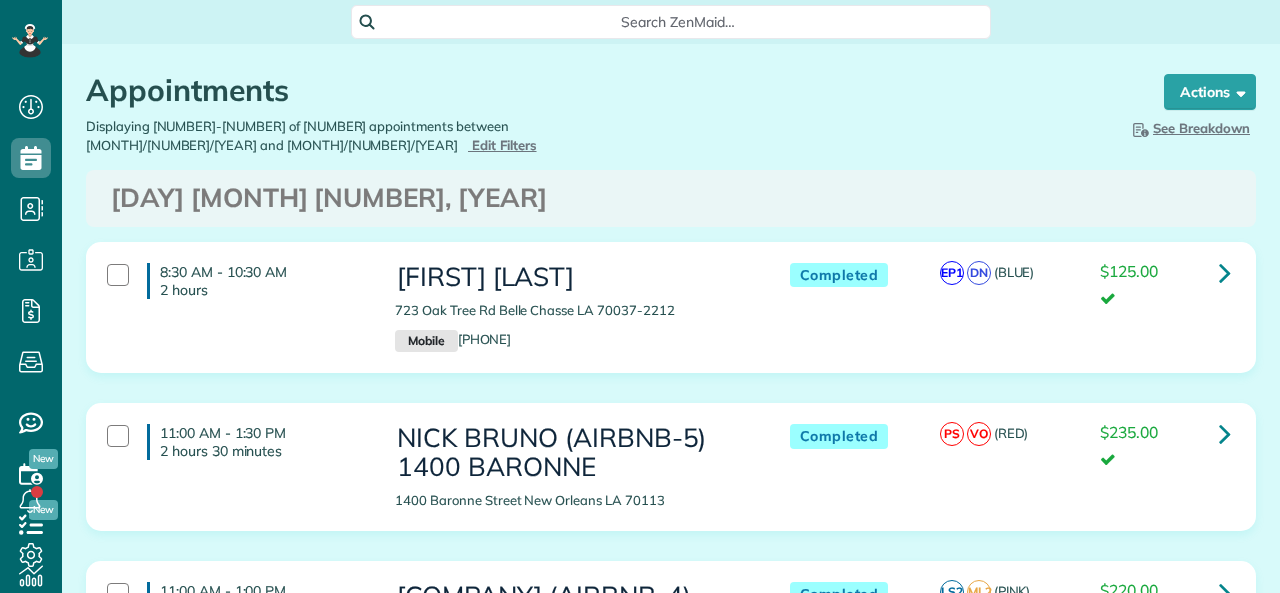 scroll, scrollTop: 0, scrollLeft: 0, axis: both 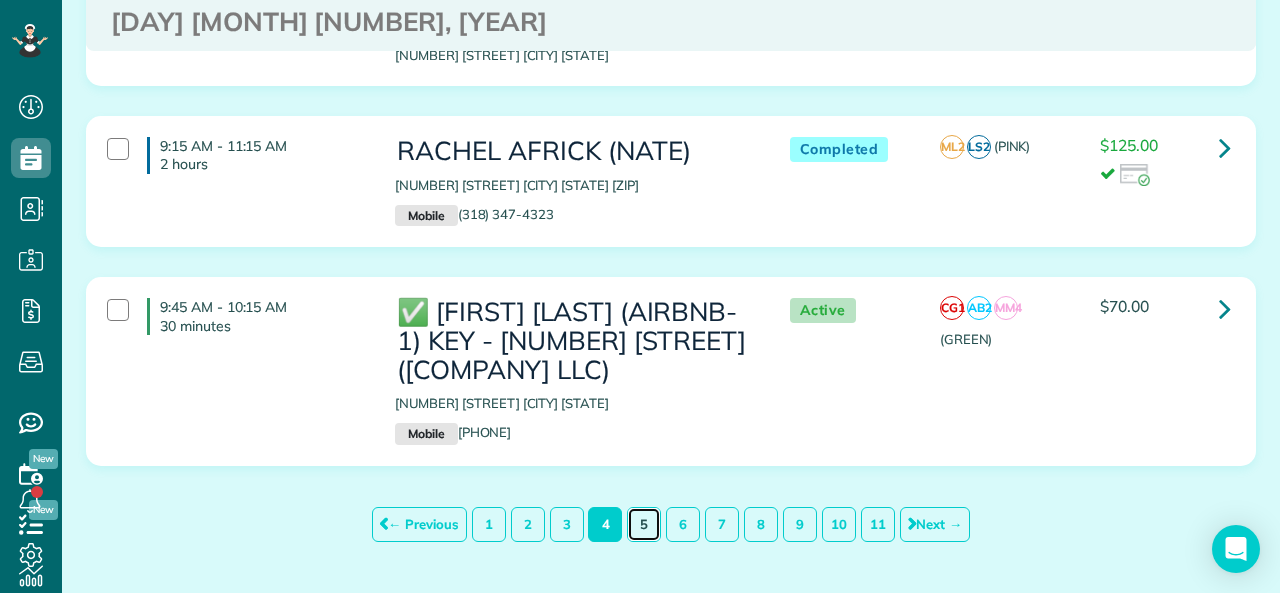 click on "5" at bounding box center (644, 524) 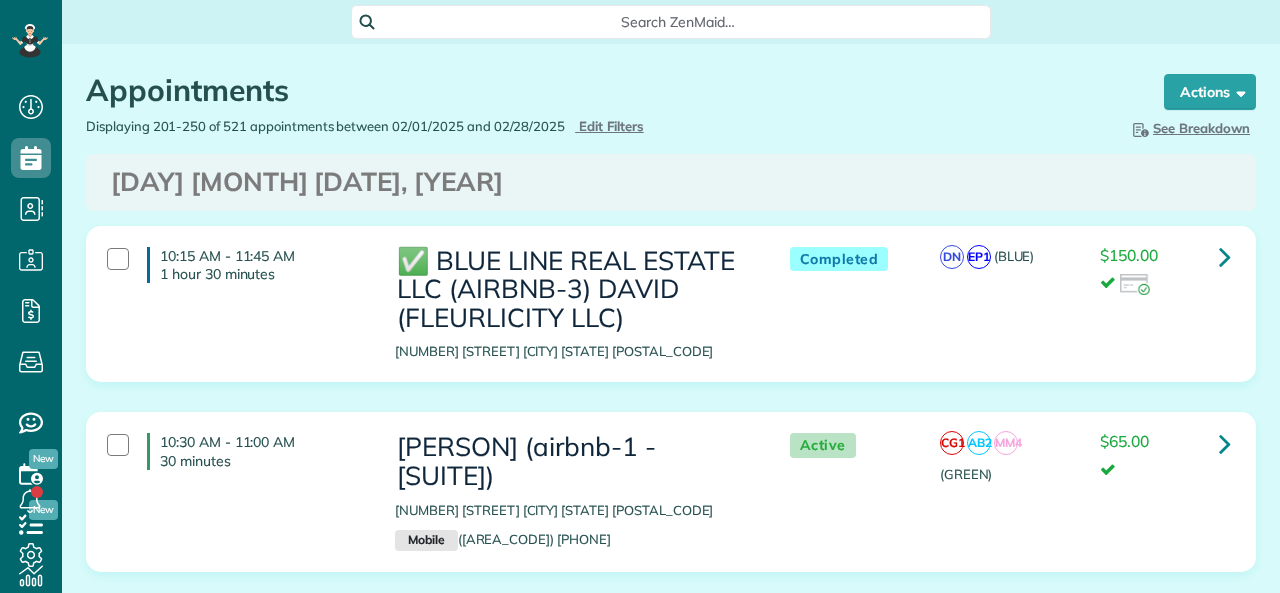 scroll, scrollTop: 0, scrollLeft: 0, axis: both 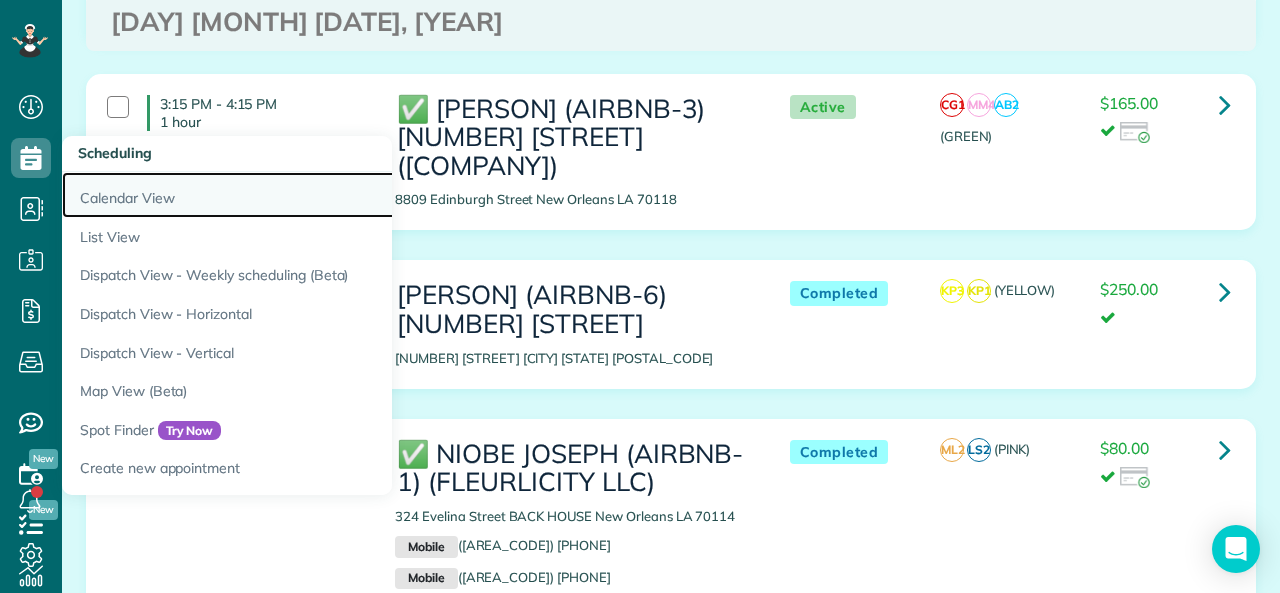 click on "Calendar View" at bounding box center [312, 195] 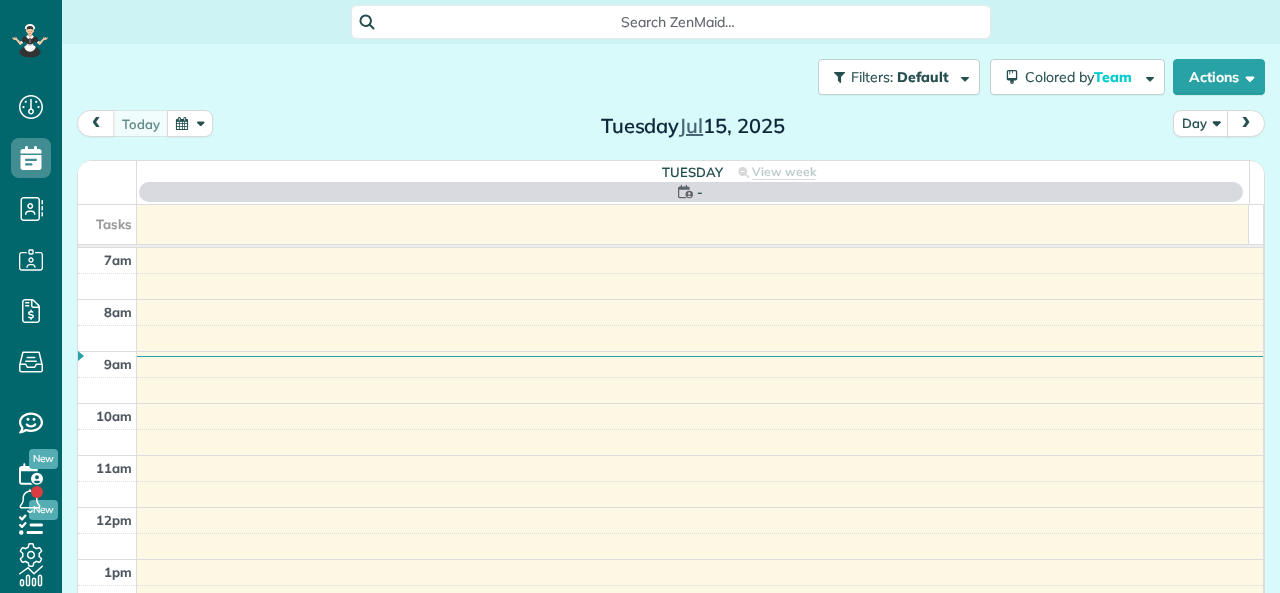 scroll, scrollTop: 0, scrollLeft: 0, axis: both 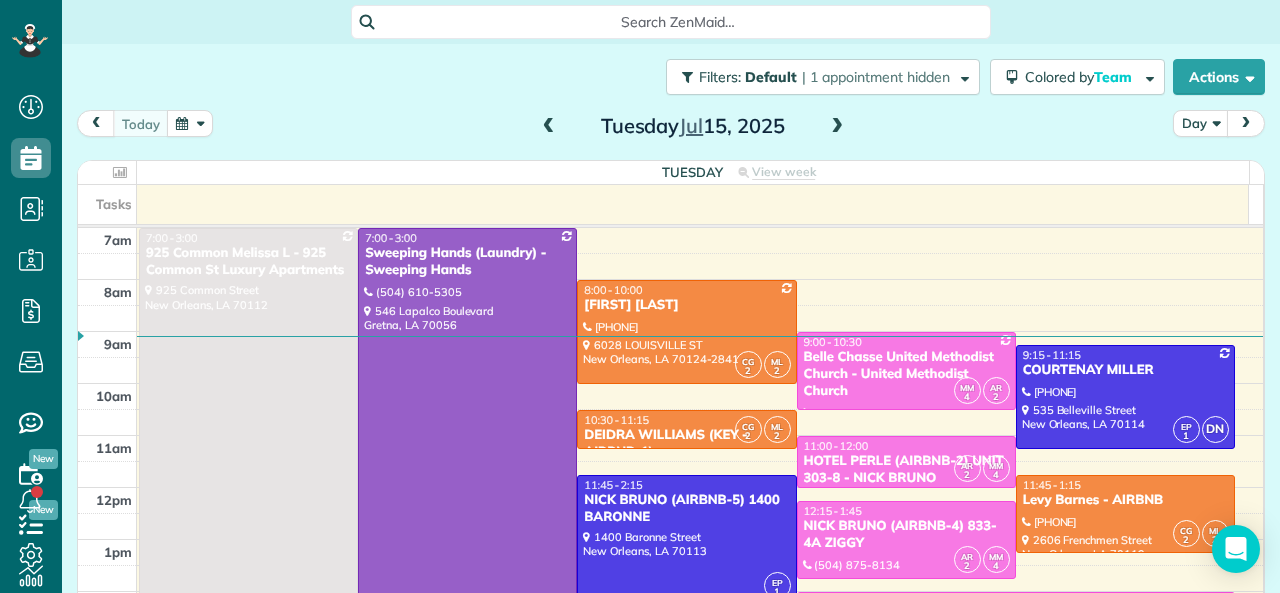 click at bounding box center (549, 127) 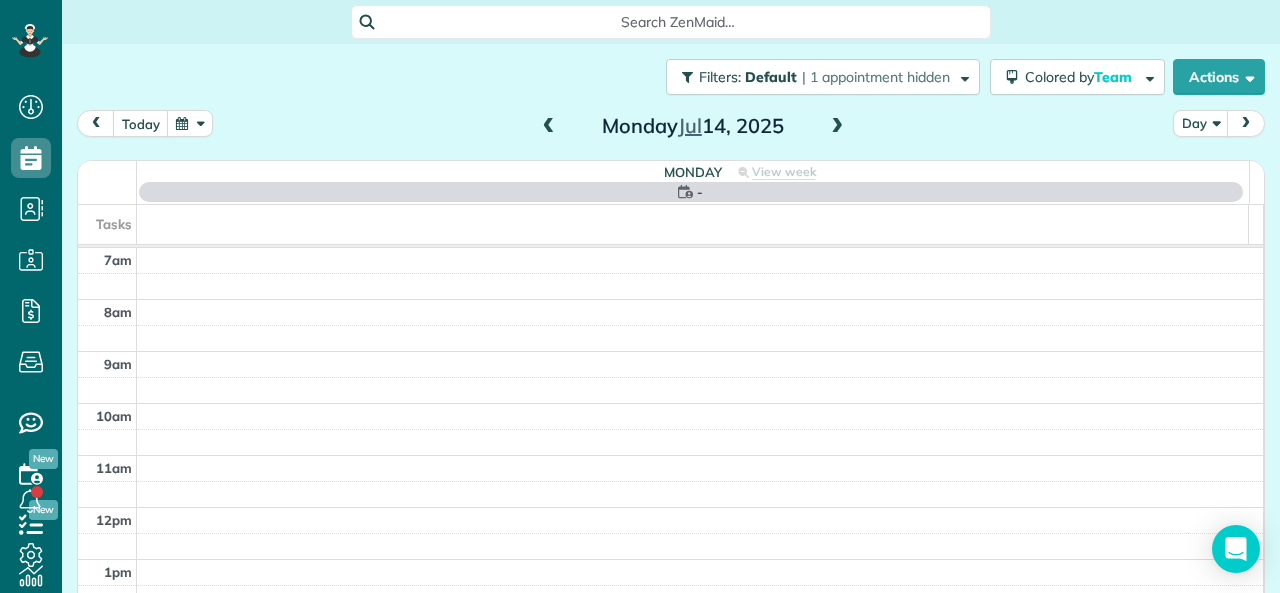 click at bounding box center [549, 127] 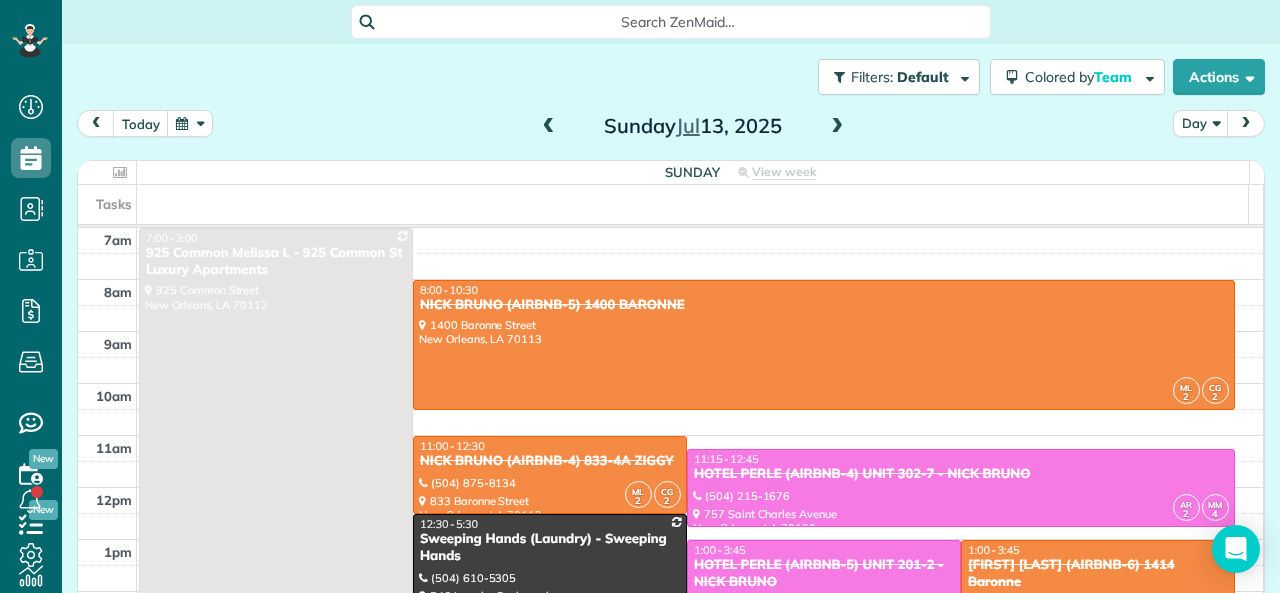 click at bounding box center [549, 127] 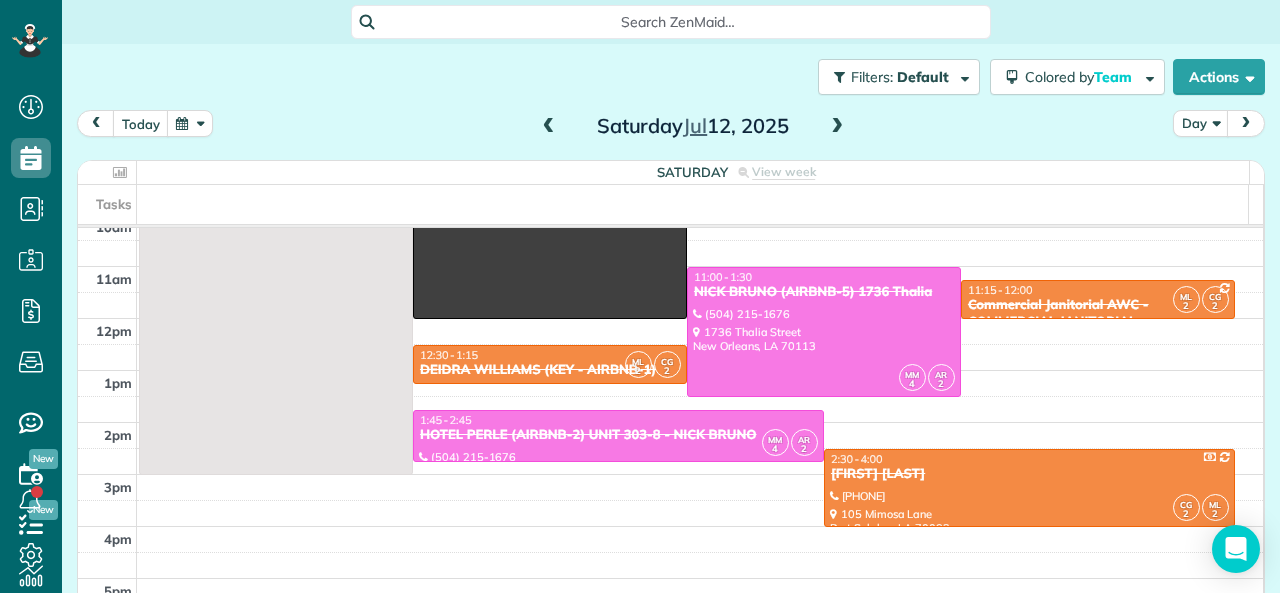 scroll, scrollTop: 200, scrollLeft: 0, axis: vertical 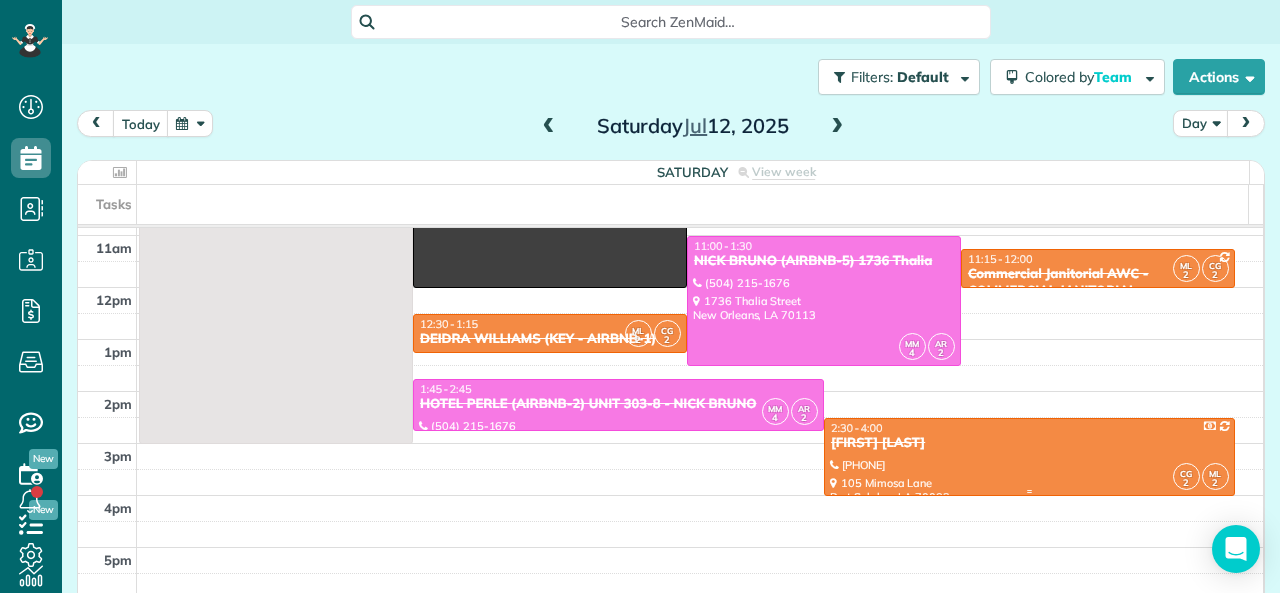 click on "[FIRST] [LAST]" at bounding box center (1029, 443) 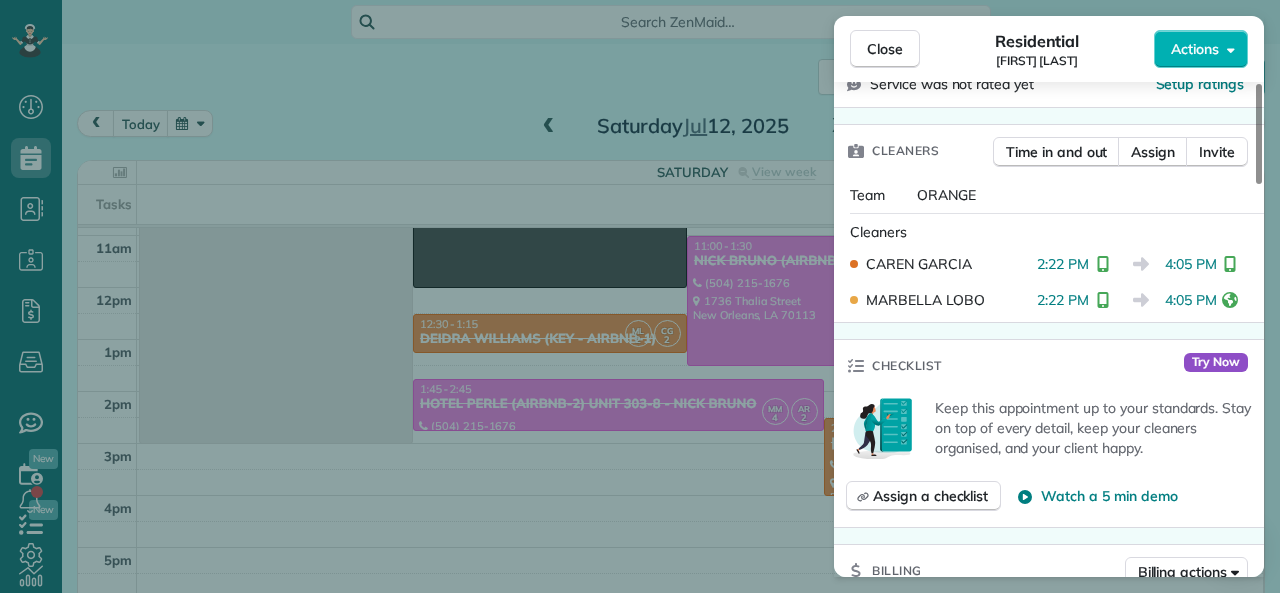 scroll, scrollTop: 500, scrollLeft: 0, axis: vertical 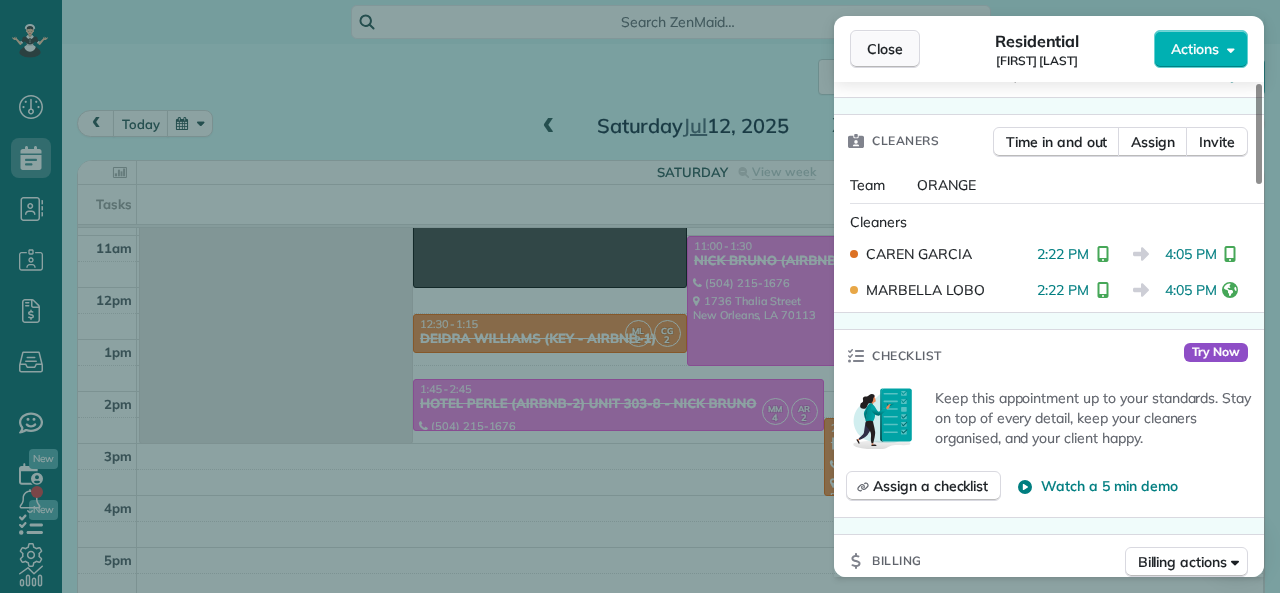 click on "Close" at bounding box center [885, 49] 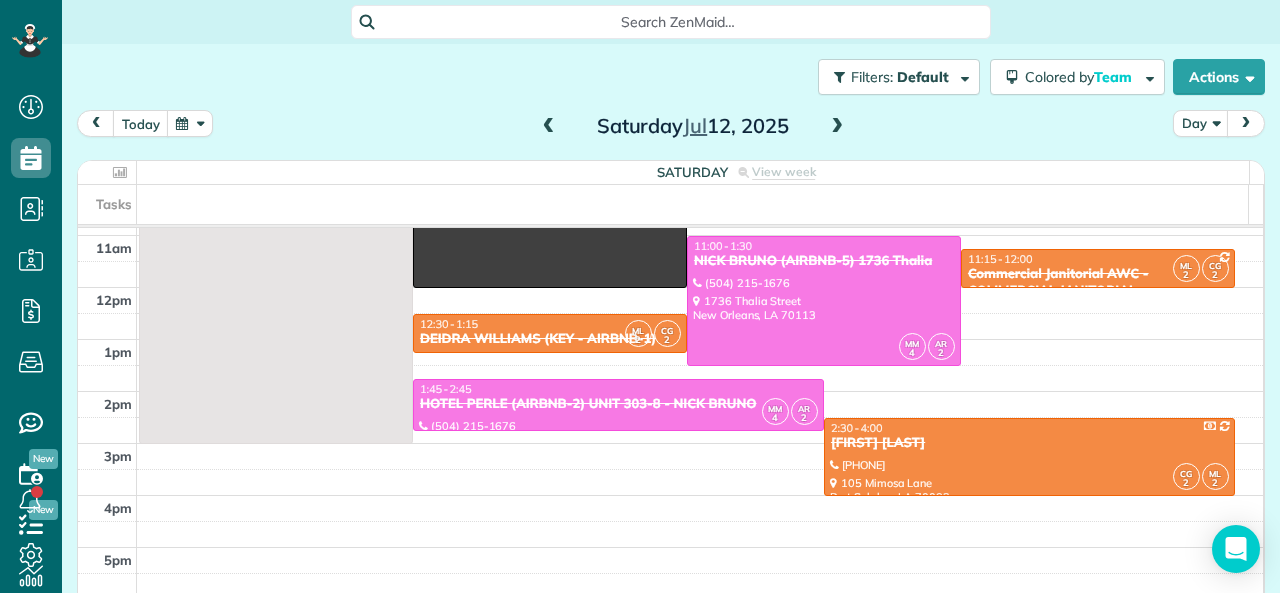 click at bounding box center (837, 127) 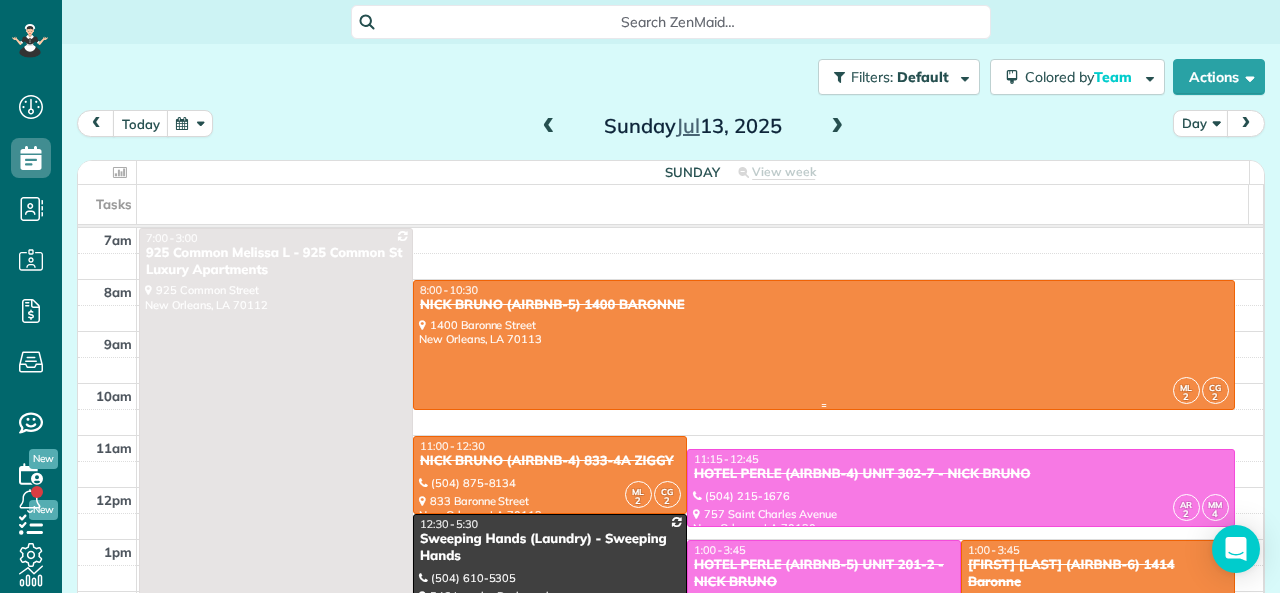 click at bounding box center [824, 345] 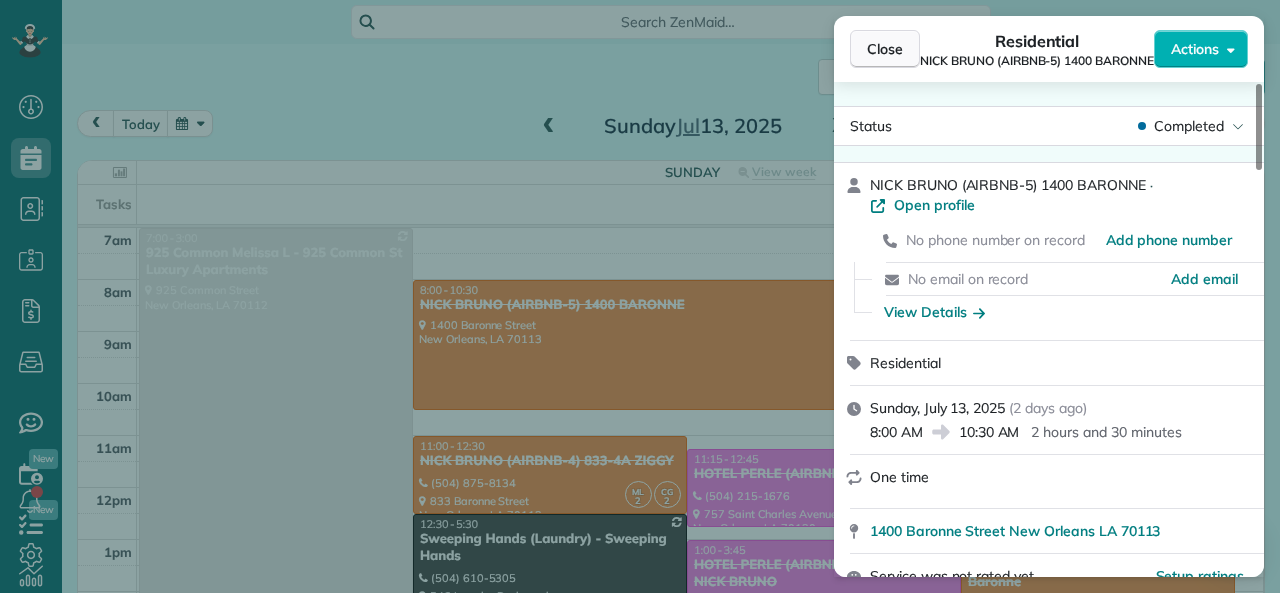 click on "Close" at bounding box center (885, 49) 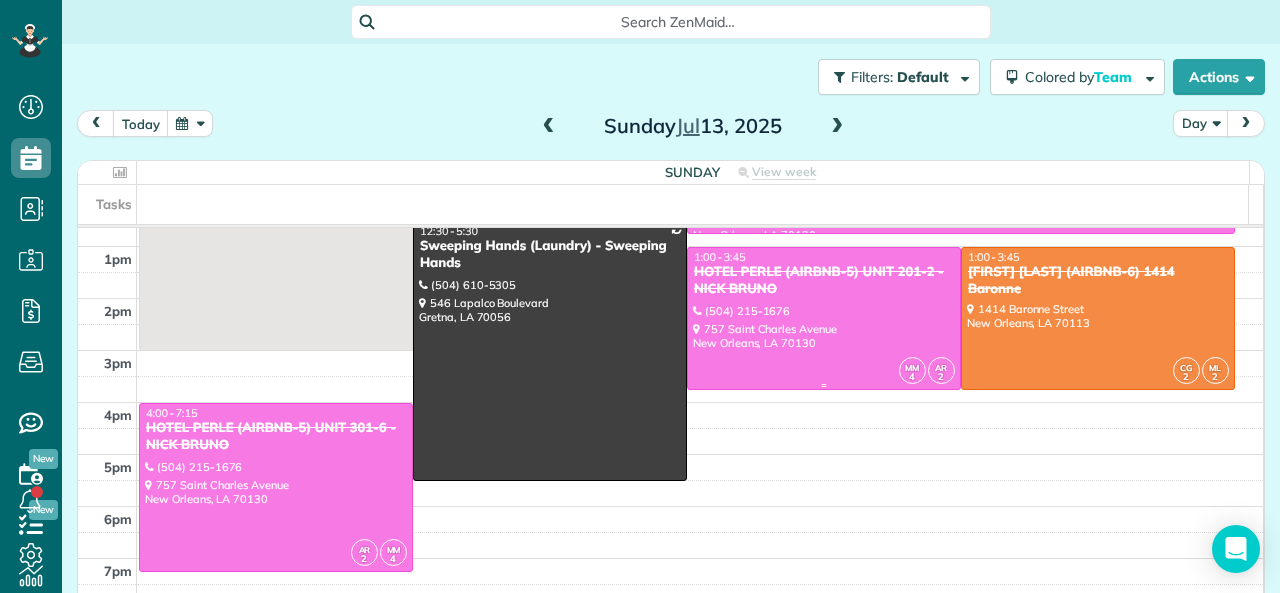scroll, scrollTop: 300, scrollLeft: 0, axis: vertical 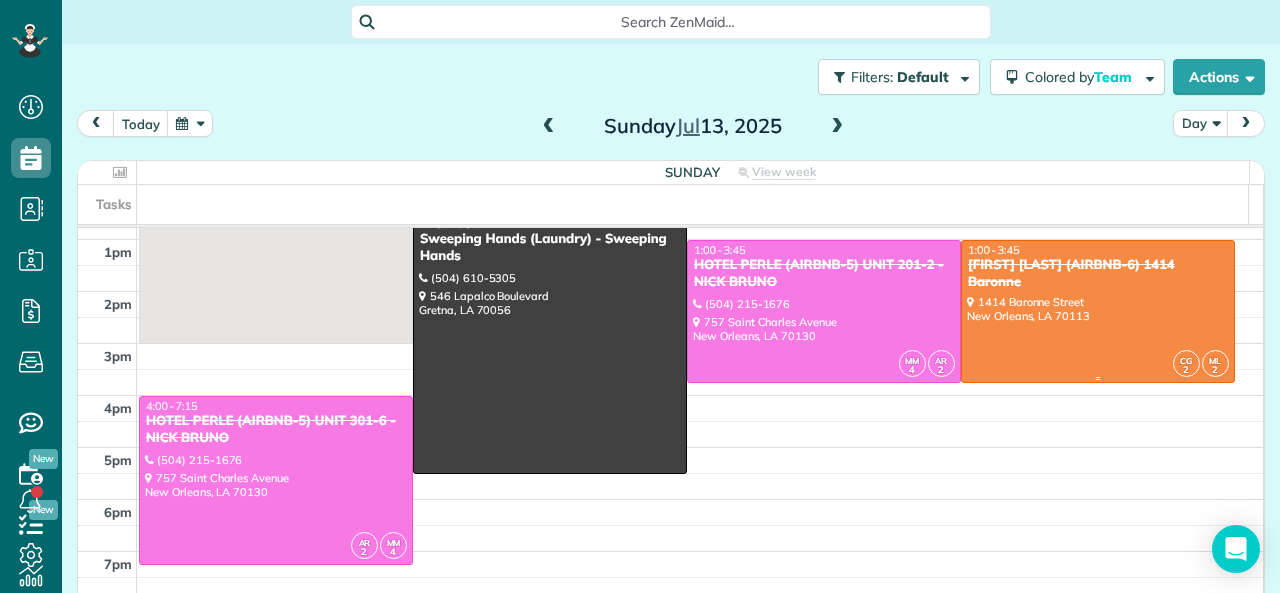 click at bounding box center (1098, 311) 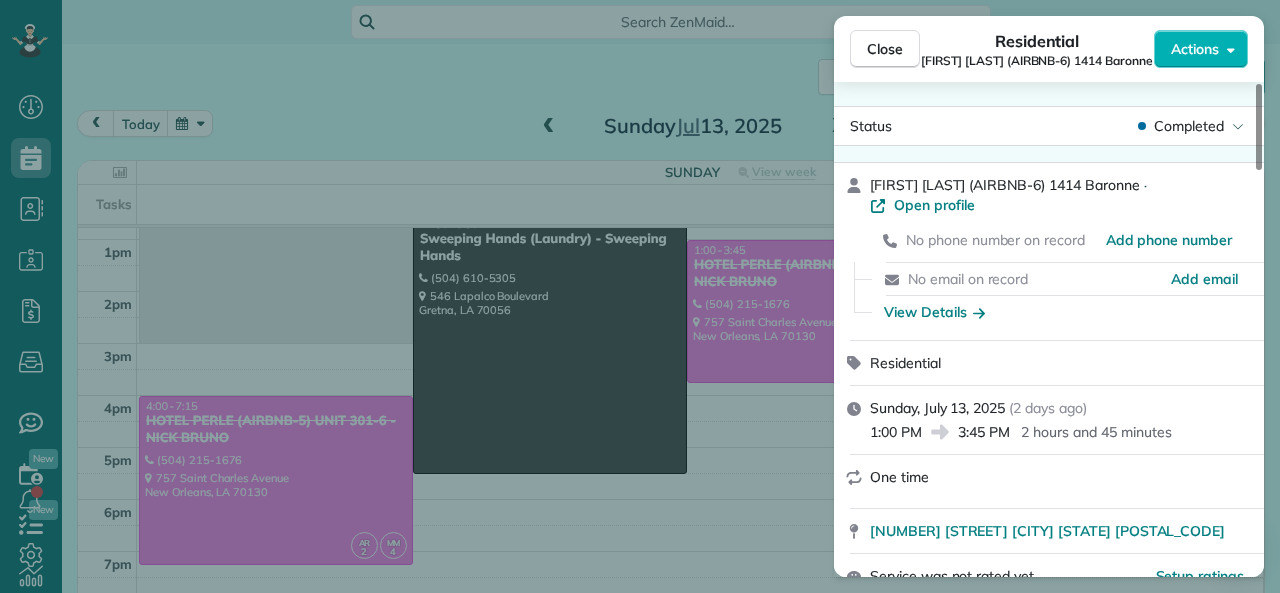 scroll, scrollTop: 100, scrollLeft: 0, axis: vertical 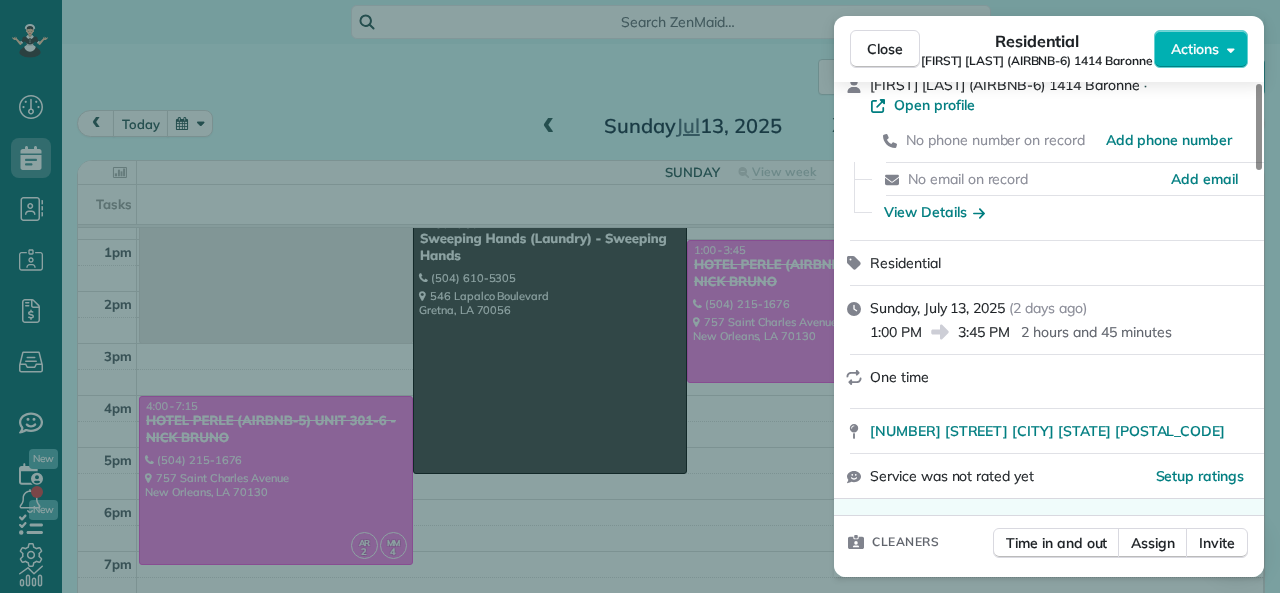 drag, startPoint x: 962, startPoint y: 308, endPoint x: 1007, endPoint y: 315, distance: 45.54119 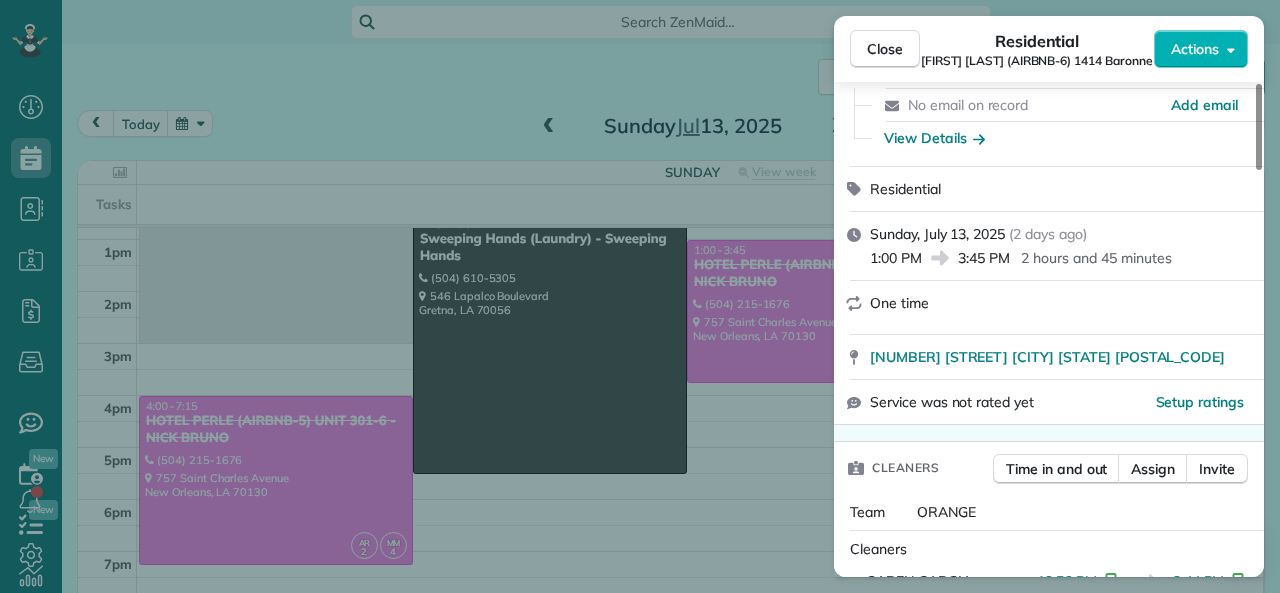scroll, scrollTop: 400, scrollLeft: 0, axis: vertical 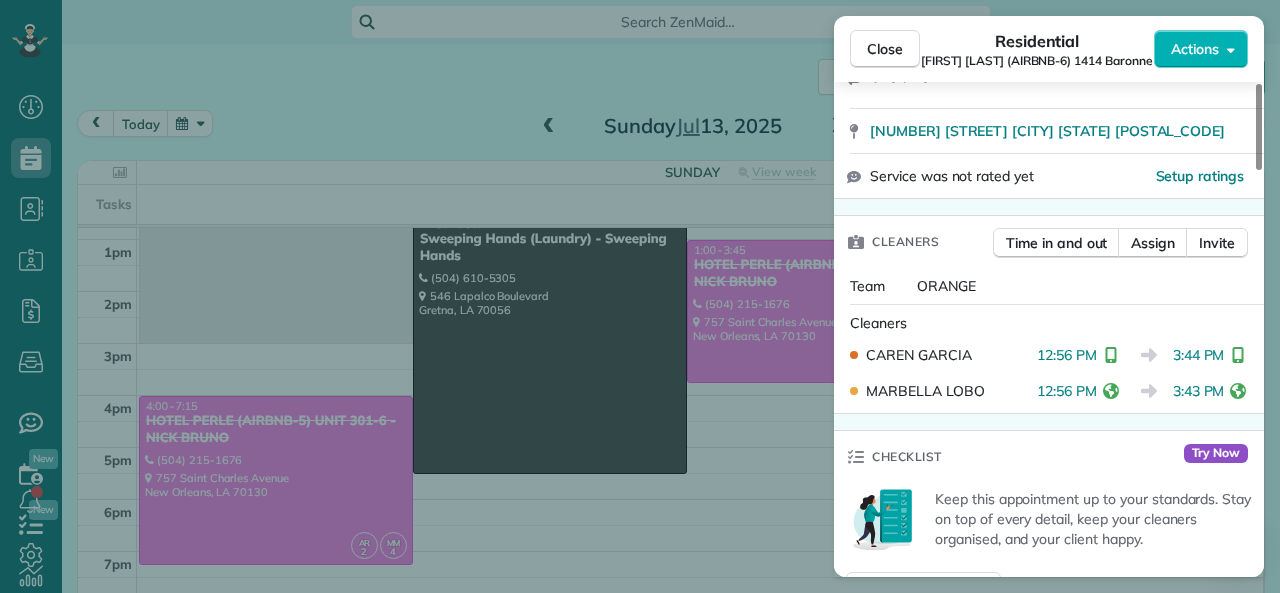 drag, startPoint x: 882, startPoint y: 38, endPoint x: 749, endPoint y: 188, distance: 200.47194 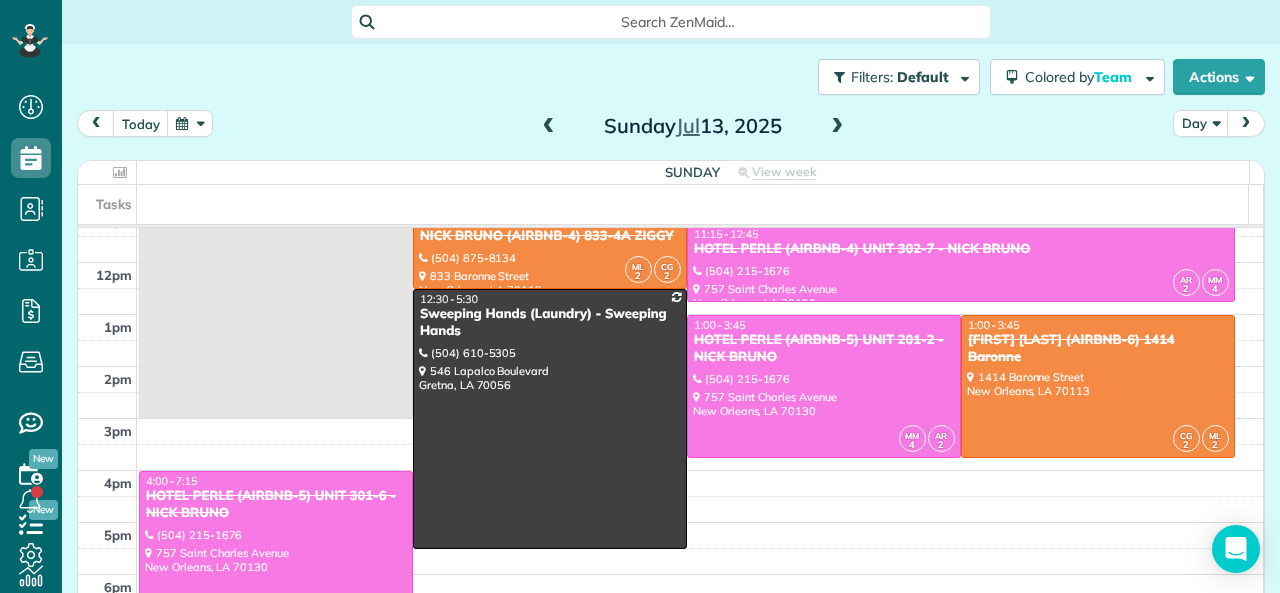 scroll, scrollTop: 0, scrollLeft: 0, axis: both 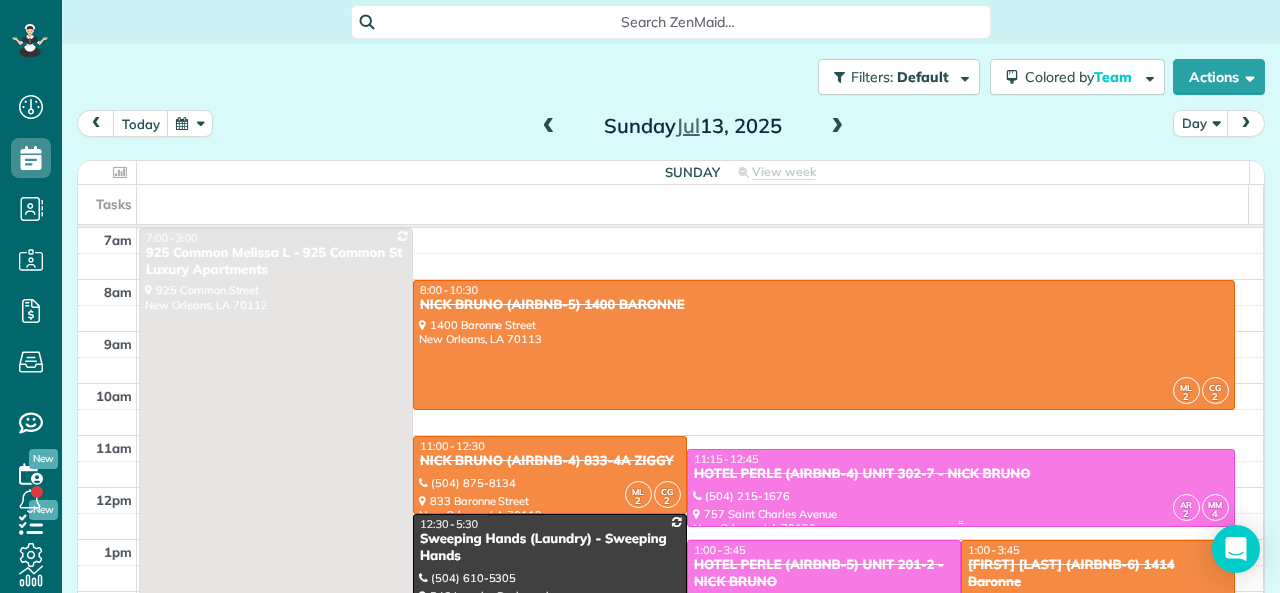click on "HOTEL PERLE (AIRBNB-4) UNIT 302-7 - NICK BRUNO" at bounding box center (961, 474) 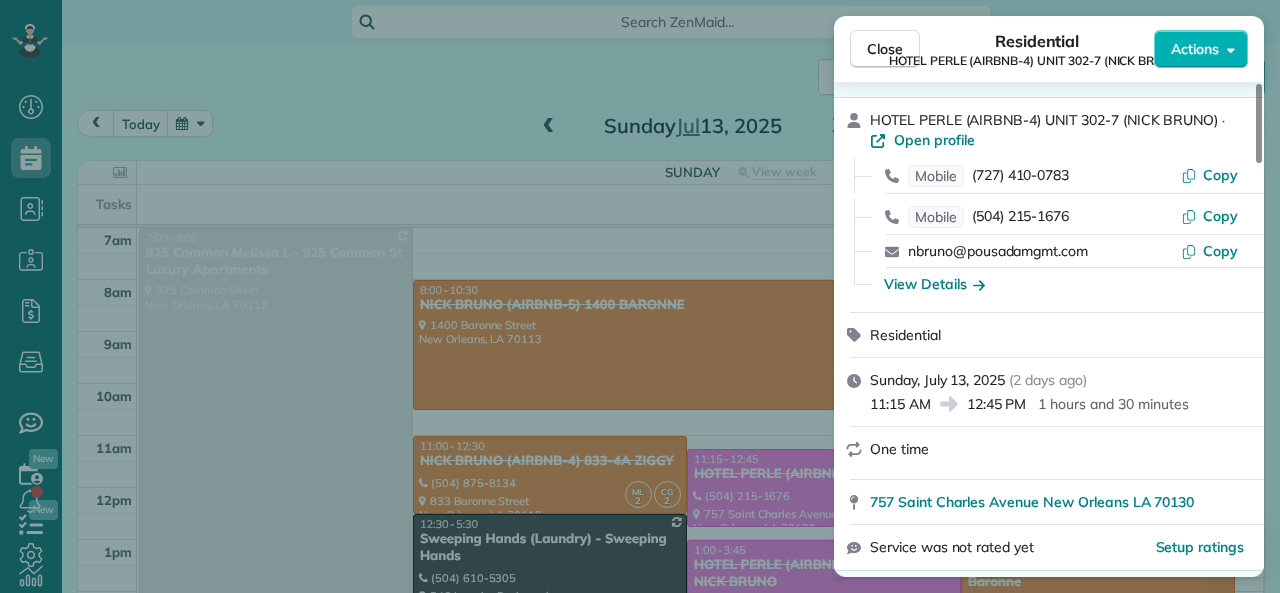 scroll, scrollTop: 100, scrollLeft: 0, axis: vertical 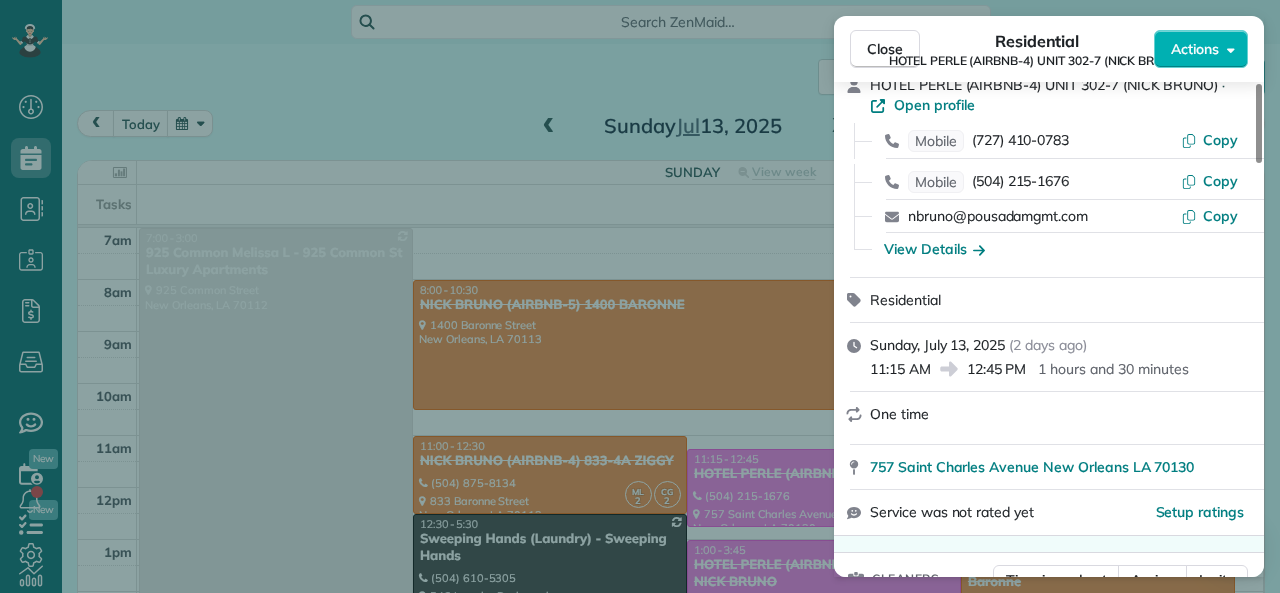 drag, startPoint x: 872, startPoint y: 370, endPoint x: 931, endPoint y: 374, distance: 59.135437 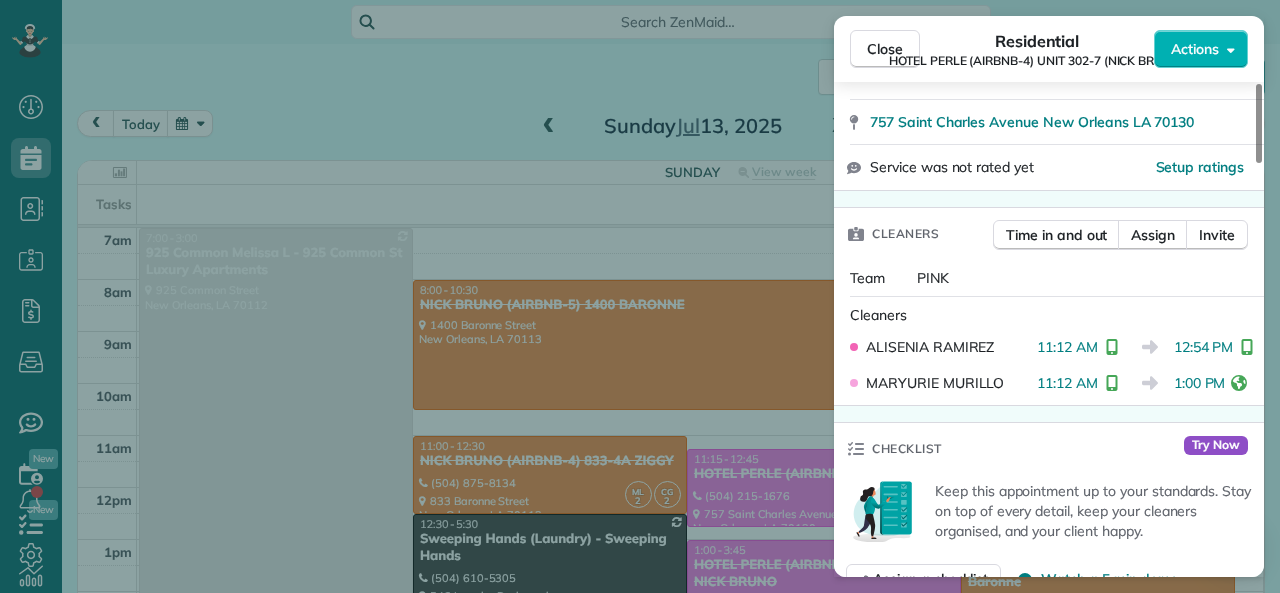 scroll, scrollTop: 500, scrollLeft: 0, axis: vertical 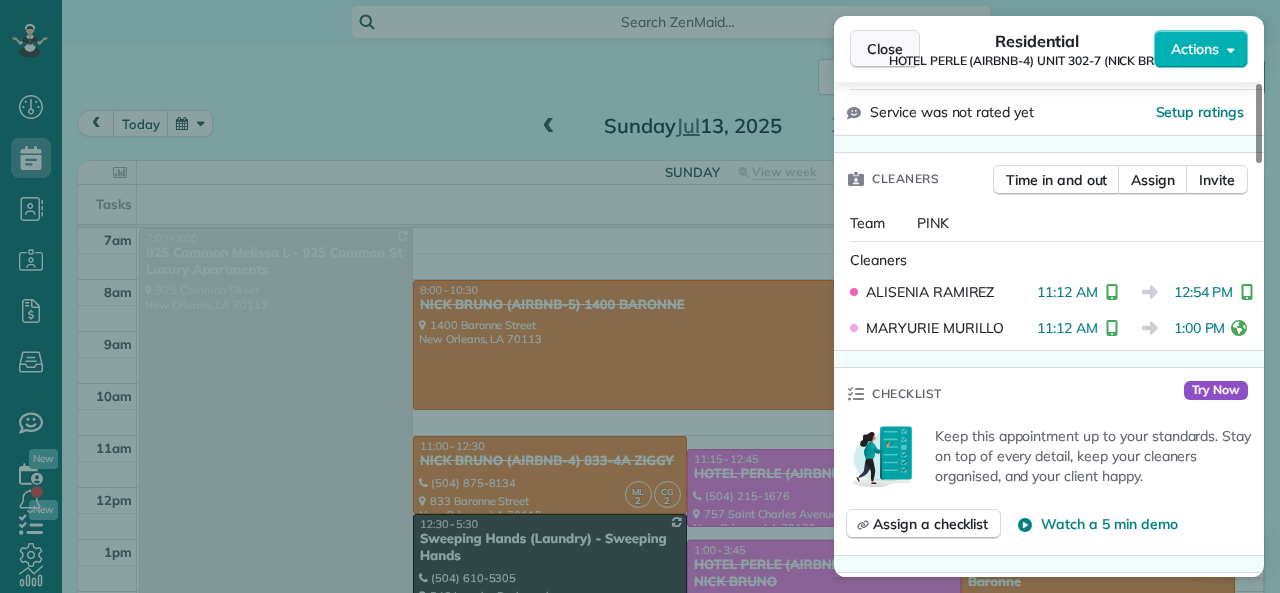 click on "Close" at bounding box center (885, 49) 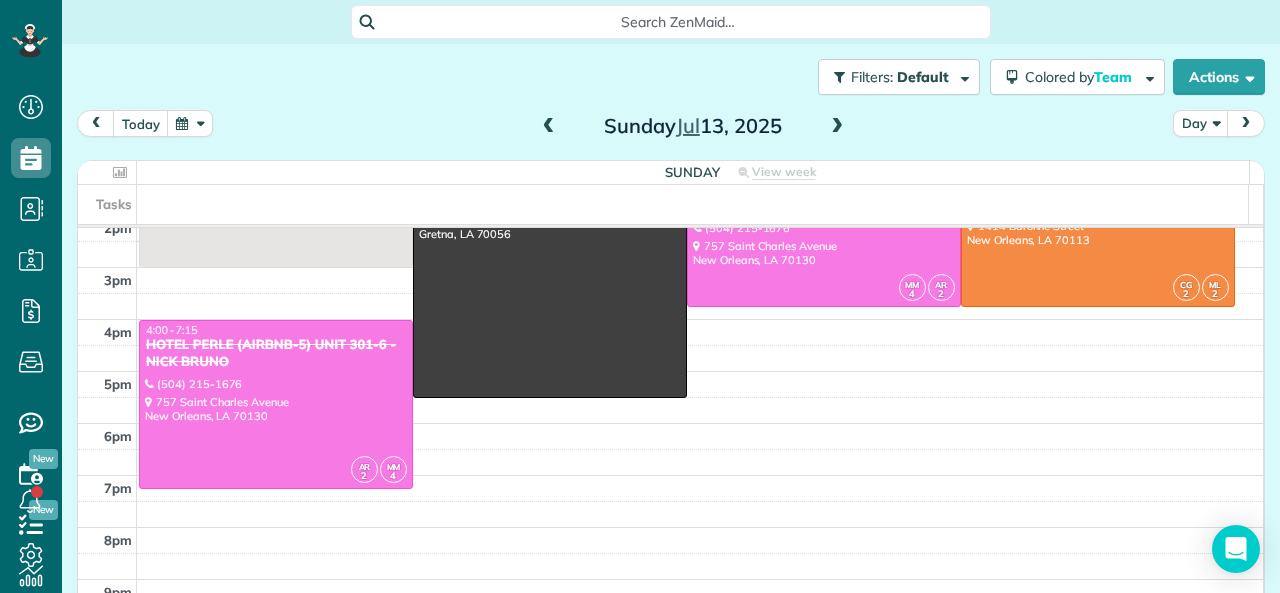 scroll, scrollTop: 400, scrollLeft: 0, axis: vertical 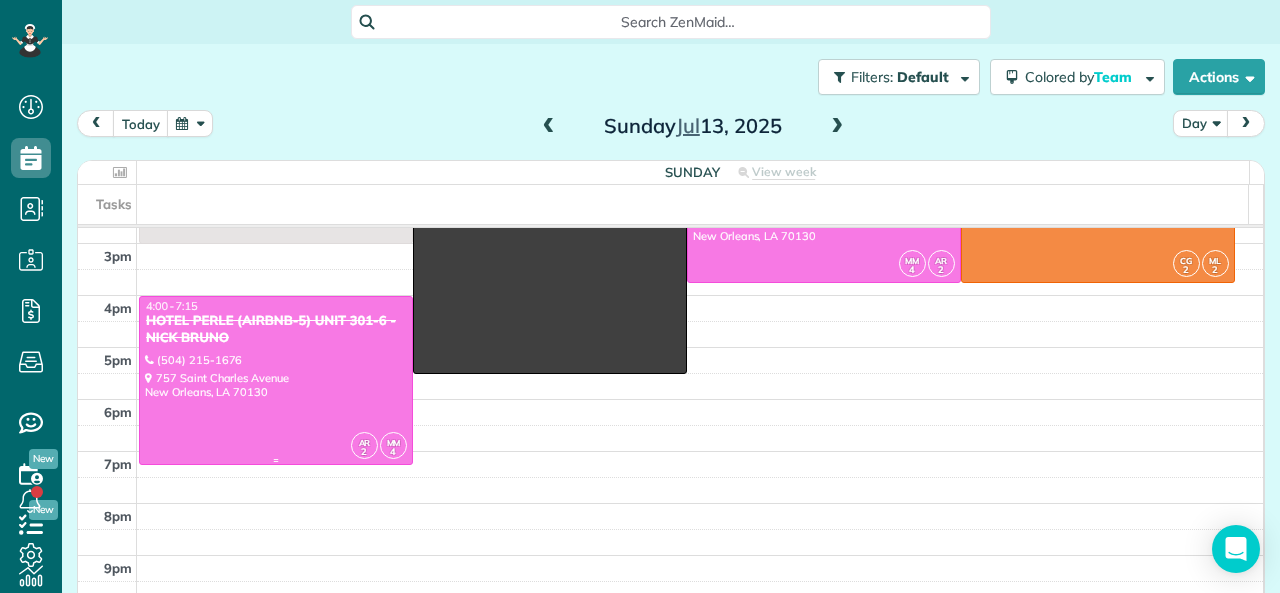click at bounding box center [276, 380] 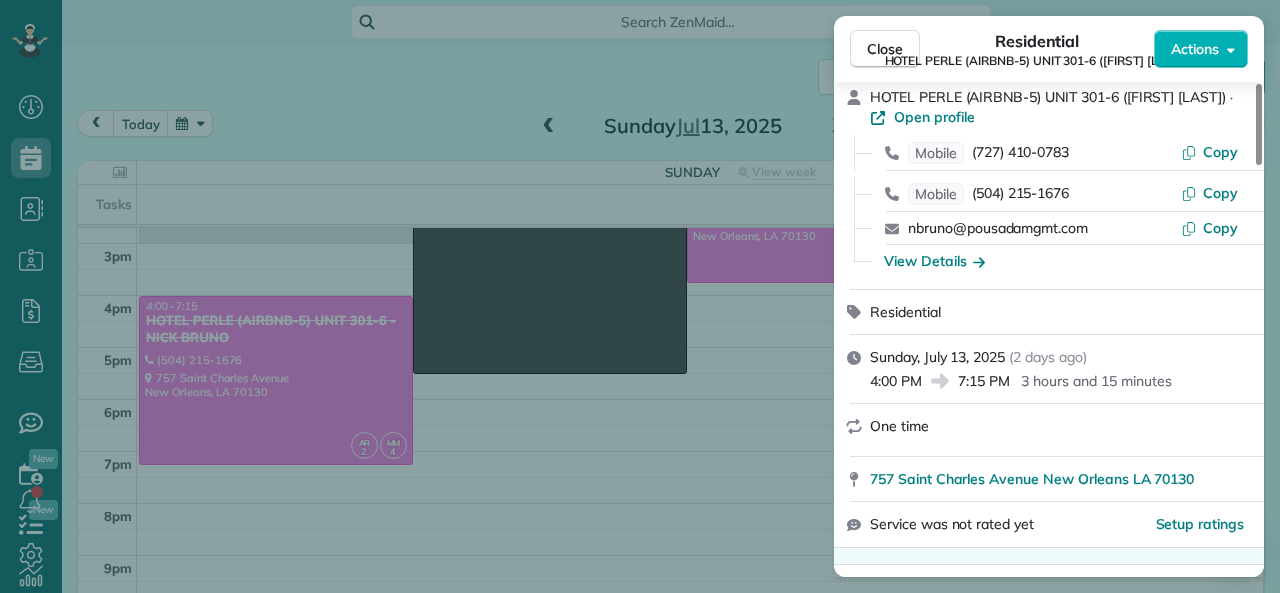 scroll, scrollTop: 100, scrollLeft: 0, axis: vertical 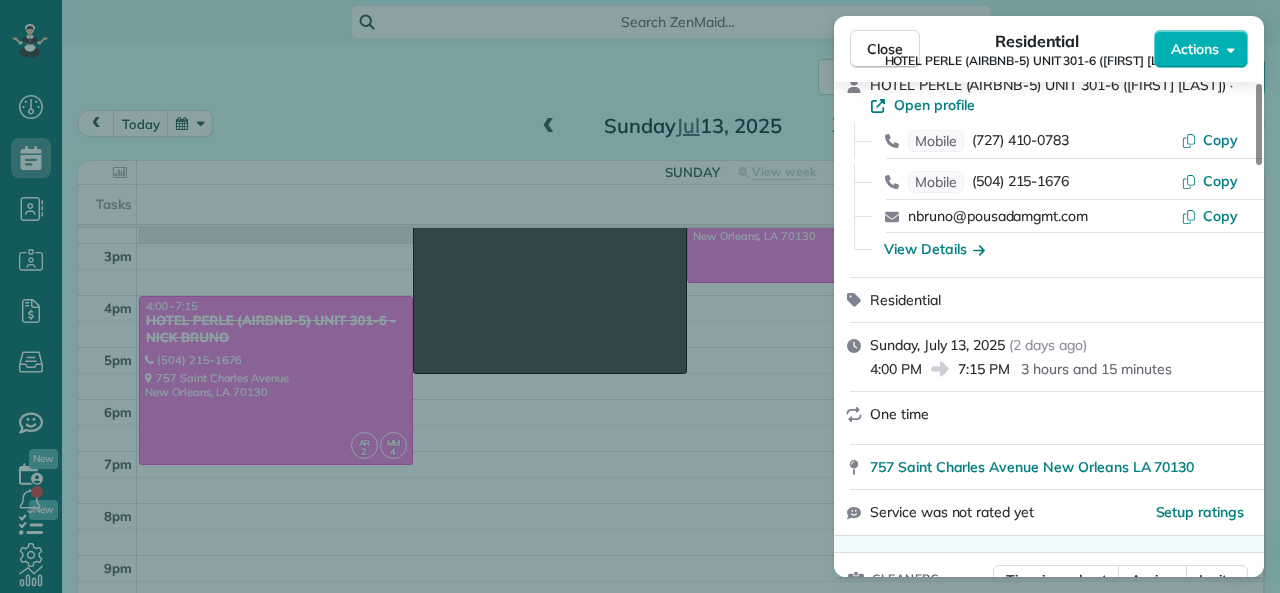 drag, startPoint x: 960, startPoint y: 372, endPoint x: 1012, endPoint y: 372, distance: 52 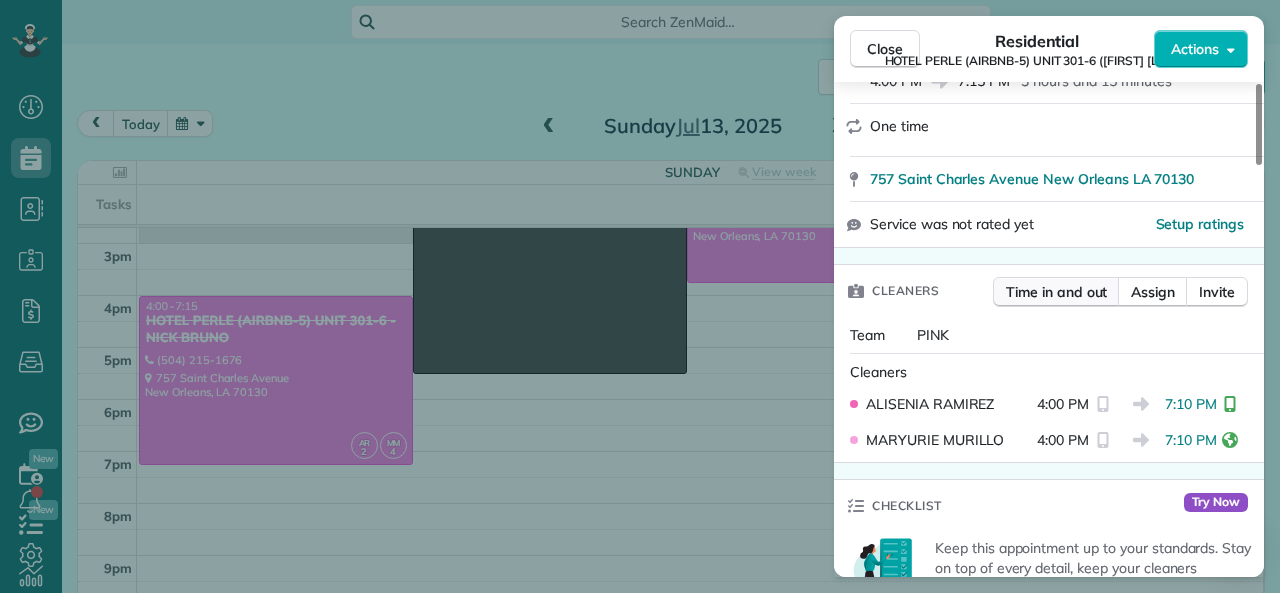 scroll, scrollTop: 400, scrollLeft: 0, axis: vertical 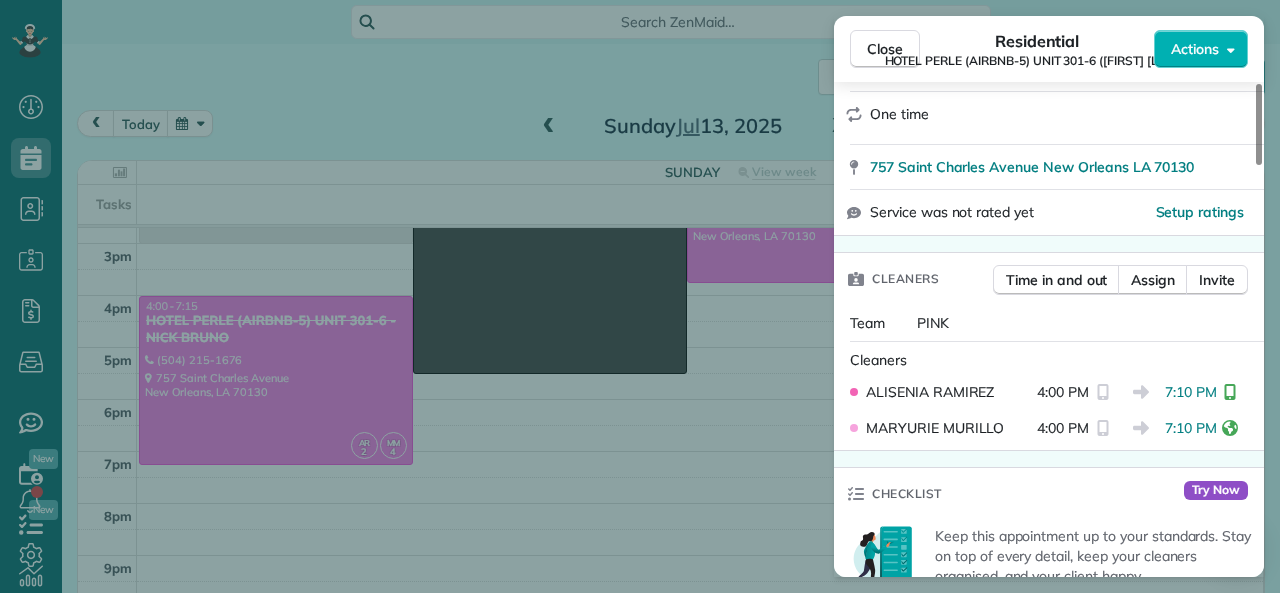 click on "Team PINK" at bounding box center [1049, 323] 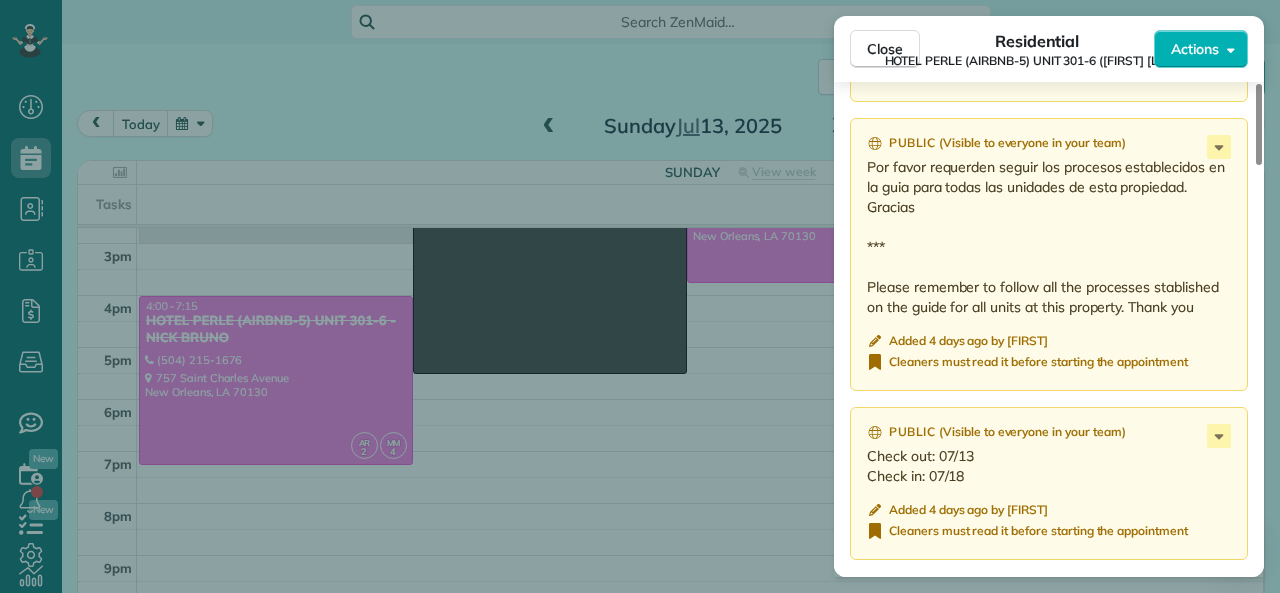 scroll, scrollTop: 2493, scrollLeft: 0, axis: vertical 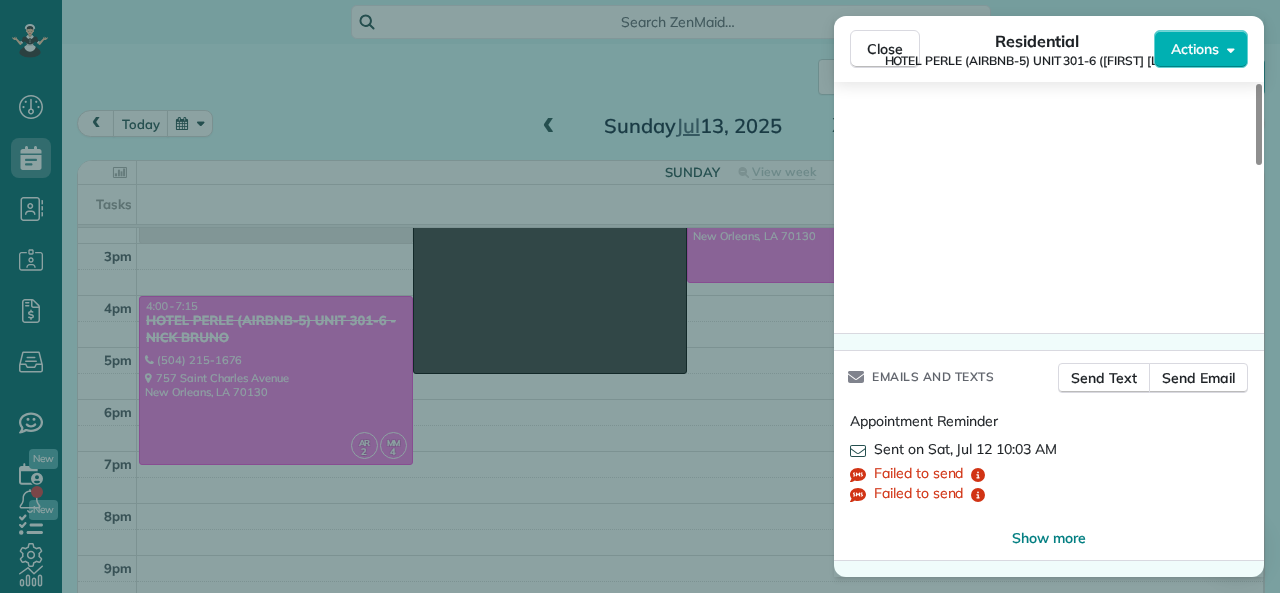 click on "HOTEL PERLE (AIRBNB-5) UNIT 301-6 (NICK BRUNO)" at bounding box center [1037, 61] 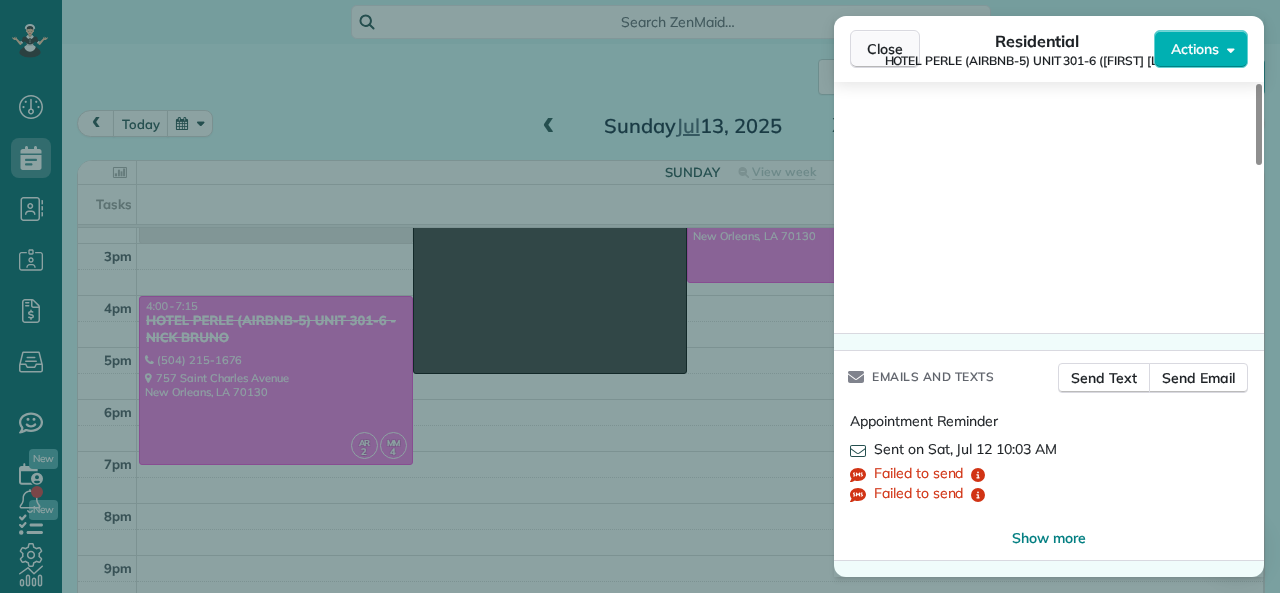 click on "Close" at bounding box center (885, 49) 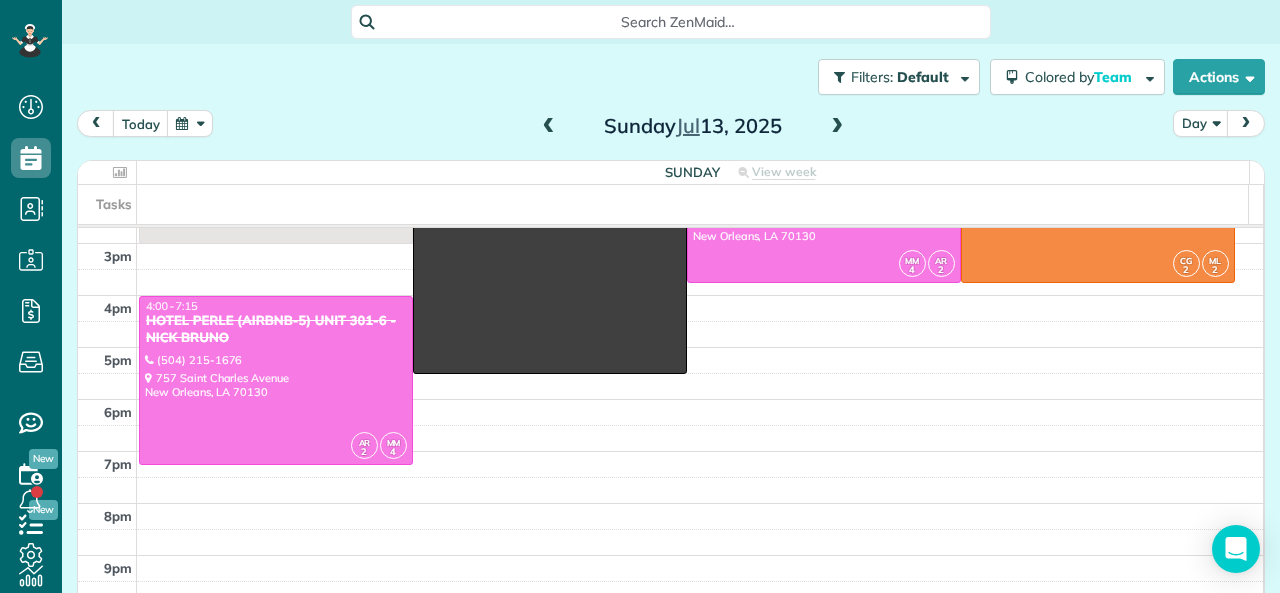 scroll, scrollTop: 0, scrollLeft: 0, axis: both 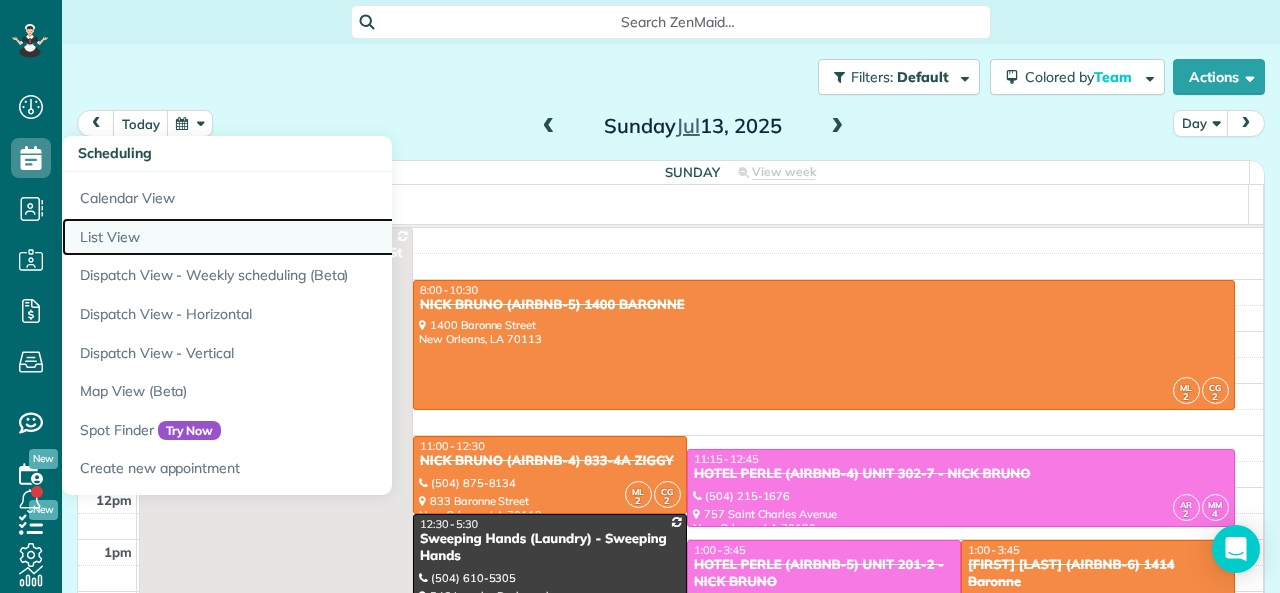 click on "List View" at bounding box center (312, 237) 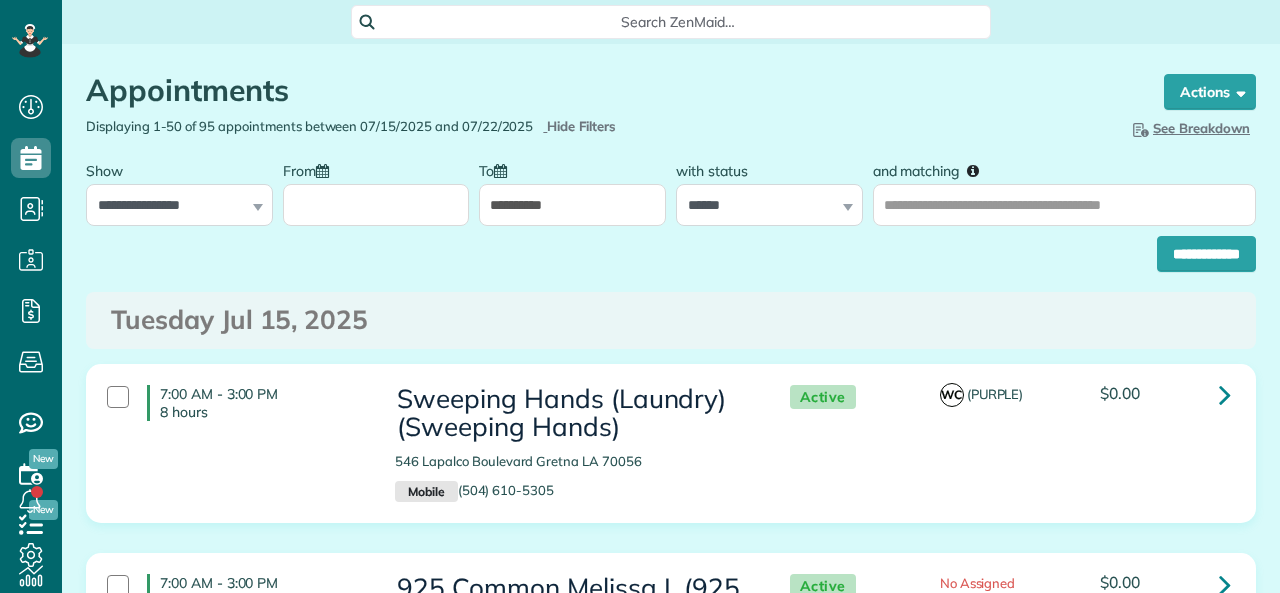 scroll, scrollTop: 0, scrollLeft: 0, axis: both 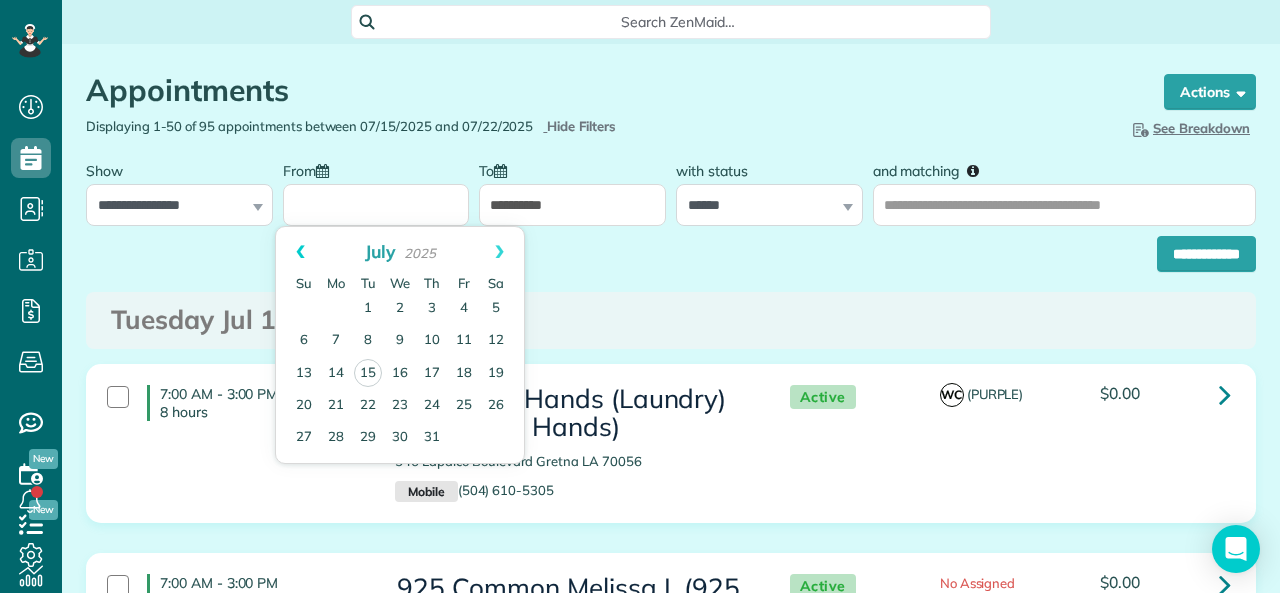 click on "Prev" at bounding box center (300, 252) 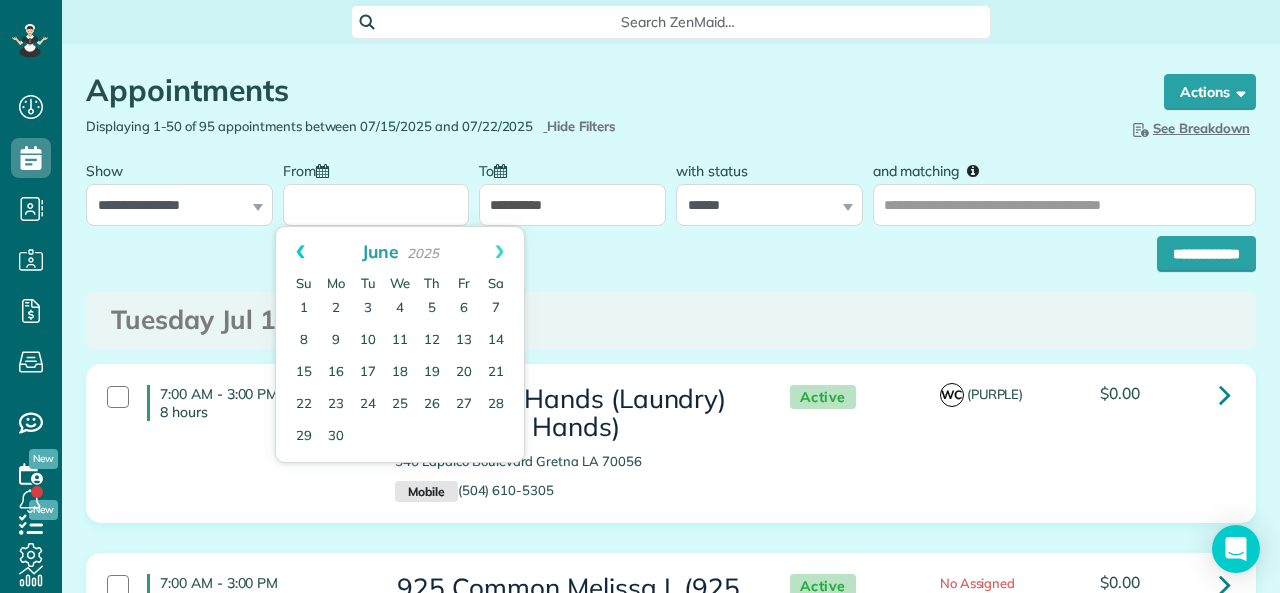 click on "Prev" at bounding box center [300, 252] 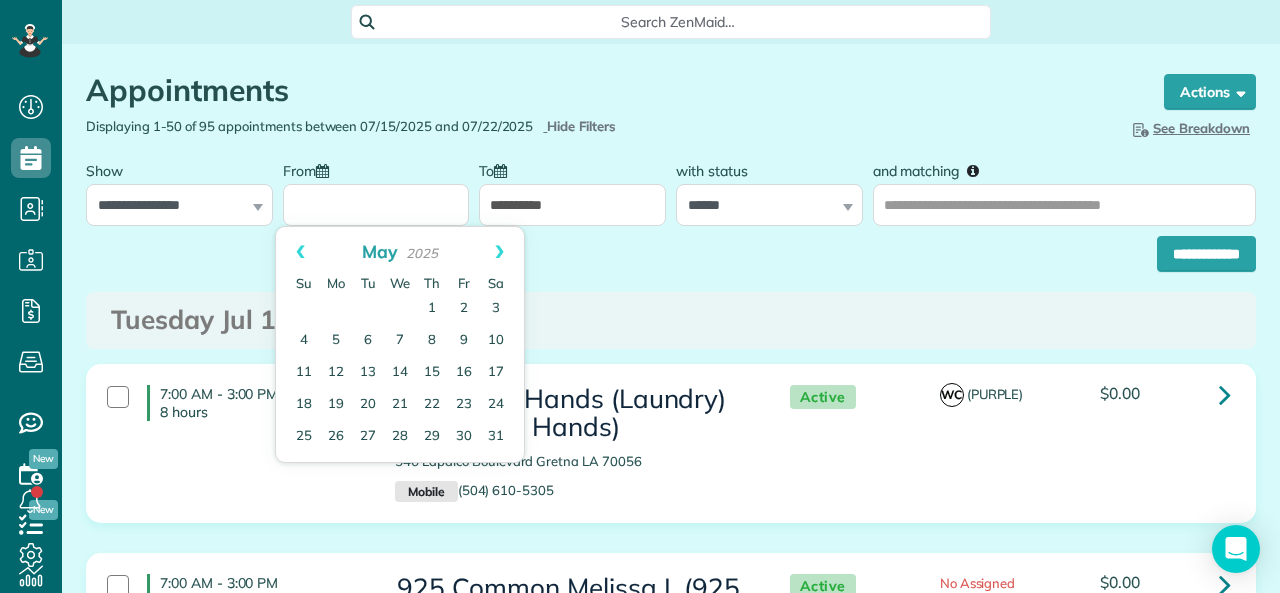 click on "Prev" at bounding box center (300, 252) 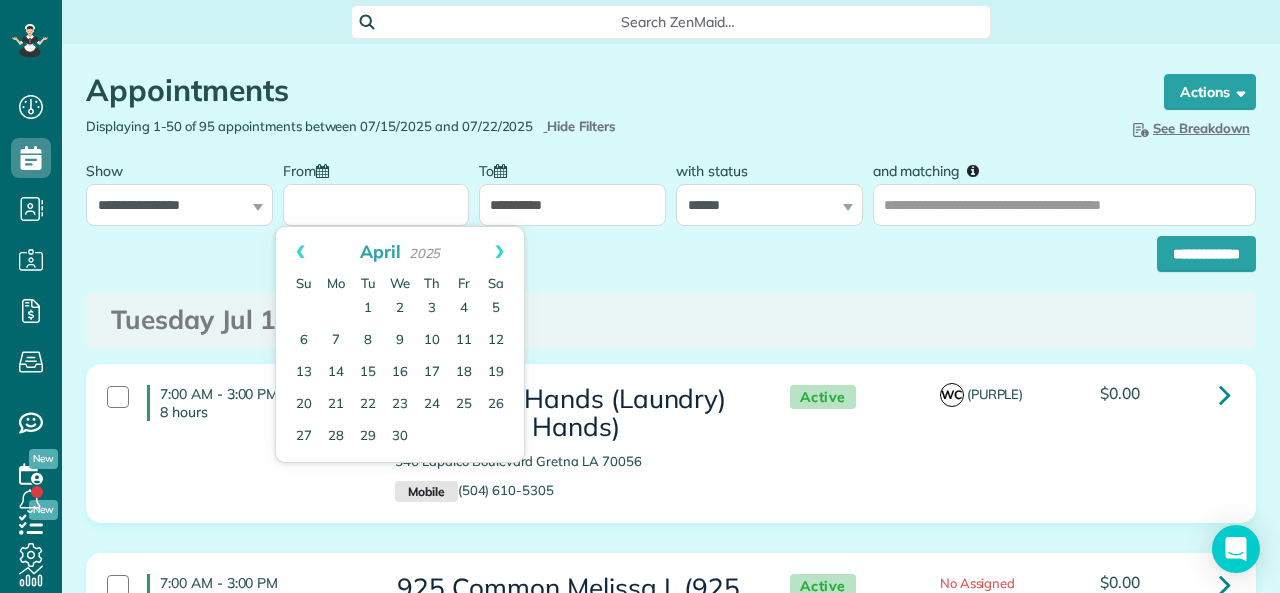 click on "Prev" at bounding box center (300, 252) 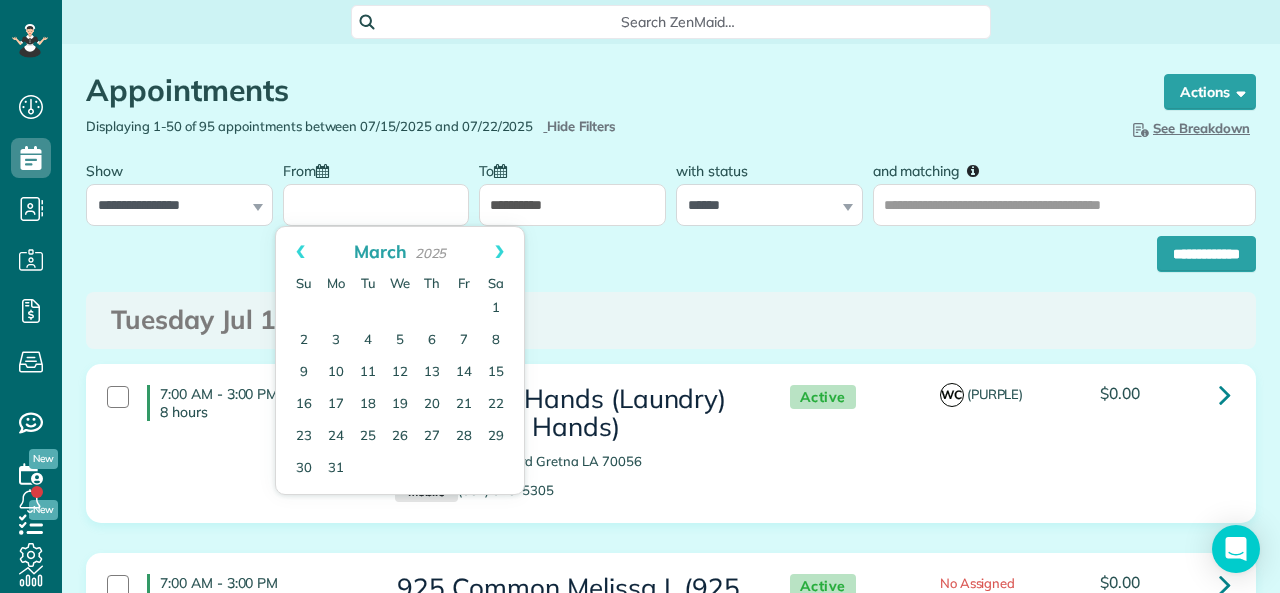 click on "Prev" at bounding box center (300, 252) 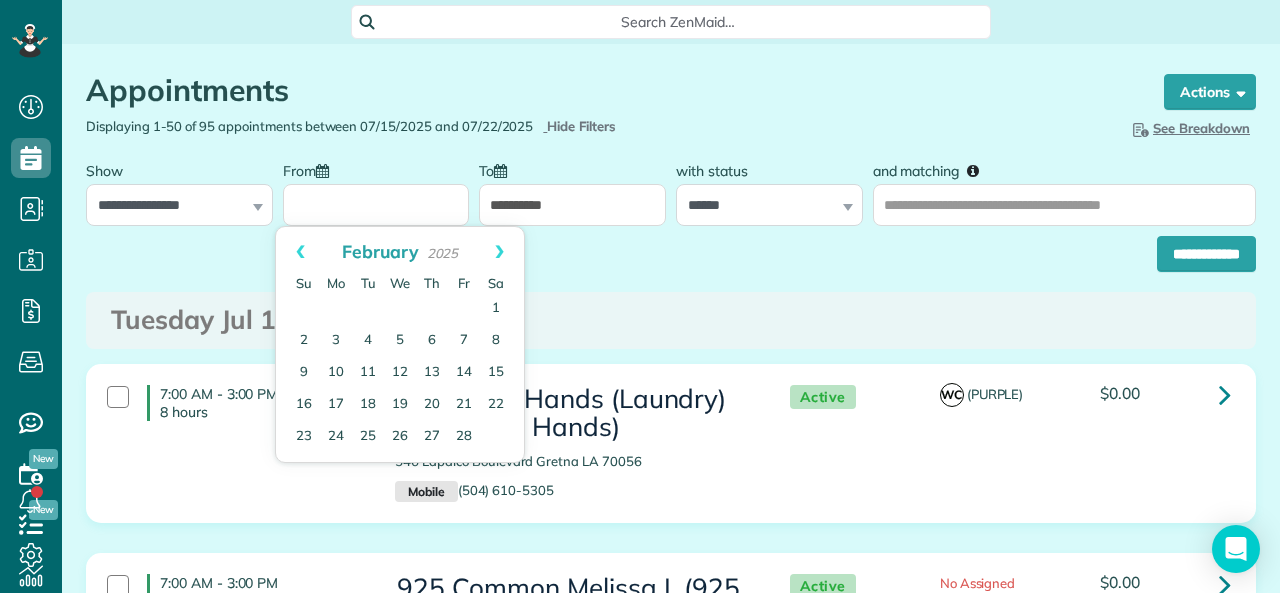 click on "**********" at bounding box center [572, 205] 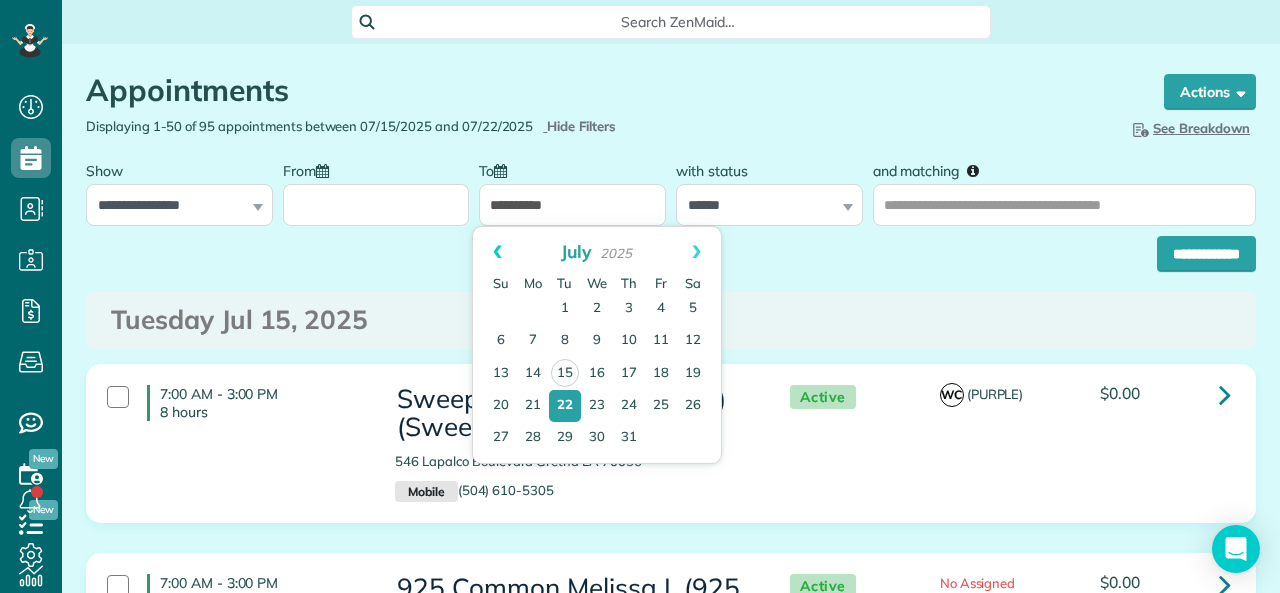 click on "Prev" at bounding box center (497, 252) 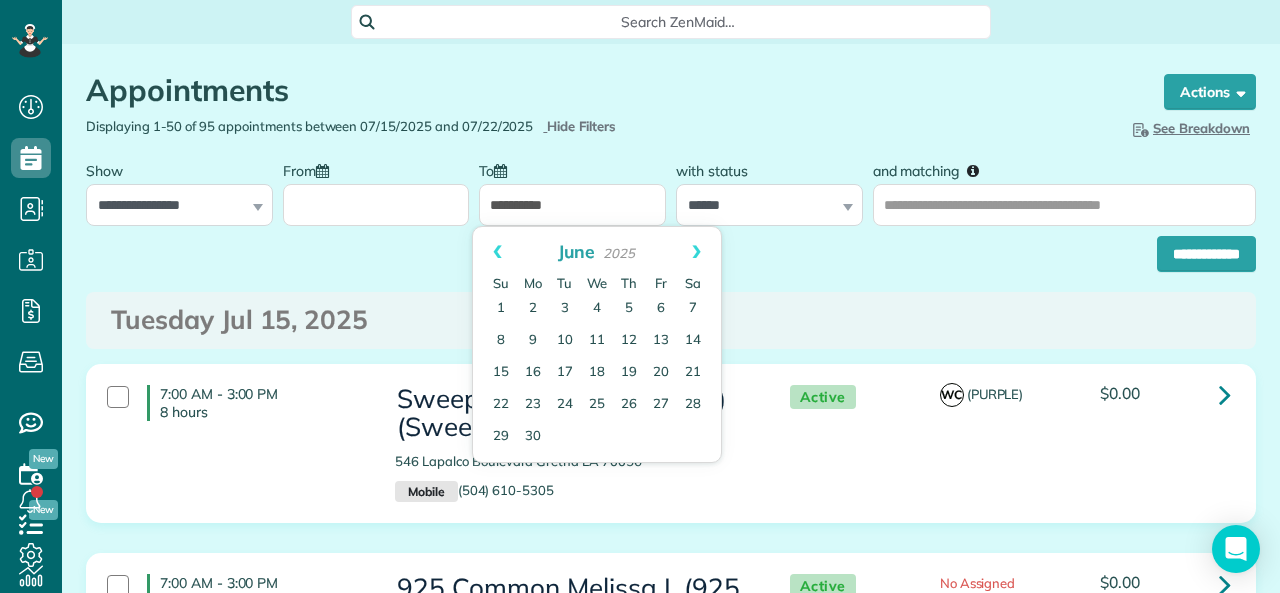 click on "Prev" at bounding box center [497, 252] 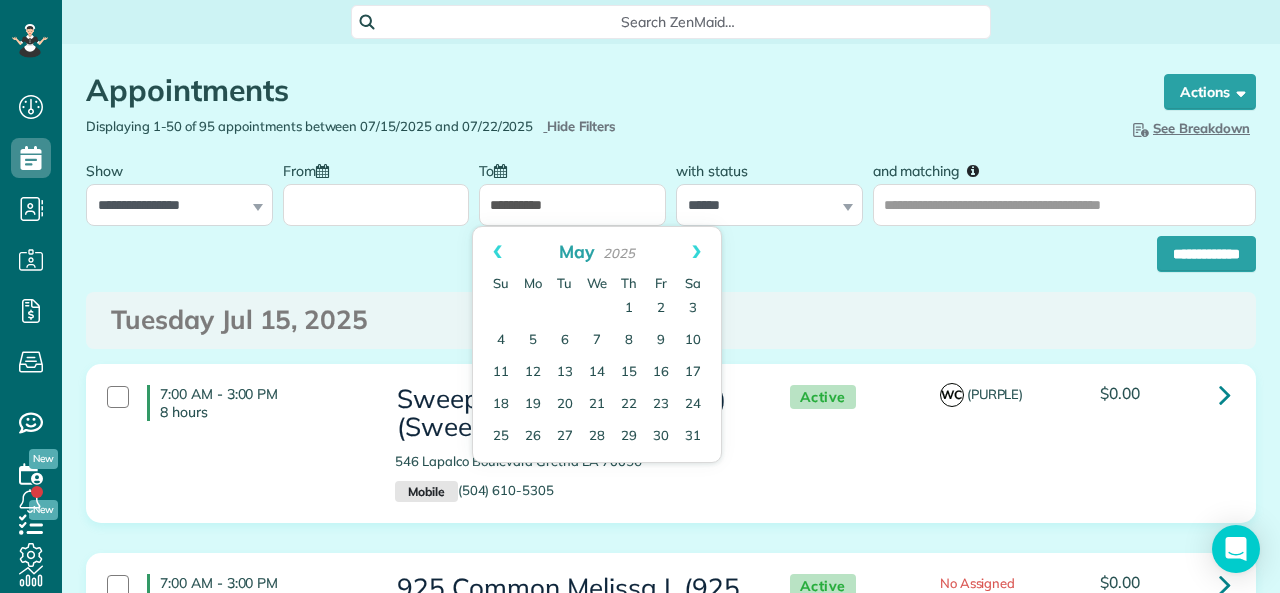 click on "Prev" at bounding box center [497, 252] 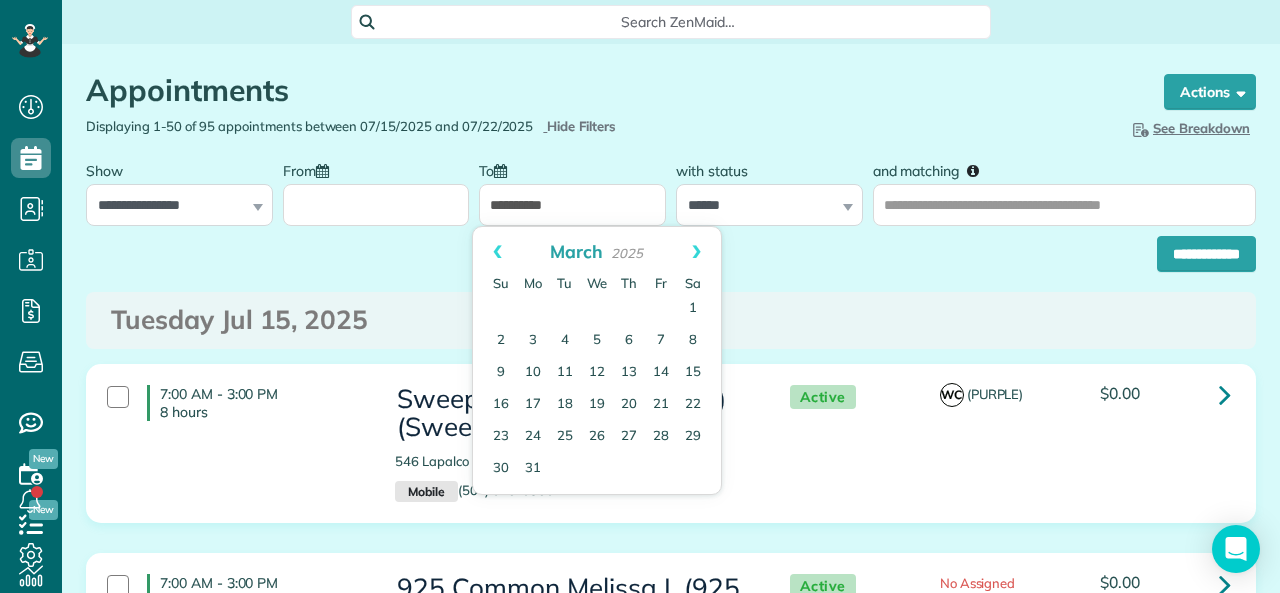 click on "Prev" at bounding box center [497, 252] 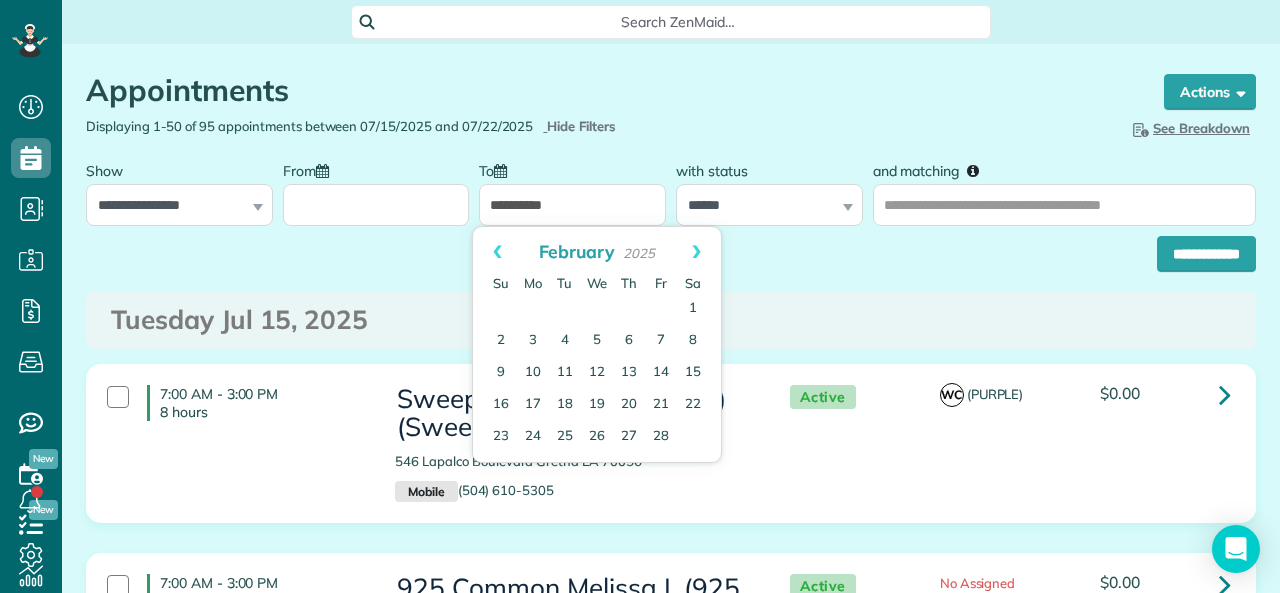 click on "Prev" at bounding box center (497, 252) 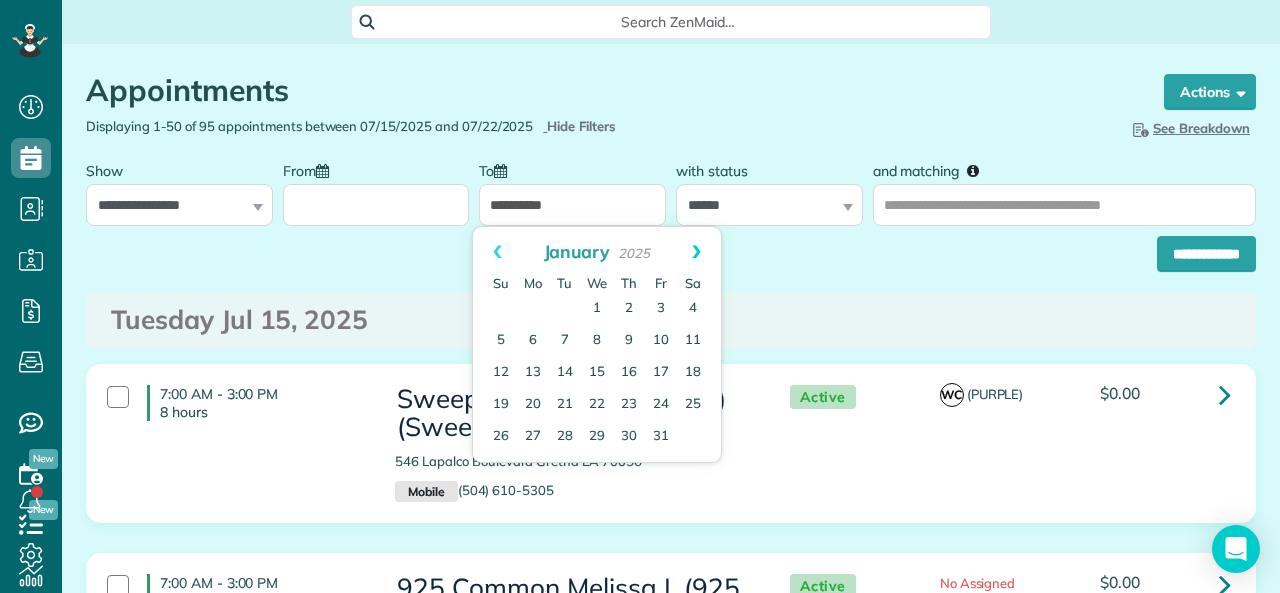 click on "Next" at bounding box center (696, 252) 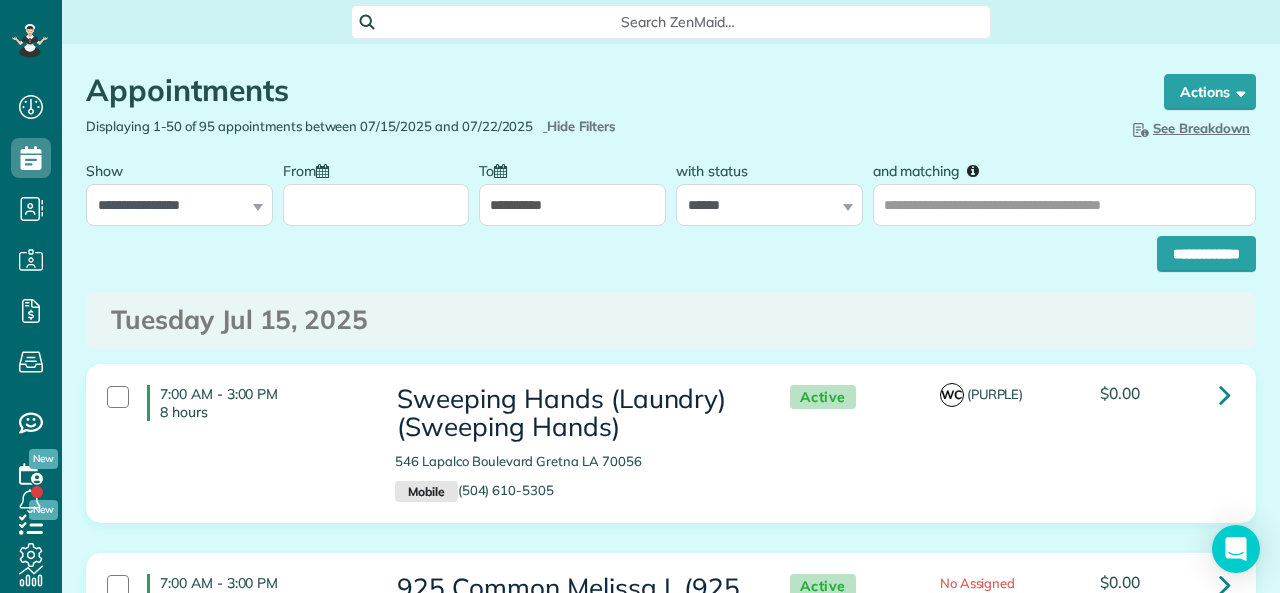 click on "From" at bounding box center [376, 205] 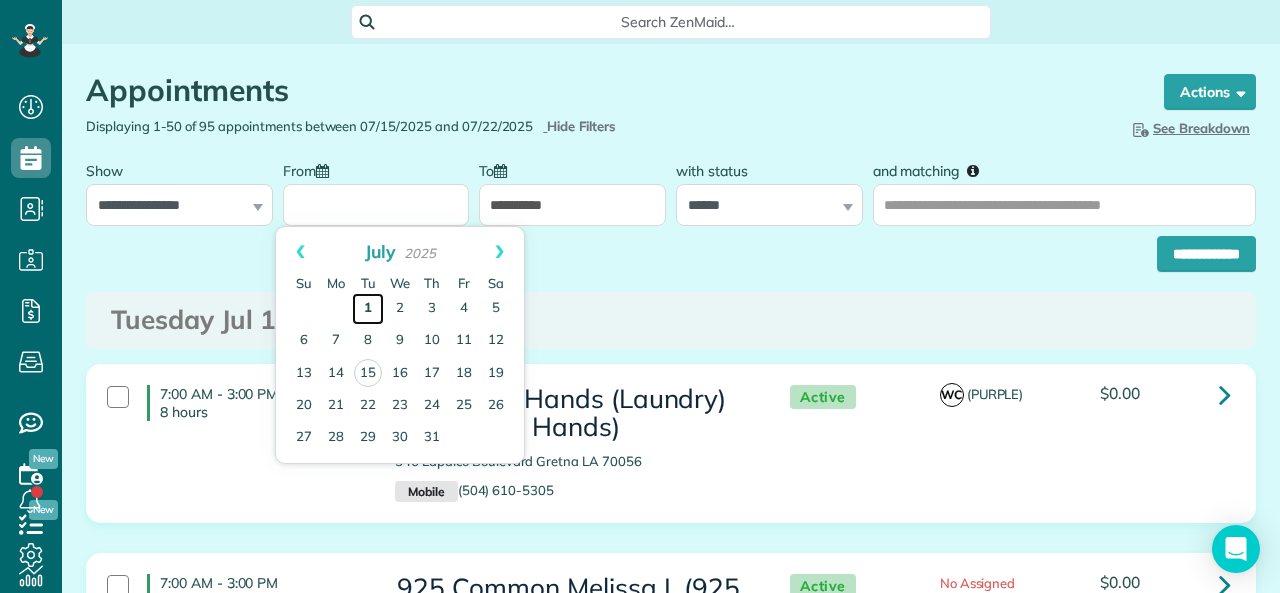 click on "1" at bounding box center [368, 309] 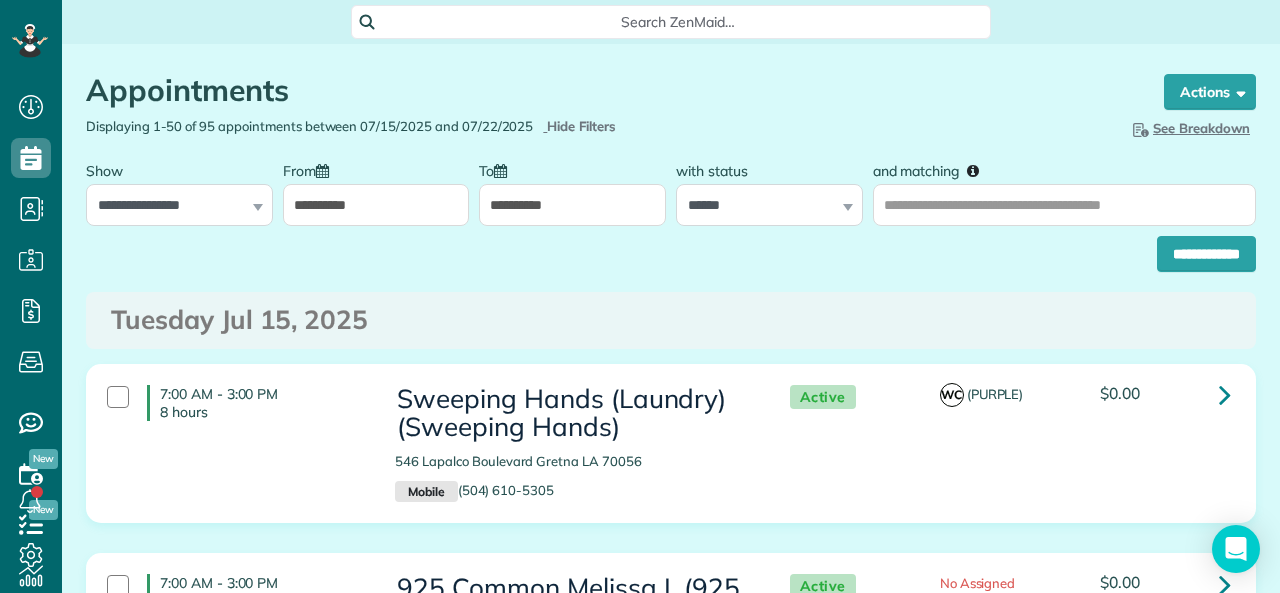 click on "**********" at bounding box center (572, 205) 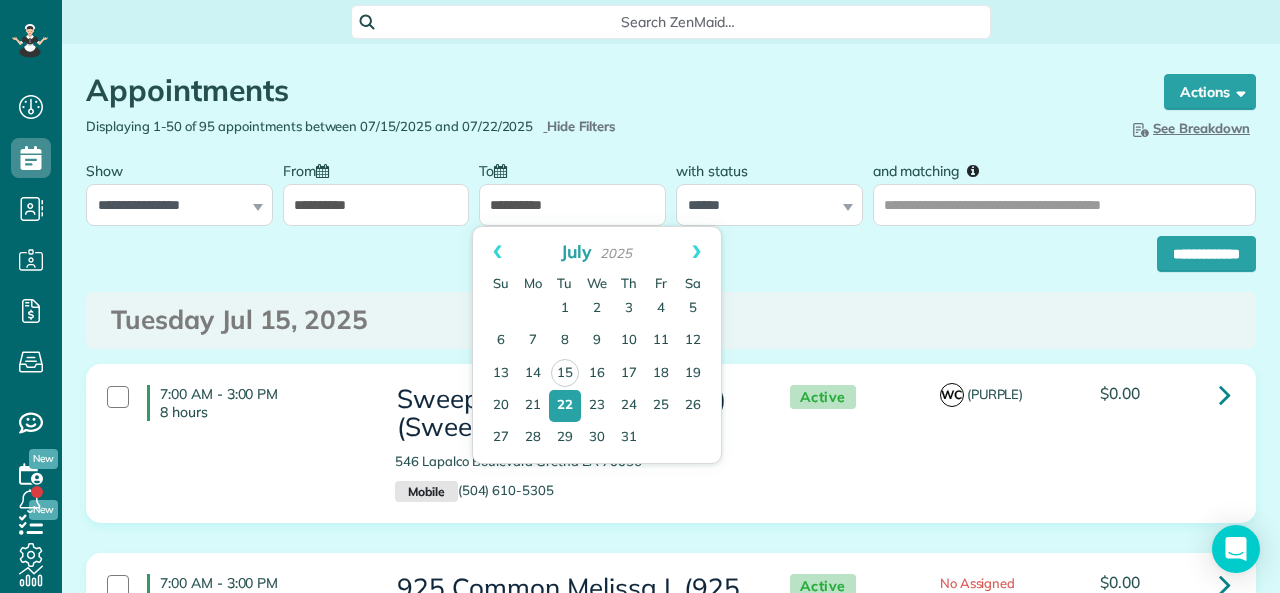 click on "**********" at bounding box center (671, 249) 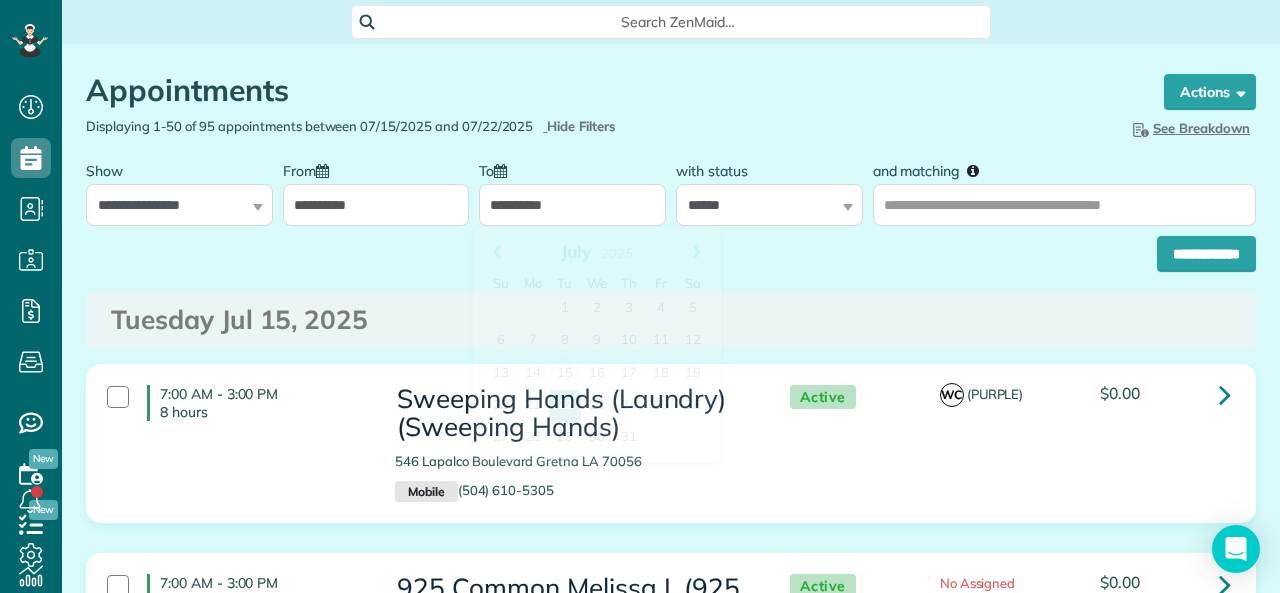 click on "**********" at bounding box center (376, 205) 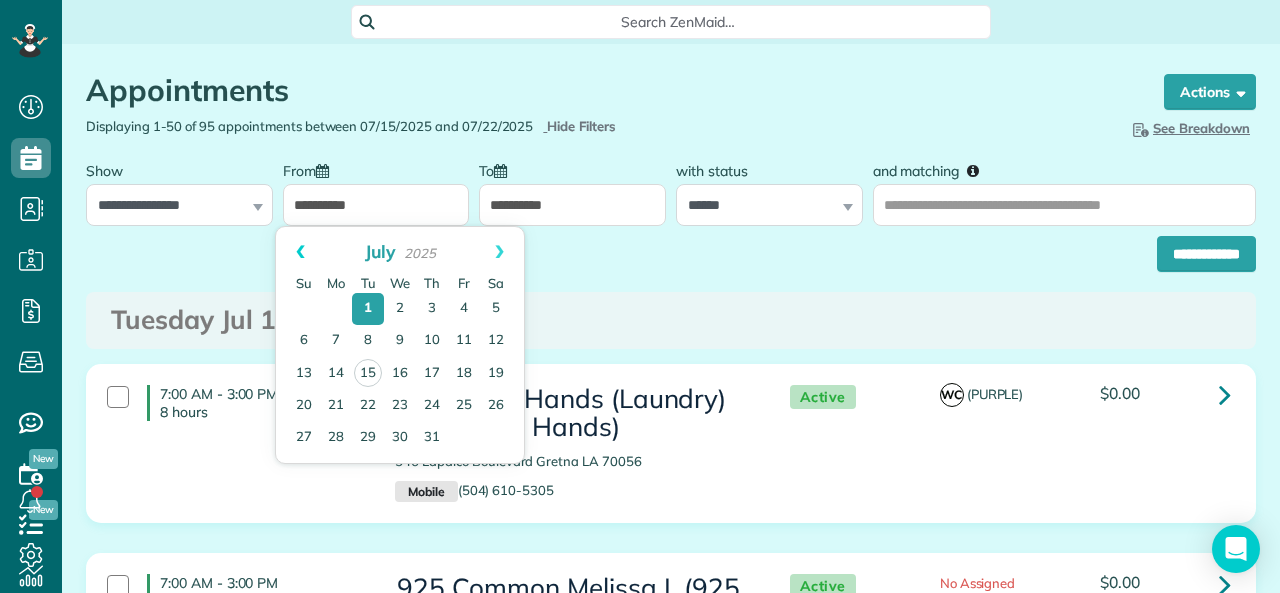 click on "Prev" at bounding box center (300, 252) 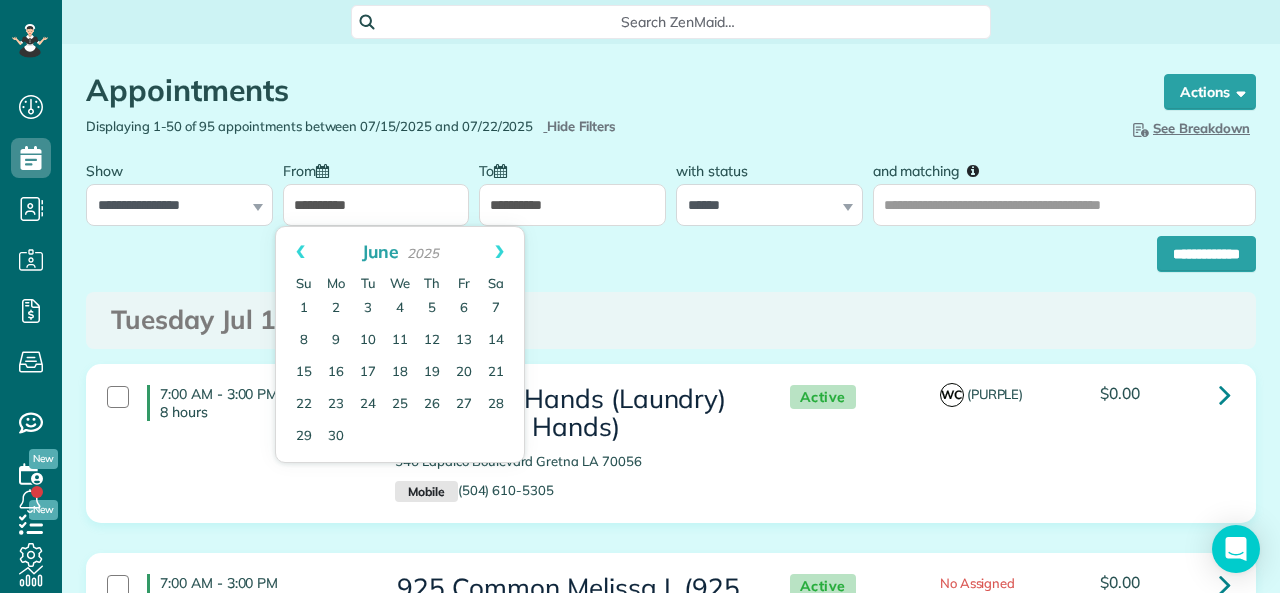 click on "Prev" at bounding box center [300, 252] 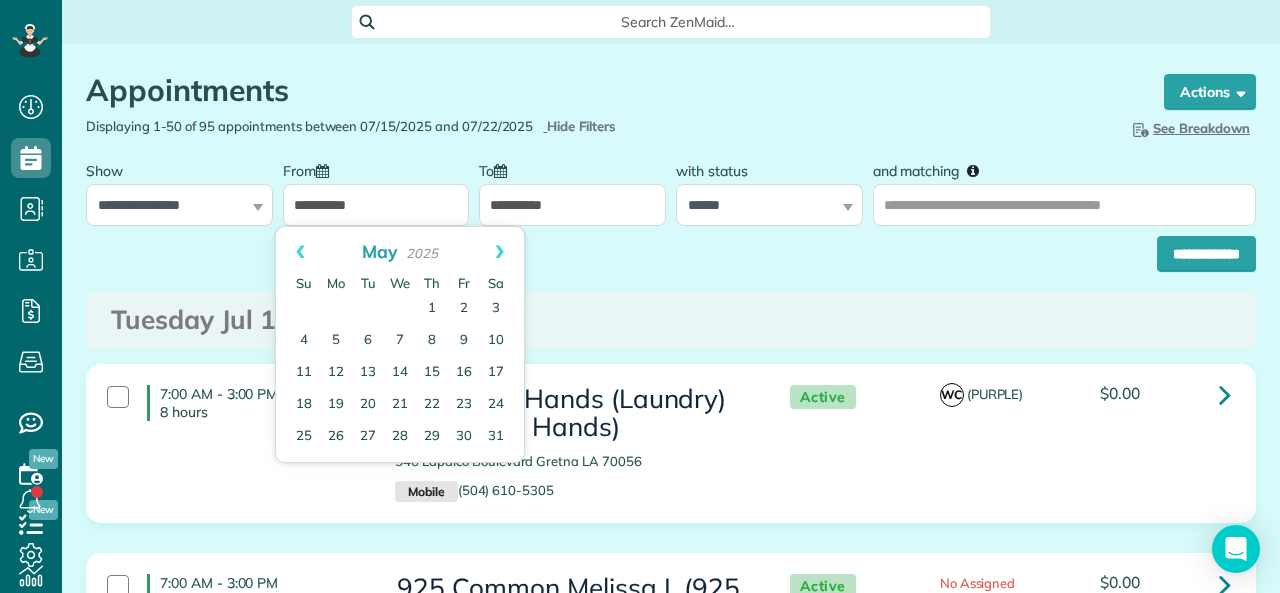 click on "Prev" at bounding box center (300, 252) 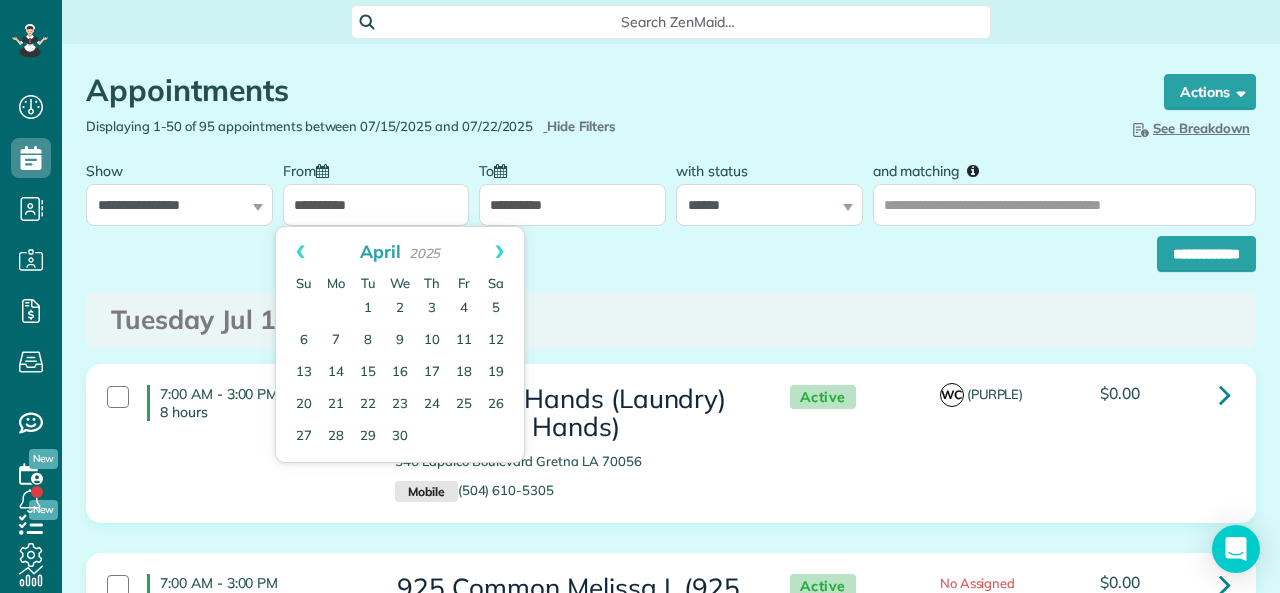 click on "Prev" at bounding box center (300, 252) 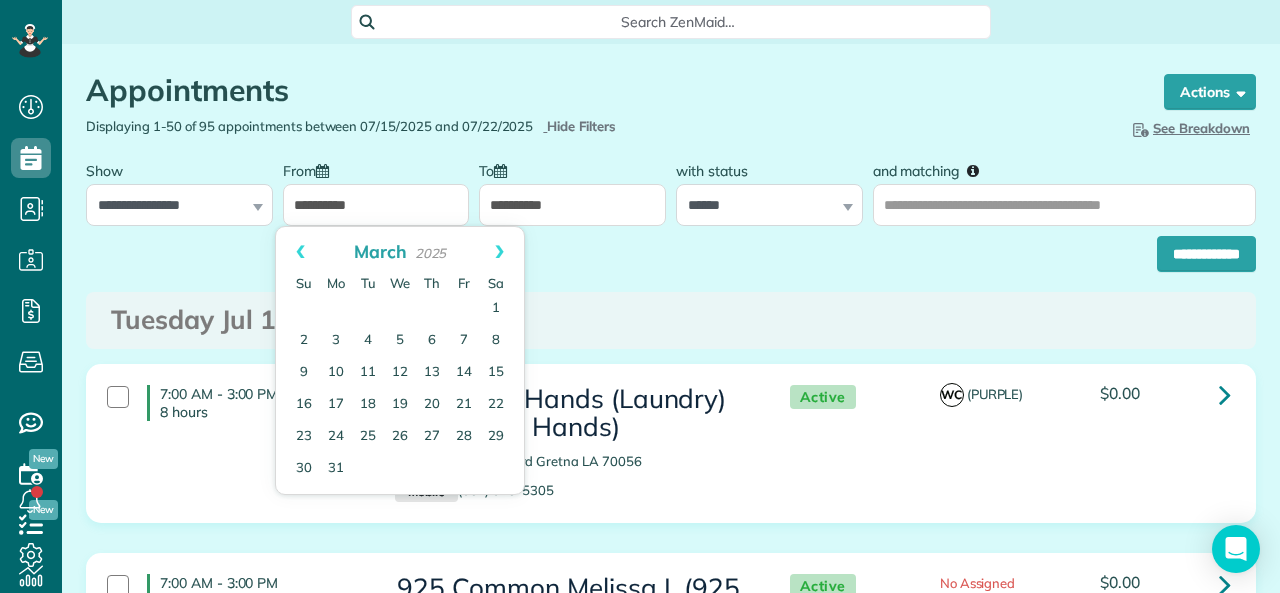 click on "Prev" at bounding box center [300, 252] 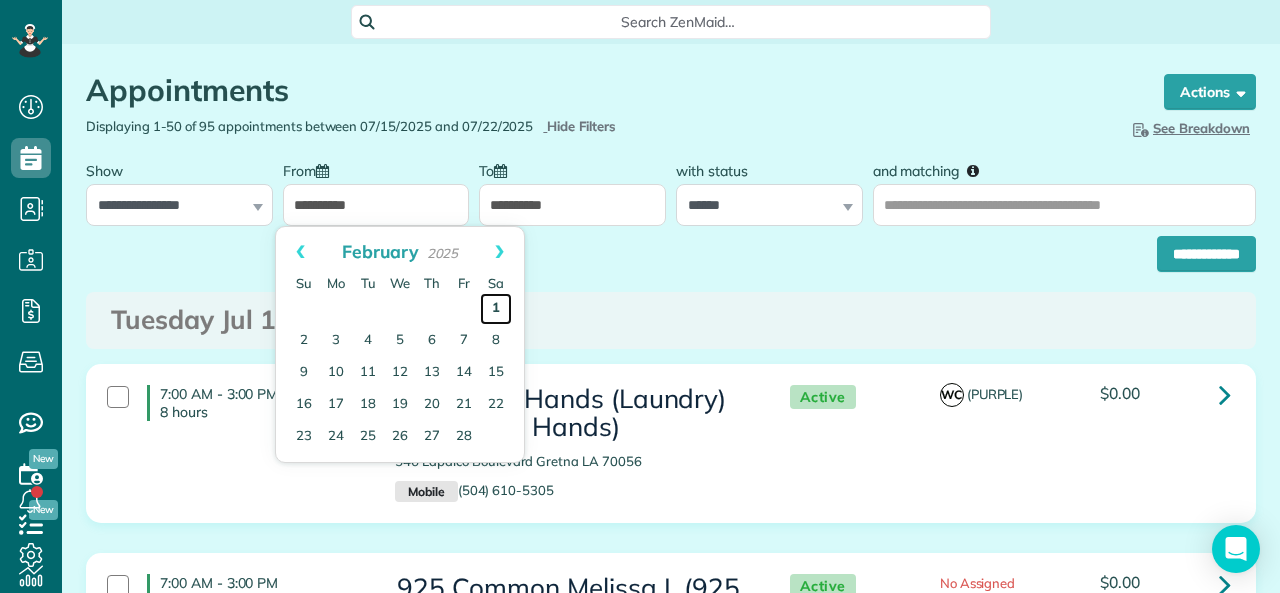 click on "1" at bounding box center [496, 309] 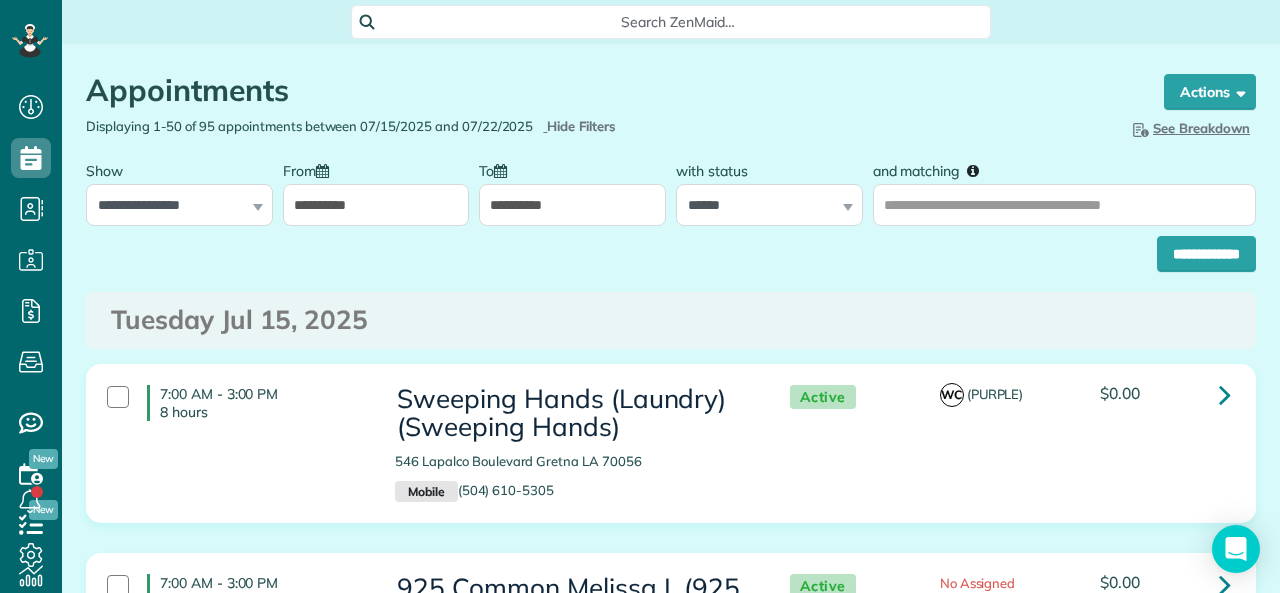 click on "**********" at bounding box center [572, 205] 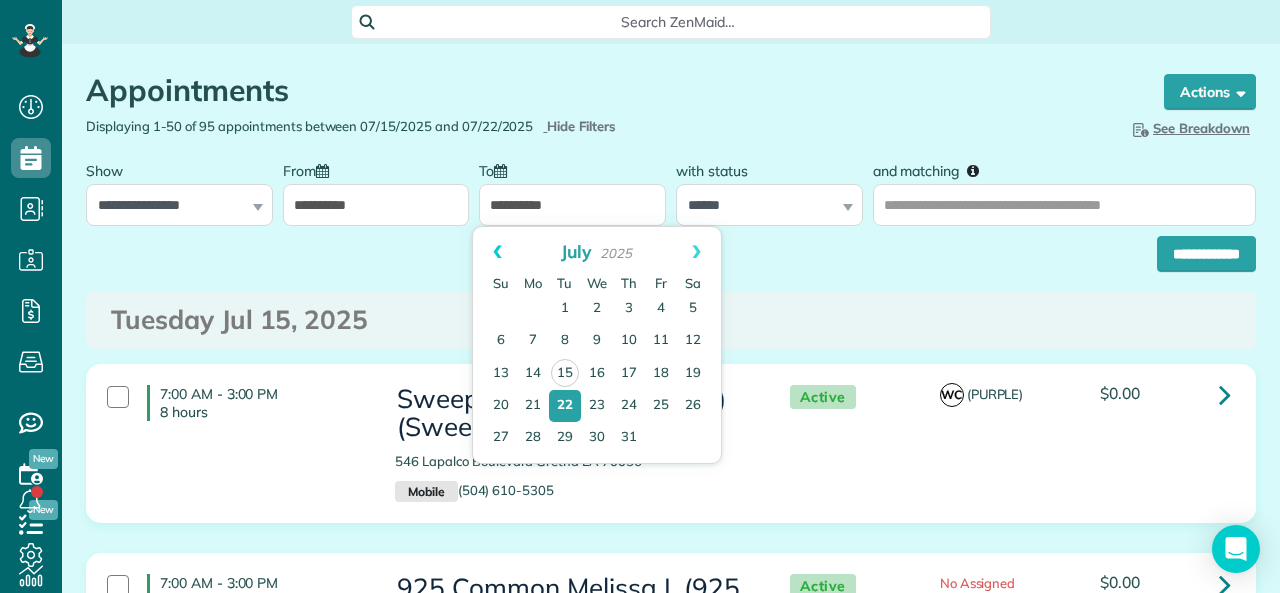 click on "Prev" at bounding box center [497, 252] 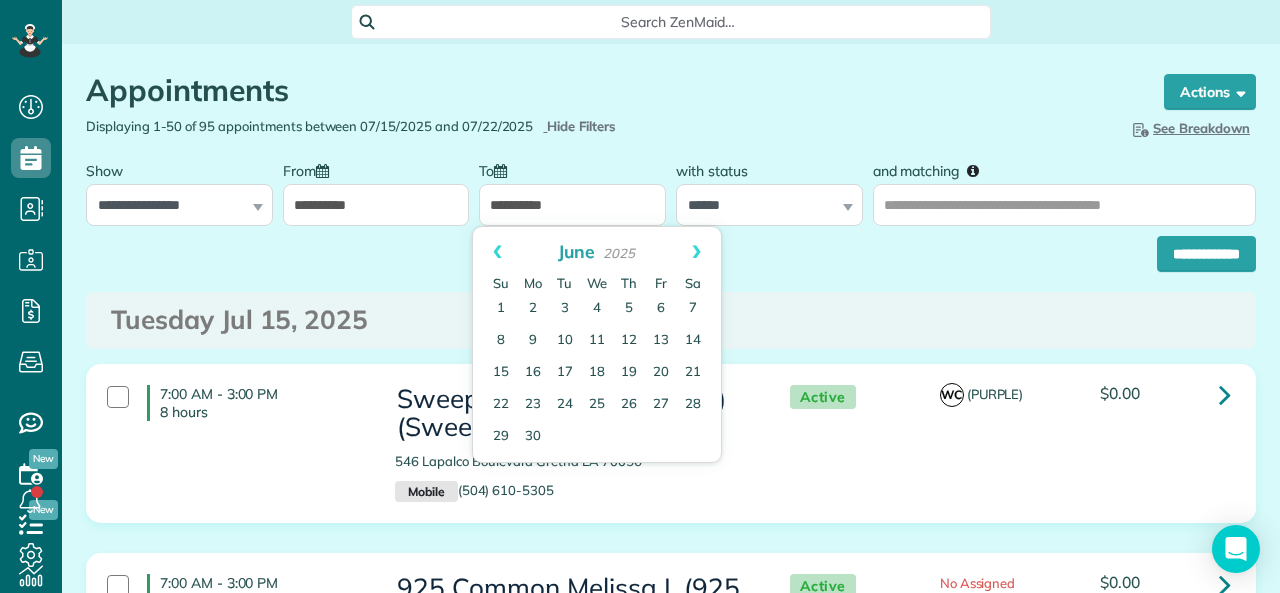 click on "Prev" at bounding box center (497, 252) 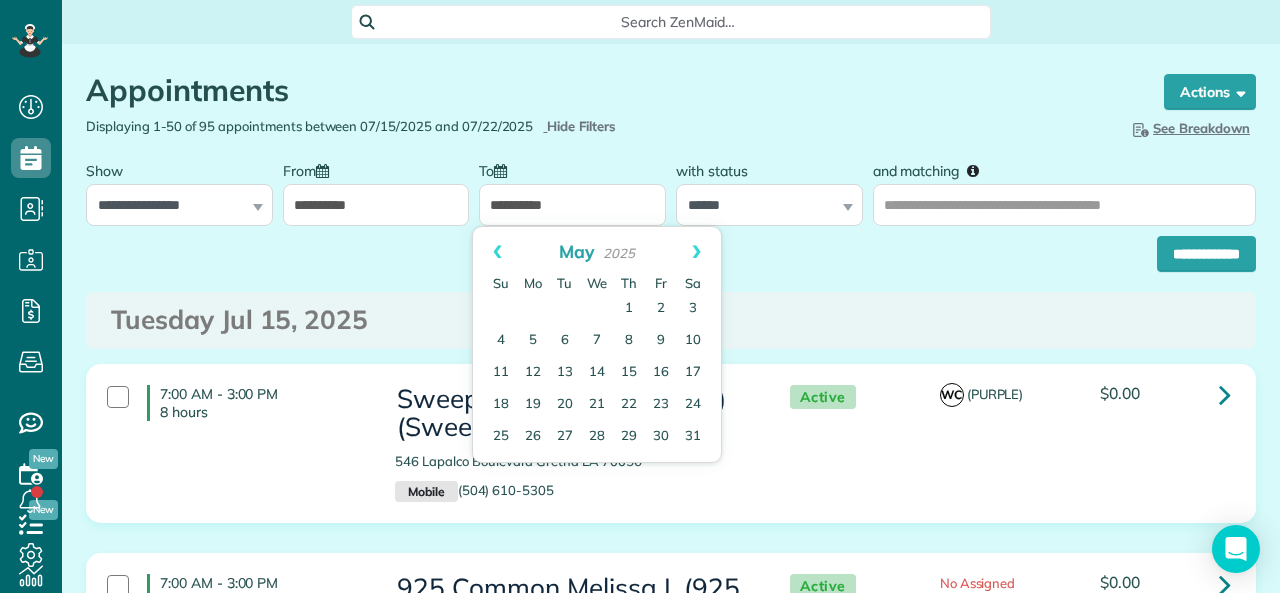 click on "Prev" at bounding box center [497, 252] 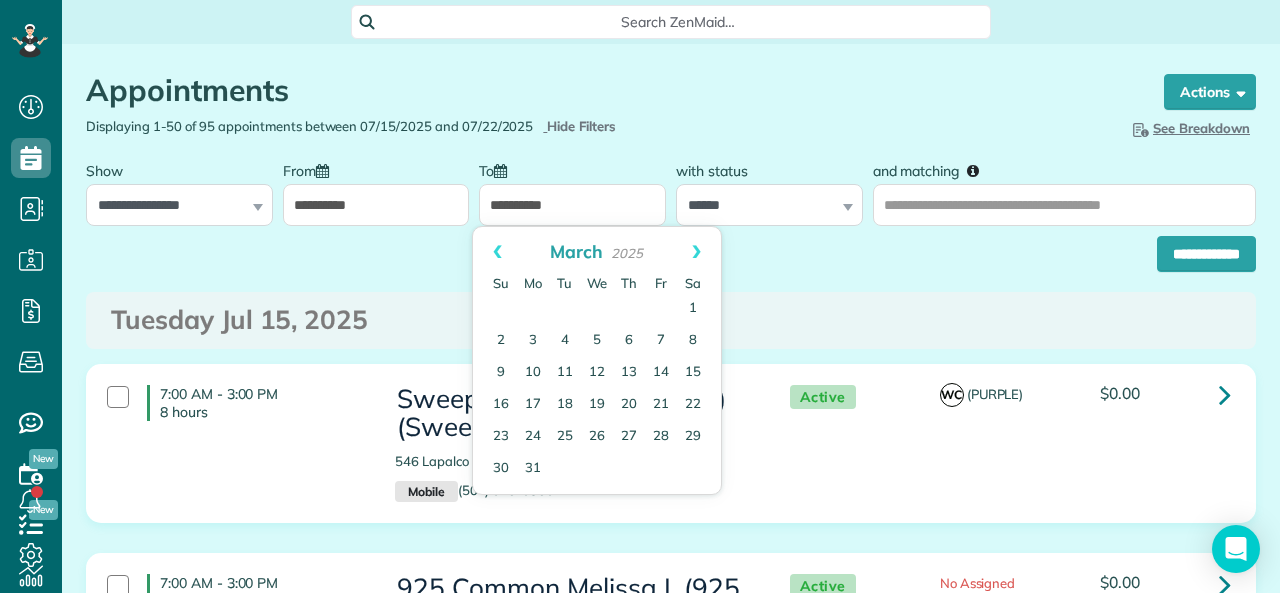 click on "Prev" at bounding box center [497, 252] 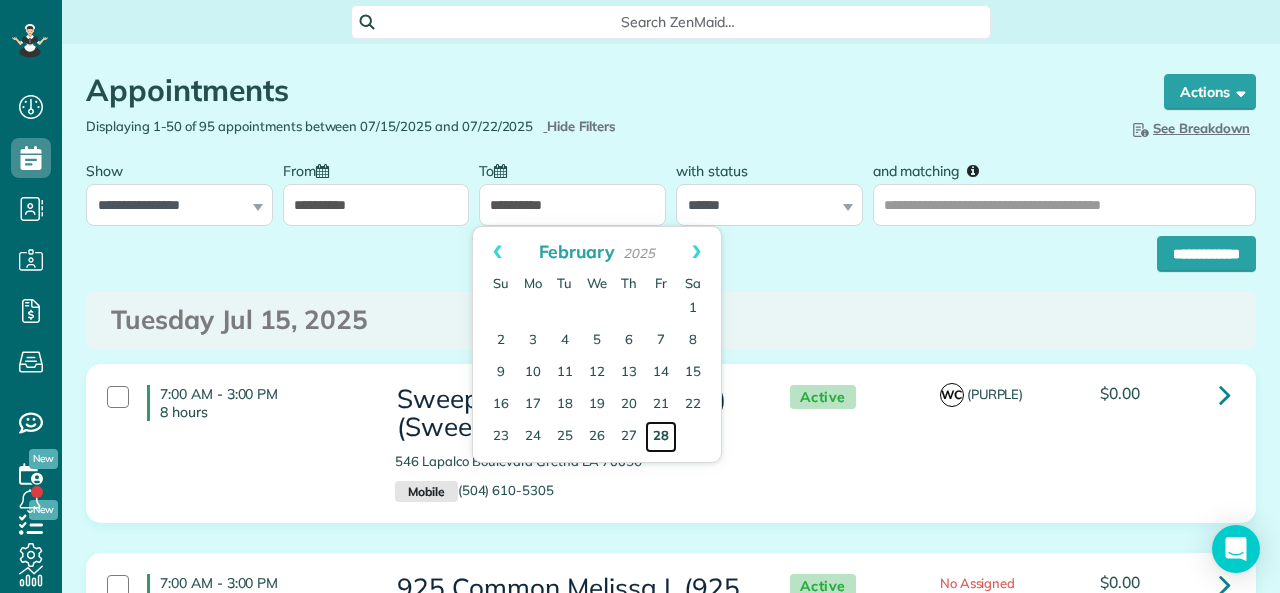 click on "28" at bounding box center [661, 437] 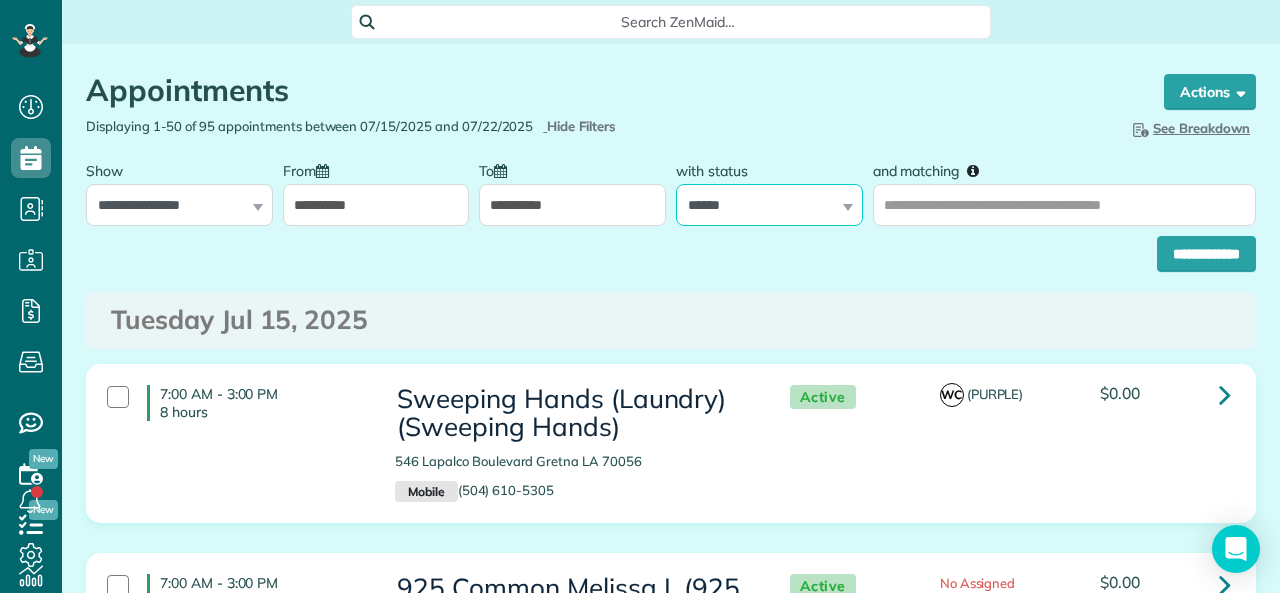 click on "**********" at bounding box center (769, 205) 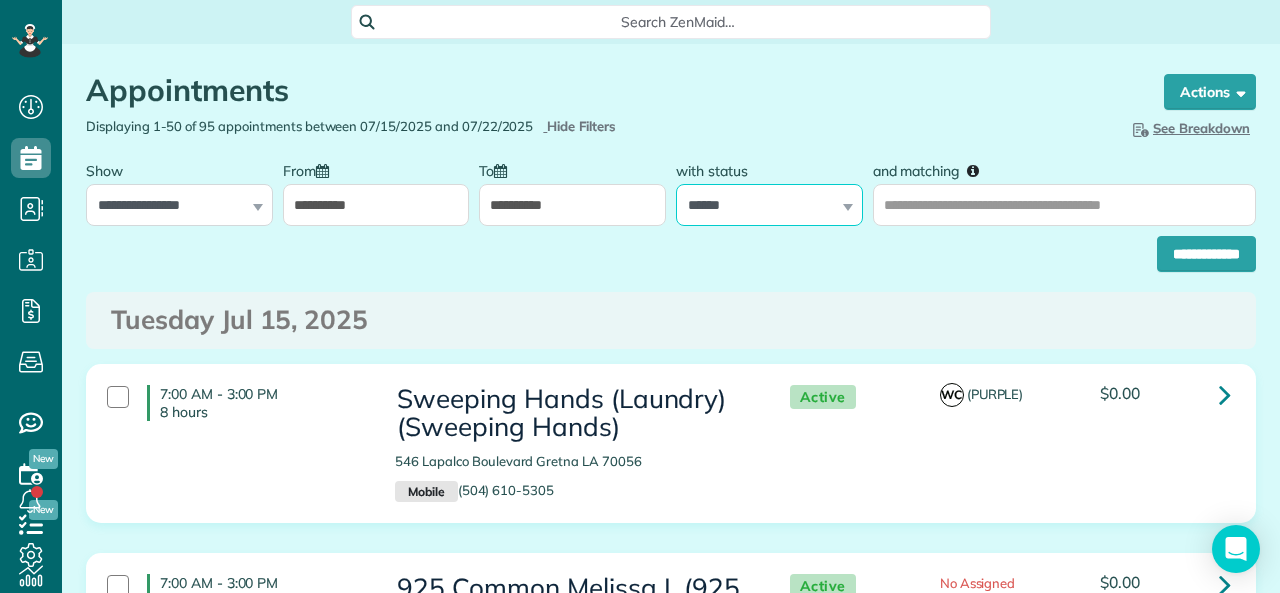 select 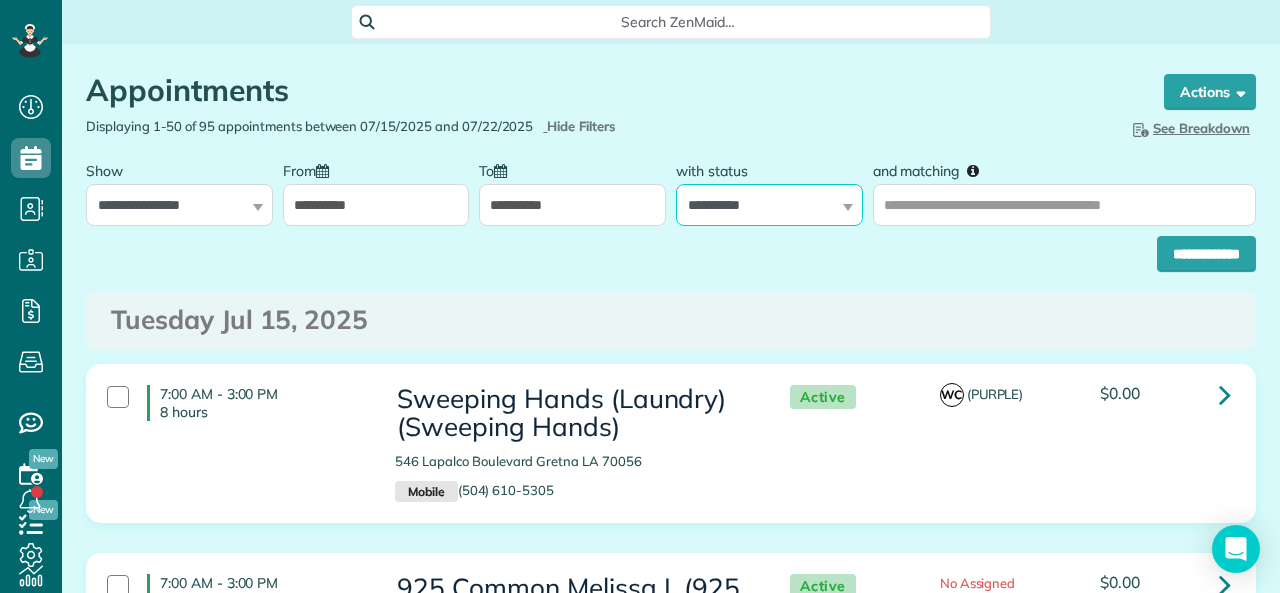 click on "**********" at bounding box center (769, 205) 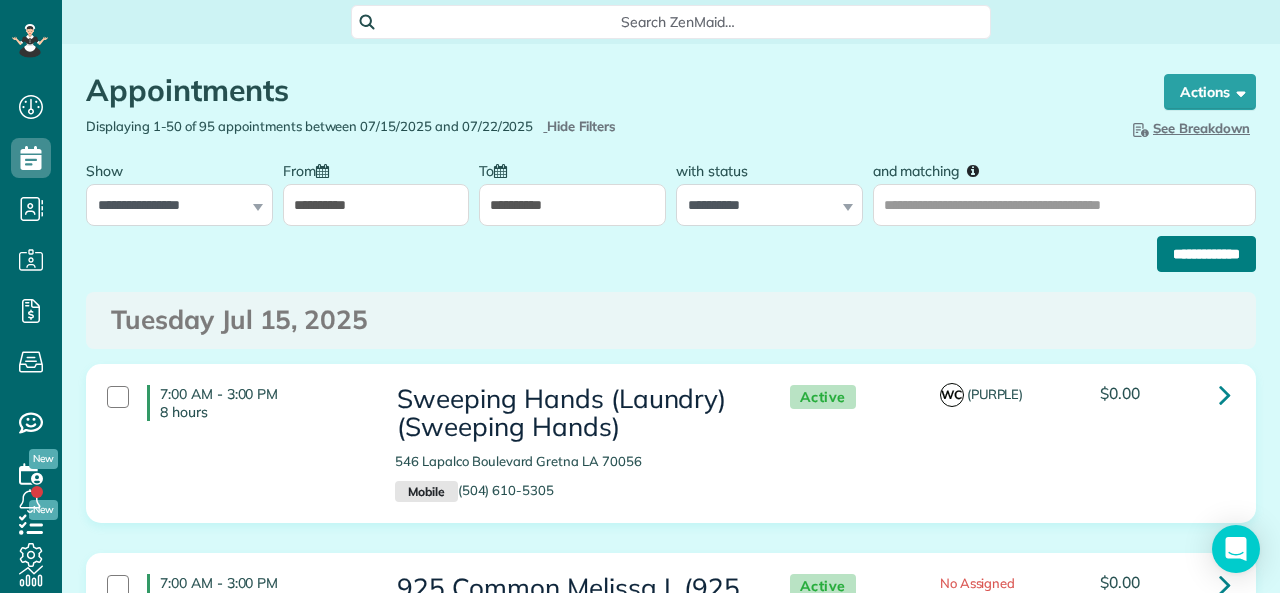 click on "**********" at bounding box center (1206, 254) 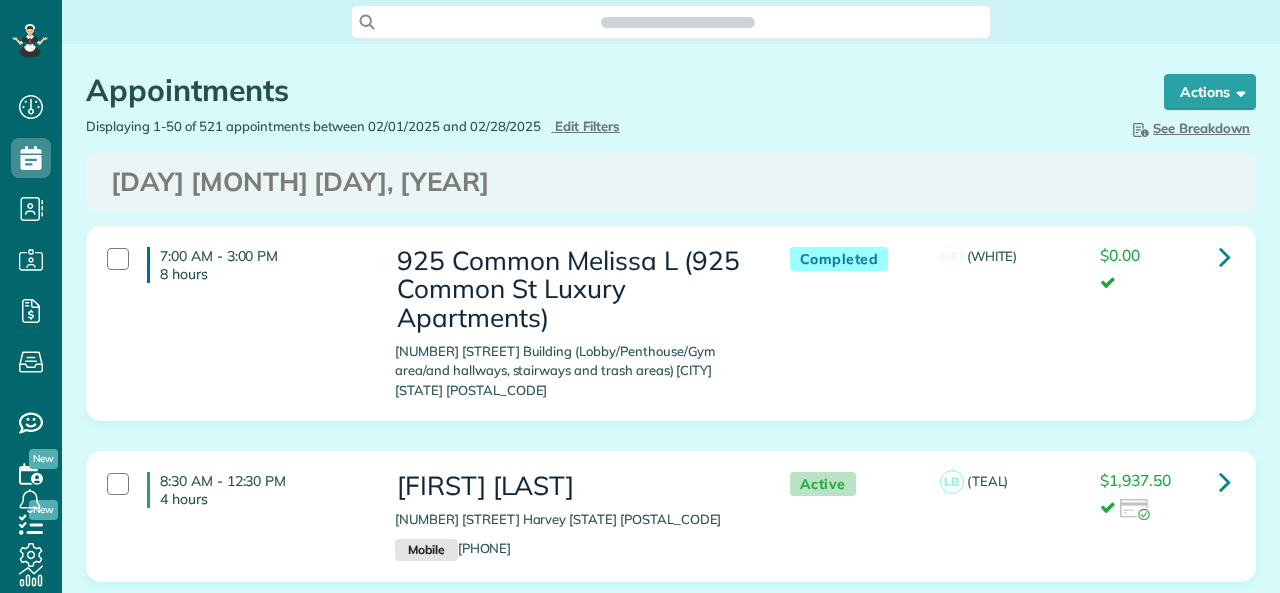scroll, scrollTop: 0, scrollLeft: 0, axis: both 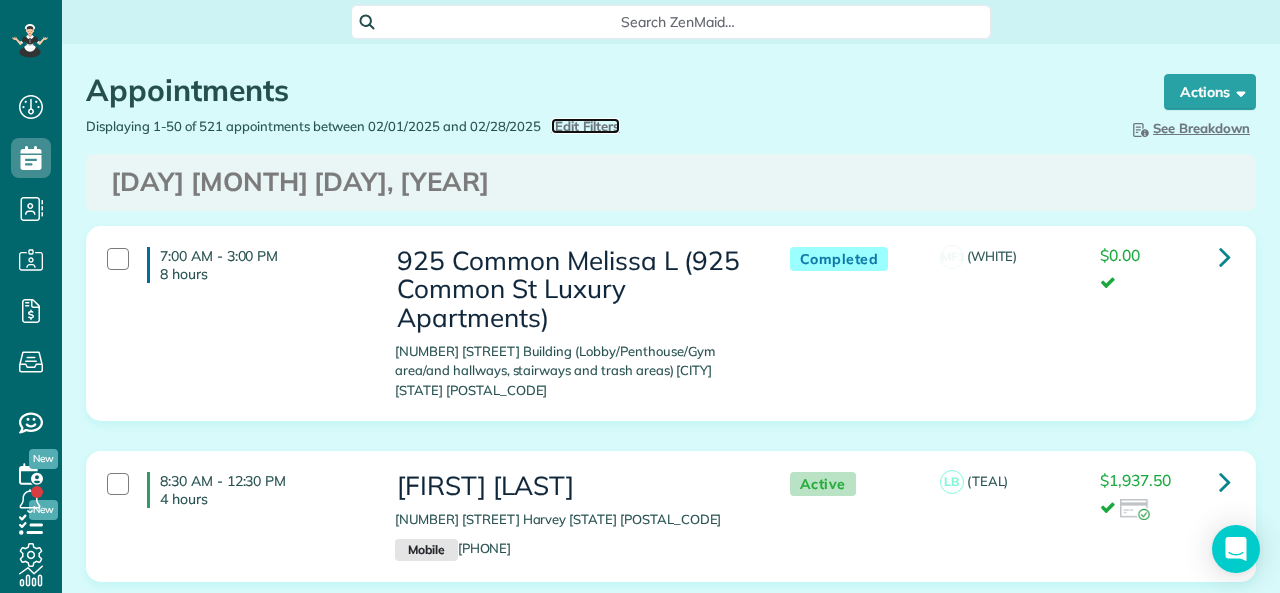 click on "Edit Filters" at bounding box center [587, 126] 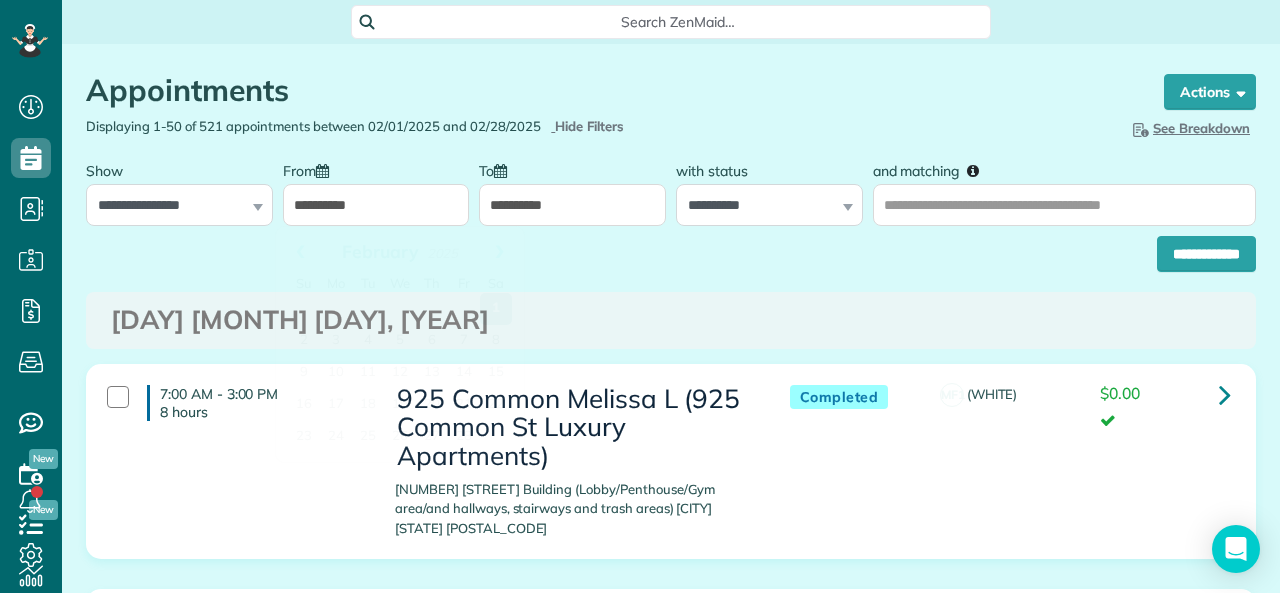 click on "**********" at bounding box center [376, 205] 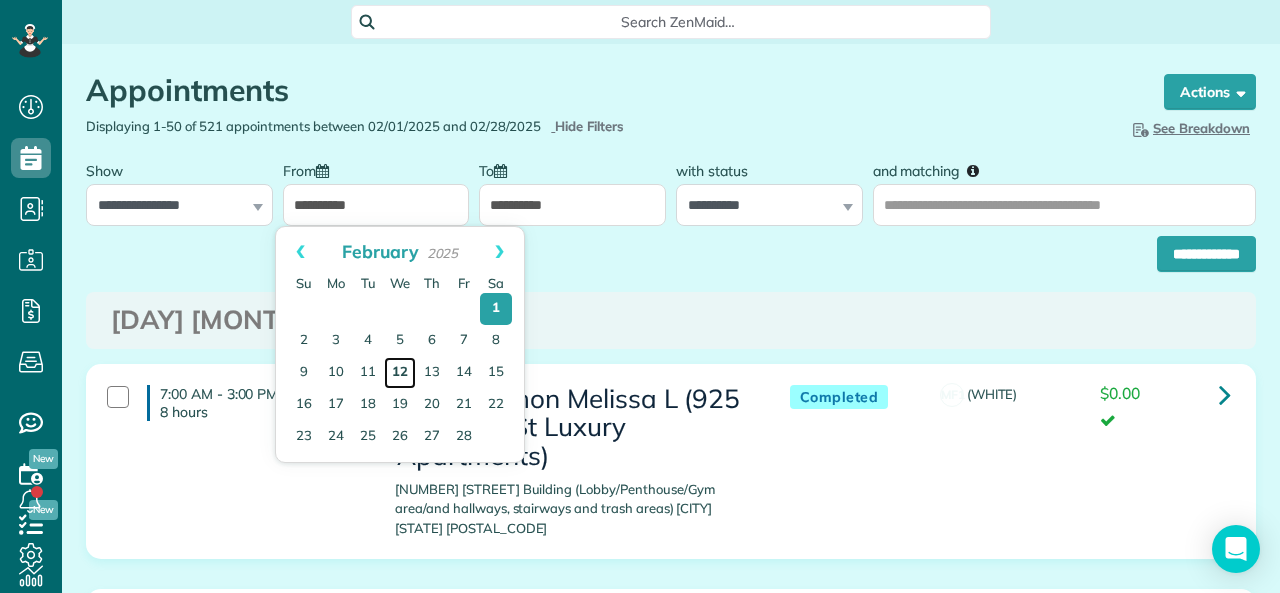 click on "12" at bounding box center [400, 373] 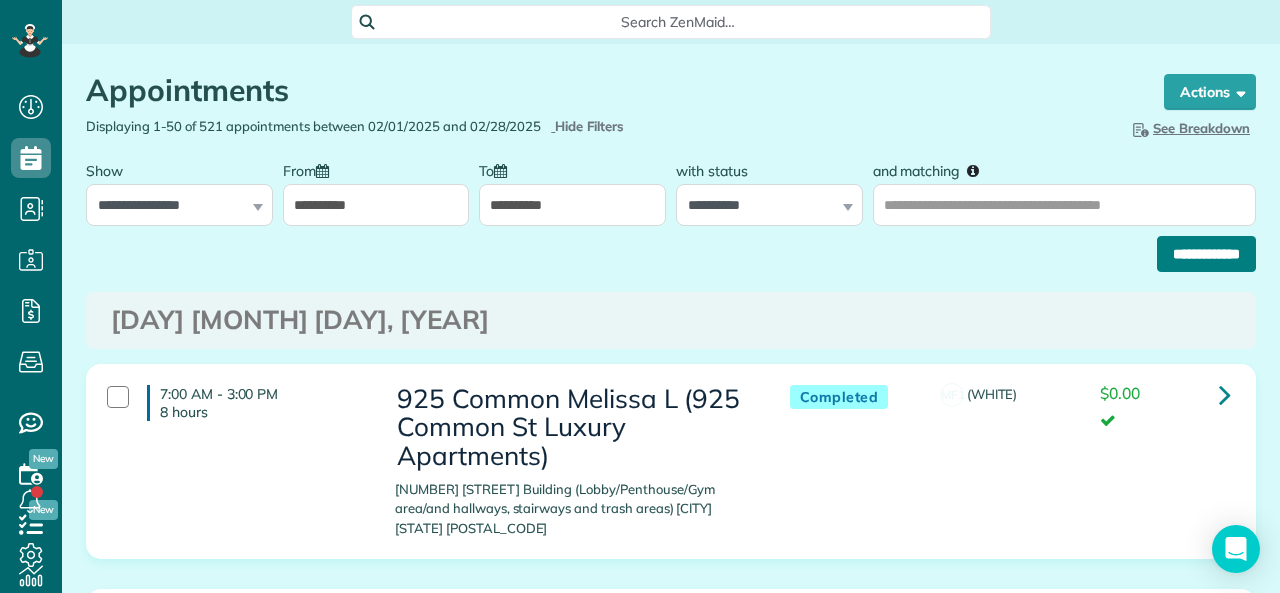 click on "**********" at bounding box center [1206, 254] 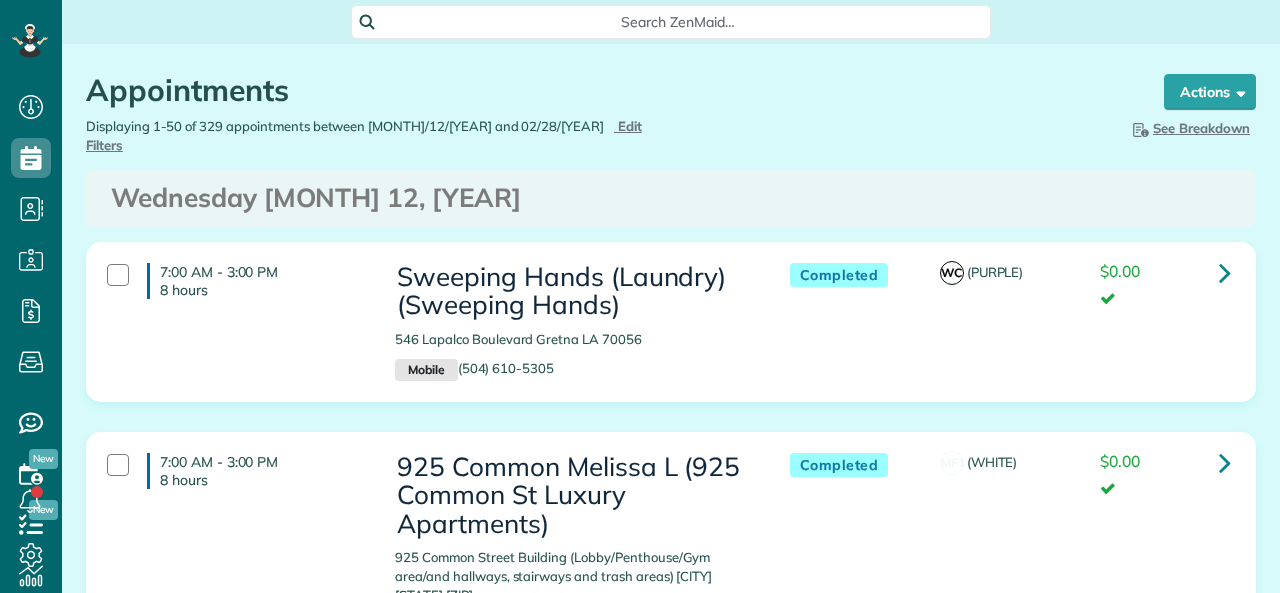 scroll, scrollTop: 0, scrollLeft: 0, axis: both 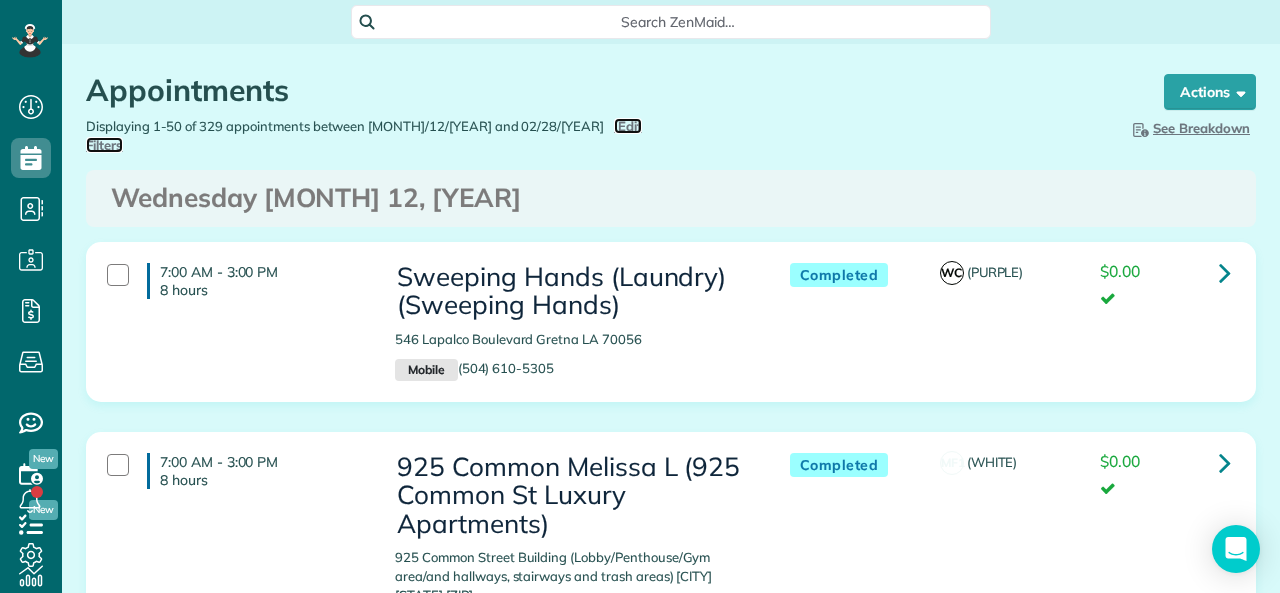 click on "Edit Filters" at bounding box center (364, 135) 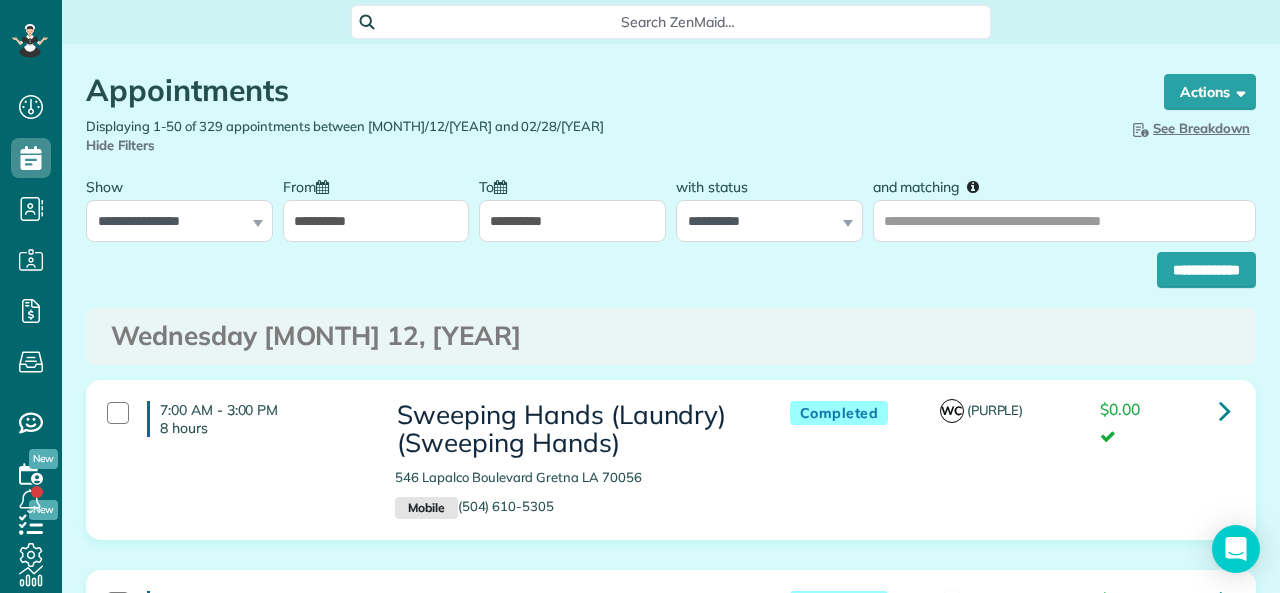 click on "**********" at bounding box center [376, 221] 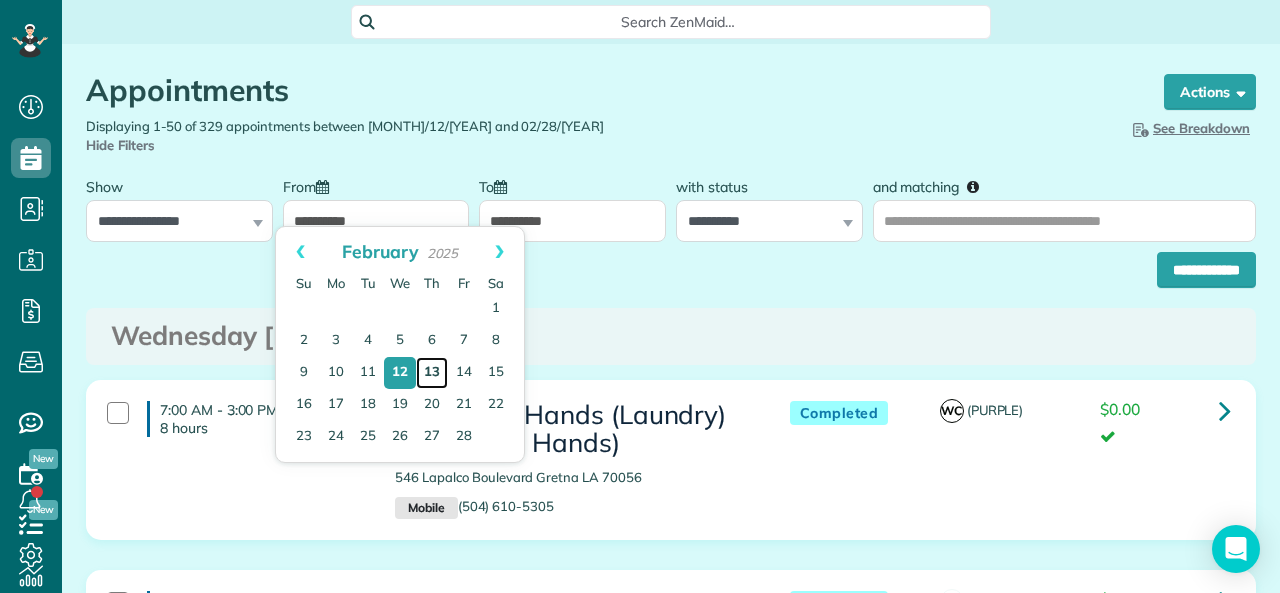 click on "13" at bounding box center (432, 373) 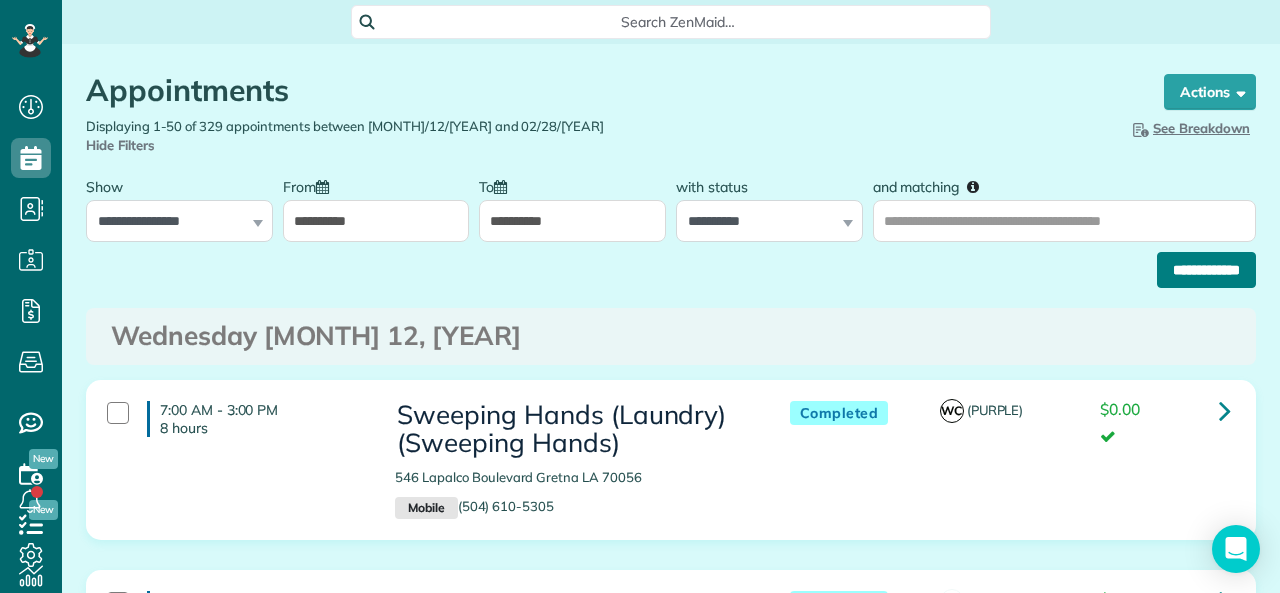 click on "**********" at bounding box center [1206, 270] 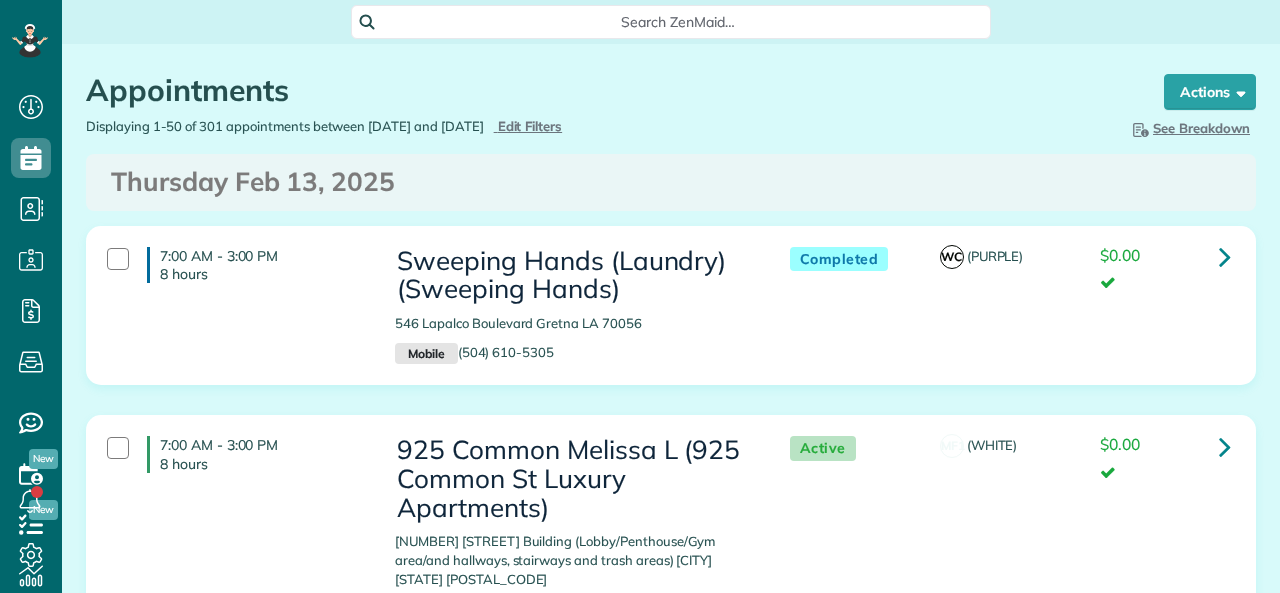 scroll, scrollTop: 0, scrollLeft: 0, axis: both 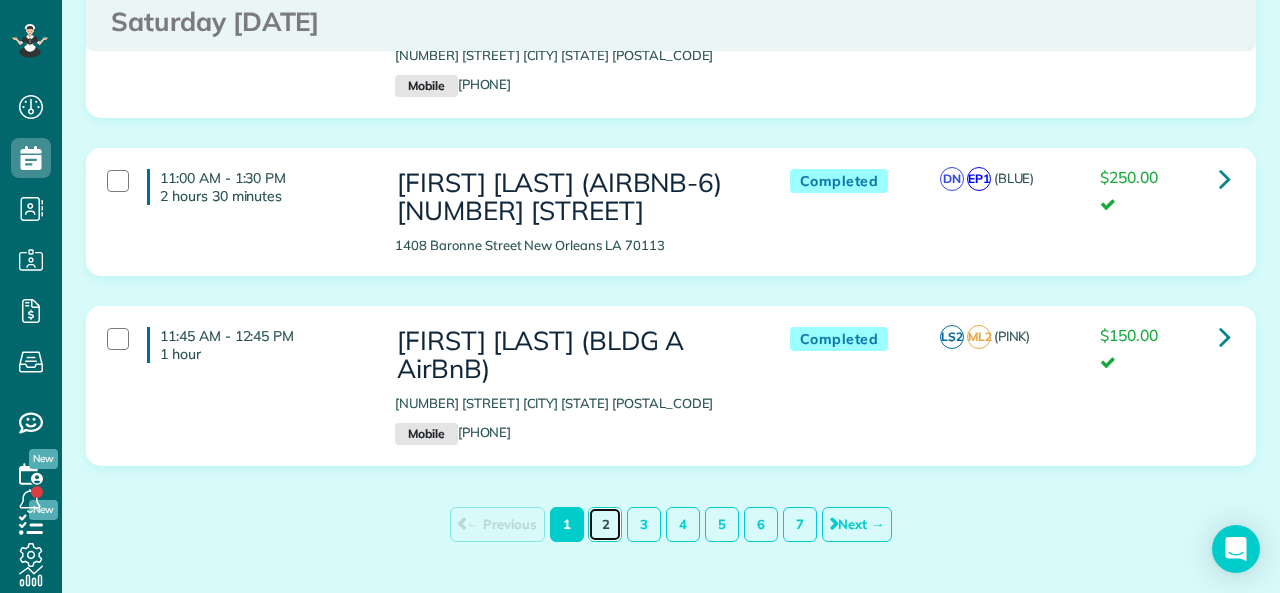 click on "2" at bounding box center [605, 524] 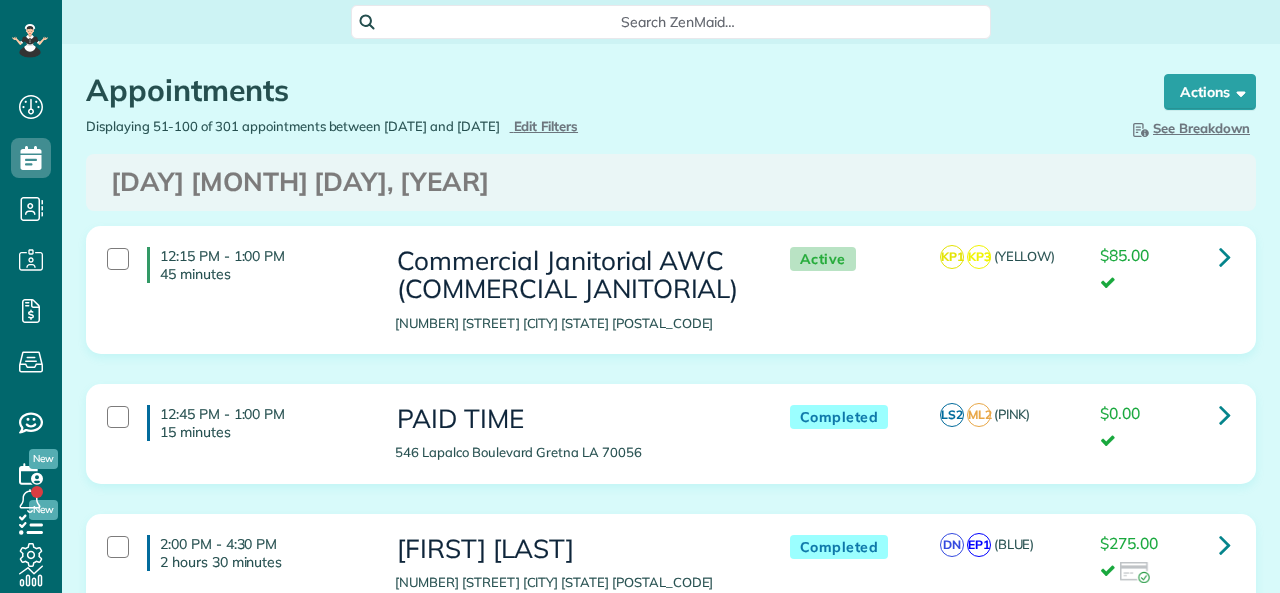 scroll, scrollTop: 0, scrollLeft: 0, axis: both 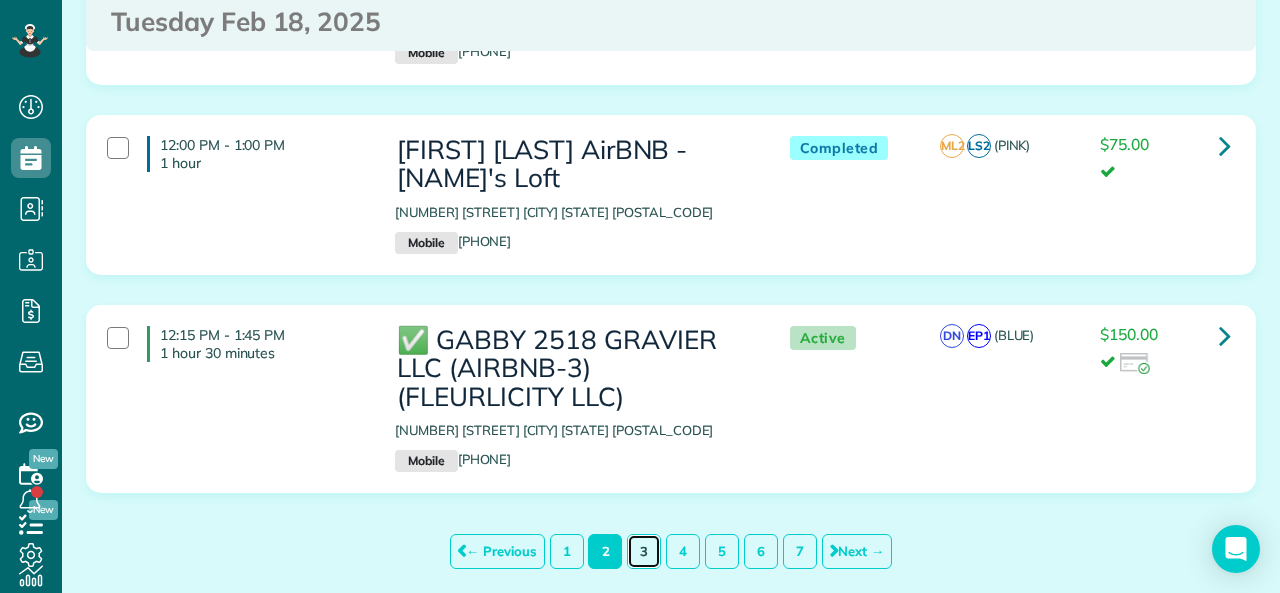 click on "3" at bounding box center (644, 551) 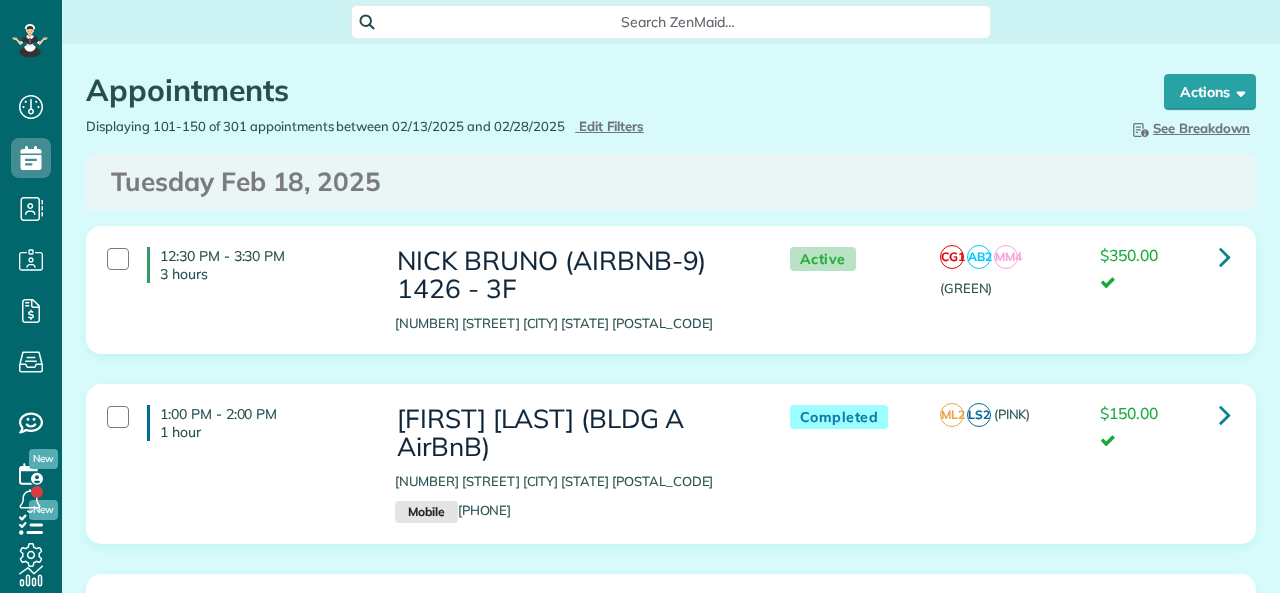 scroll, scrollTop: 0, scrollLeft: 0, axis: both 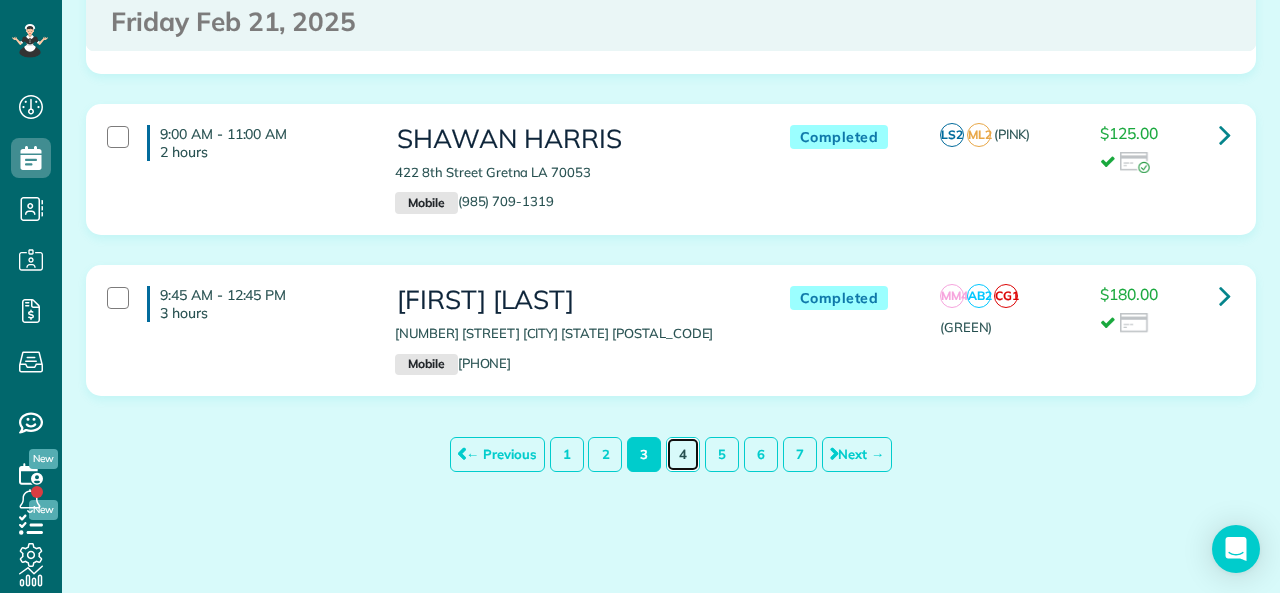 click on "4" at bounding box center [683, 454] 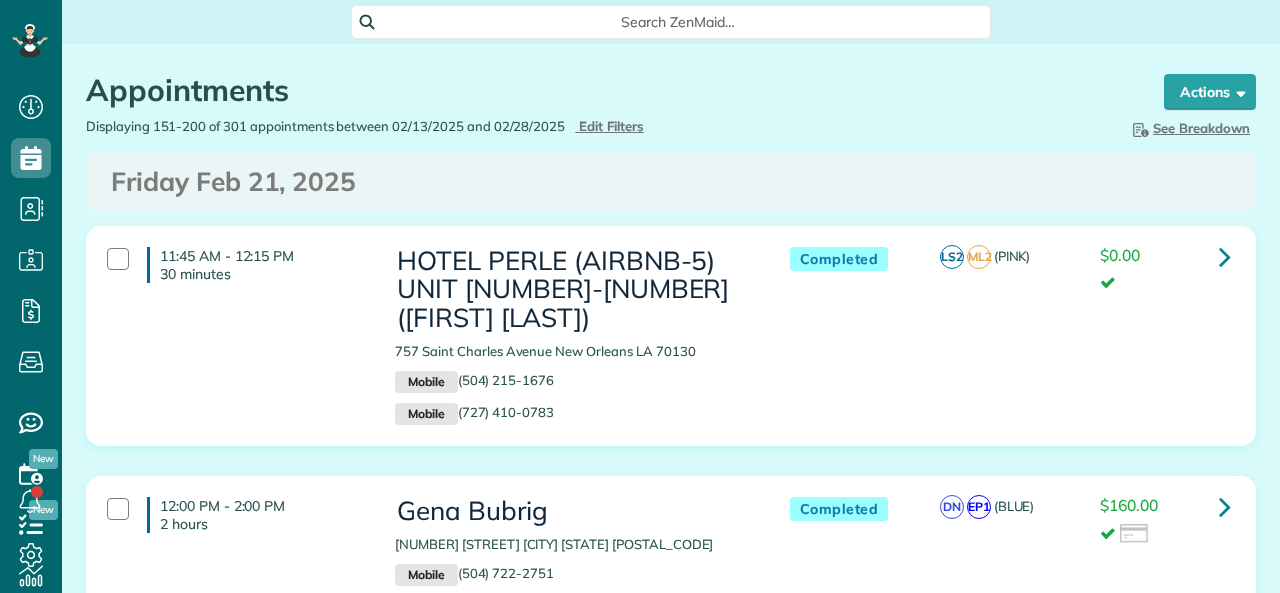 scroll, scrollTop: 0, scrollLeft: 0, axis: both 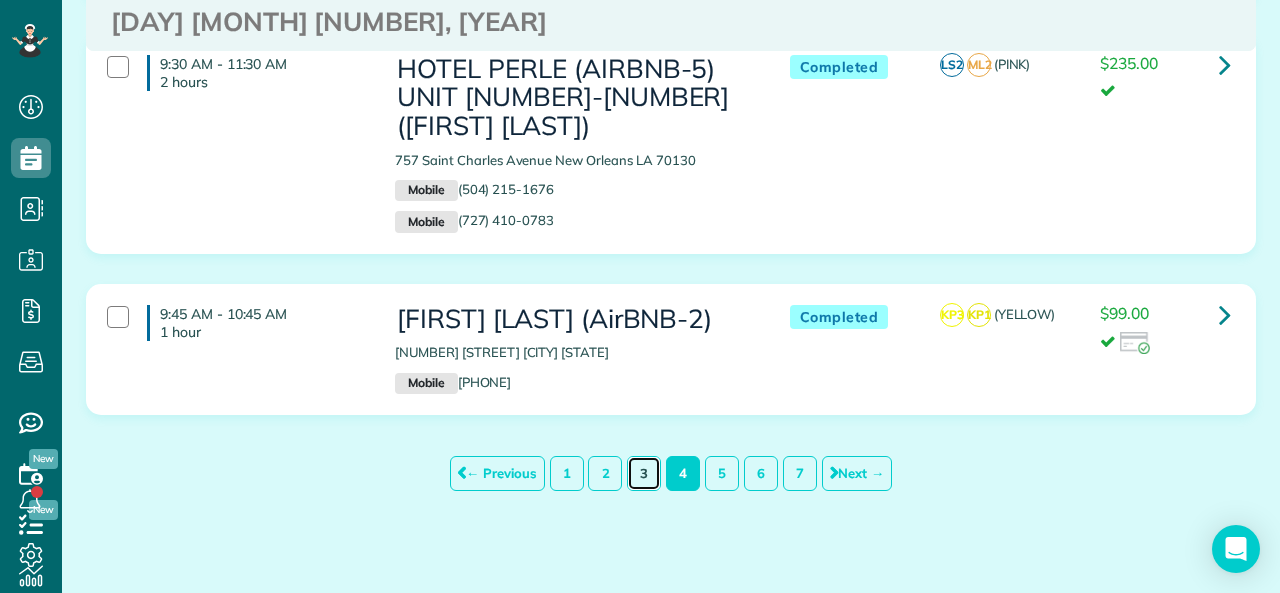 click on "3" at bounding box center (644, 473) 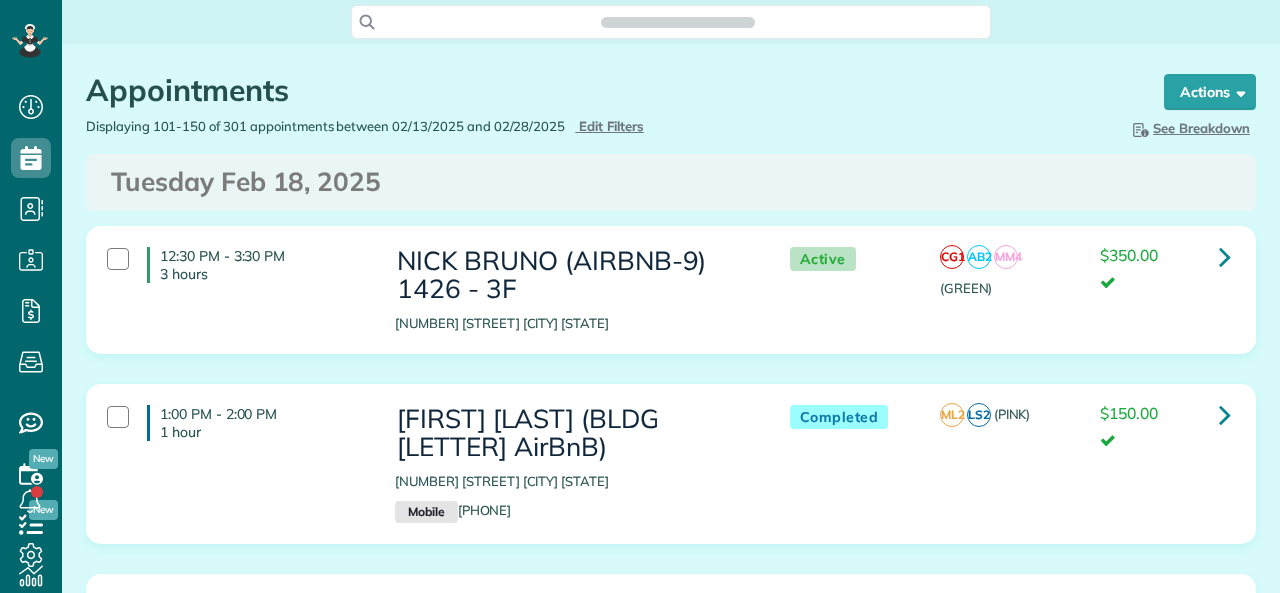 scroll, scrollTop: 0, scrollLeft: 0, axis: both 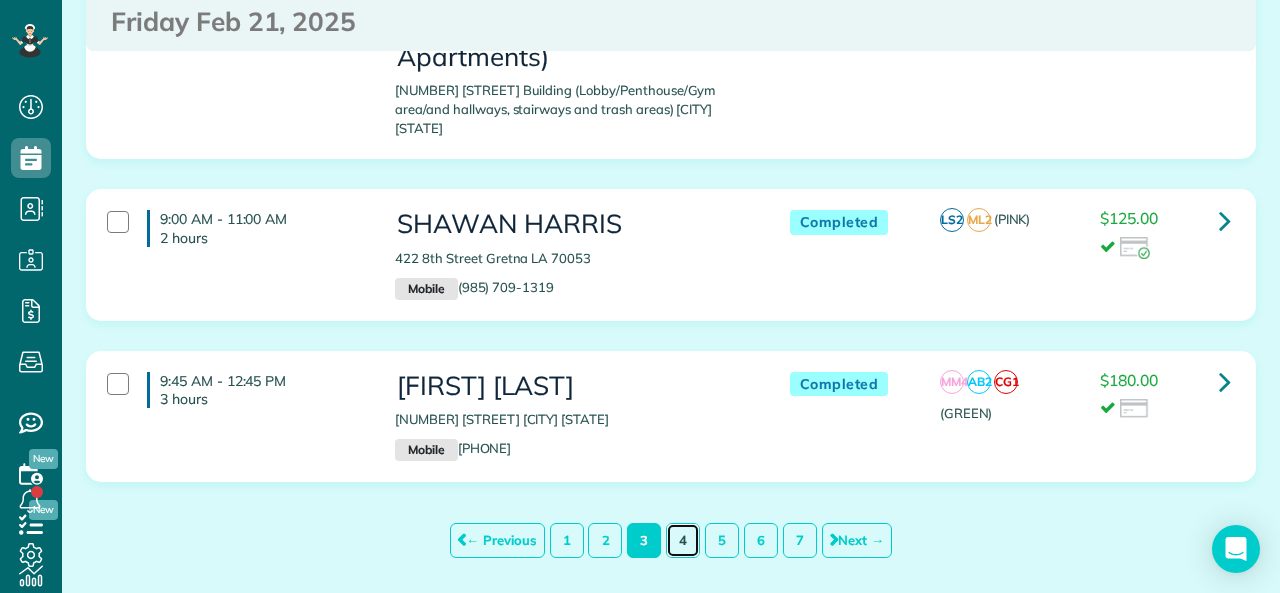 click on "4" at bounding box center (683, 540) 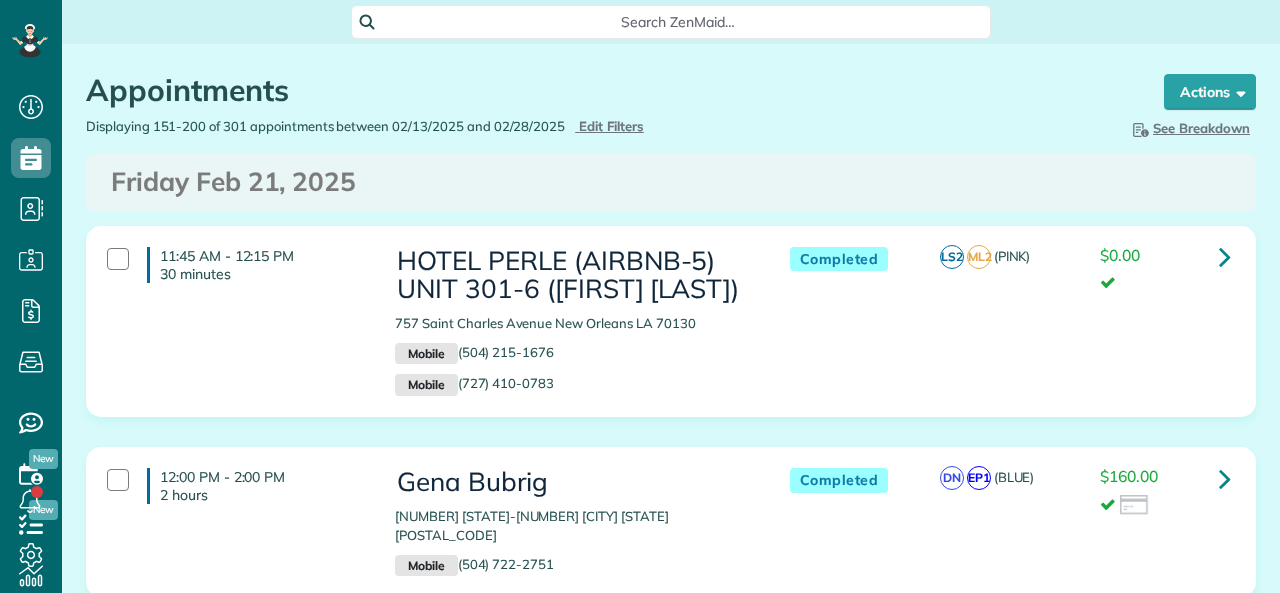 scroll, scrollTop: 0, scrollLeft: 0, axis: both 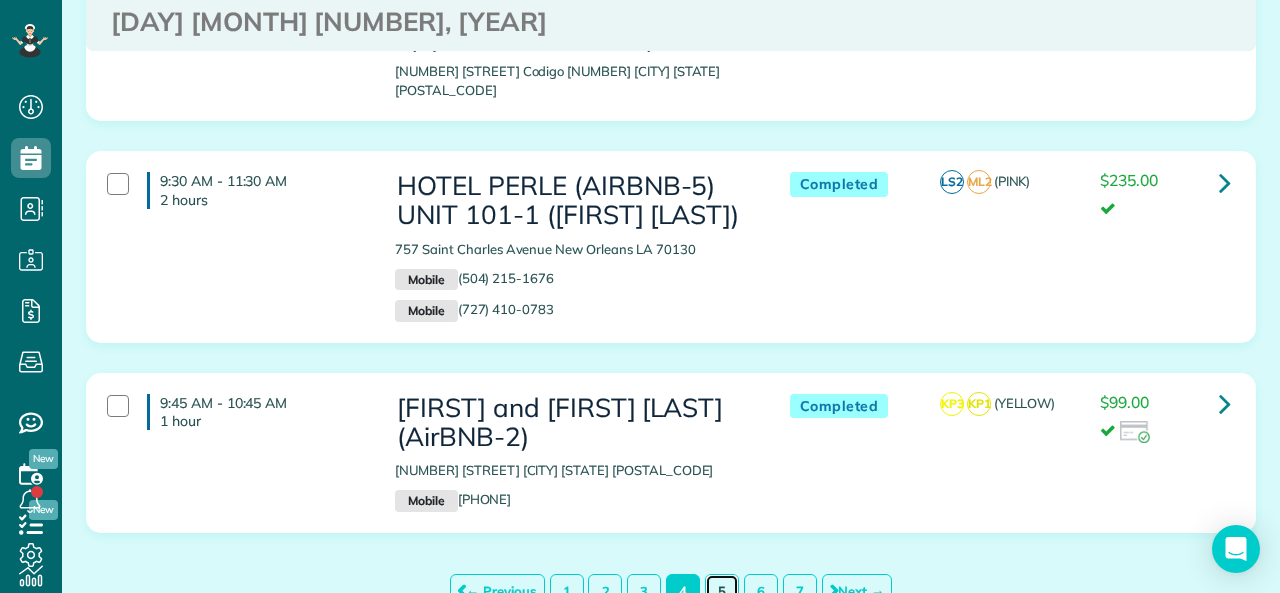 click on "5" at bounding box center [722, 591] 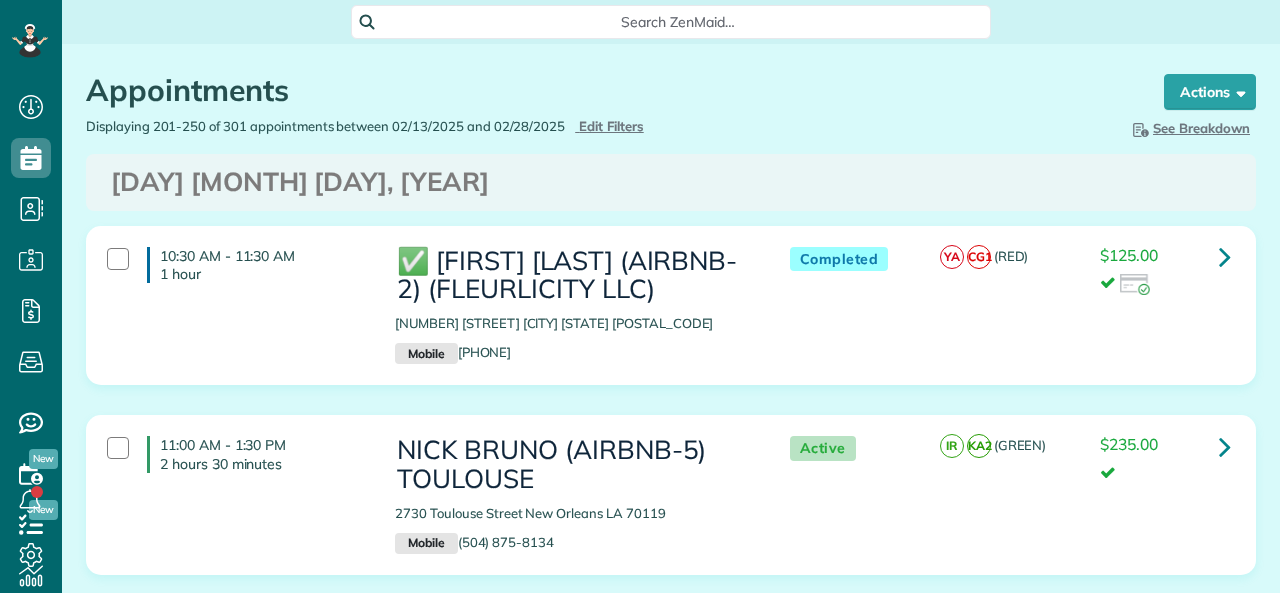 scroll, scrollTop: 0, scrollLeft: 0, axis: both 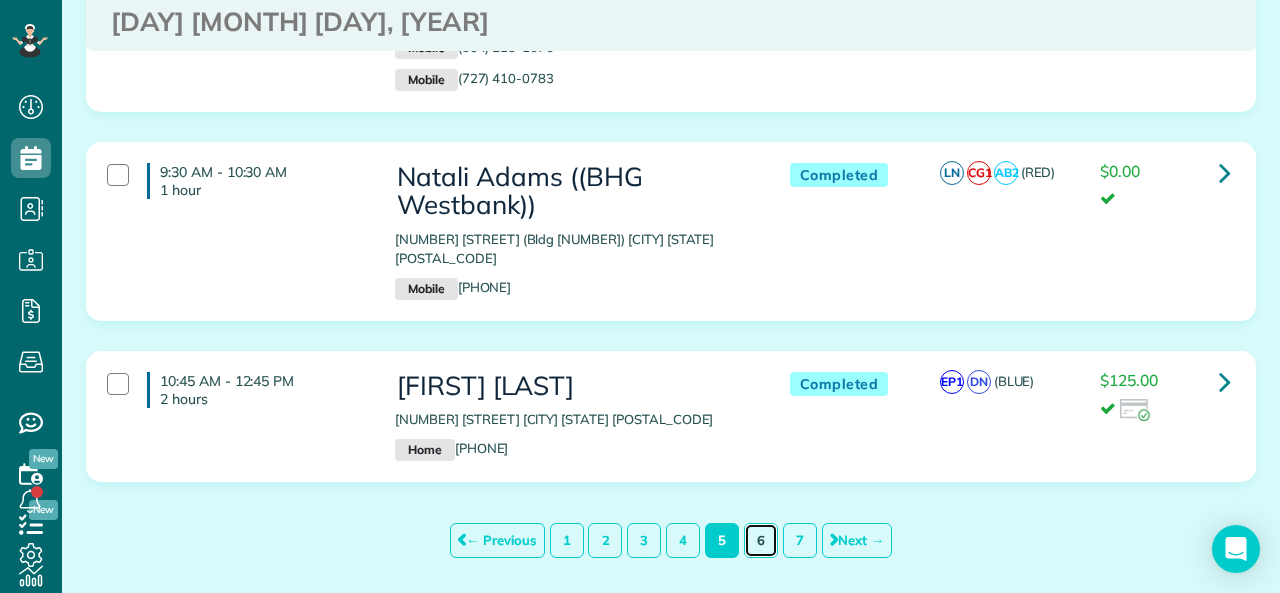 click on "6" at bounding box center (761, 540) 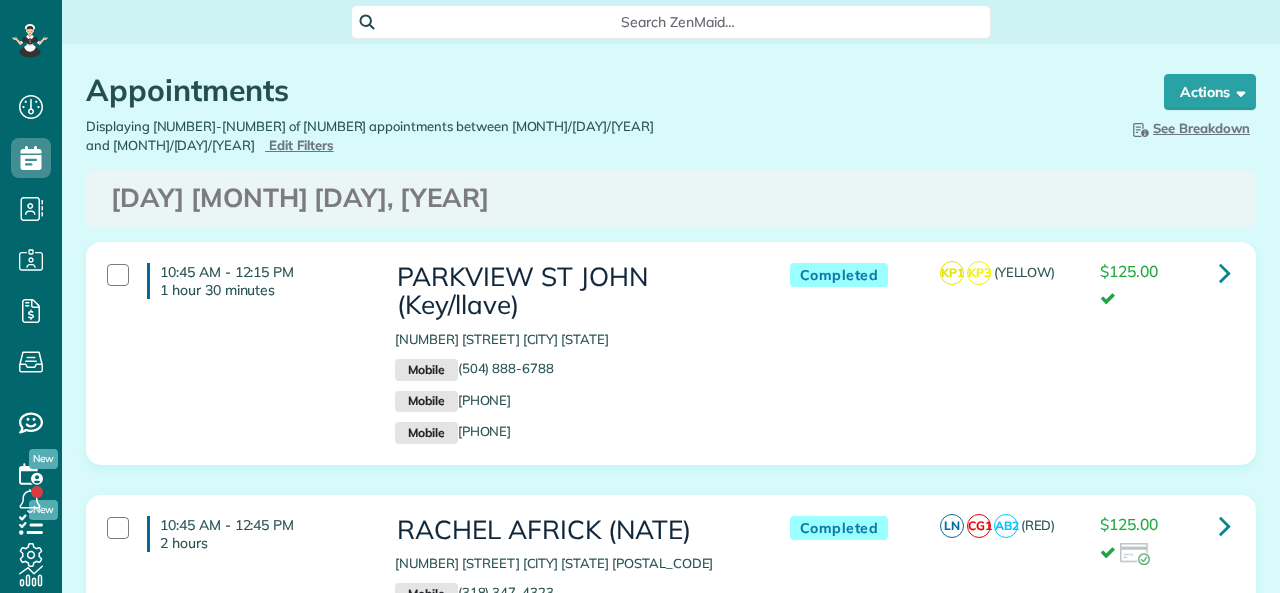 scroll, scrollTop: 0, scrollLeft: 0, axis: both 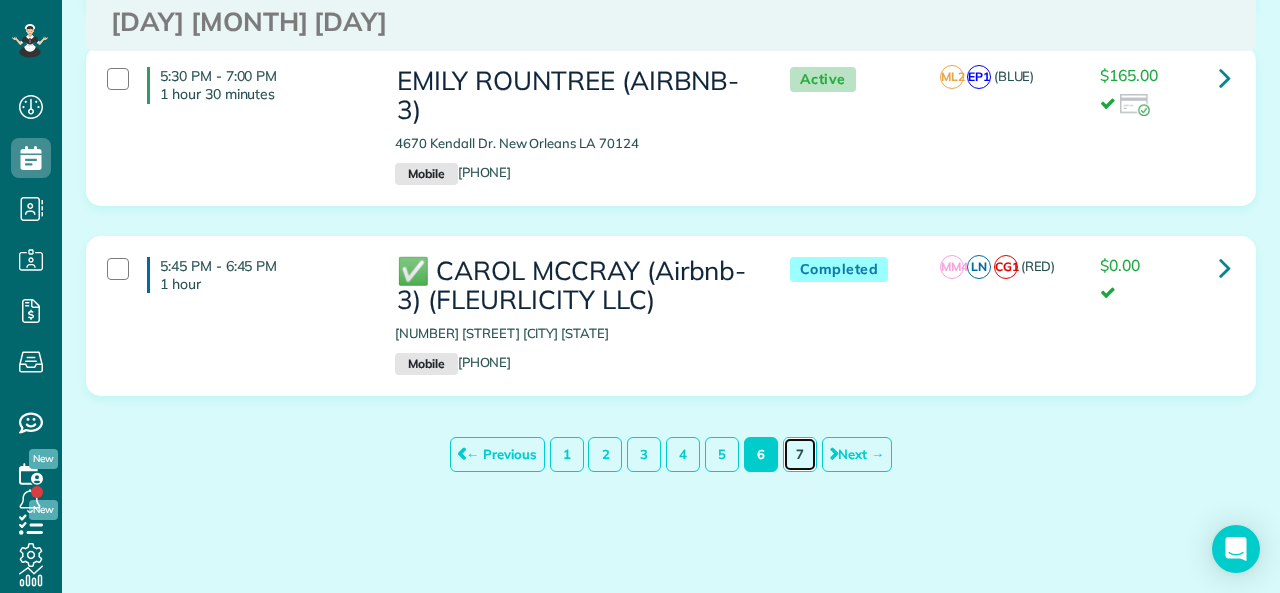click on "7" at bounding box center (800, 454) 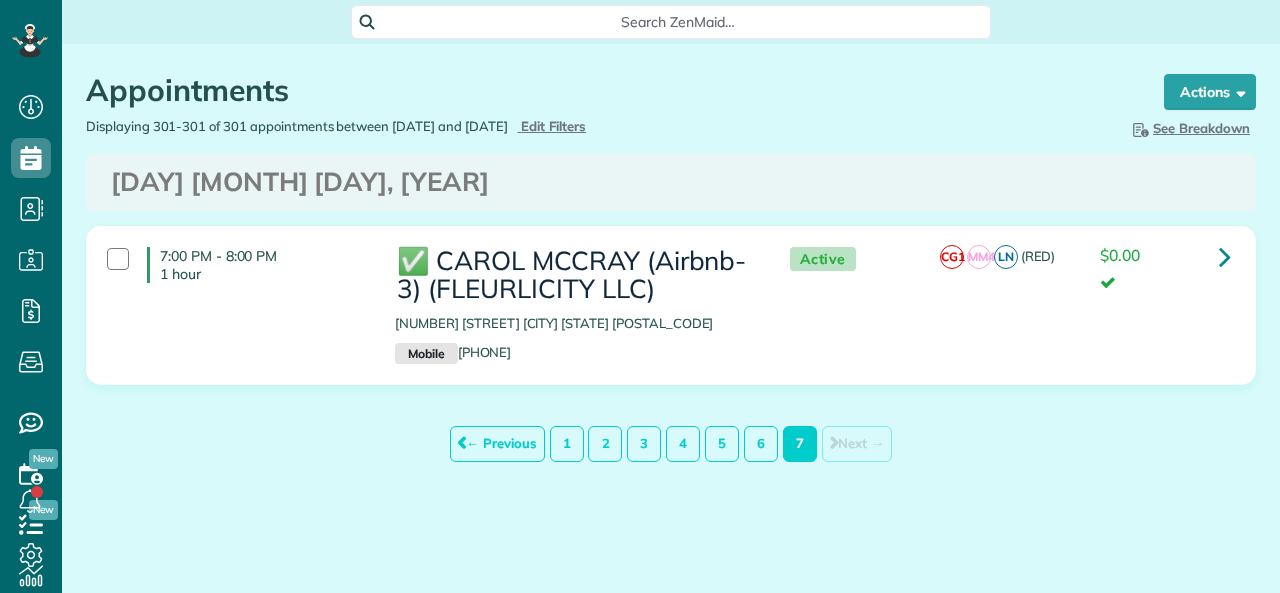 scroll, scrollTop: 0, scrollLeft: 0, axis: both 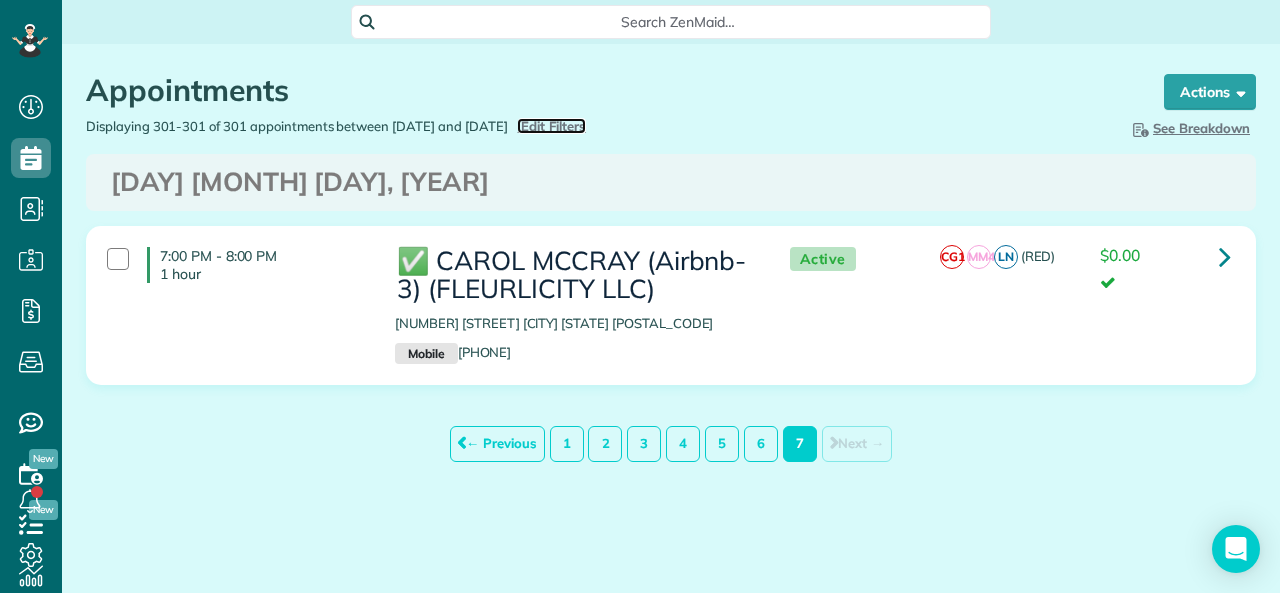 click on "Edit Filters" at bounding box center [553, 126] 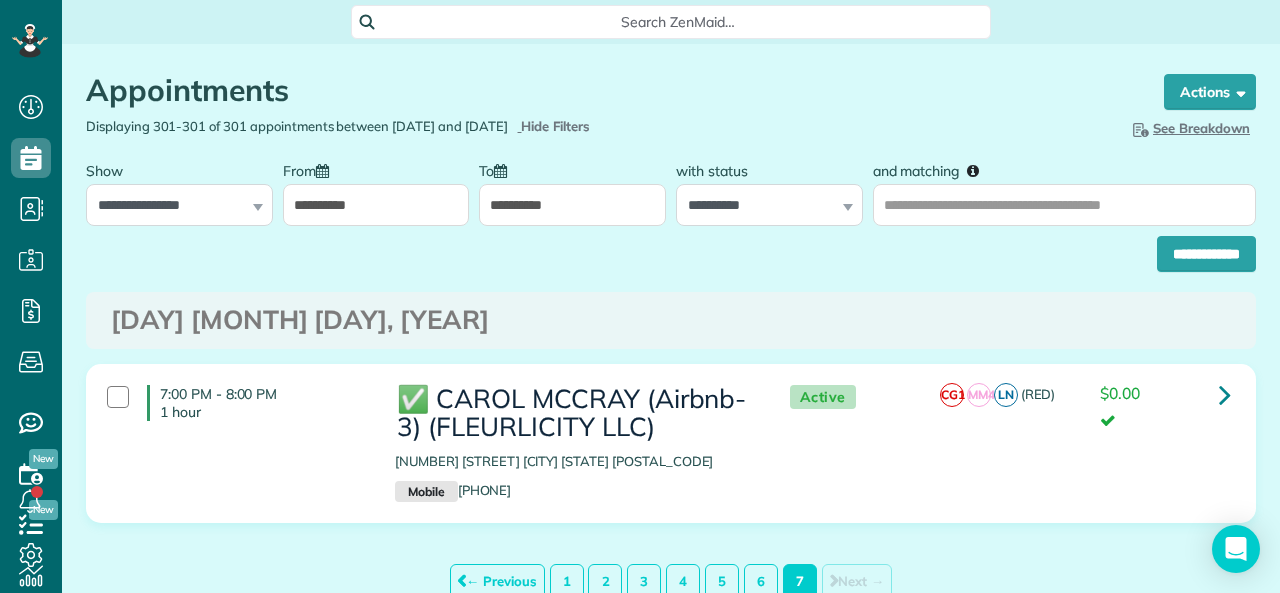 click on "**********" at bounding box center [376, 205] 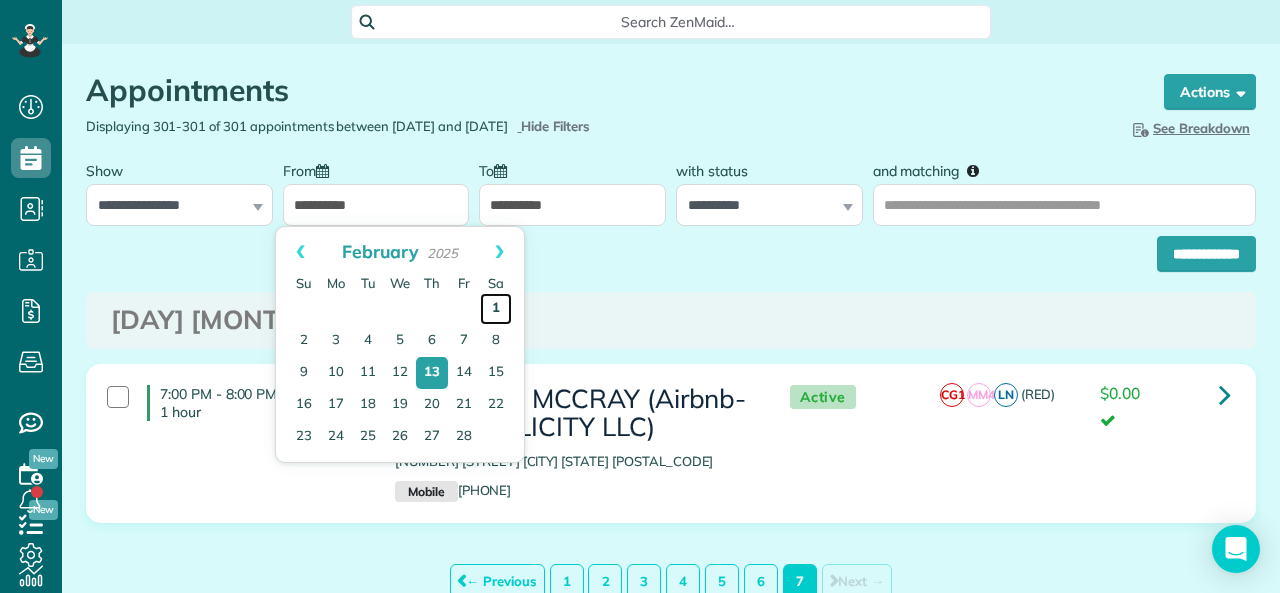 click on "1" at bounding box center (496, 309) 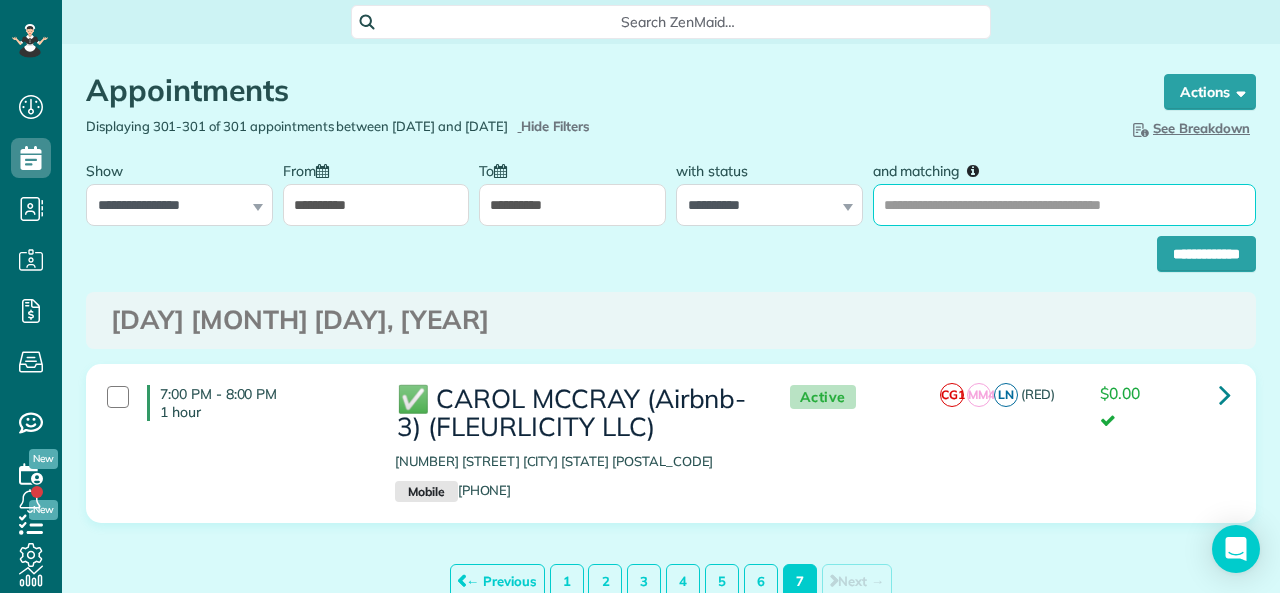 click on "and matching" at bounding box center [1064, 205] 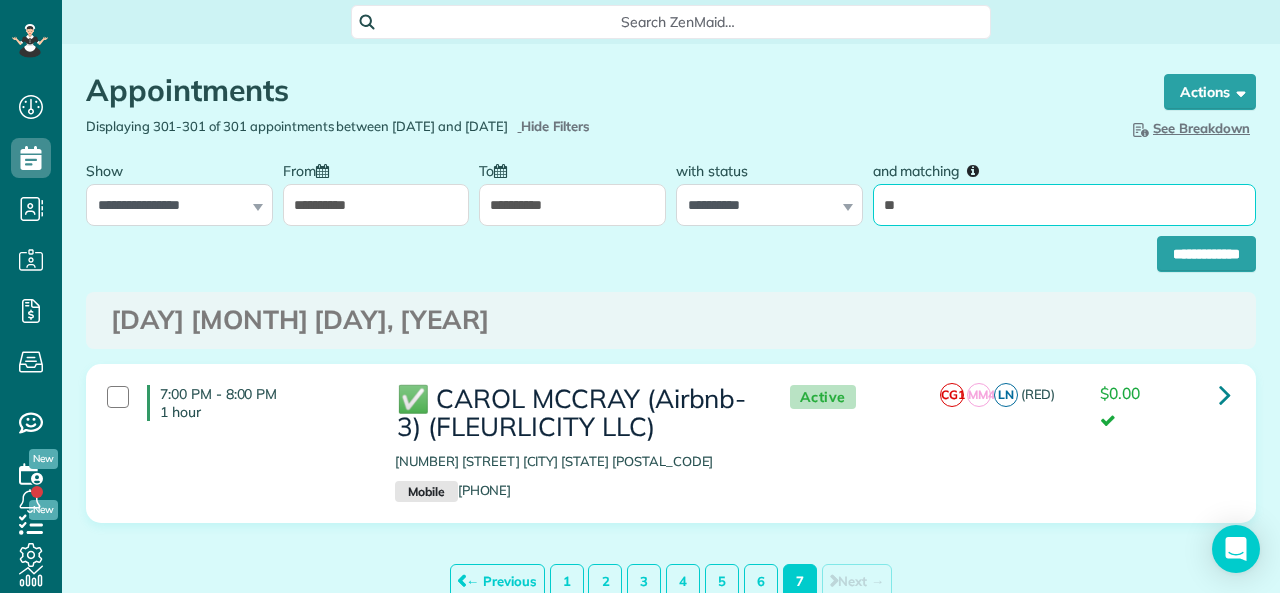 type on "*" 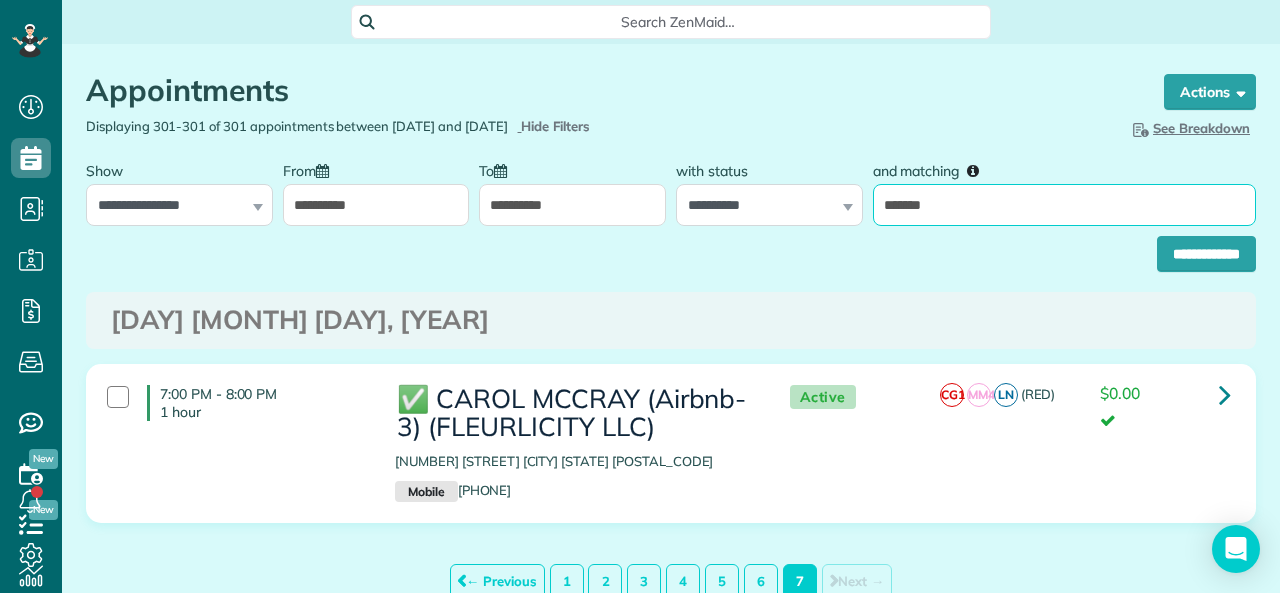 type on "*******" 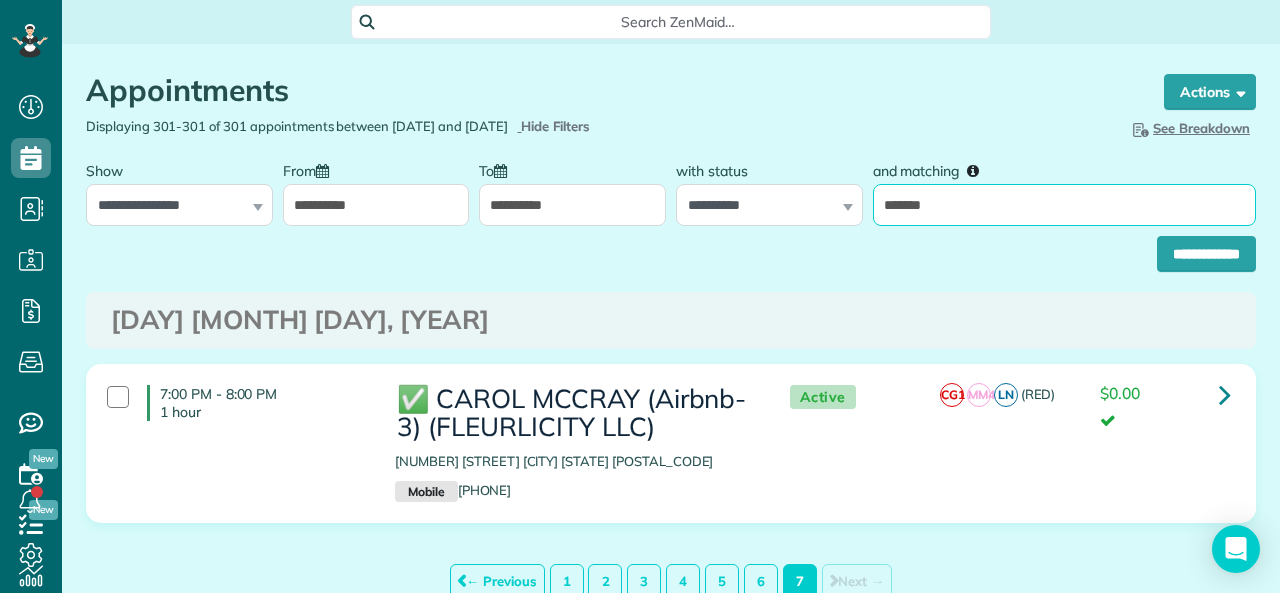 click on "**********" at bounding box center (1206, 254) 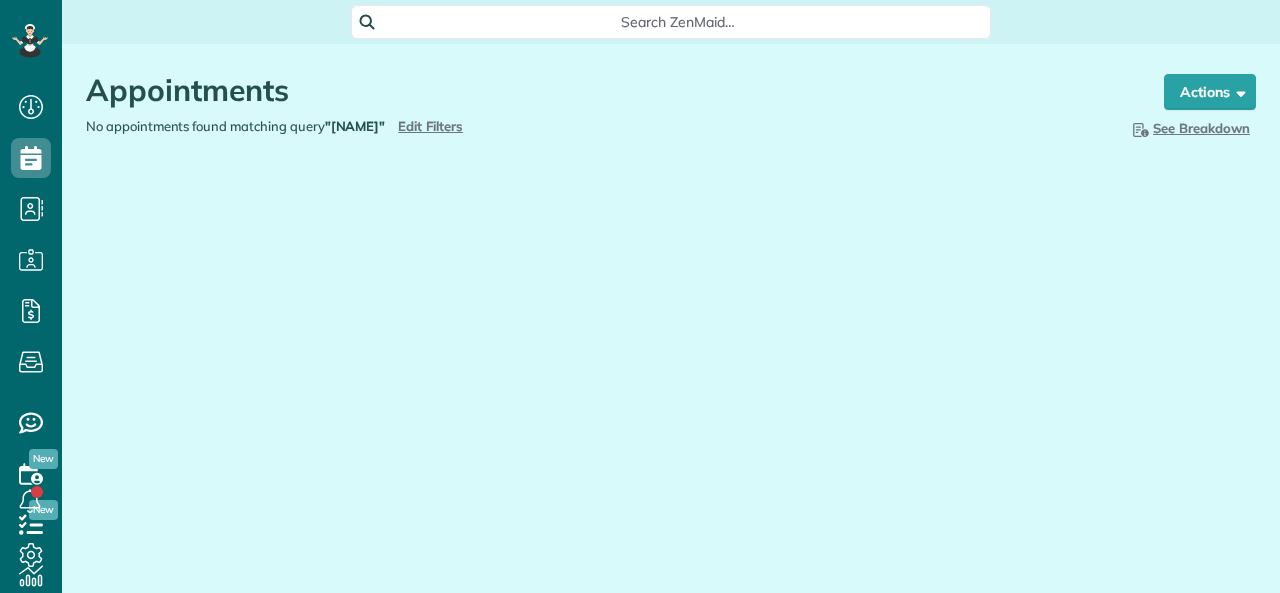 scroll, scrollTop: 0, scrollLeft: 0, axis: both 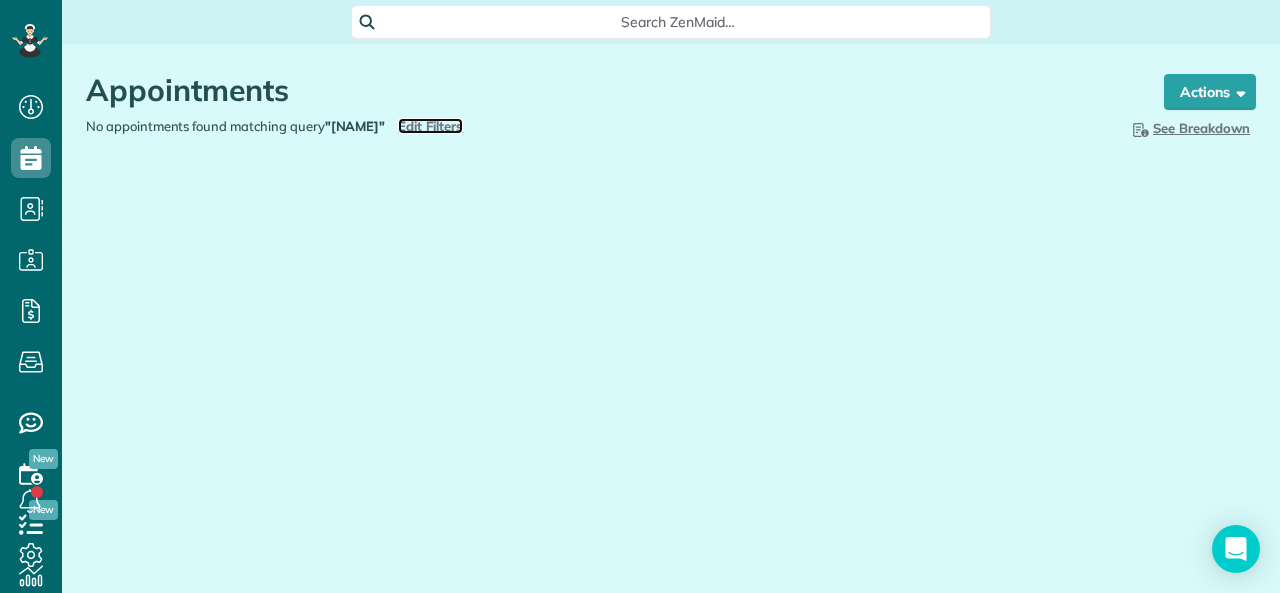 drag, startPoint x: 430, startPoint y: 129, endPoint x: 486, endPoint y: 138, distance: 56.718605 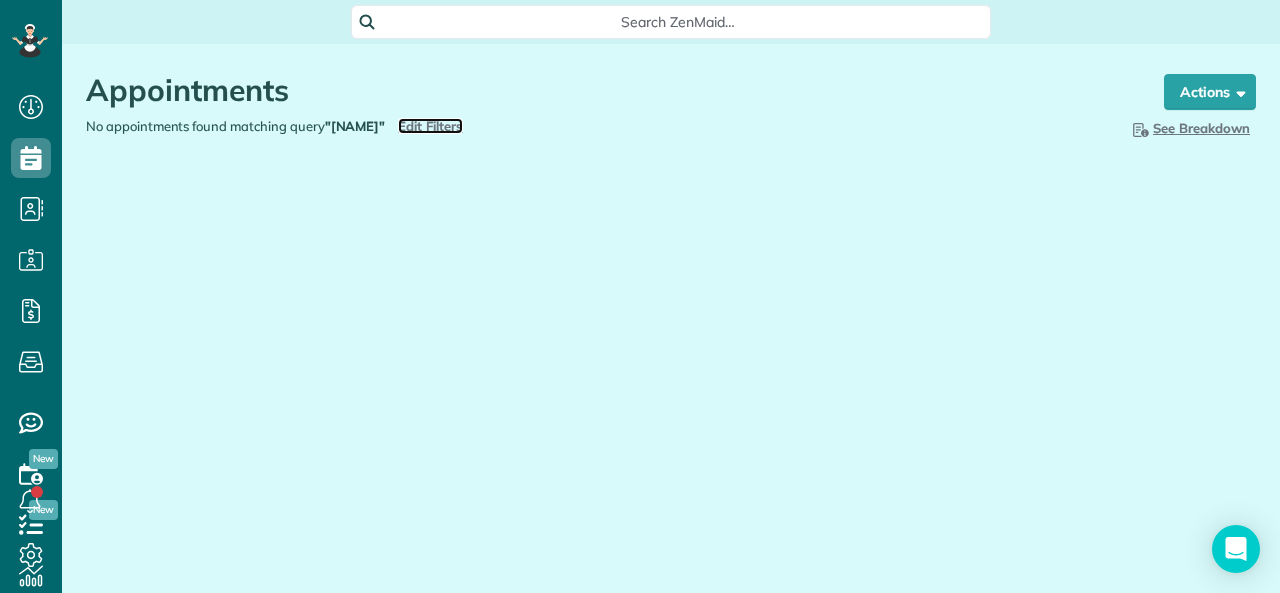 click on "Edit Filters" at bounding box center [430, 126] 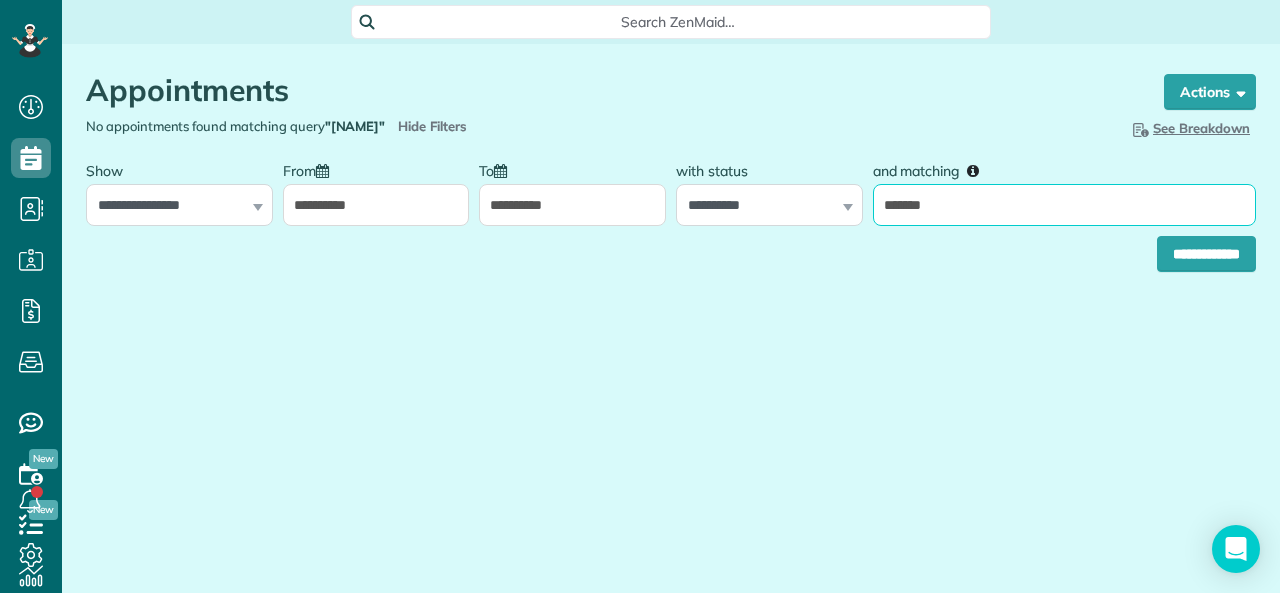 click on "*******" at bounding box center [1064, 205] 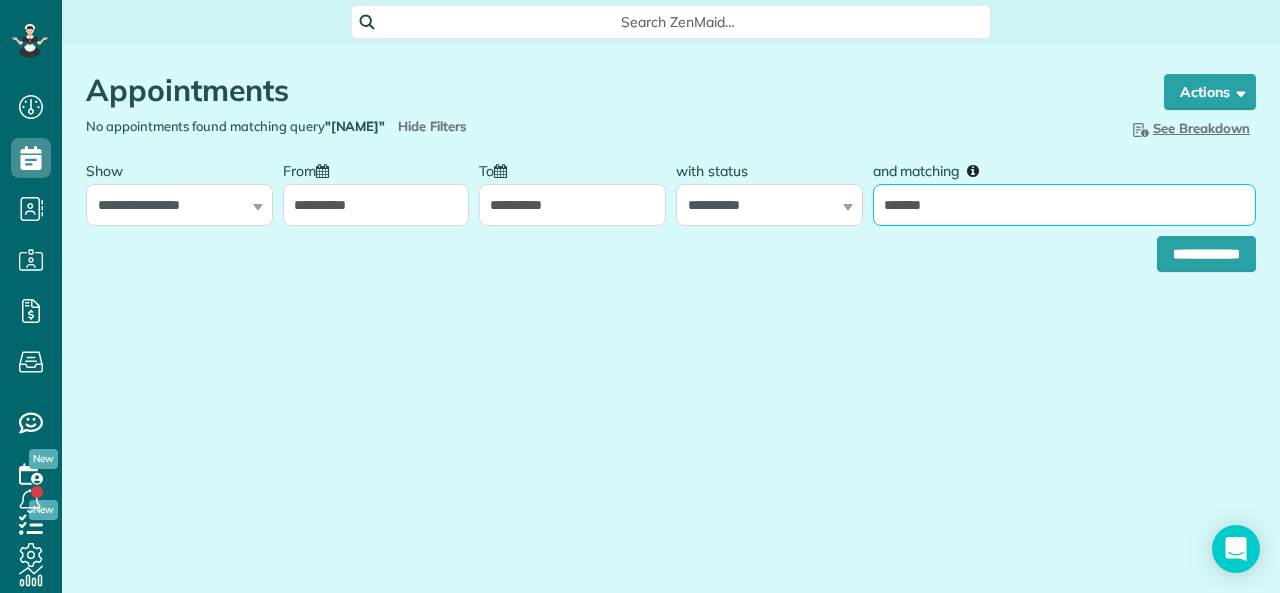 type on "*******" 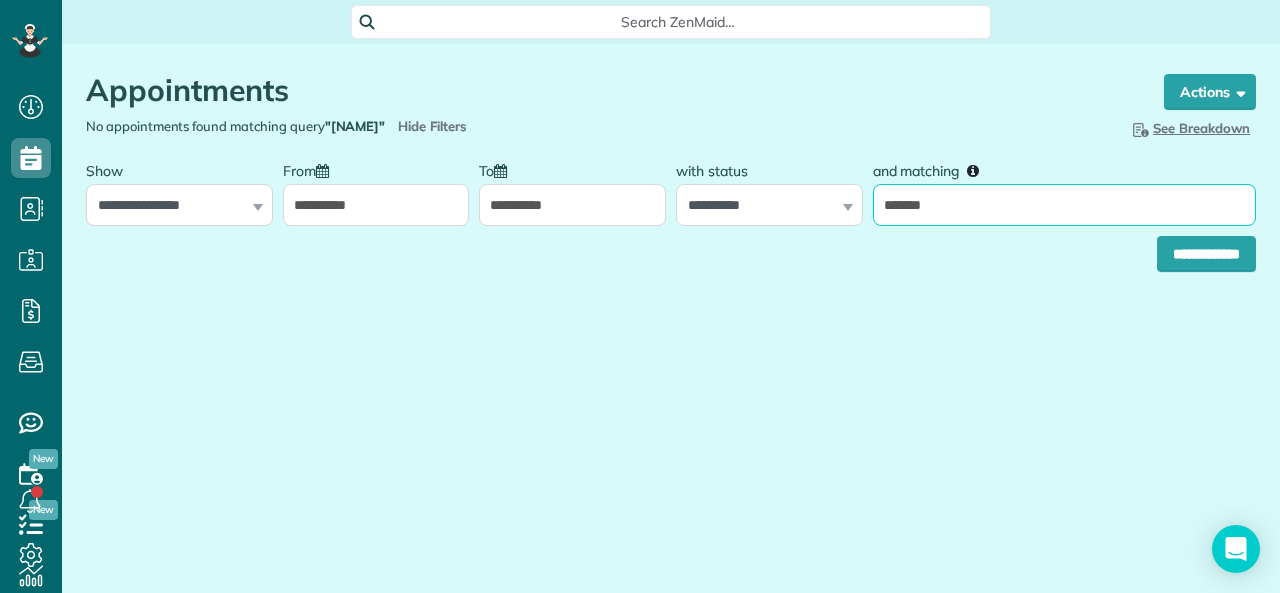 click on "**********" at bounding box center [1206, 254] 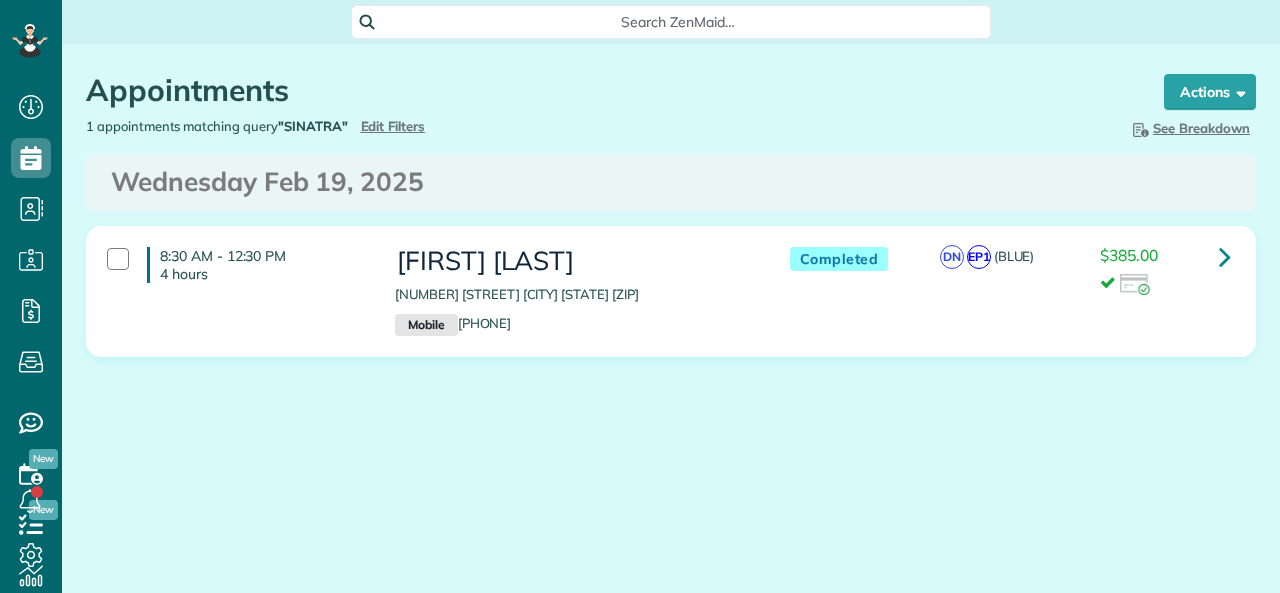 scroll, scrollTop: 0, scrollLeft: 0, axis: both 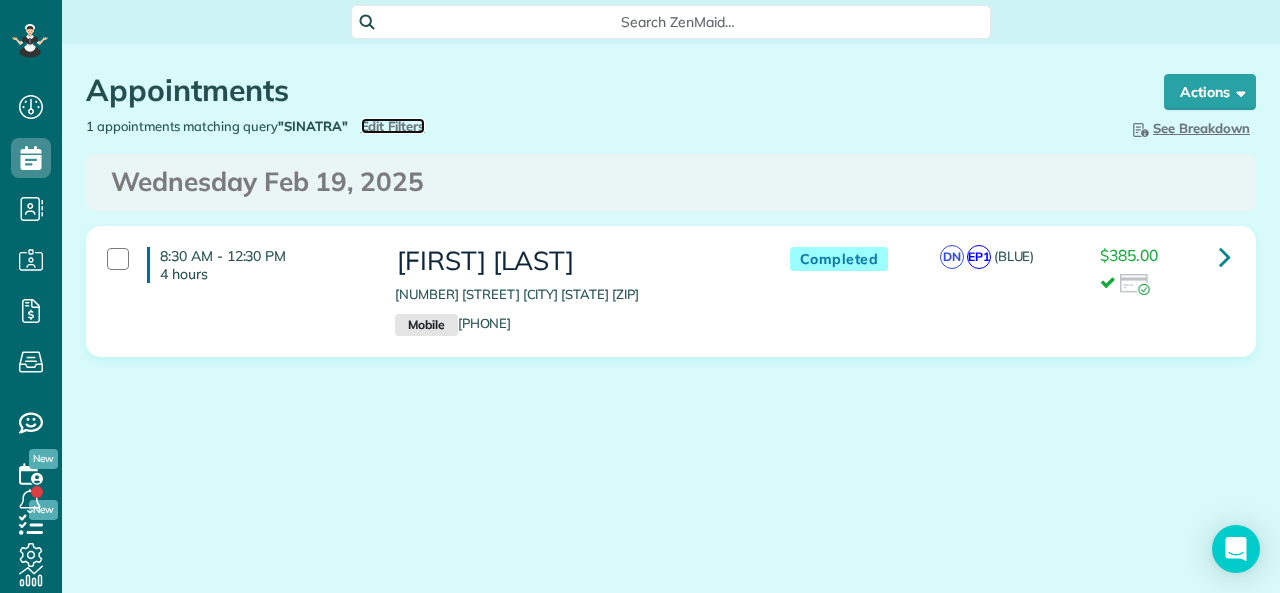 click on "Edit Filters" at bounding box center (393, 126) 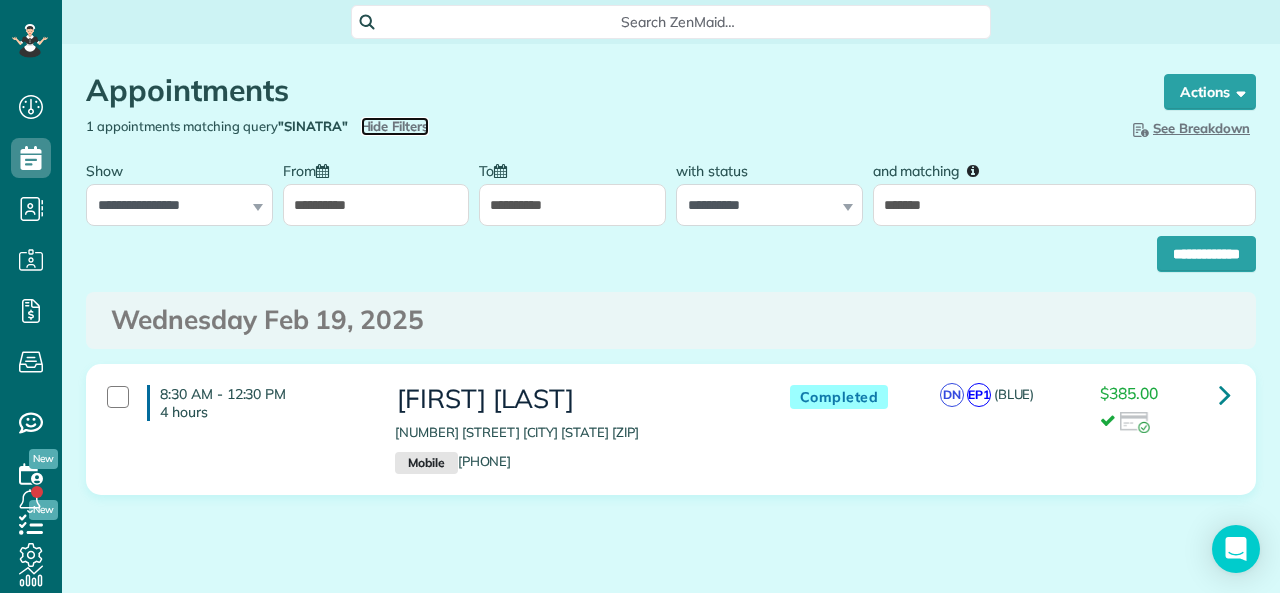 click on "Hide Filters" at bounding box center (395, 126) 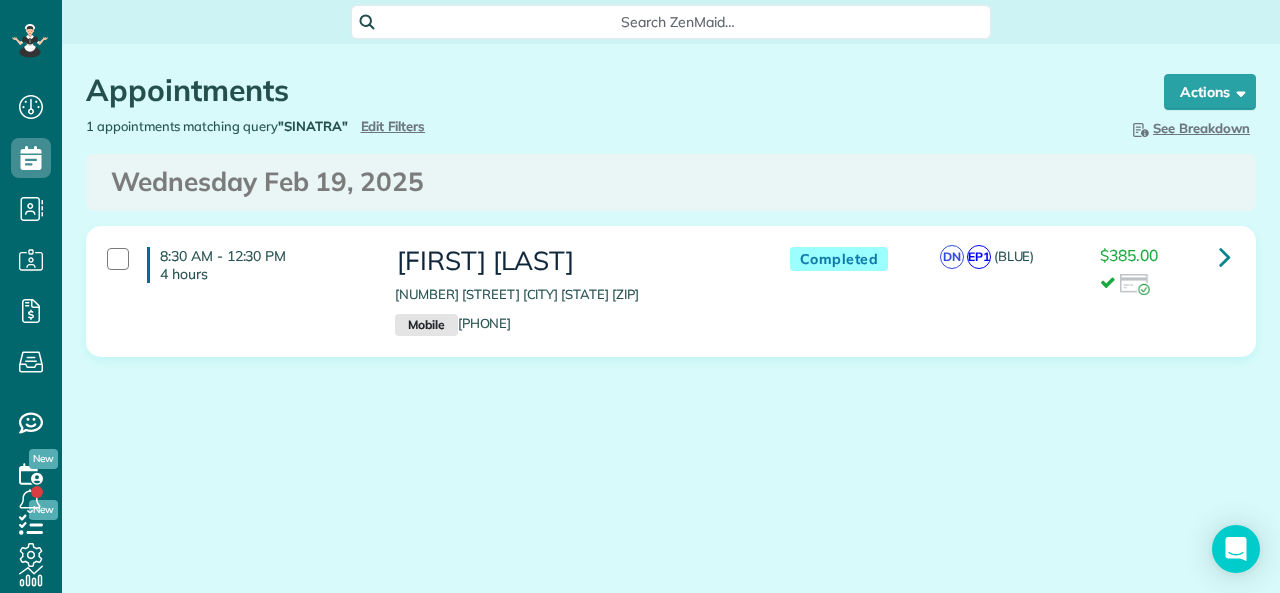 click on "1 appointments
matching query  "SINATRA"
Hide Filters
Edit Filters" at bounding box center [371, 126] 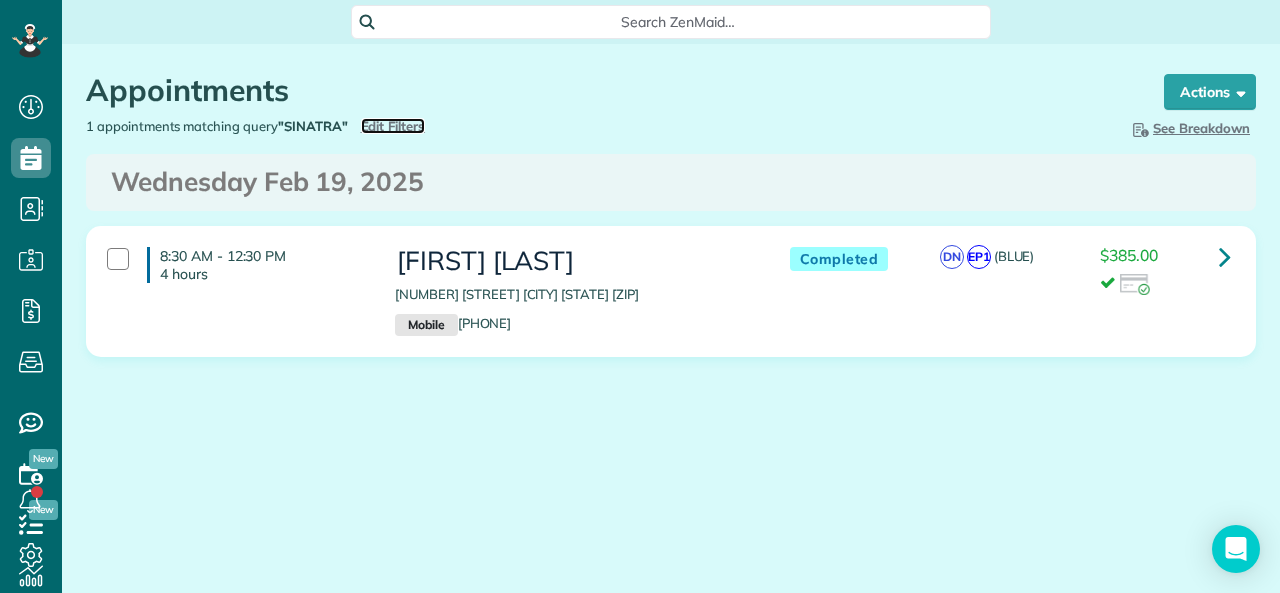 click on "Edit Filters" at bounding box center (393, 126) 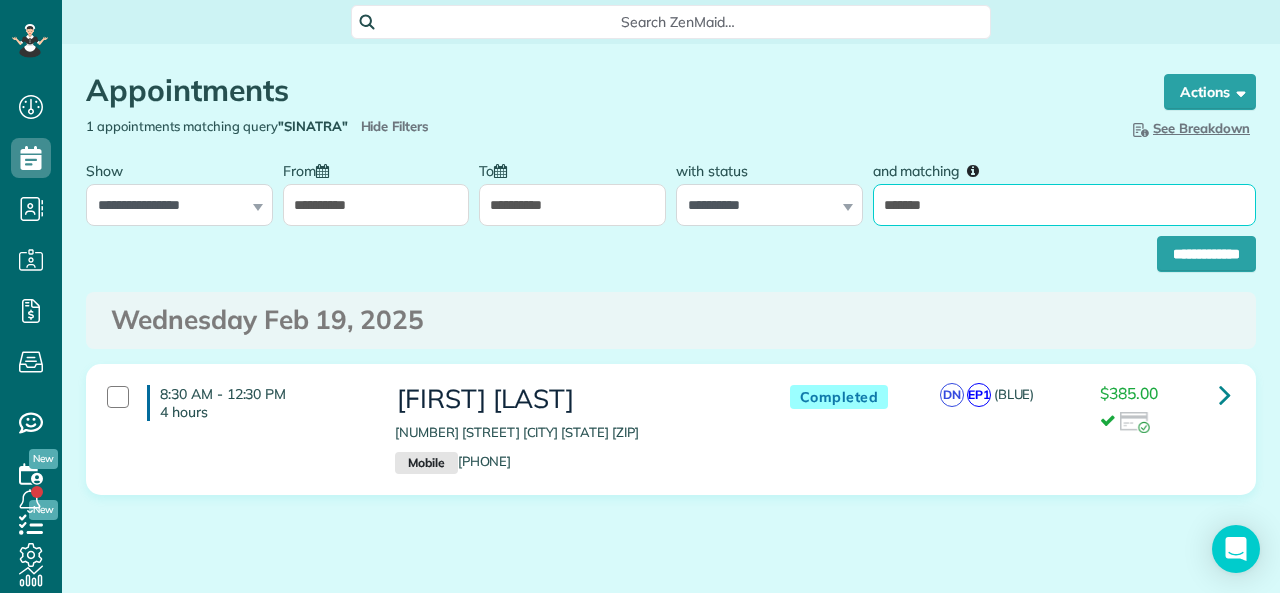 click on "*******" at bounding box center (1064, 205) 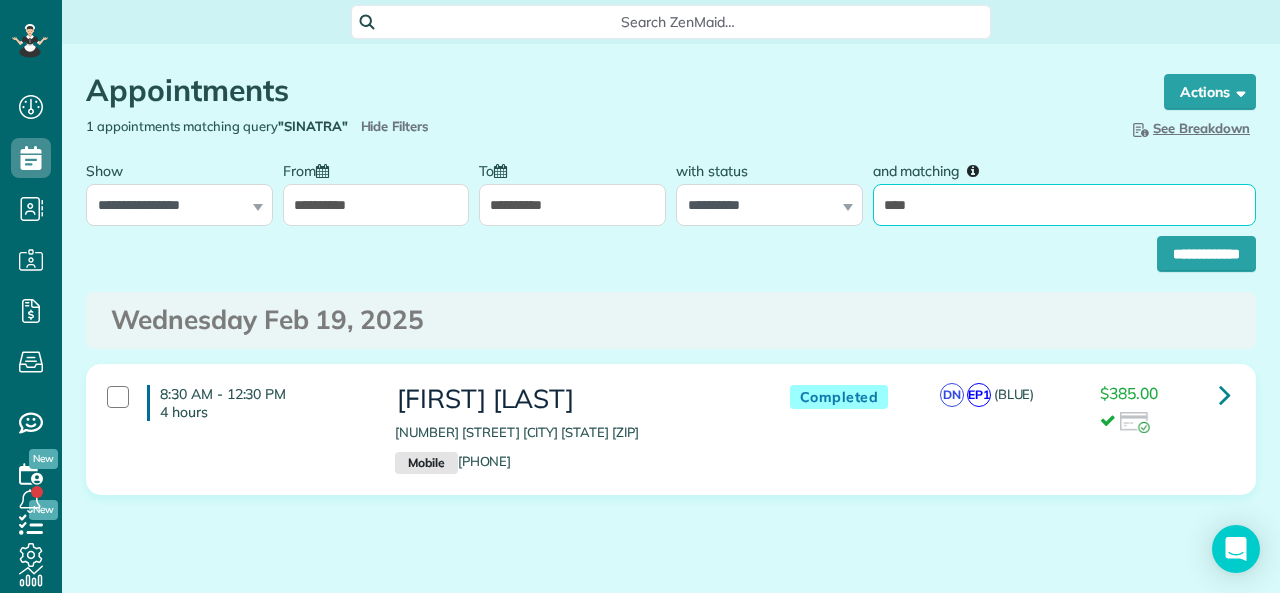 type on "****" 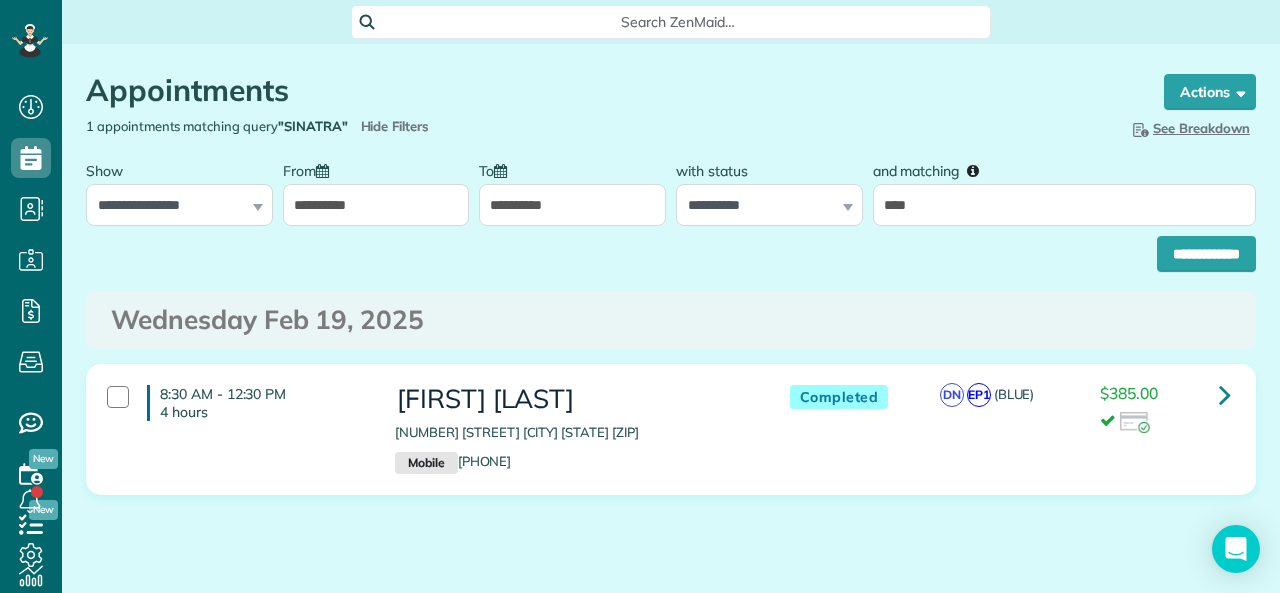 click on "**********" at bounding box center (572, 205) 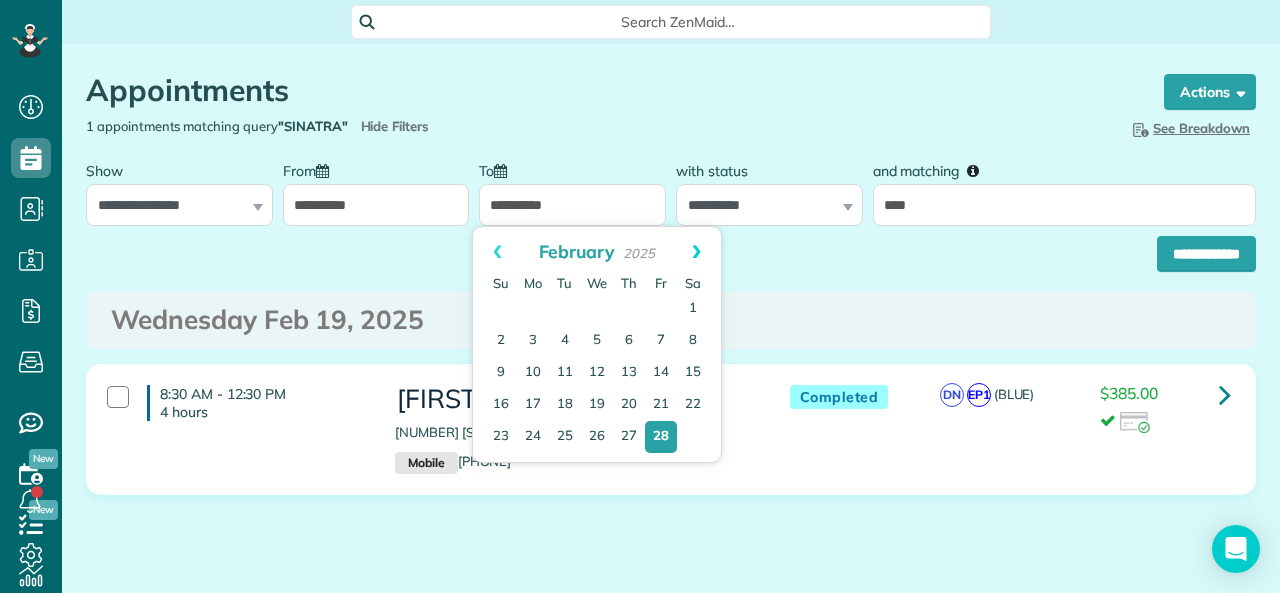 click on "Next" at bounding box center (696, 252) 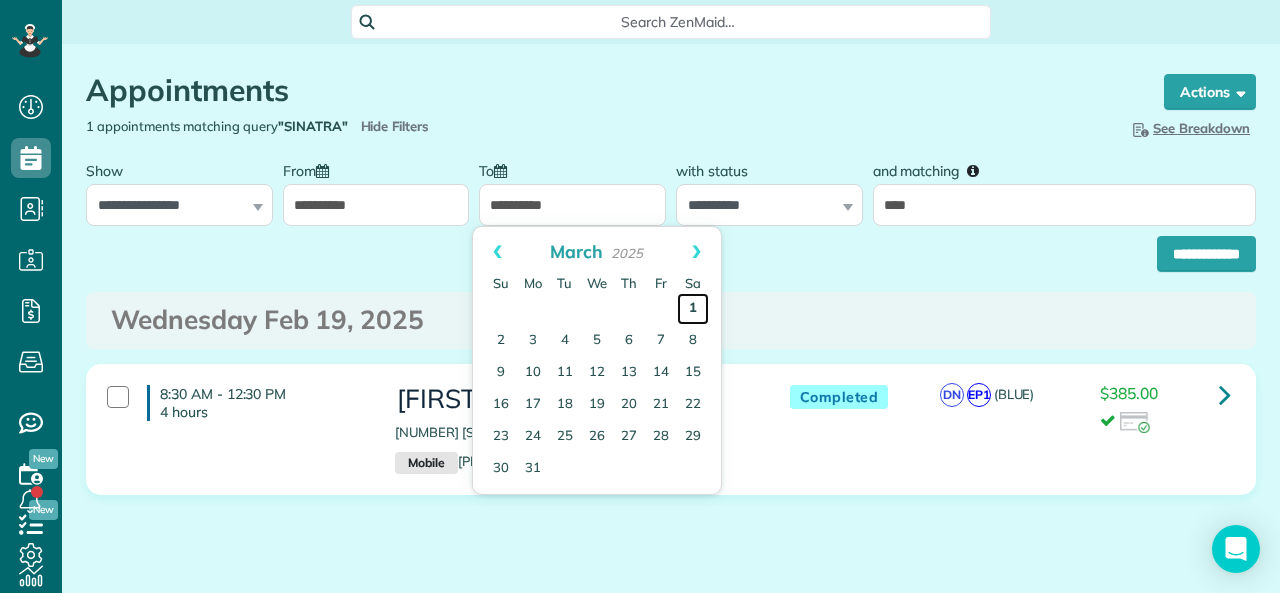click on "1" at bounding box center [693, 309] 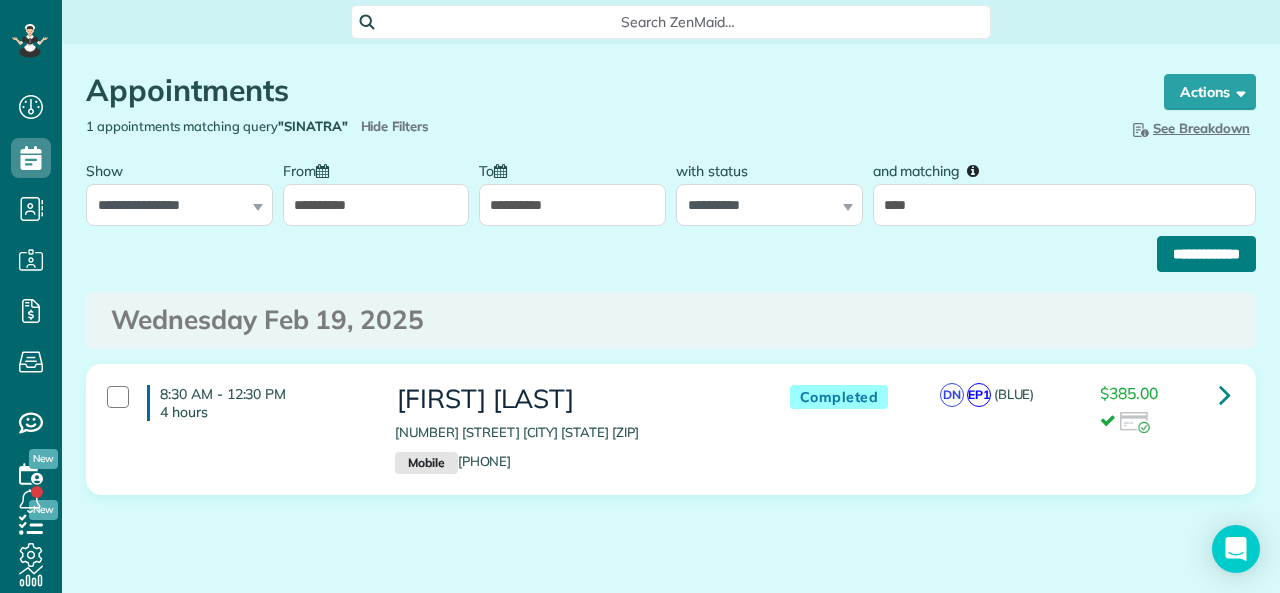 click on "**********" at bounding box center (1206, 254) 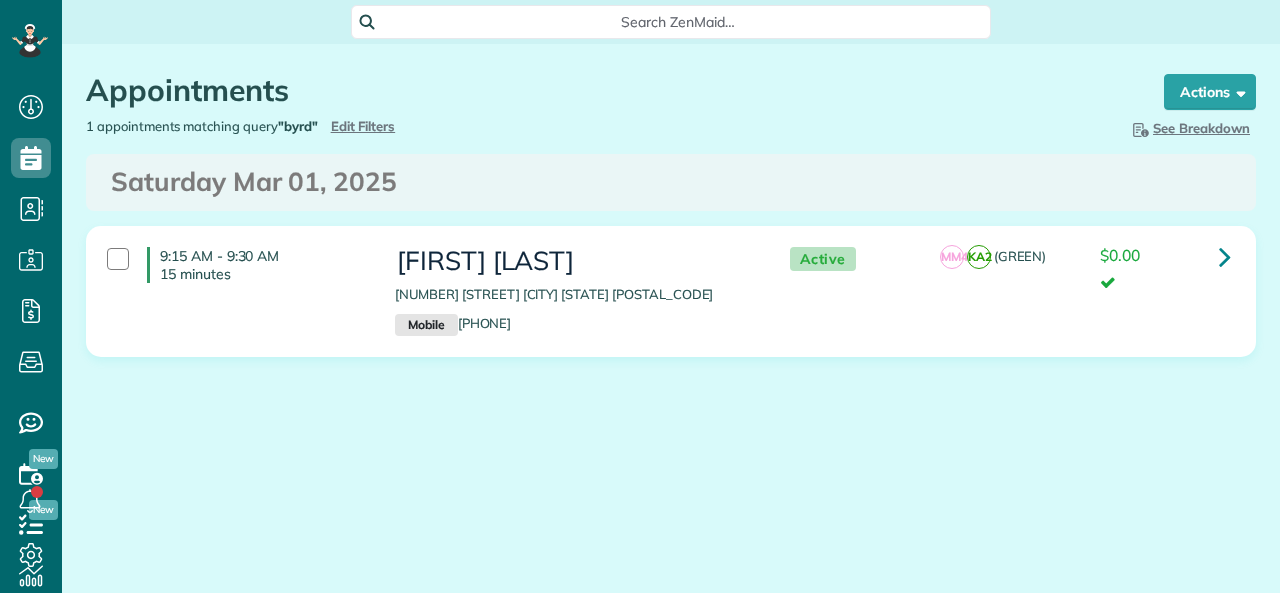 scroll, scrollTop: 0, scrollLeft: 0, axis: both 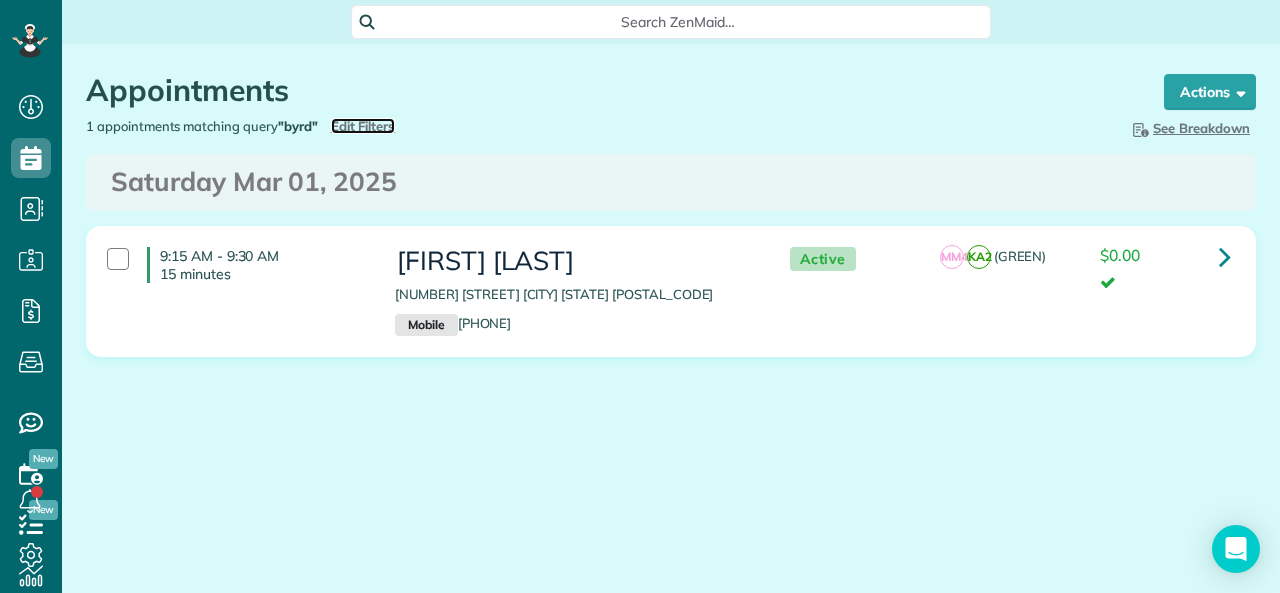 click on "Edit Filters" at bounding box center (363, 126) 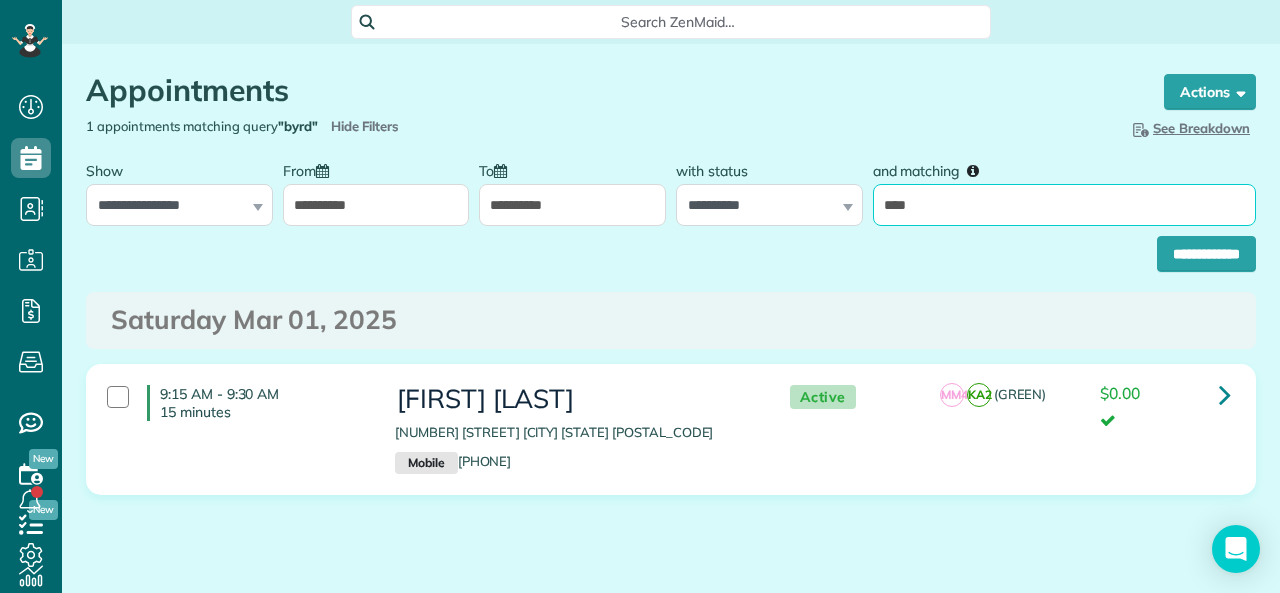 click on "****" at bounding box center (1064, 205) 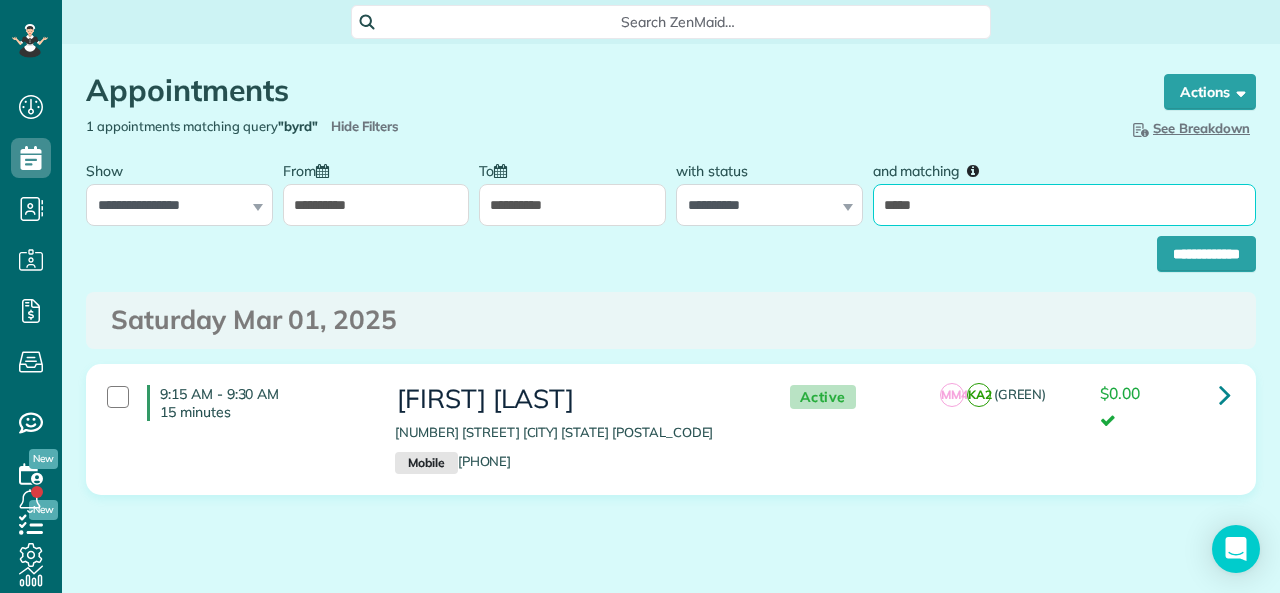 type on "*****" 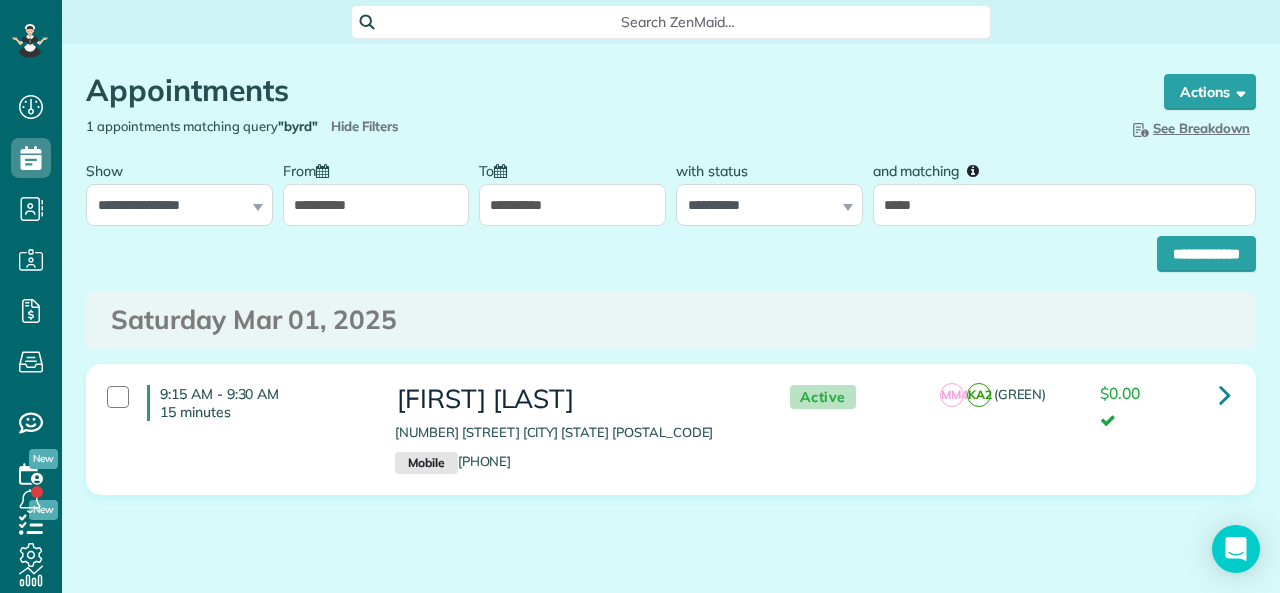 click on "**********" at bounding box center (376, 205) 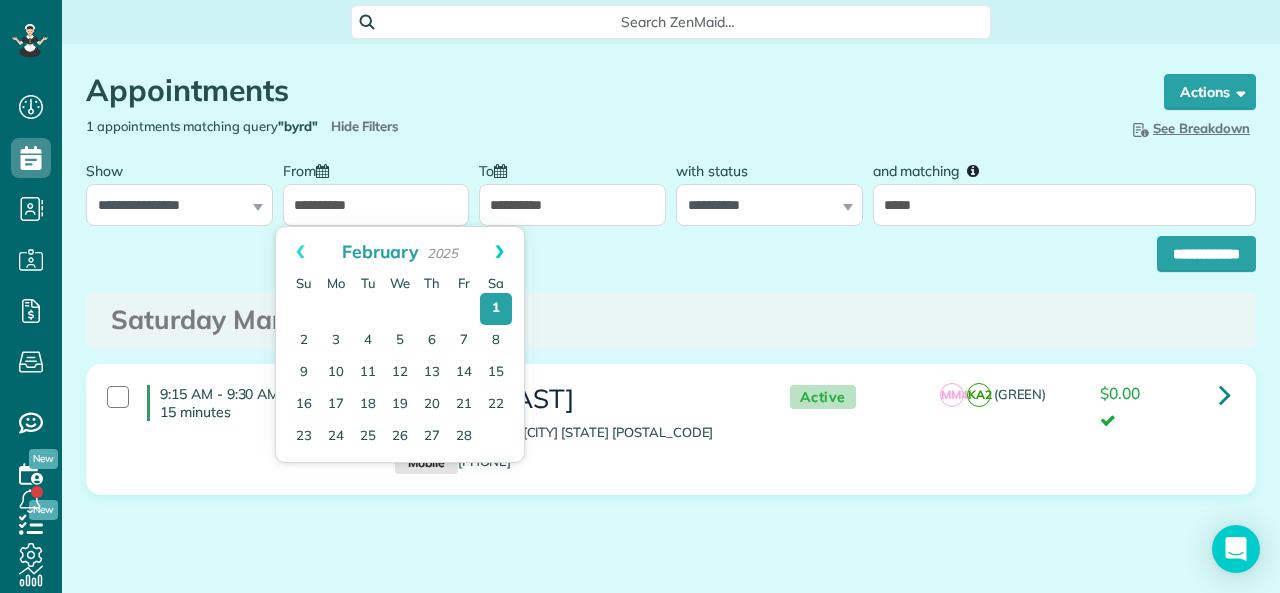 click on "Next" at bounding box center (499, 252) 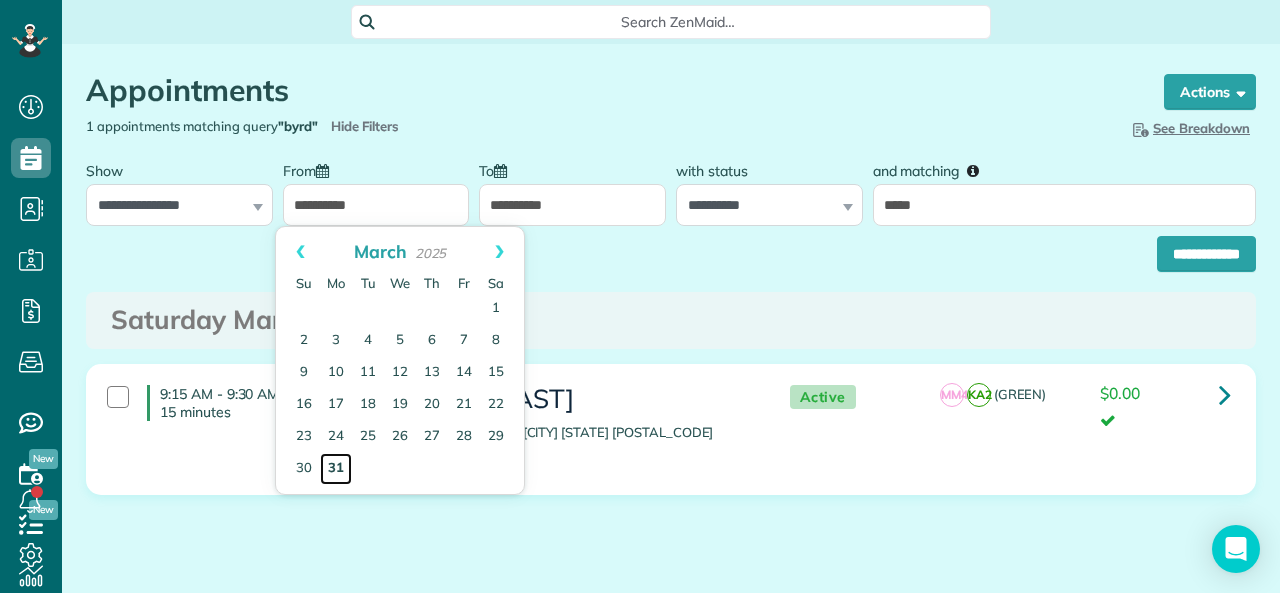click on "31" at bounding box center [336, 469] 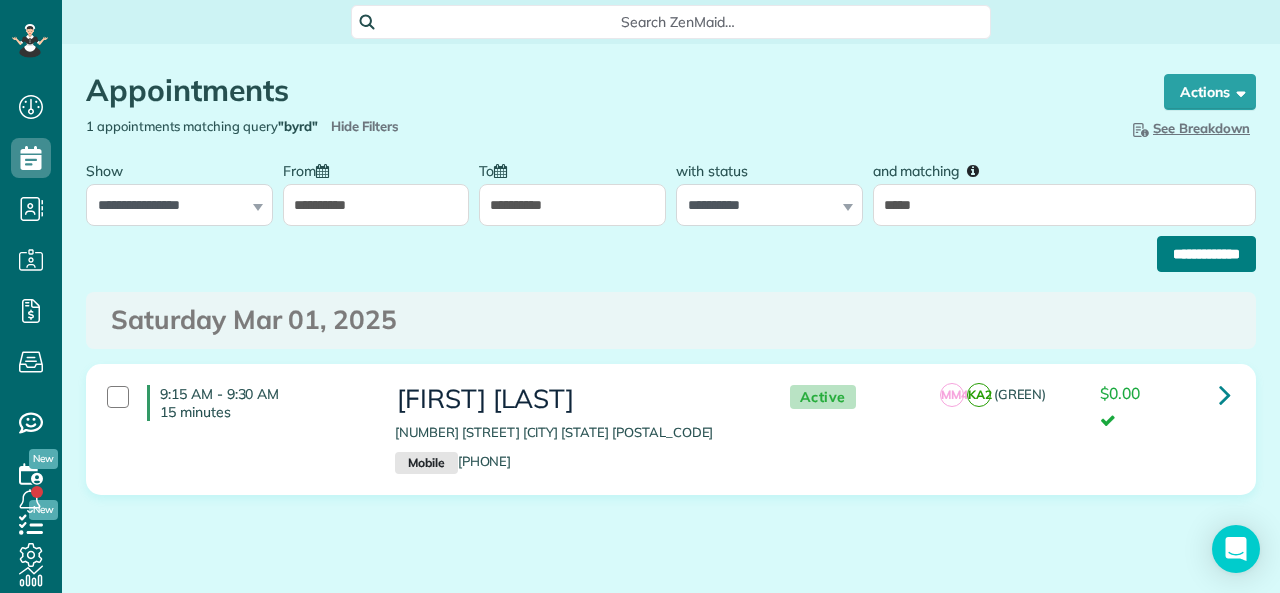 click on "**********" at bounding box center (1206, 254) 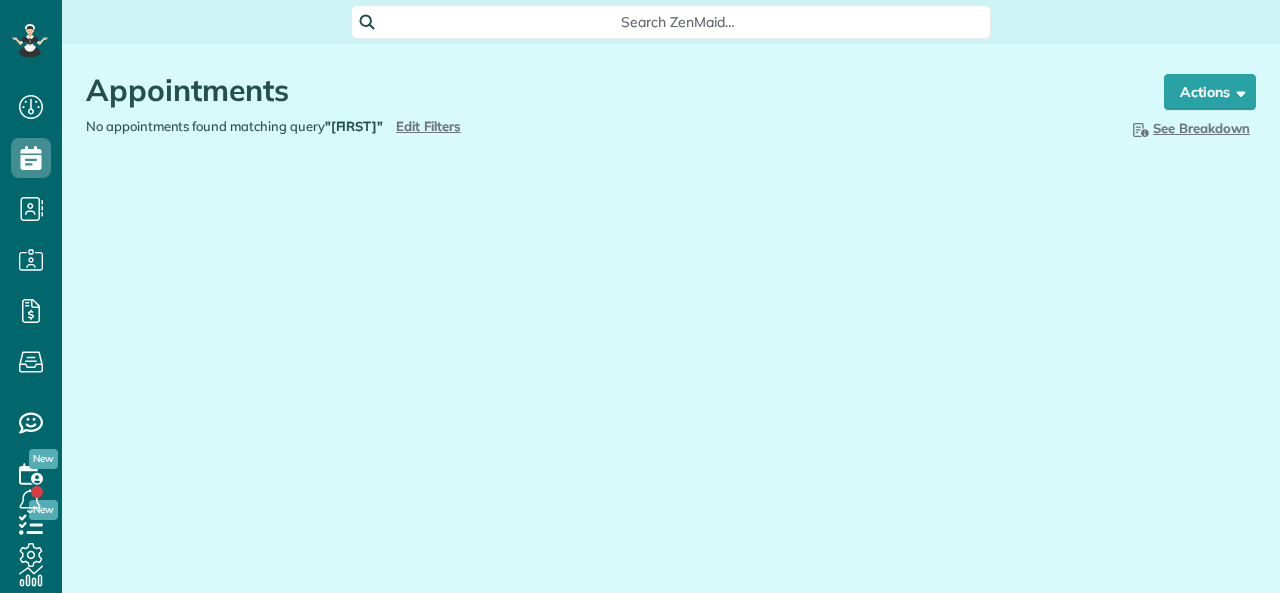 scroll, scrollTop: 0, scrollLeft: 0, axis: both 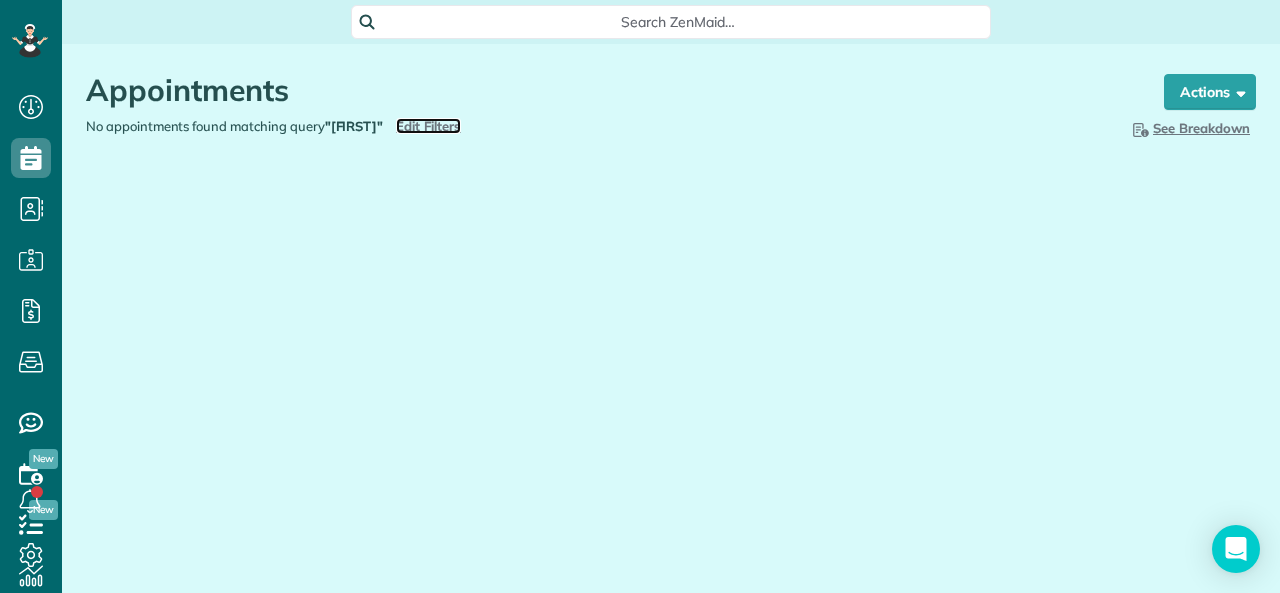 click on "Edit Filters" at bounding box center (428, 126) 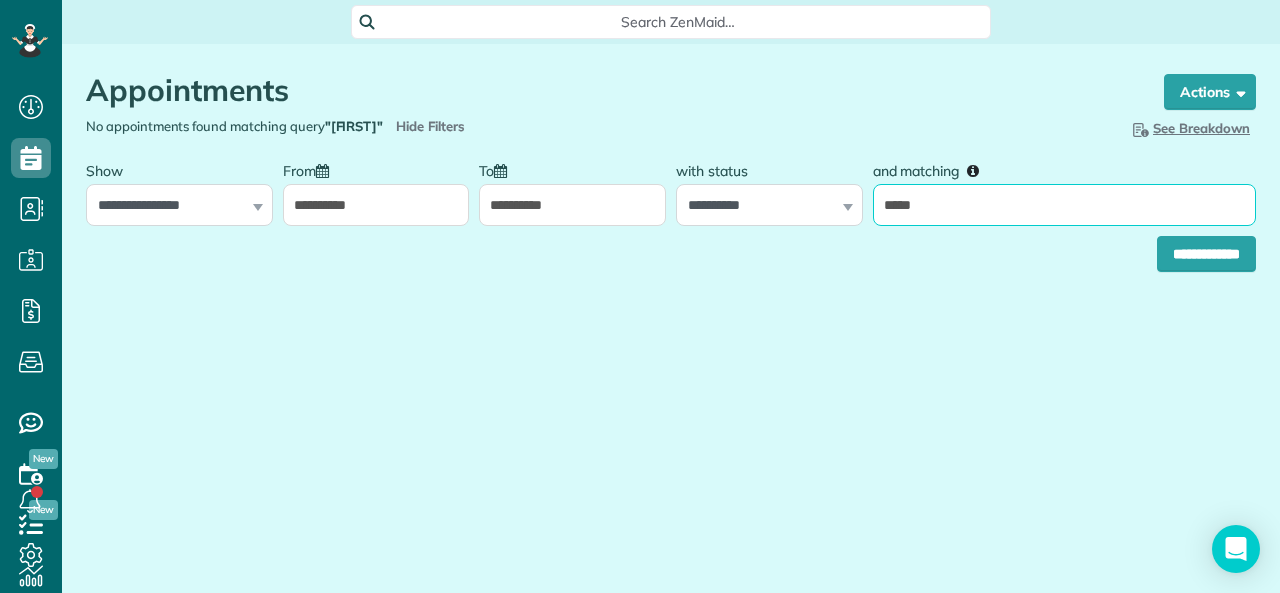 click on "*****" at bounding box center (1064, 205) 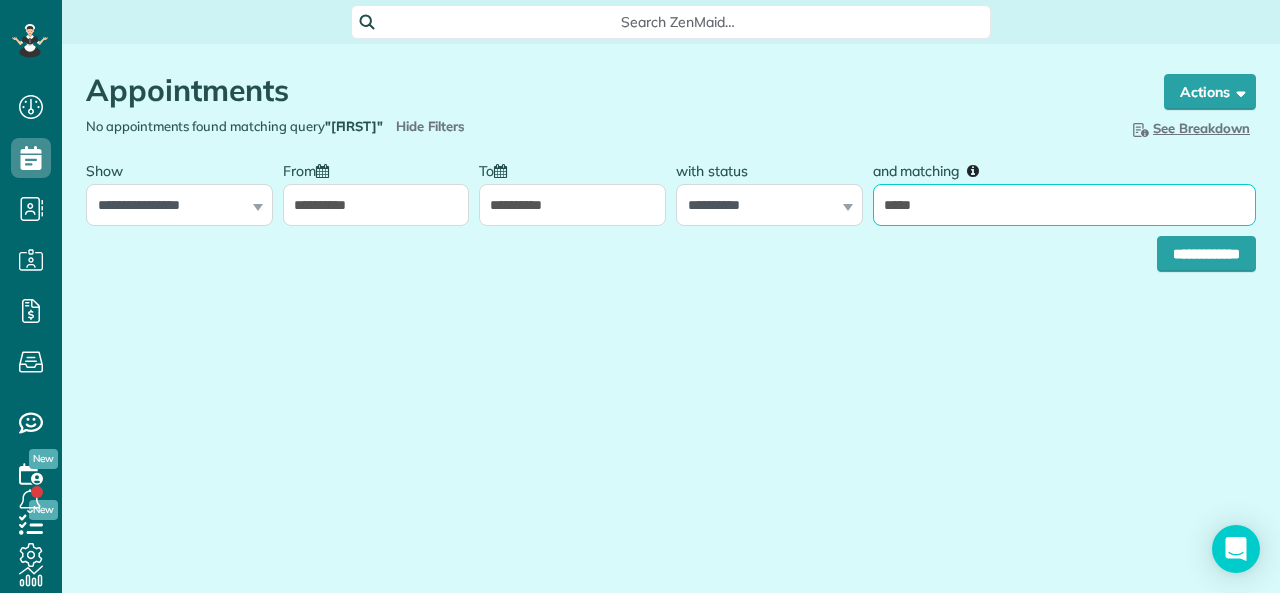 type on "*****" 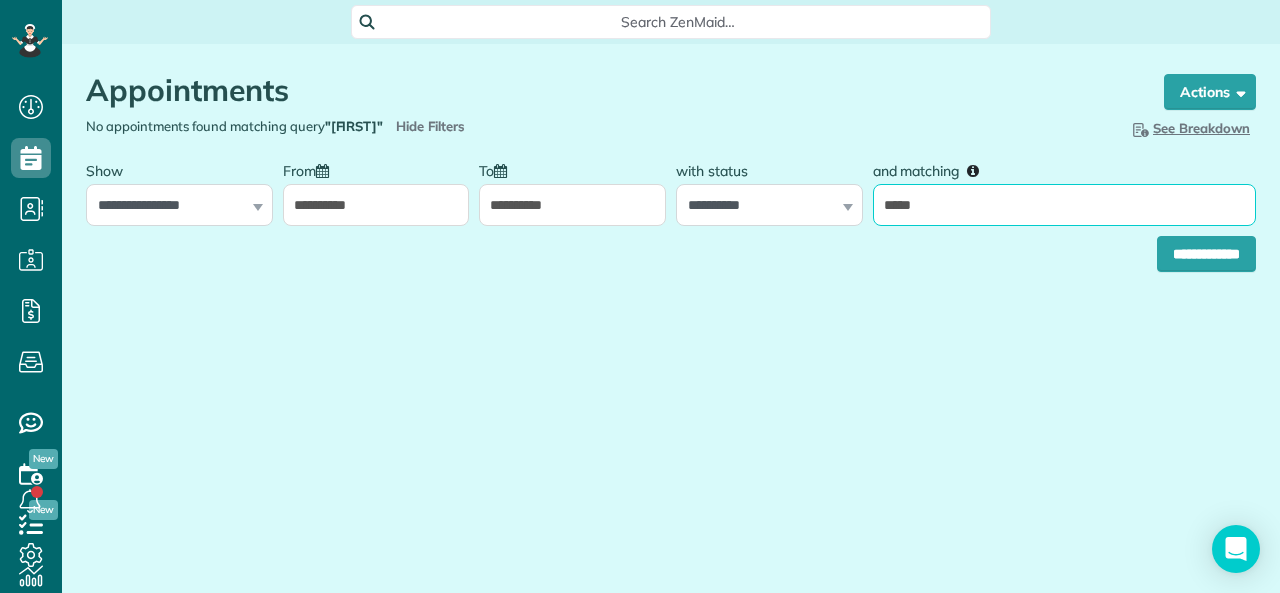 click on "**********" at bounding box center [1206, 254] 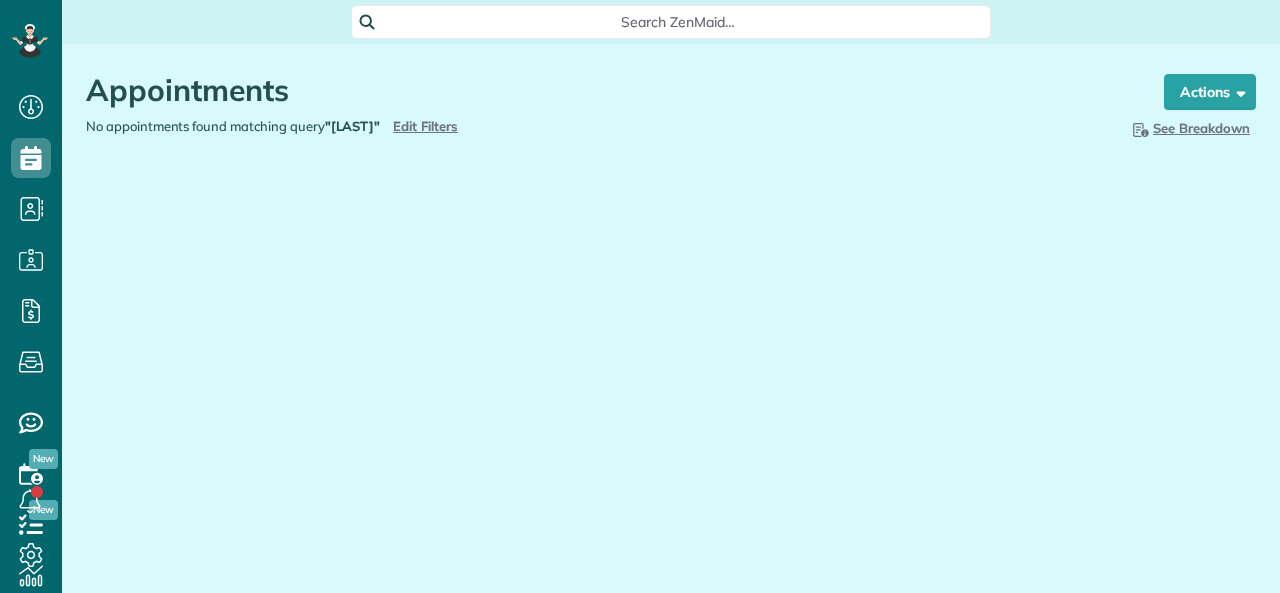 scroll, scrollTop: 0, scrollLeft: 0, axis: both 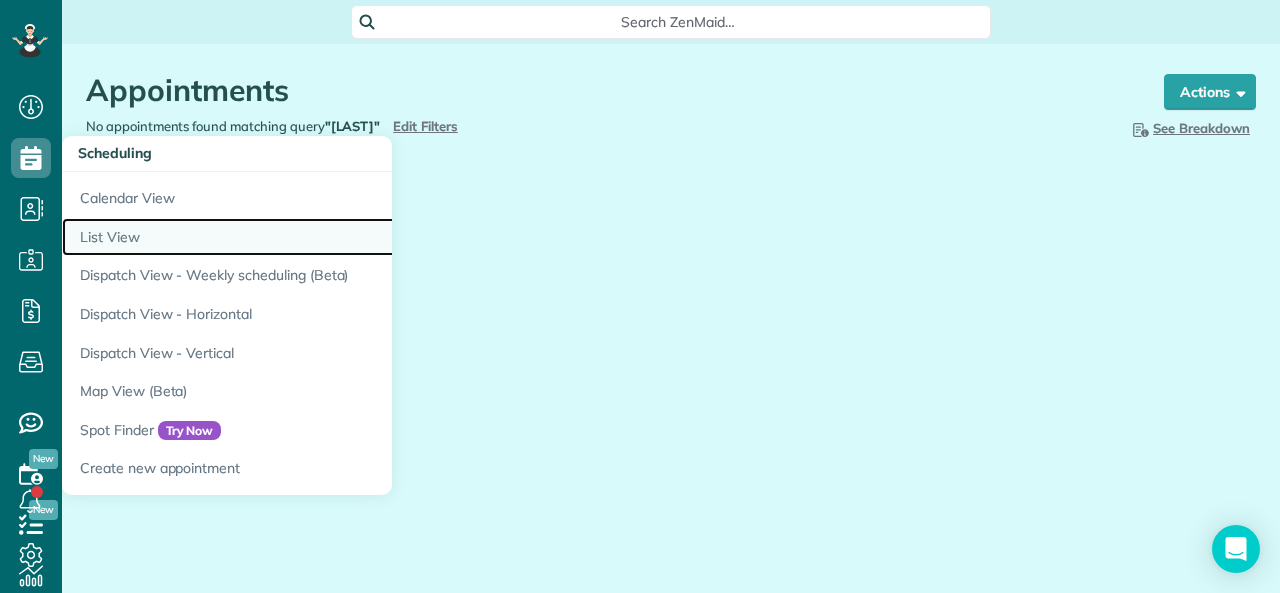 click on "List View" at bounding box center (312, 237) 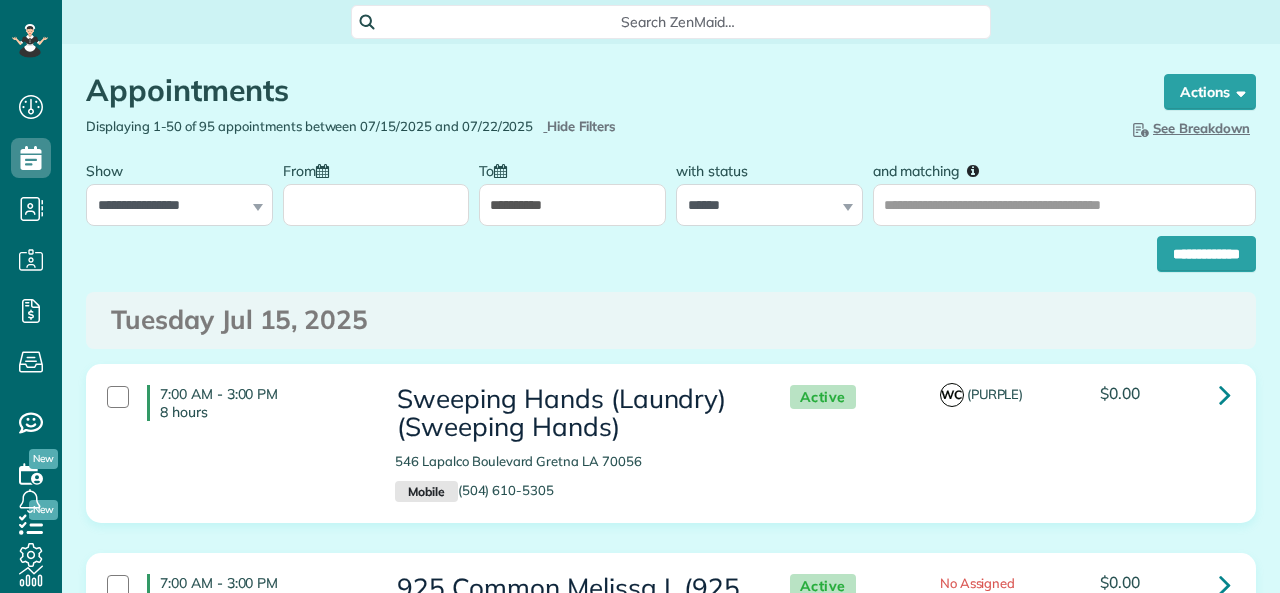 scroll, scrollTop: 0, scrollLeft: 0, axis: both 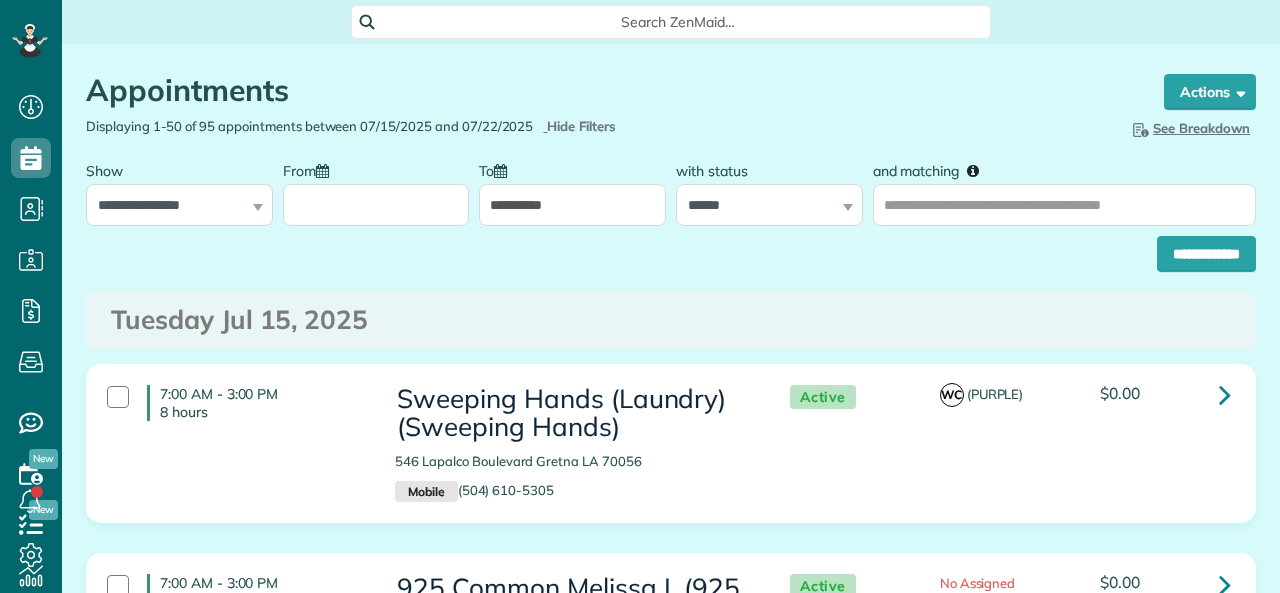 select 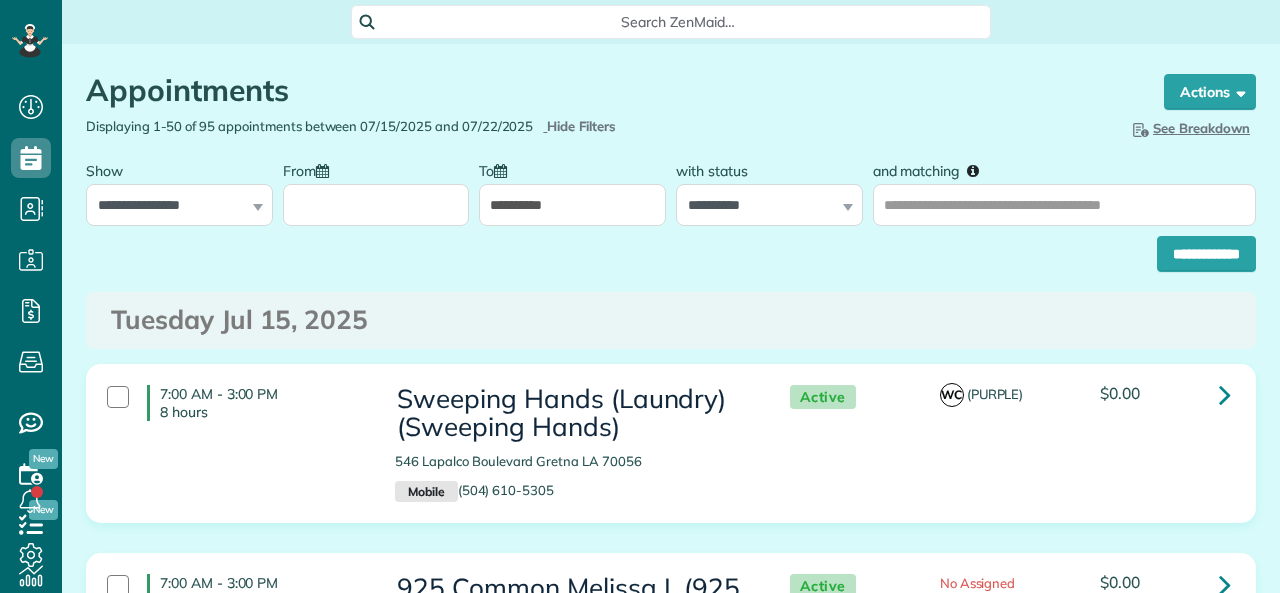 click on "**********" at bounding box center (769, 205) 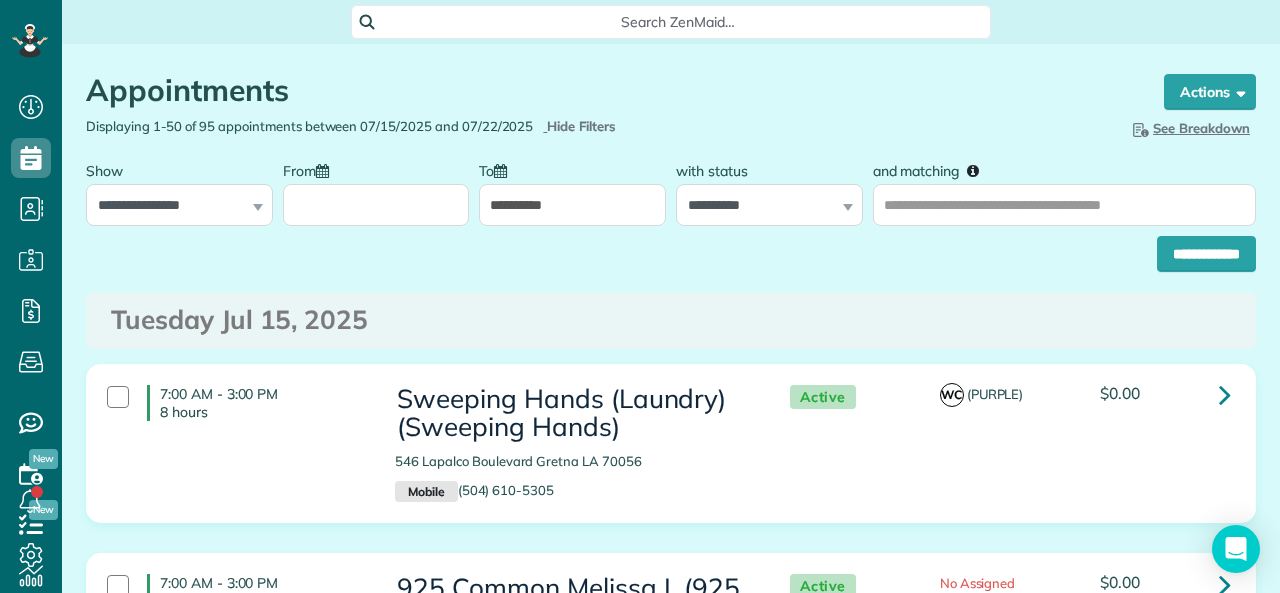click on "**********" at bounding box center [572, 205] 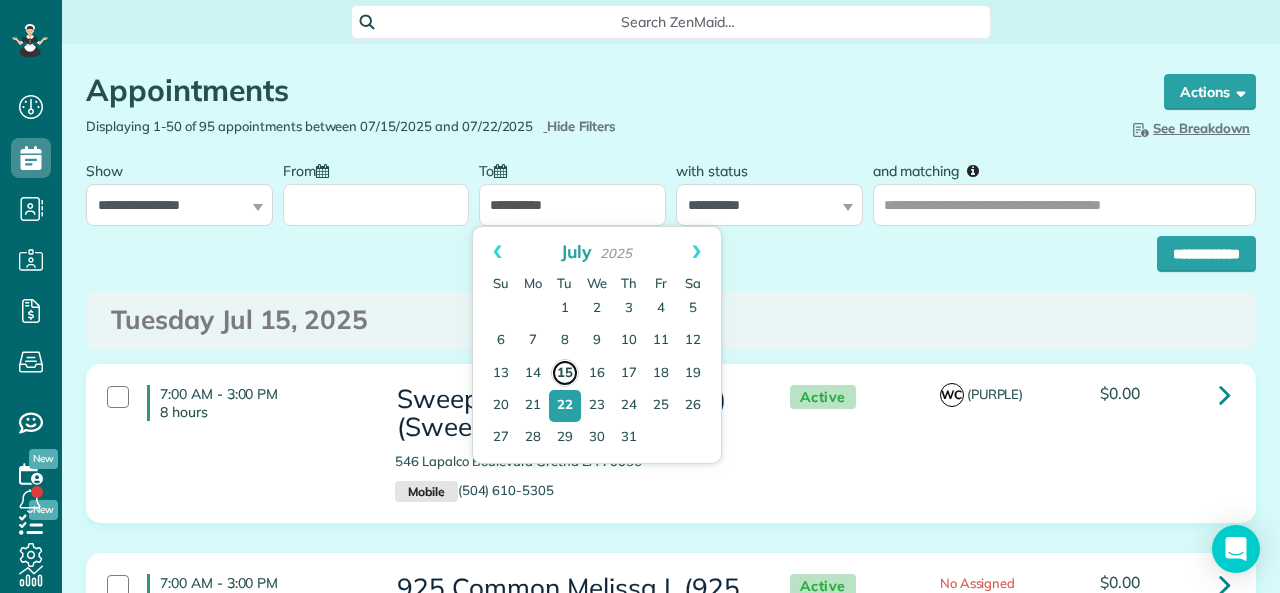 click on "15" at bounding box center [565, 373] 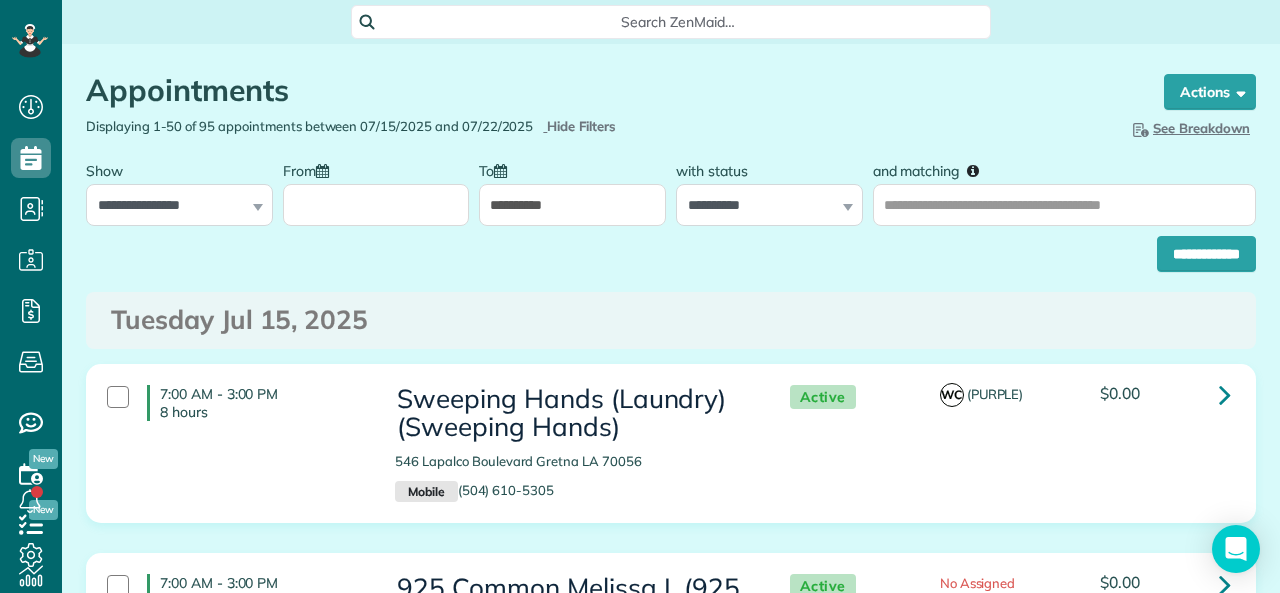 click on "From" at bounding box center [376, 205] 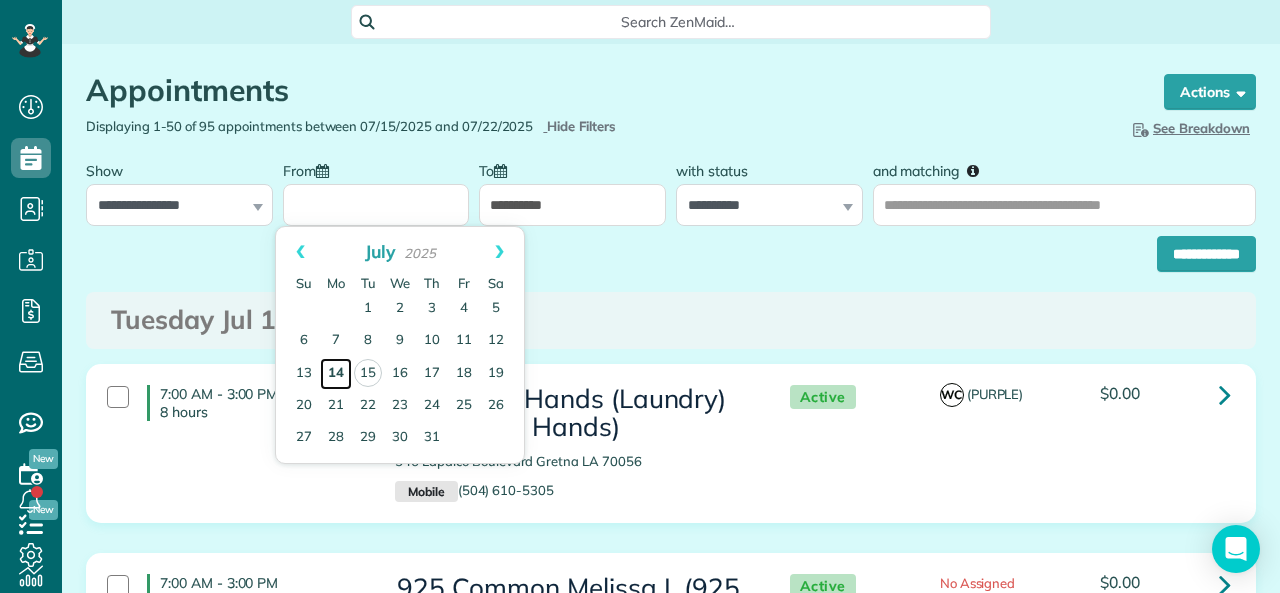 click on "14" at bounding box center [336, 374] 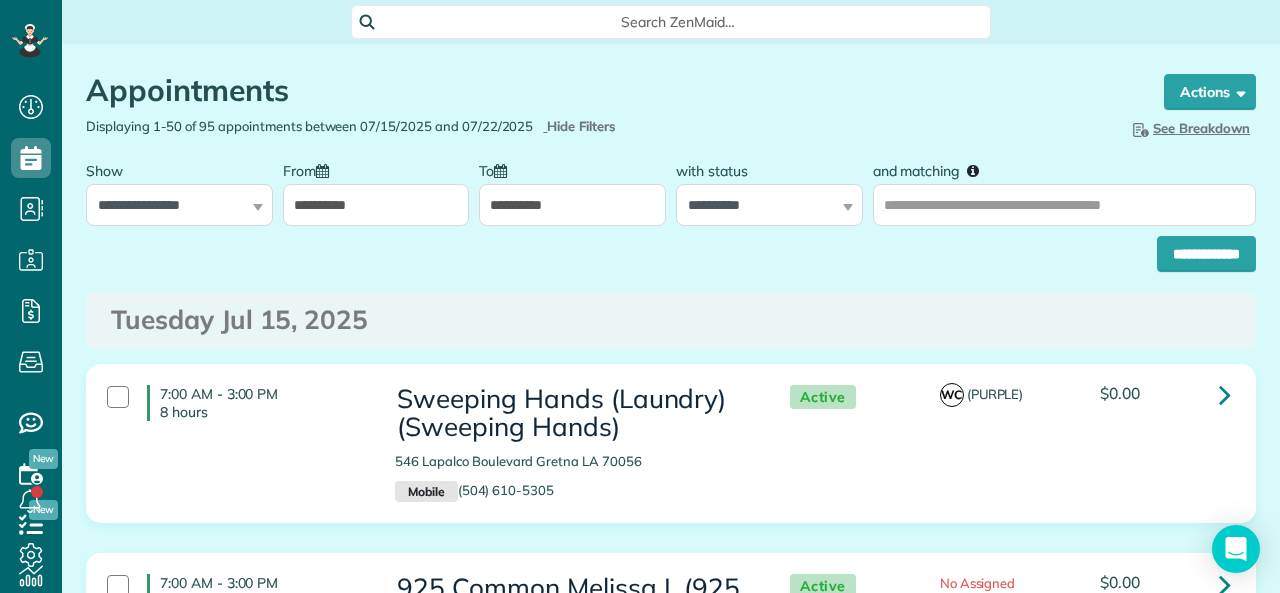 click on "**********" at bounding box center (376, 205) 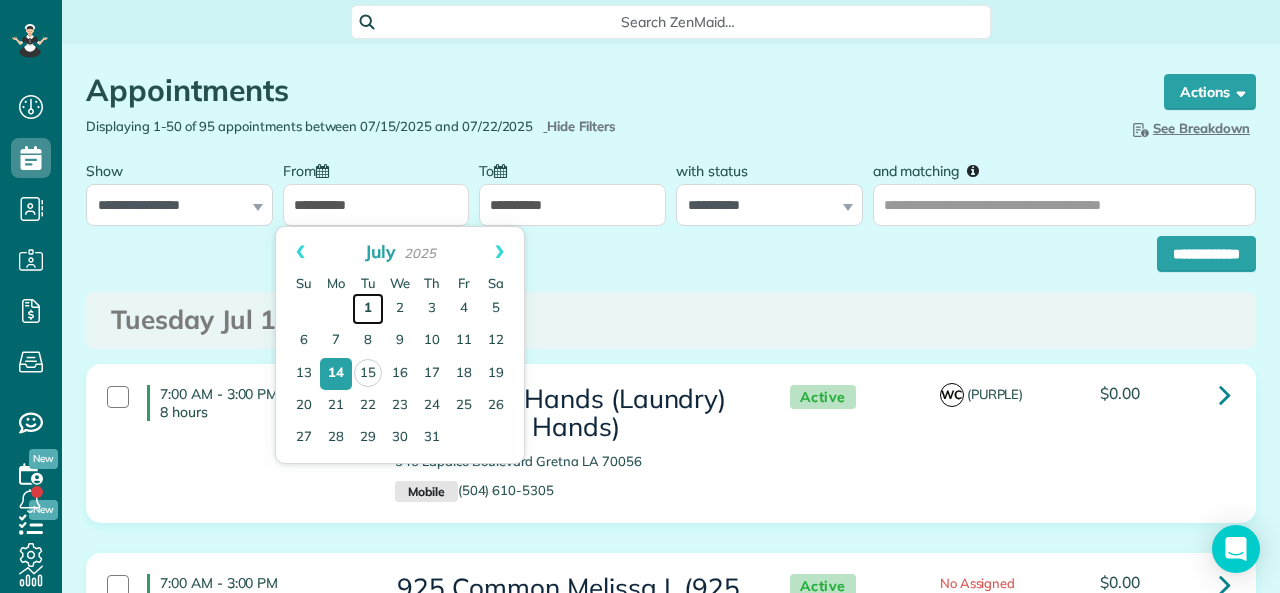 click on "1" at bounding box center (368, 309) 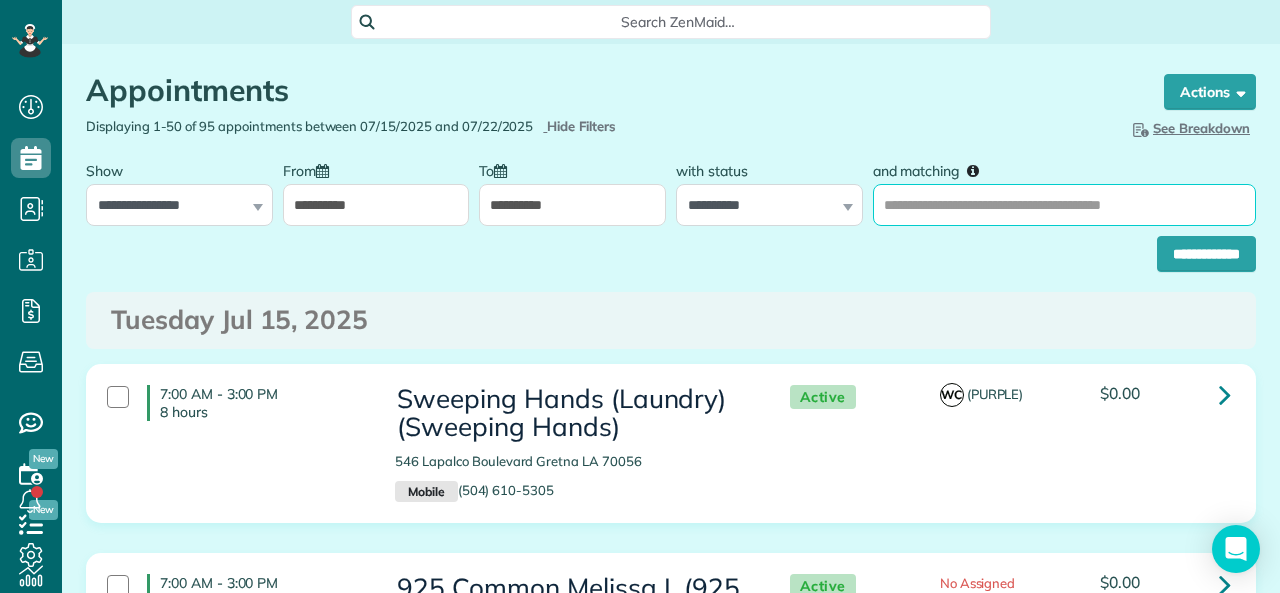 click on "and matching" at bounding box center [1064, 205] 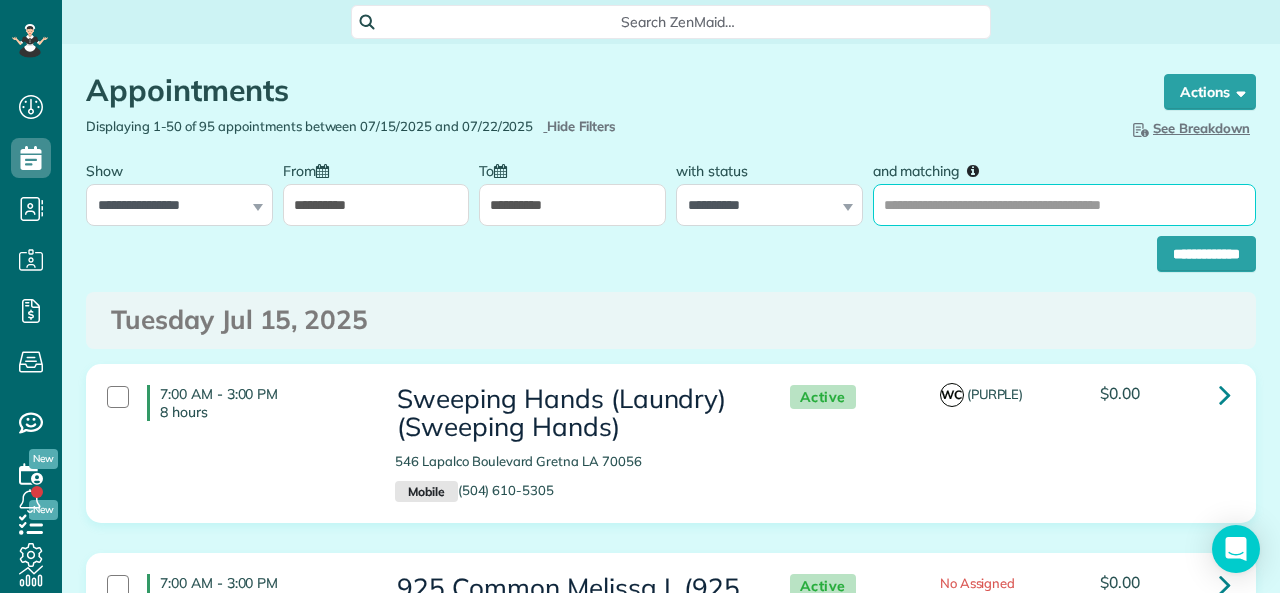 type on "**********" 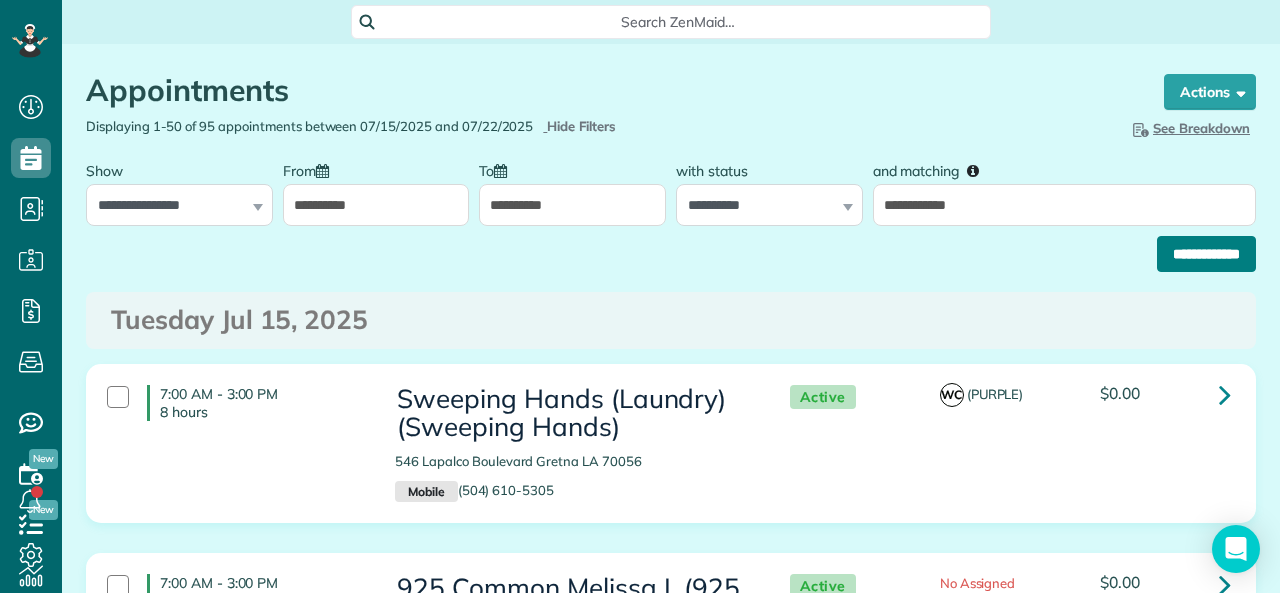 click on "**********" at bounding box center (1206, 254) 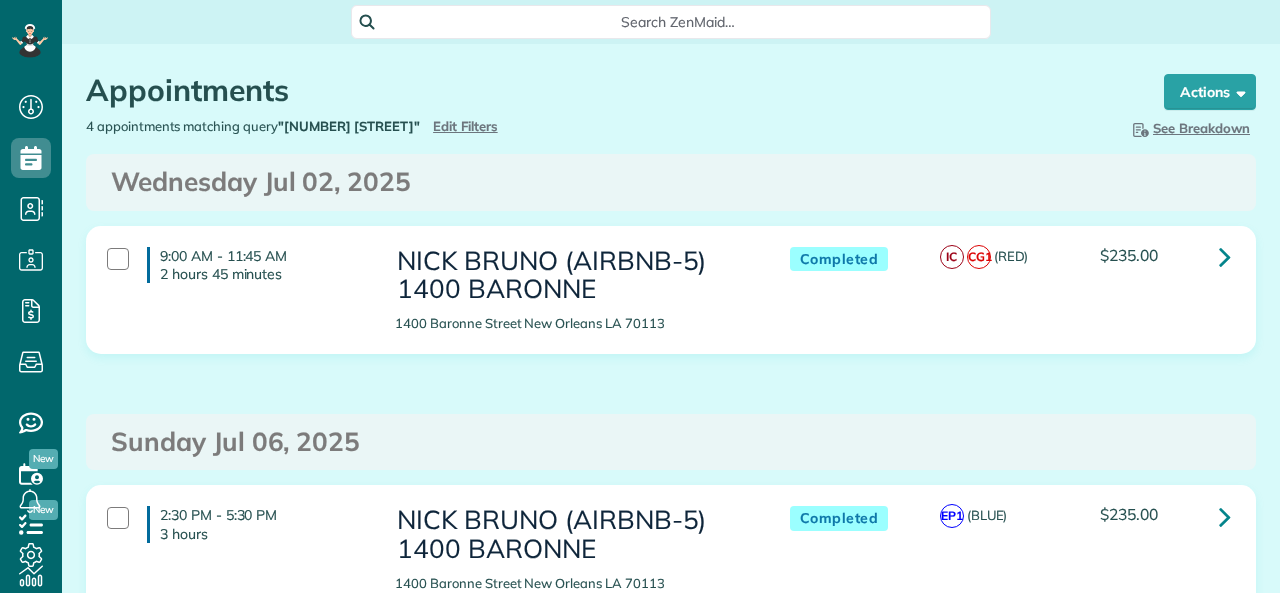 scroll, scrollTop: 0, scrollLeft: 0, axis: both 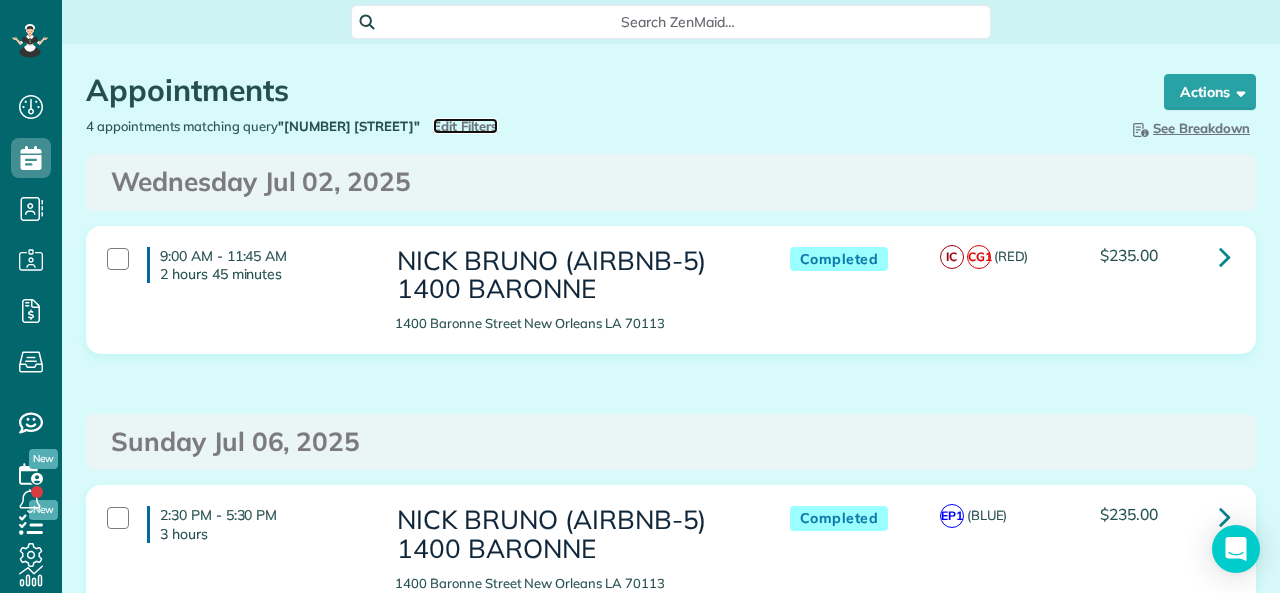 click on "Edit Filters" at bounding box center [465, 126] 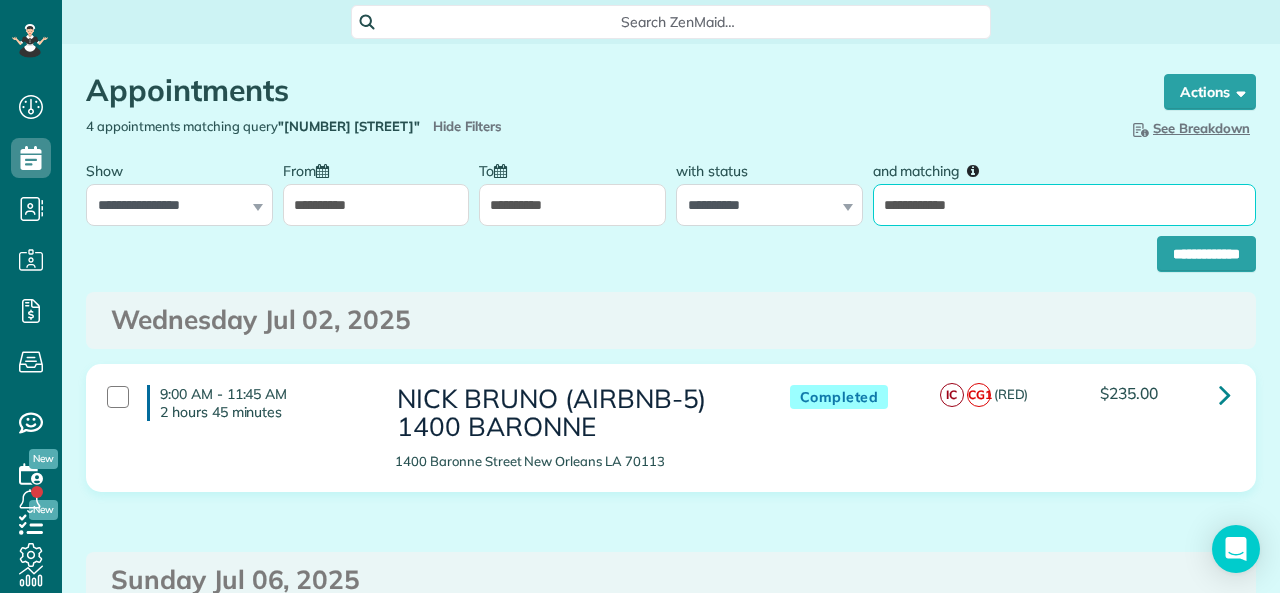 click on "**********" at bounding box center (1064, 205) 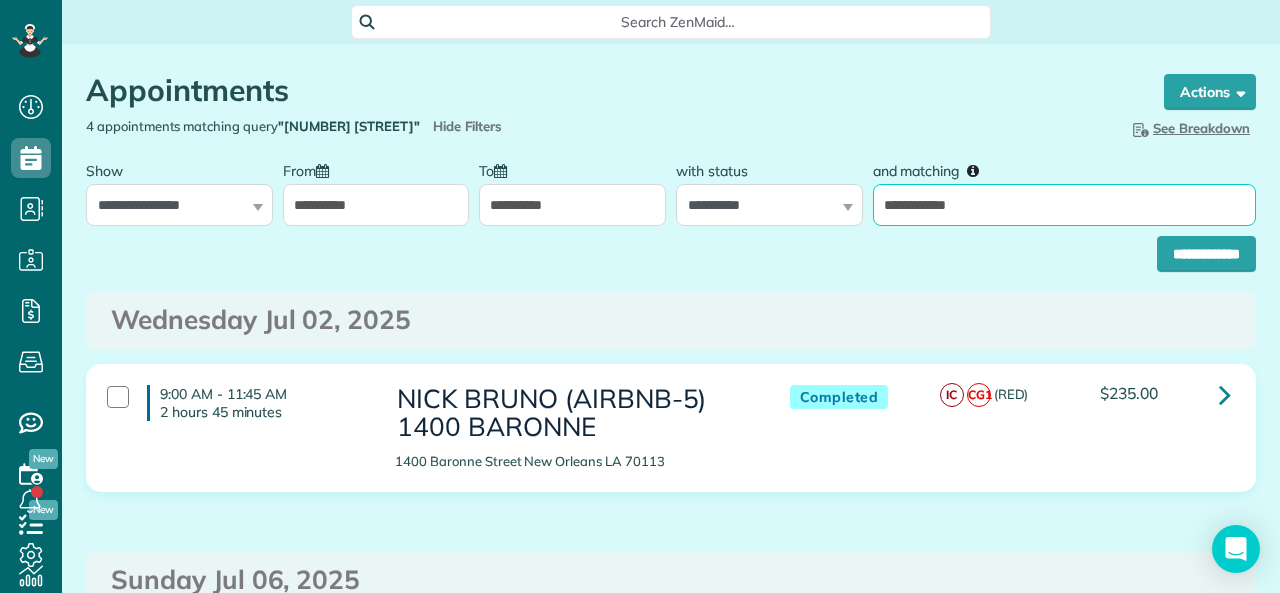 type on "**********" 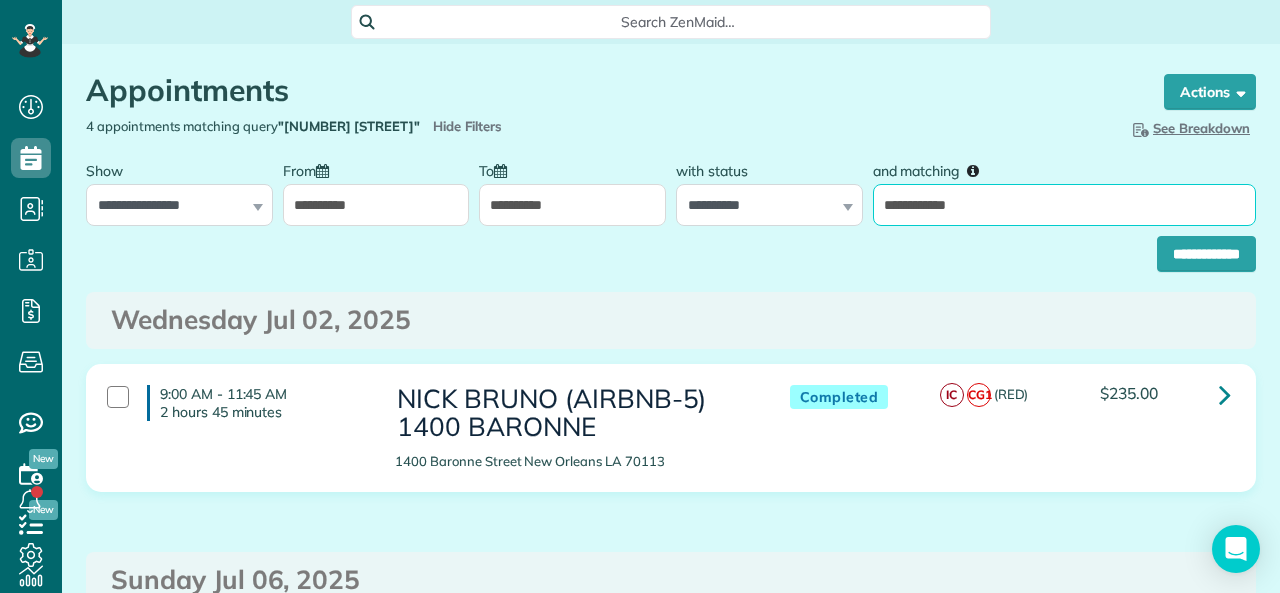 click on "**********" at bounding box center (1206, 254) 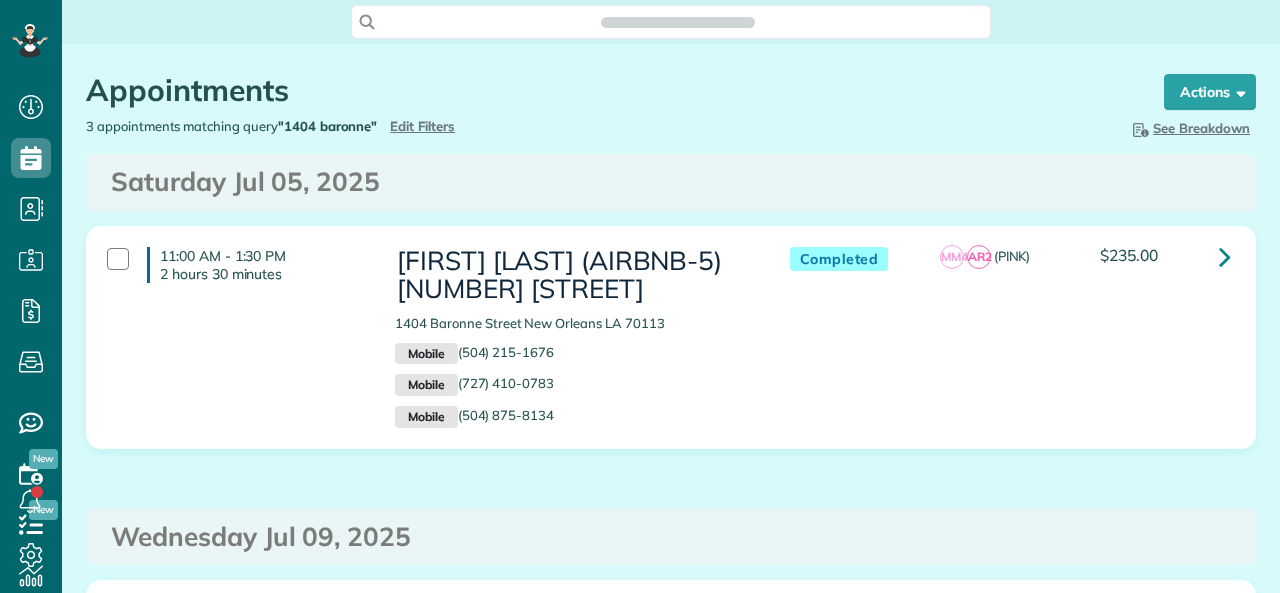 scroll, scrollTop: 0, scrollLeft: 0, axis: both 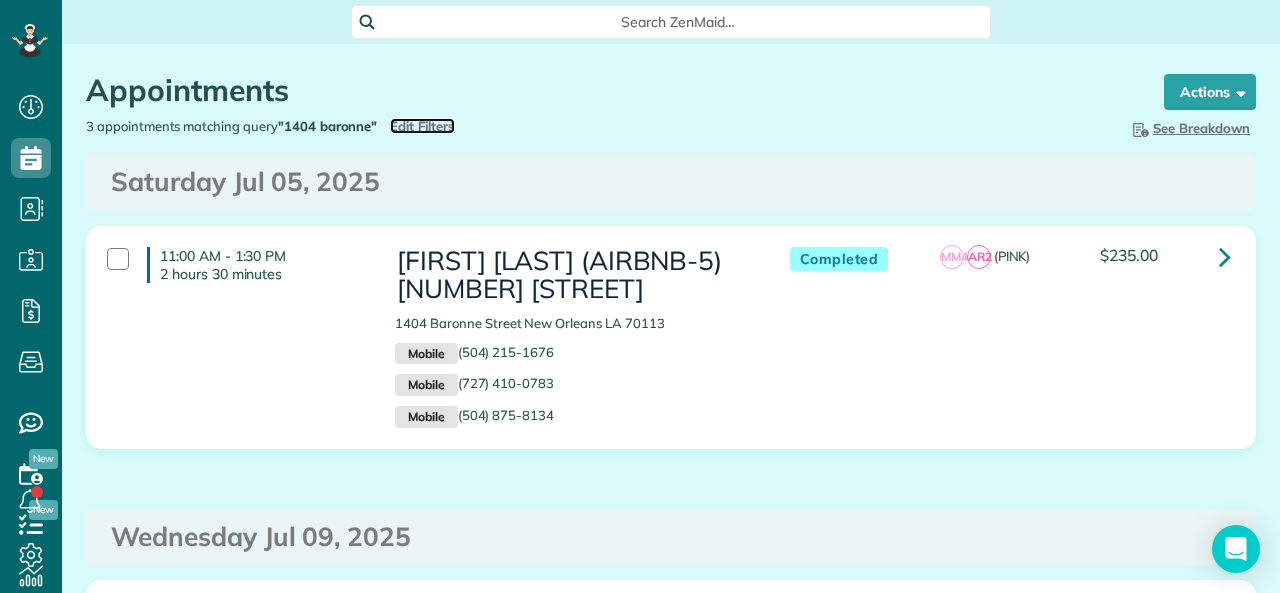 click on "Edit Filters" at bounding box center (422, 126) 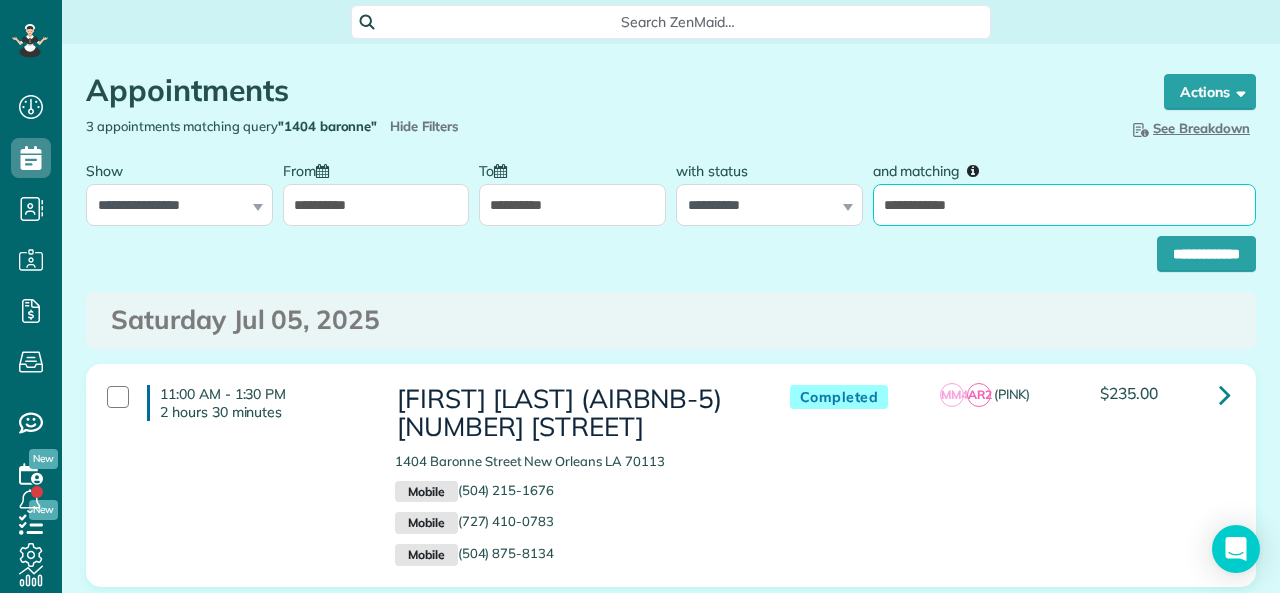 click on "**********" at bounding box center [1064, 205] 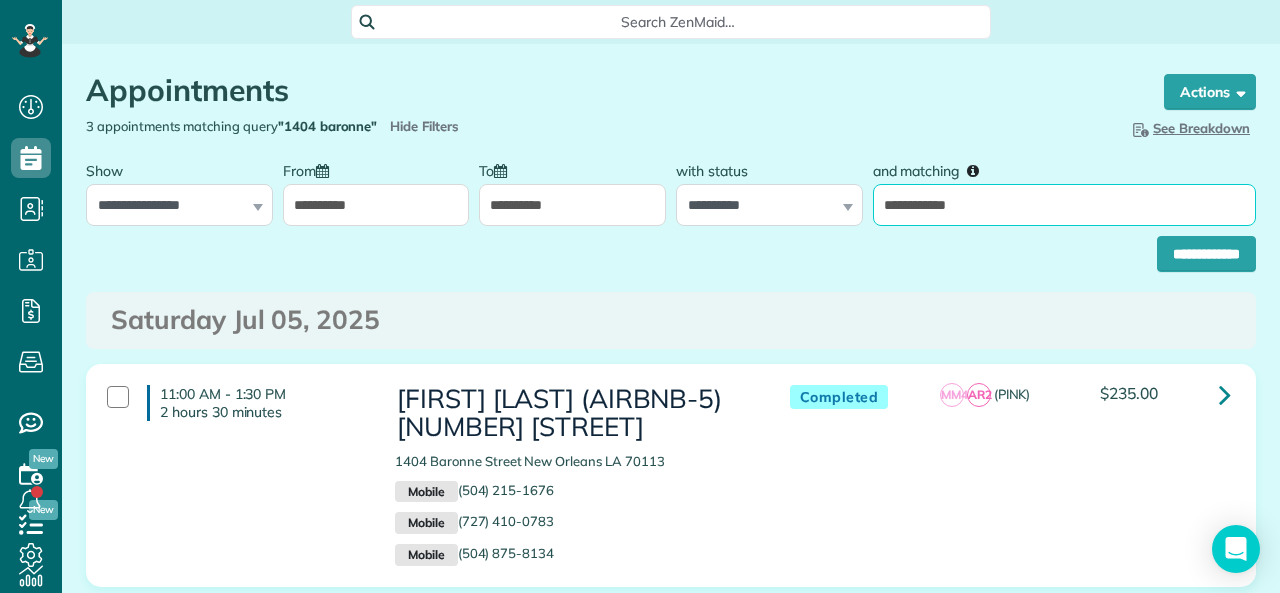 type on "**********" 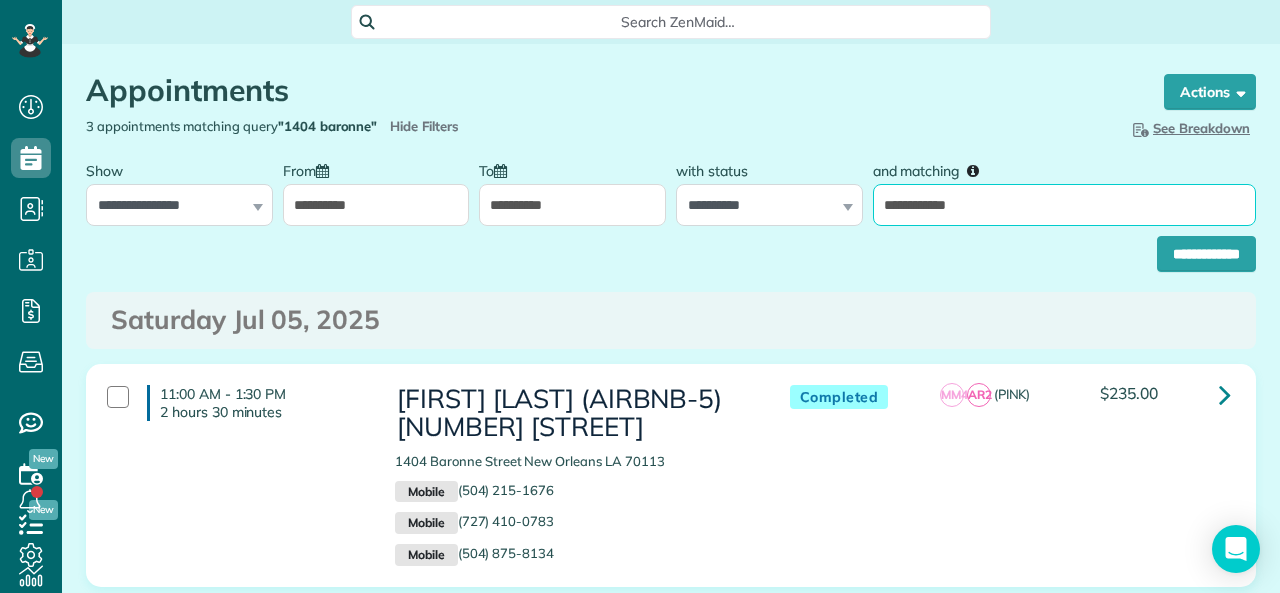 click on "**********" at bounding box center [1206, 254] 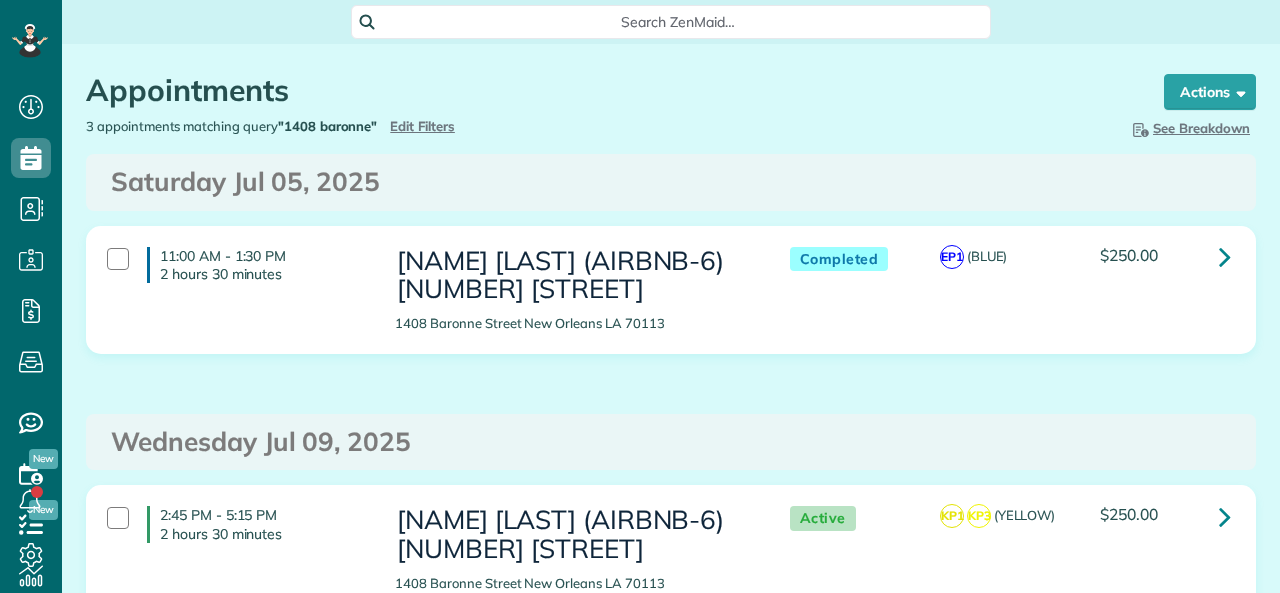scroll, scrollTop: 0, scrollLeft: 0, axis: both 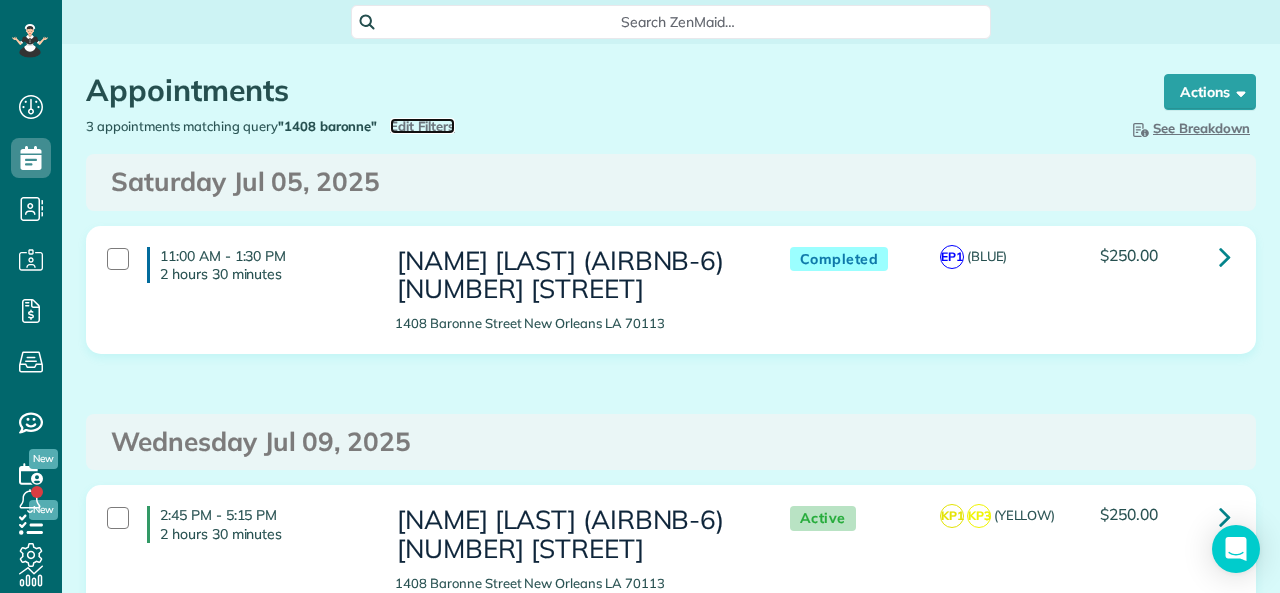 click on "Edit Filters" at bounding box center [422, 126] 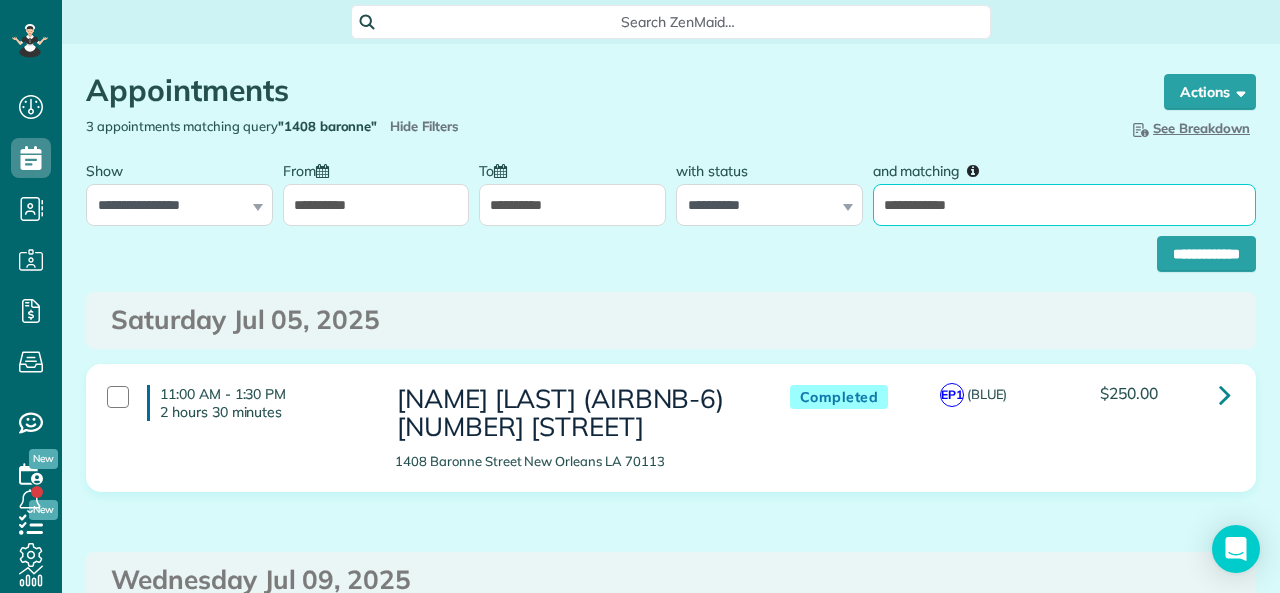 drag, startPoint x: 895, startPoint y: 206, endPoint x: 909, endPoint y: 209, distance: 14.3178215 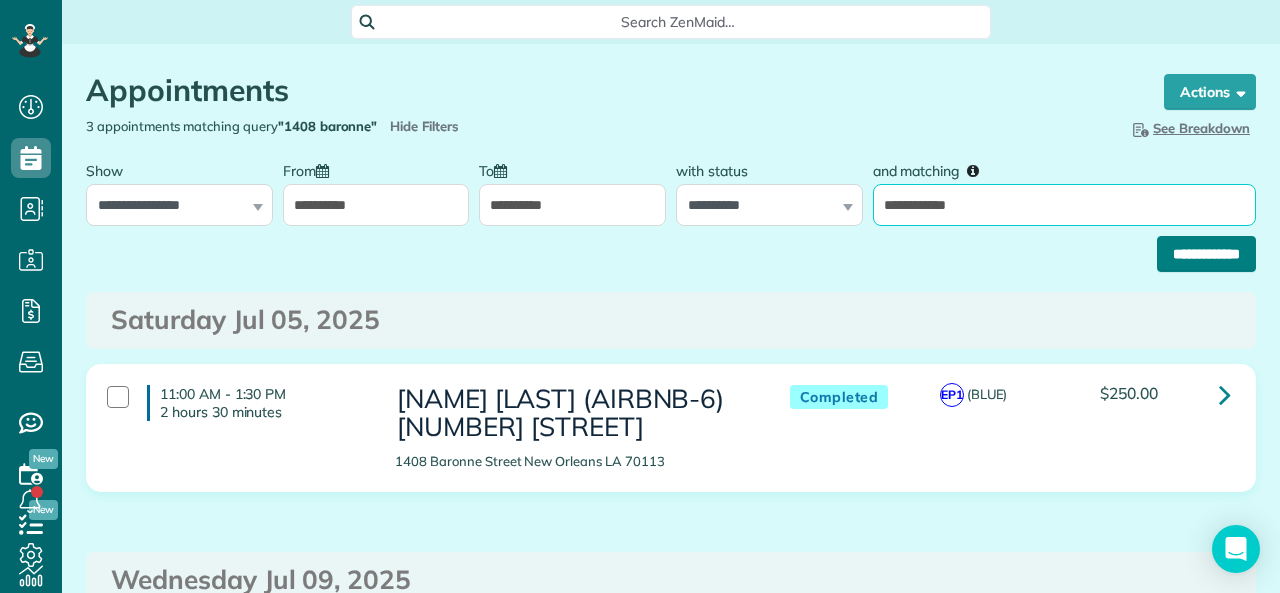 type on "**********" 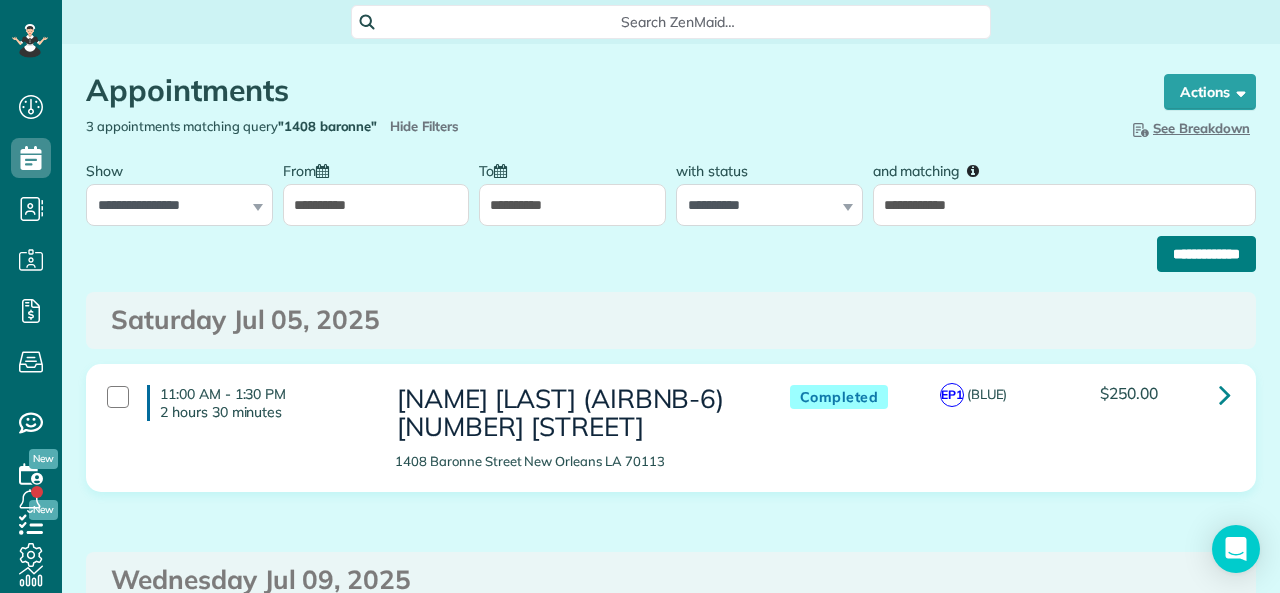 click on "**********" at bounding box center [1206, 254] 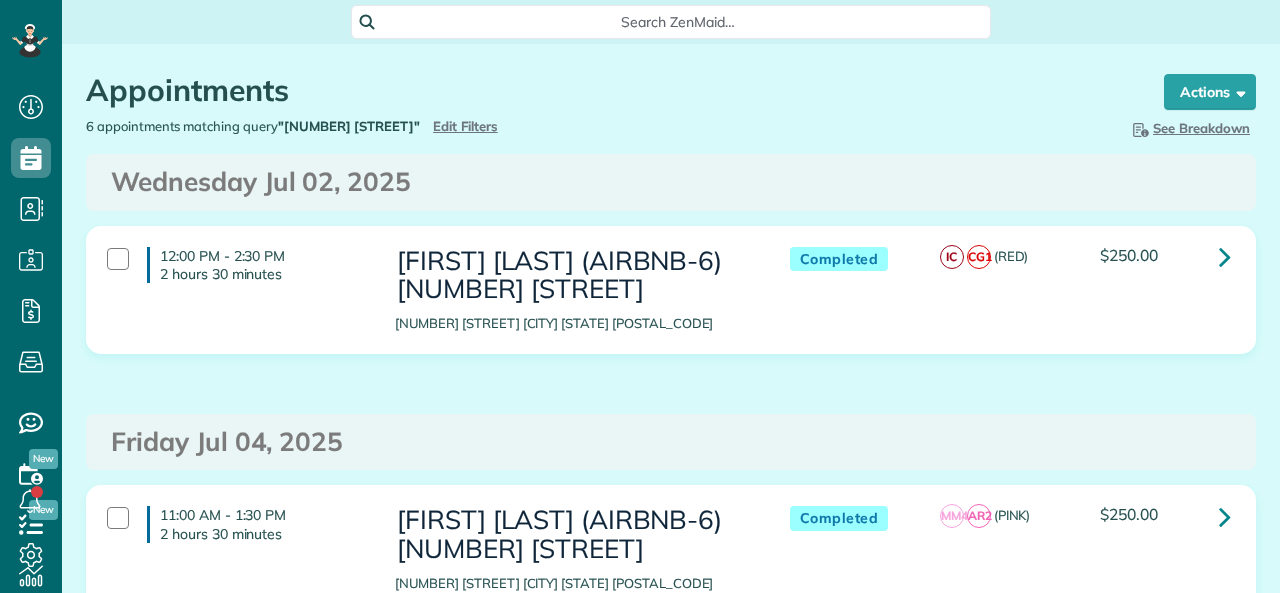 scroll, scrollTop: 0, scrollLeft: 0, axis: both 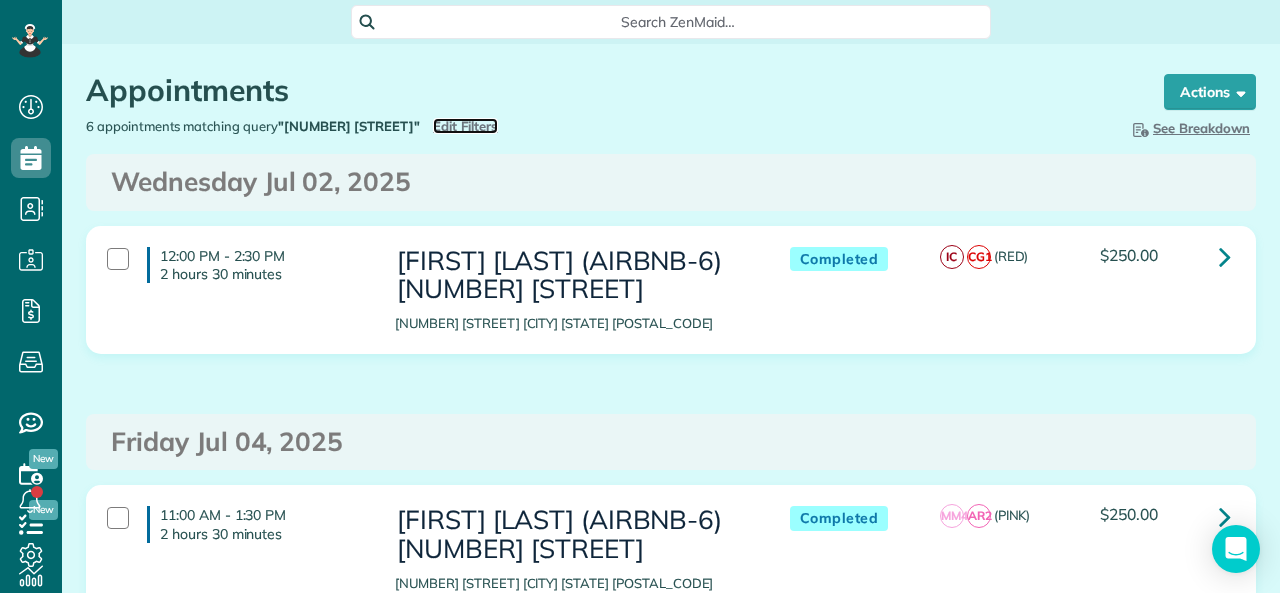 click on "Edit Filters" at bounding box center (465, 126) 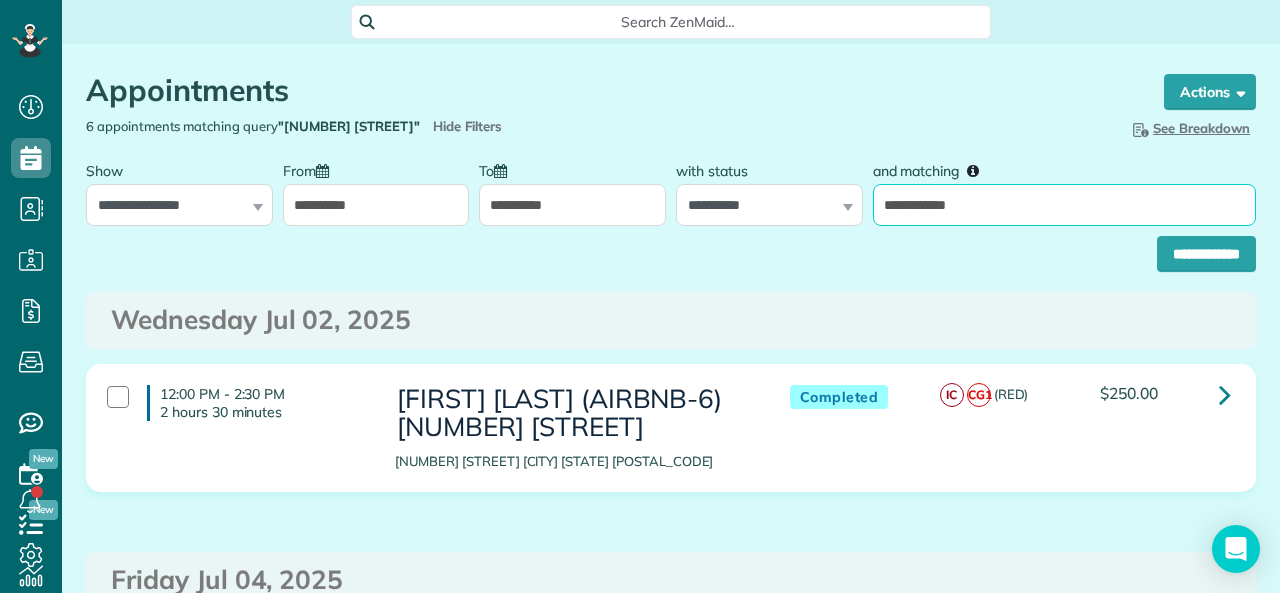 click on "**********" at bounding box center (1064, 205) 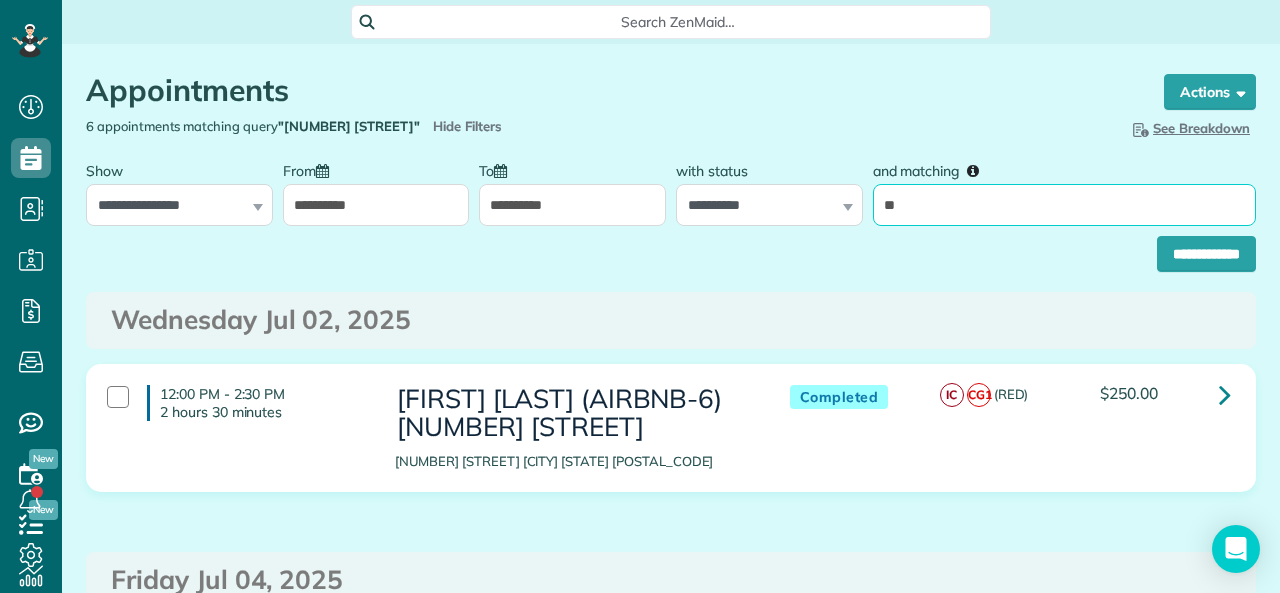 type on "**********" 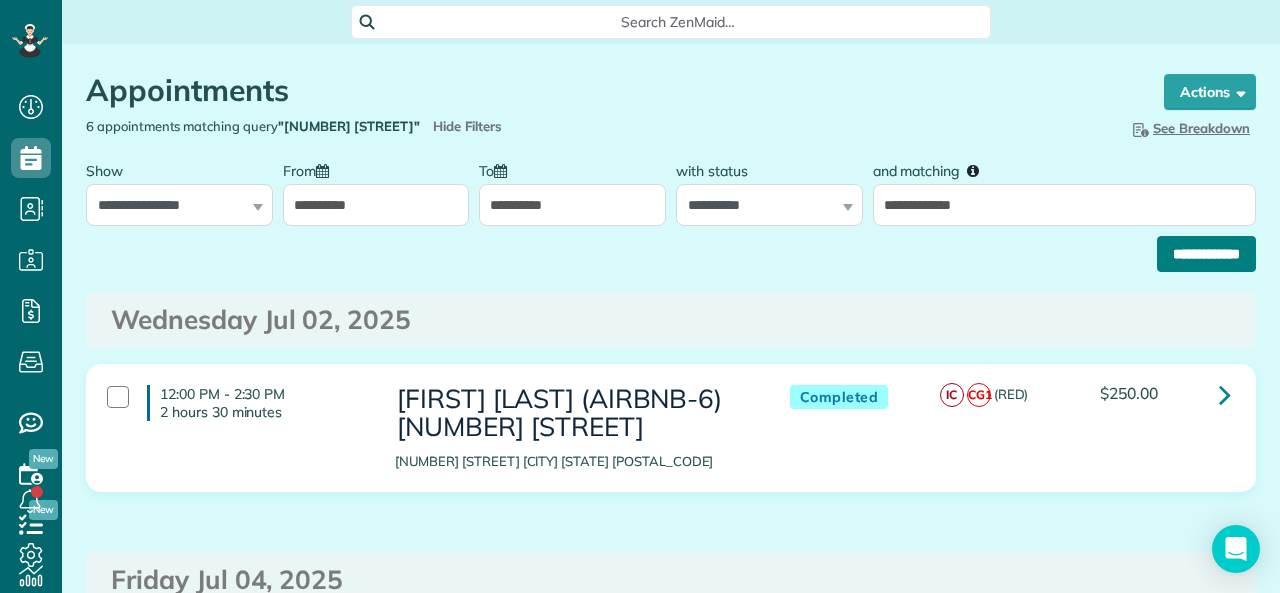 click on "**********" at bounding box center [1206, 254] 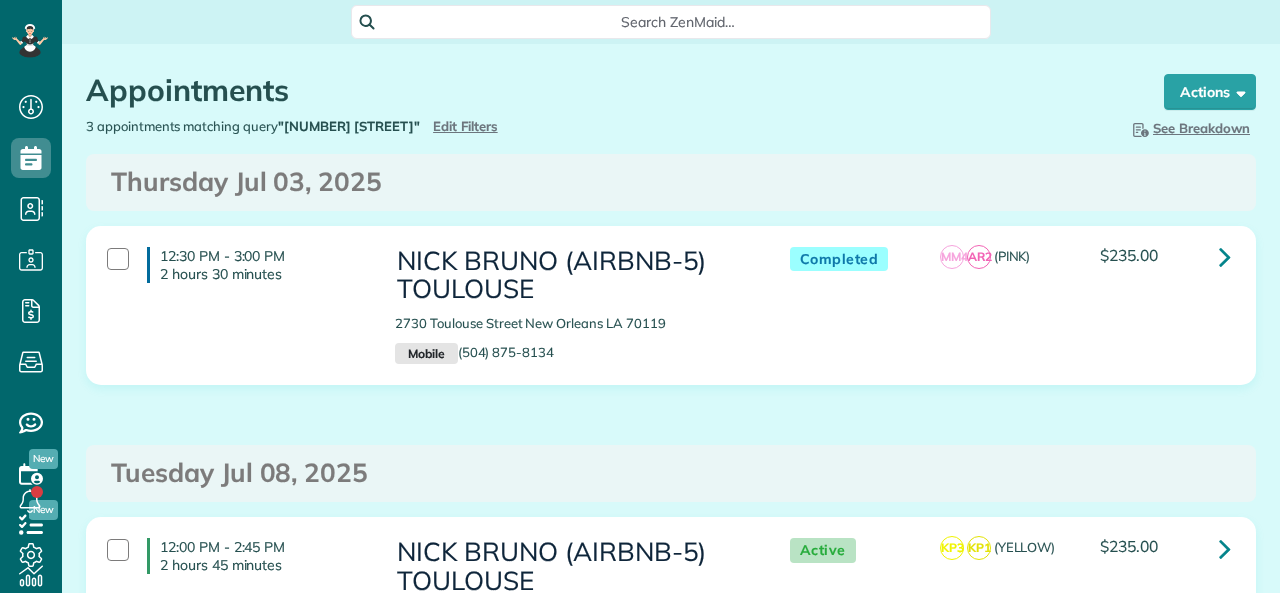 scroll, scrollTop: 0, scrollLeft: 0, axis: both 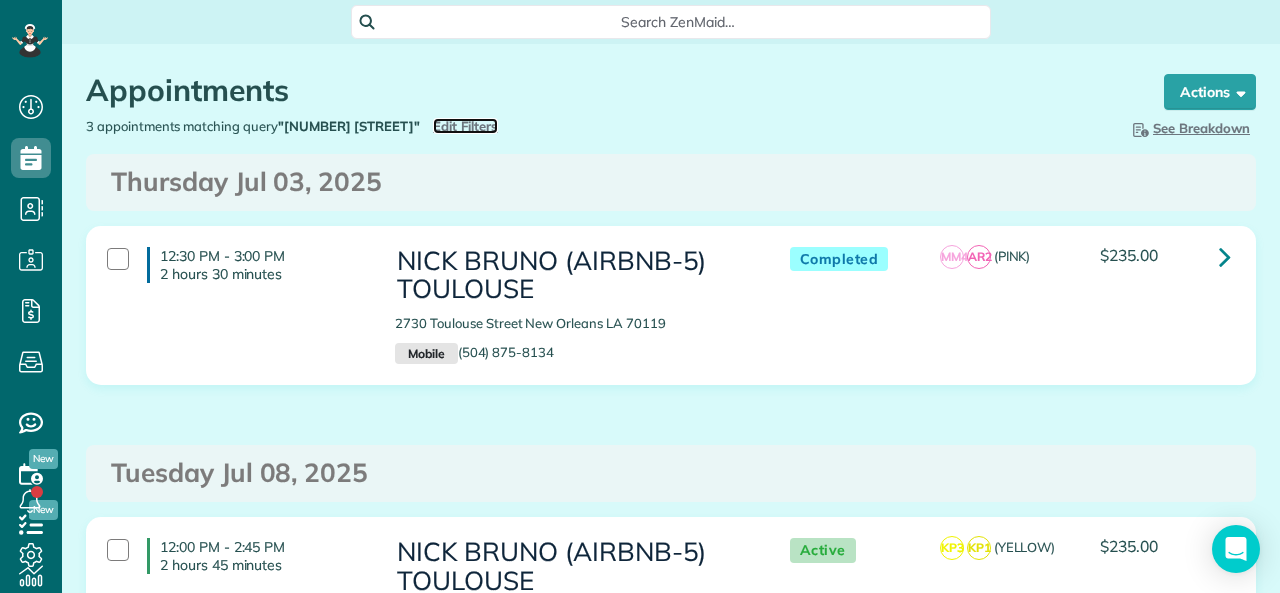 click on "Edit Filters" at bounding box center [465, 126] 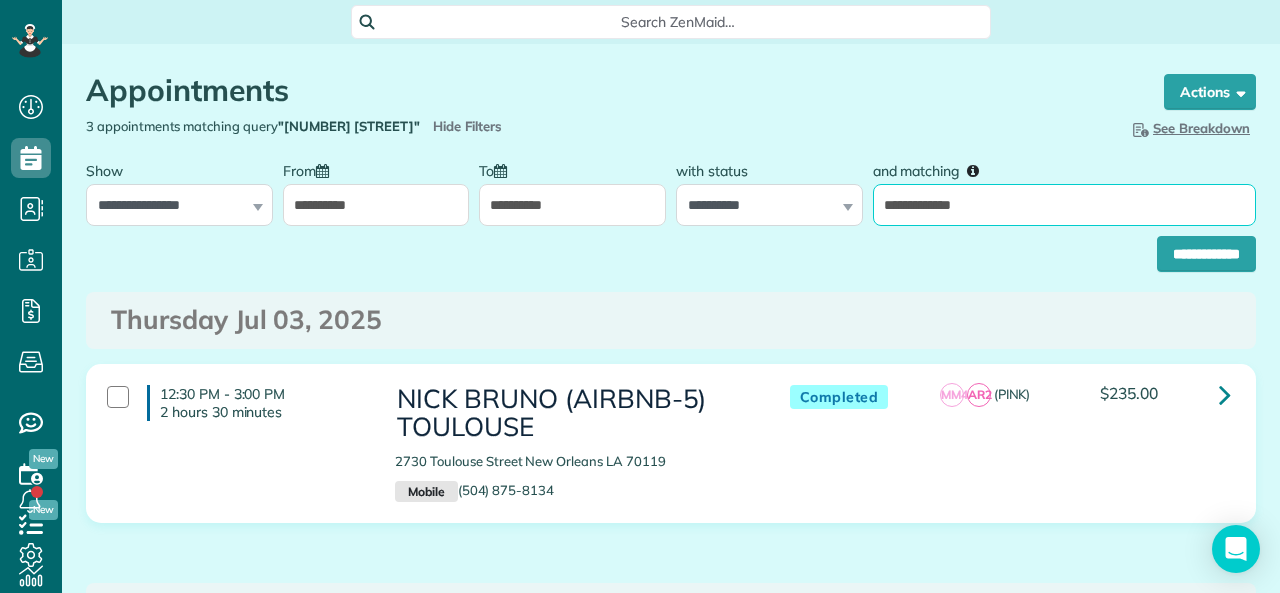click on "**********" at bounding box center [1064, 205] 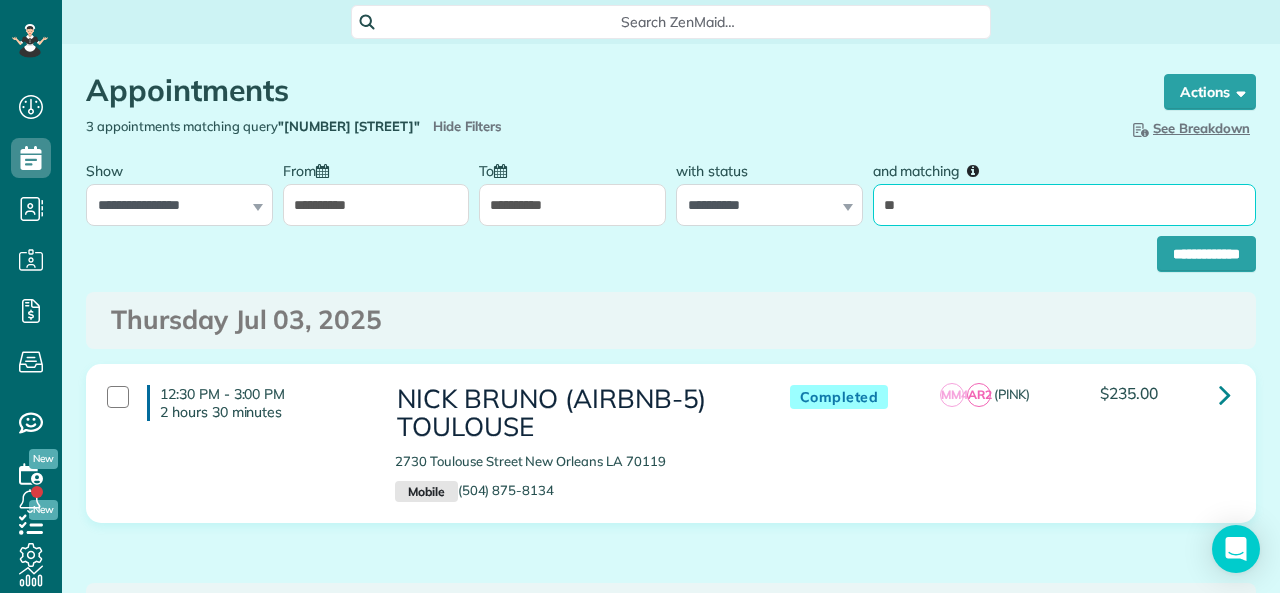 type on "**" 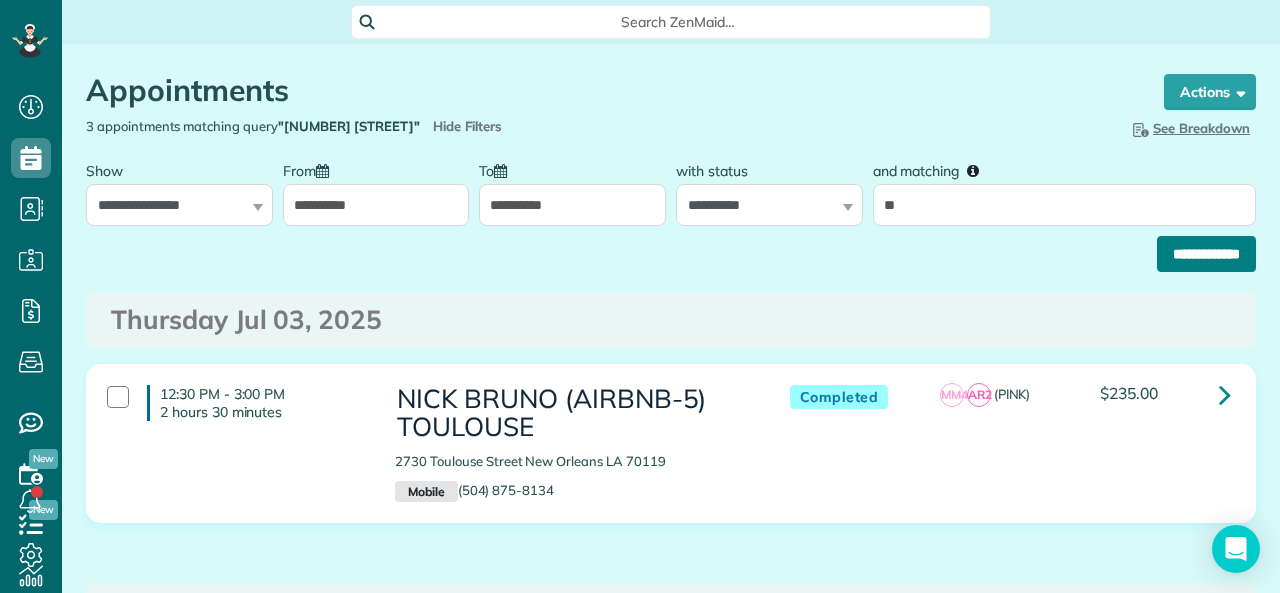 click on "**********" at bounding box center (1206, 254) 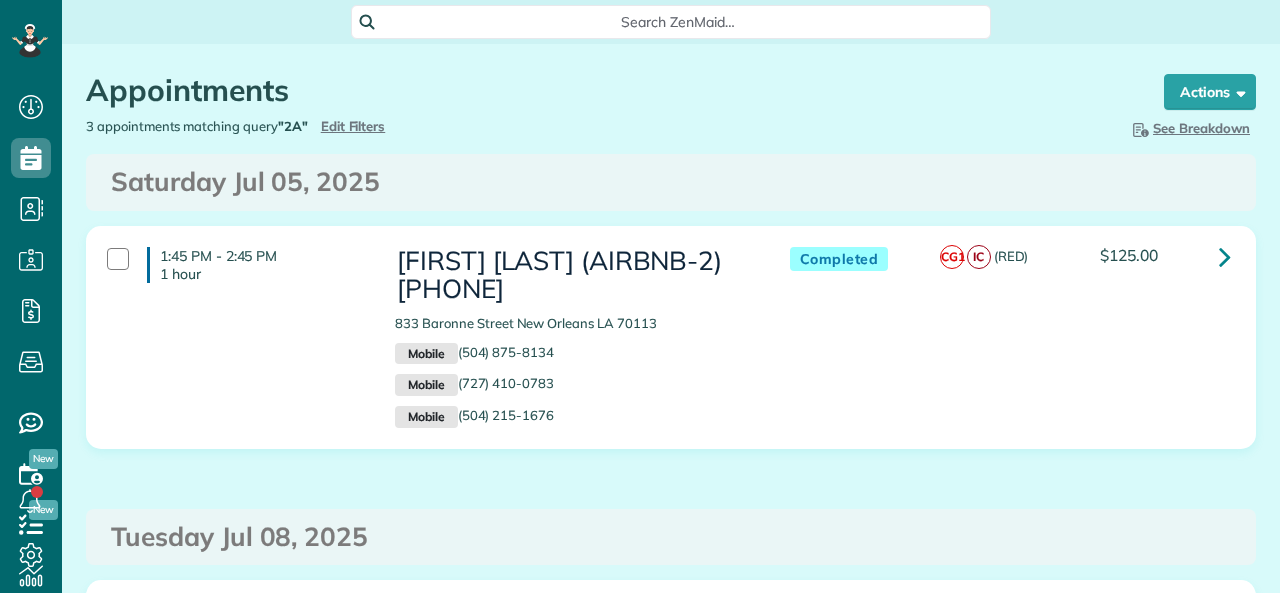 scroll, scrollTop: 0, scrollLeft: 0, axis: both 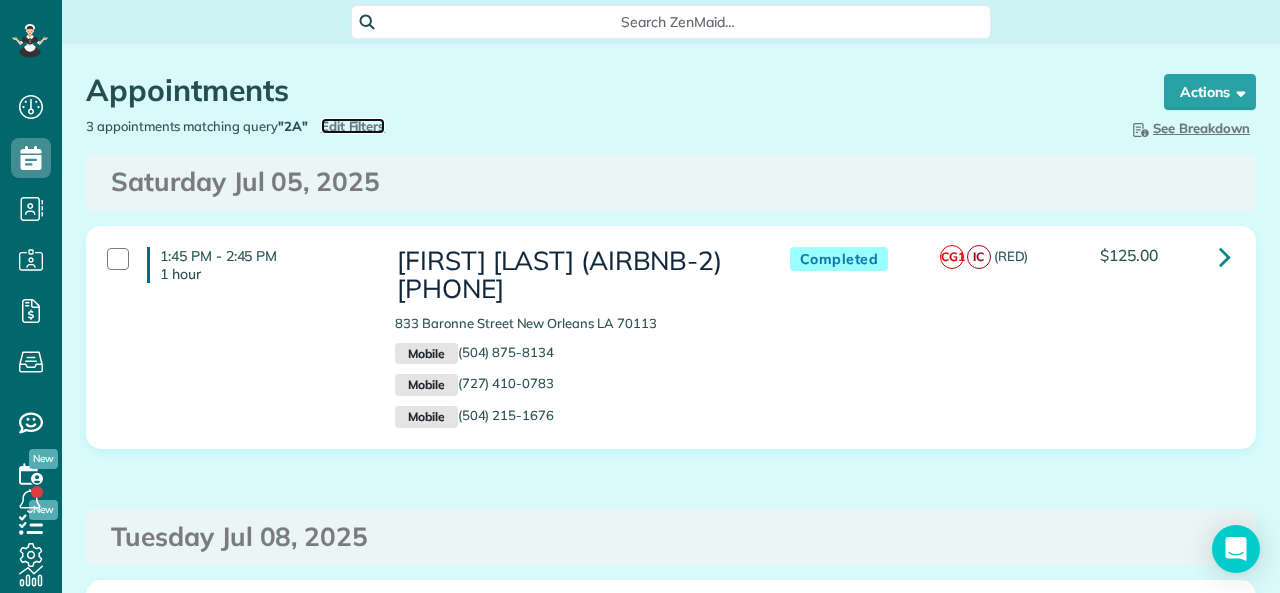 click on "Edit Filters" at bounding box center (353, 126) 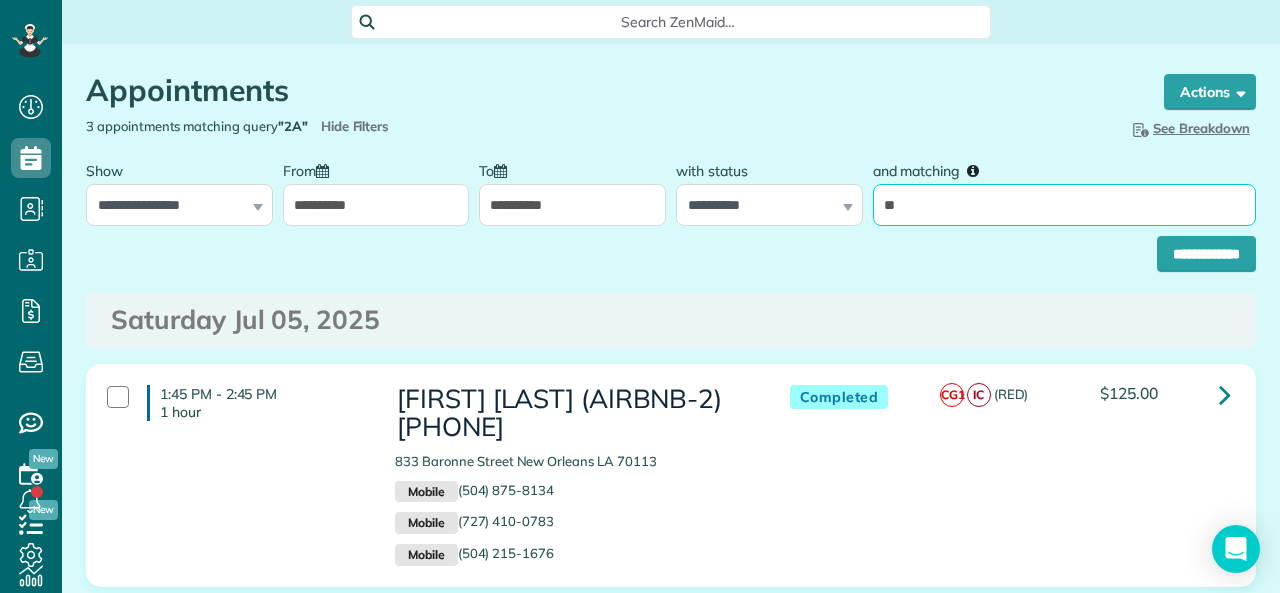 click on "**" at bounding box center [1064, 205] 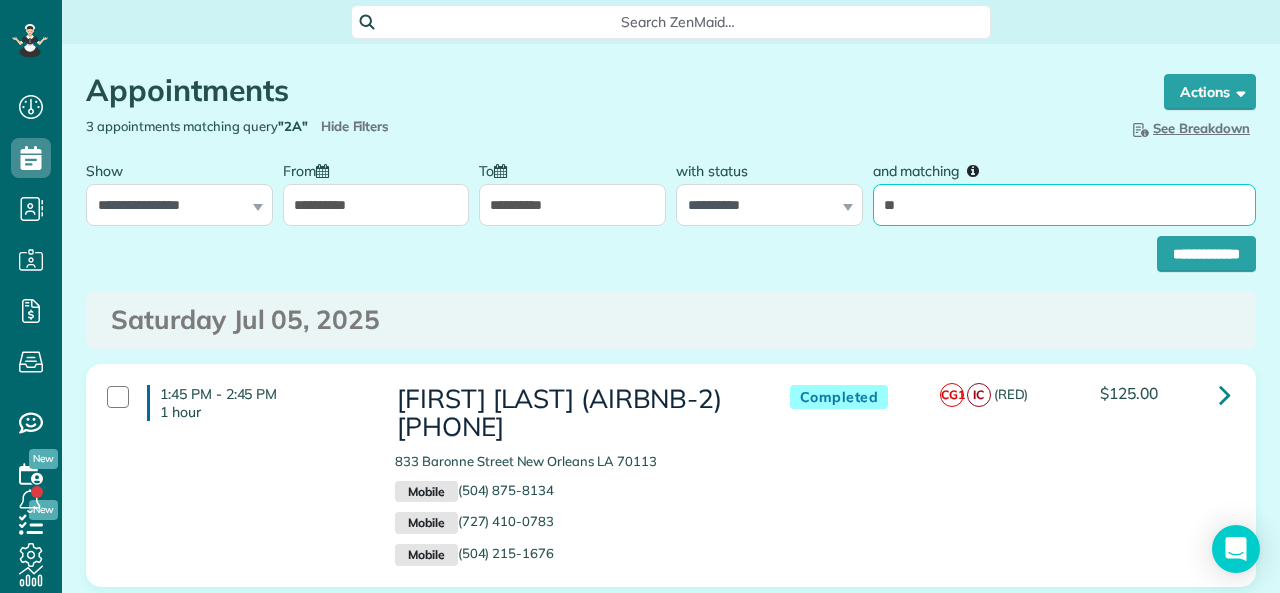 type on "**" 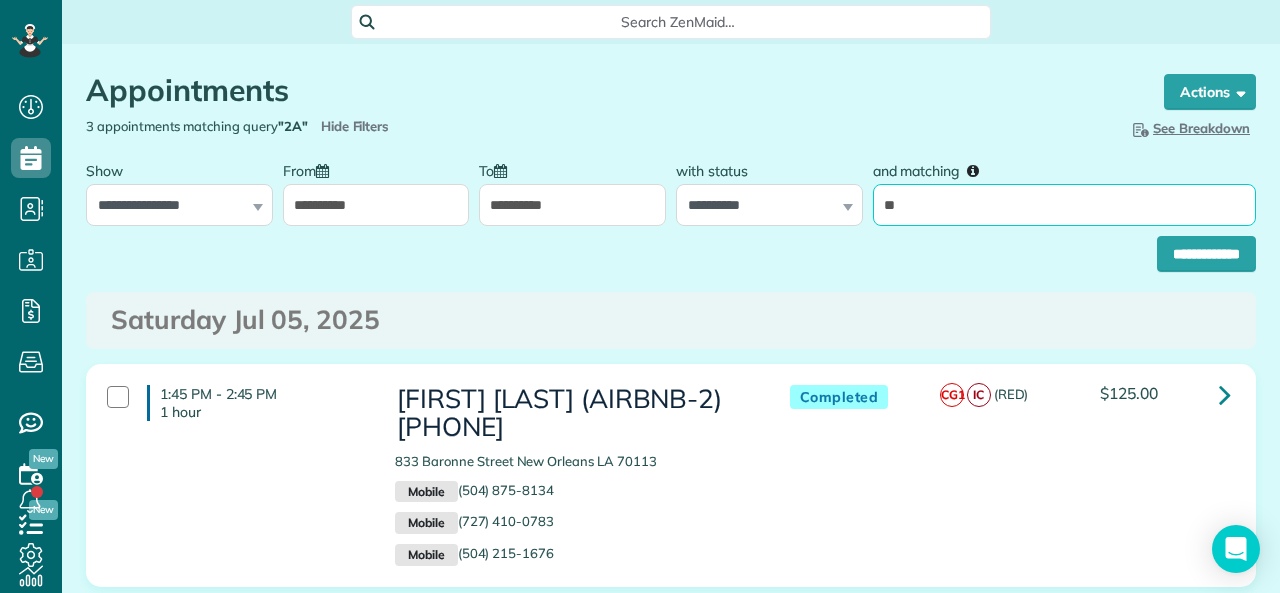 click on "**********" at bounding box center [1206, 254] 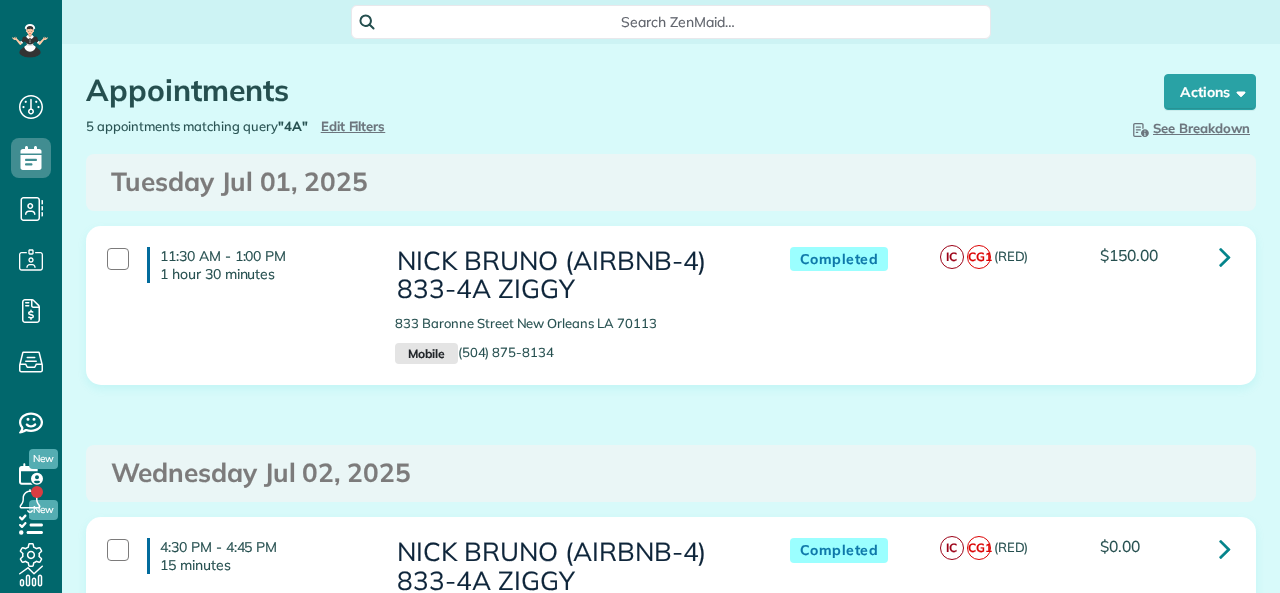 scroll, scrollTop: 0, scrollLeft: 0, axis: both 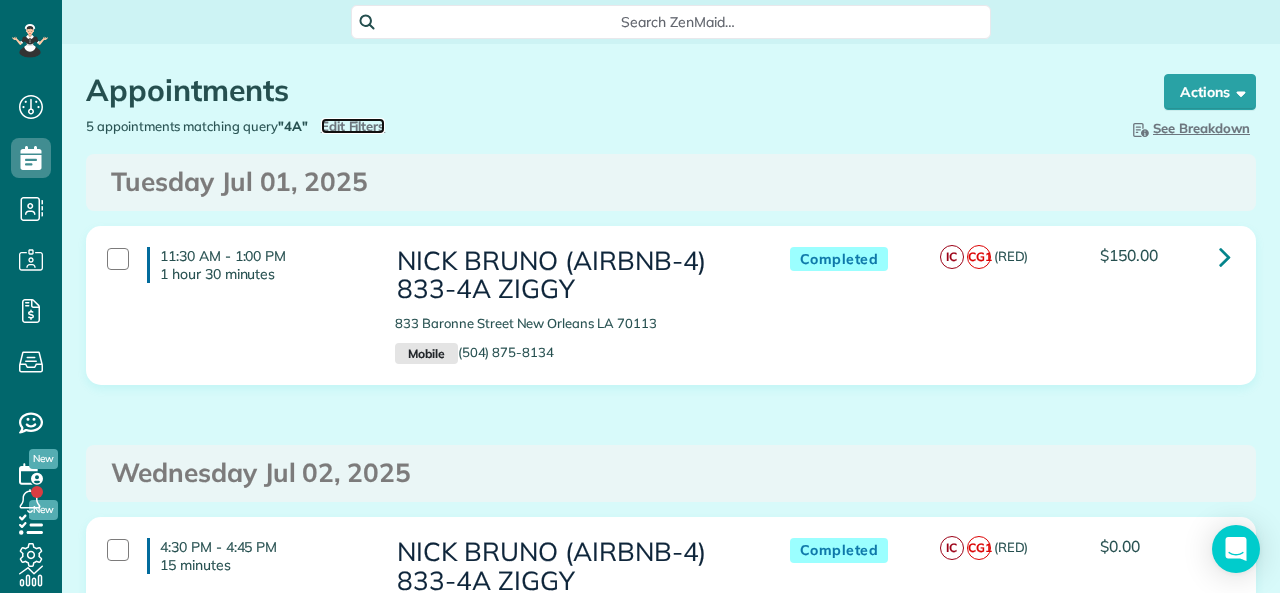 click on "Edit Filters" at bounding box center [353, 126] 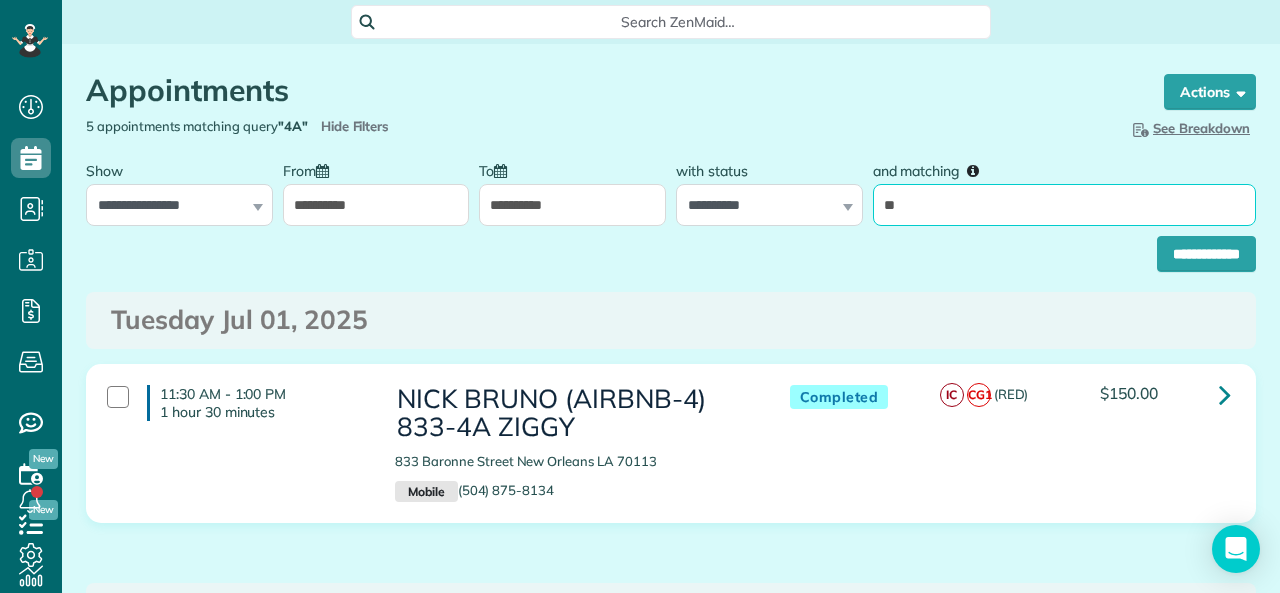 click on "**" at bounding box center [1064, 205] 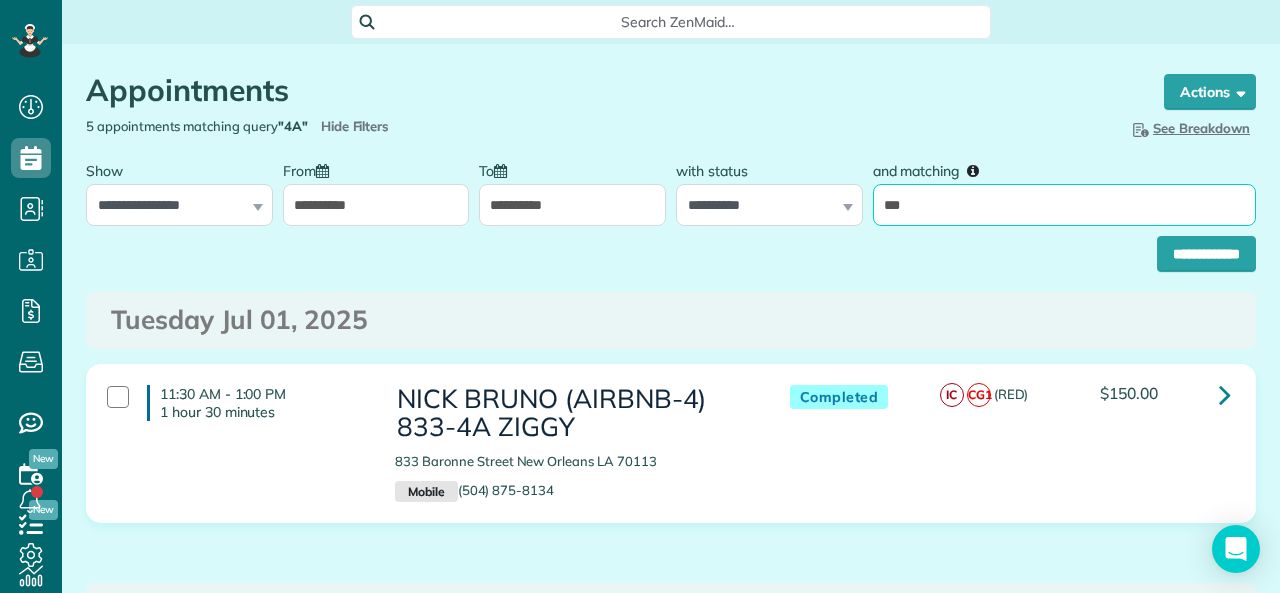 type on "*****" 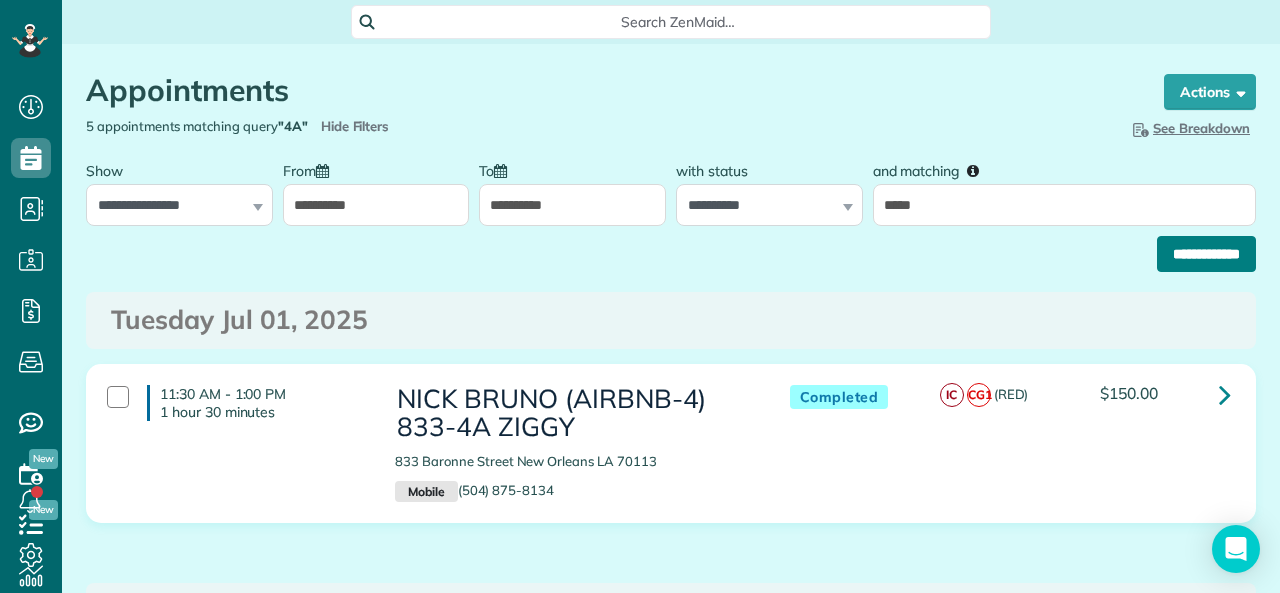 click on "**********" at bounding box center [1206, 254] 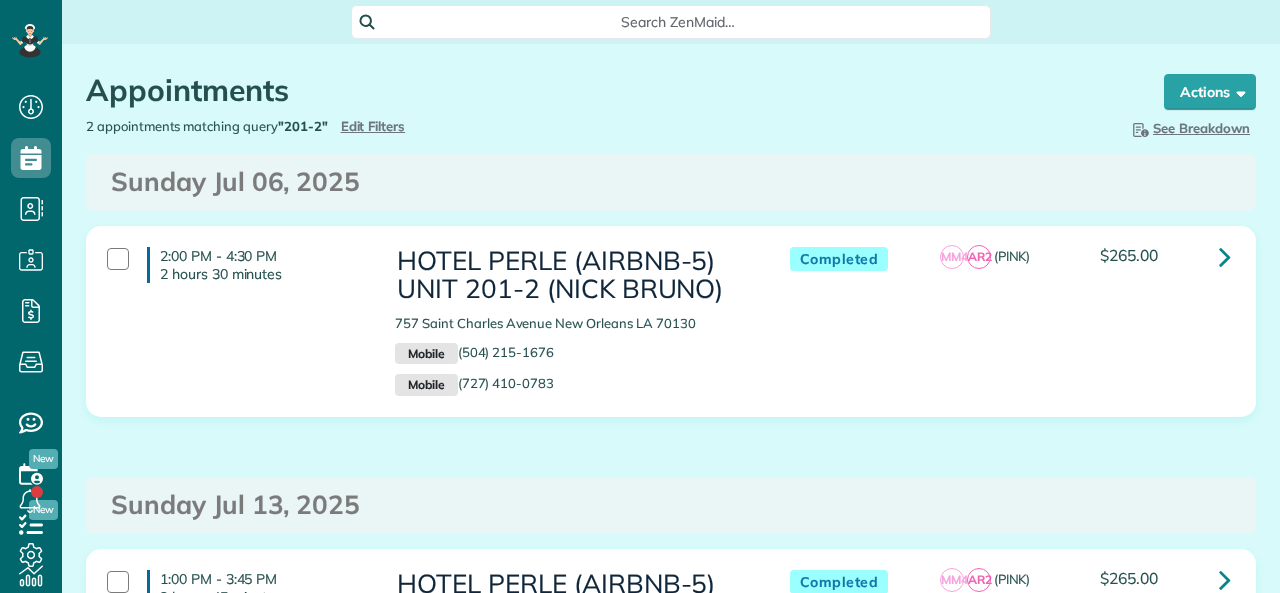 scroll, scrollTop: 0, scrollLeft: 0, axis: both 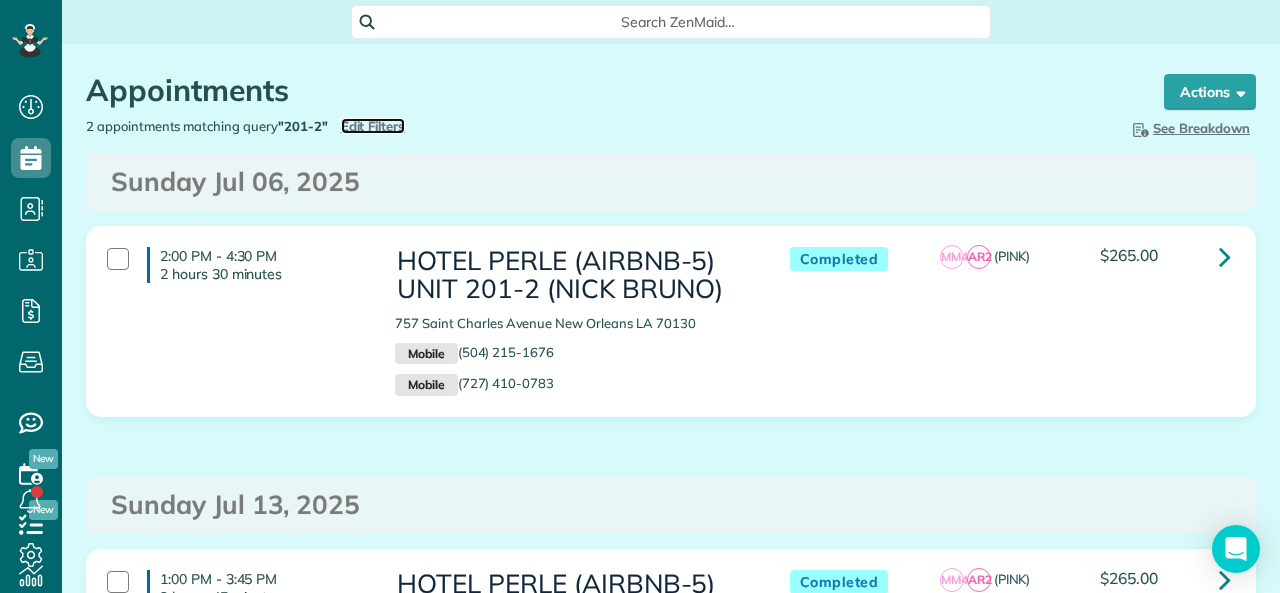 click on "Edit Filters" at bounding box center (373, 126) 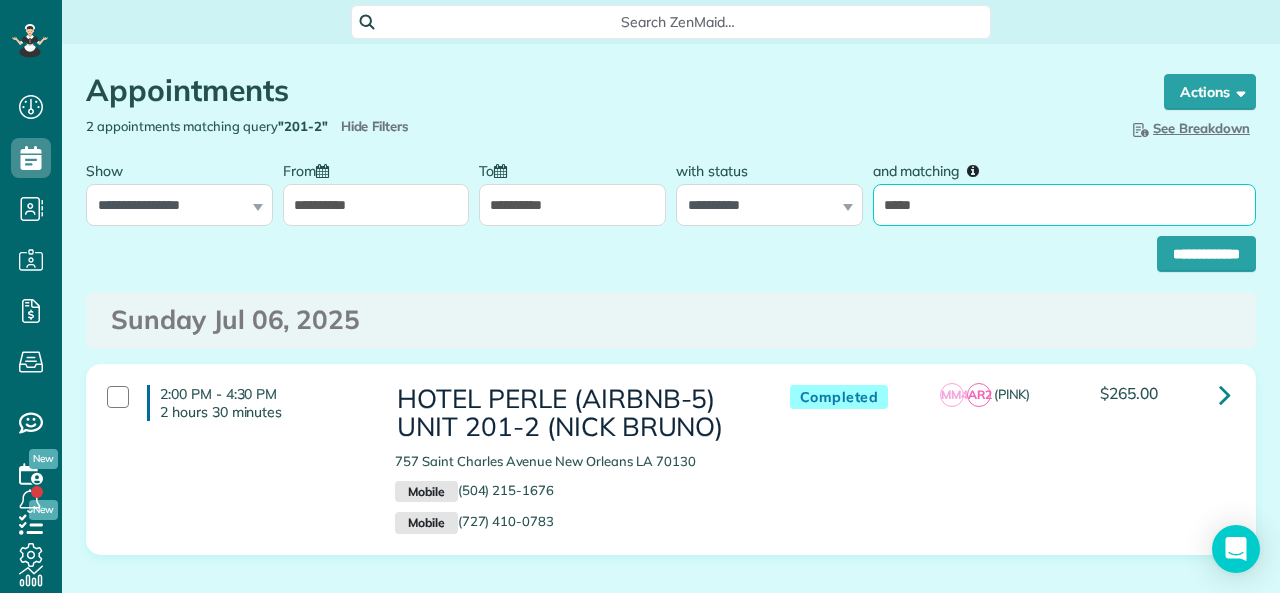drag, startPoint x: 926, startPoint y: 217, endPoint x: 893, endPoint y: 218, distance: 33.01515 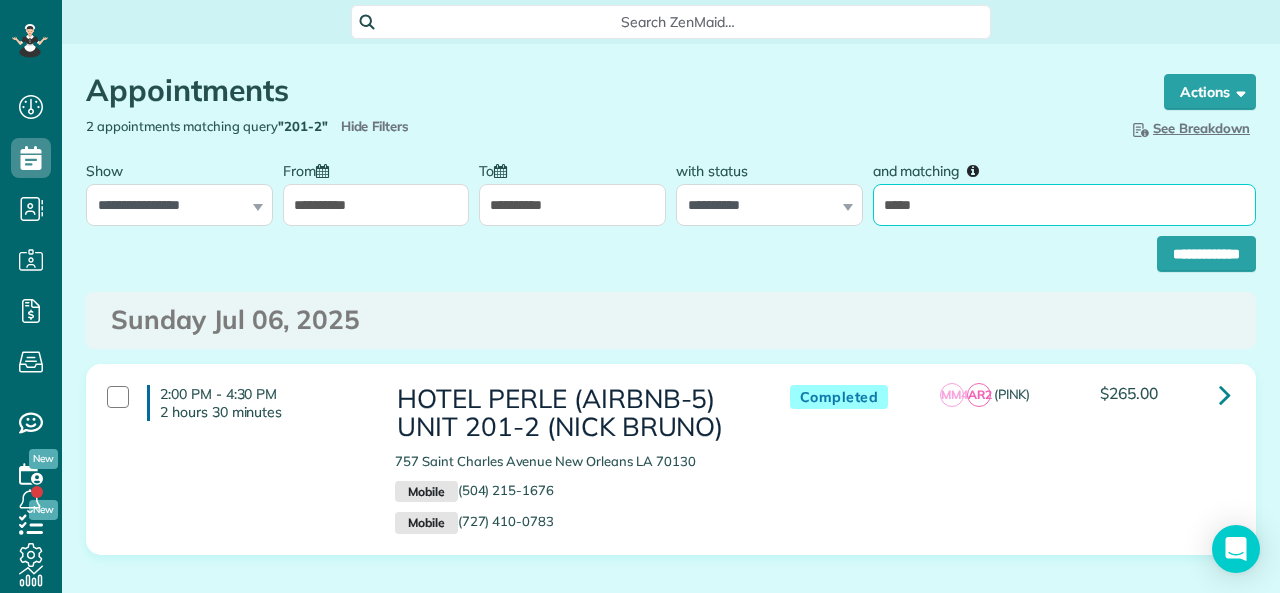 click on "*****" at bounding box center [1064, 205] 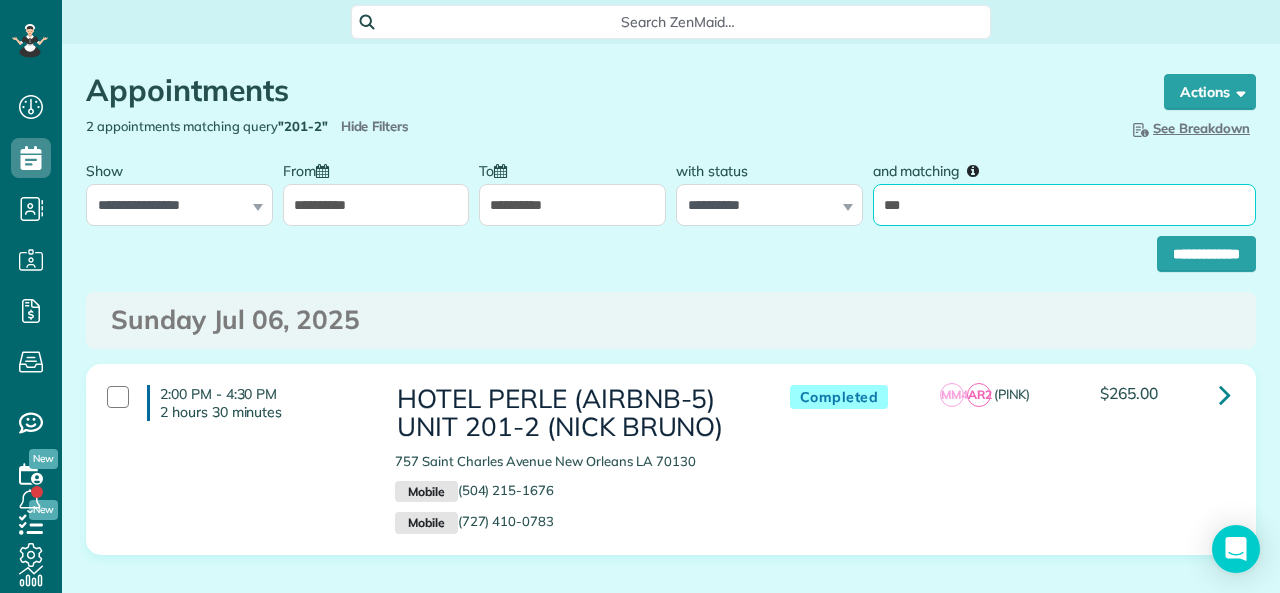 type on "*****" 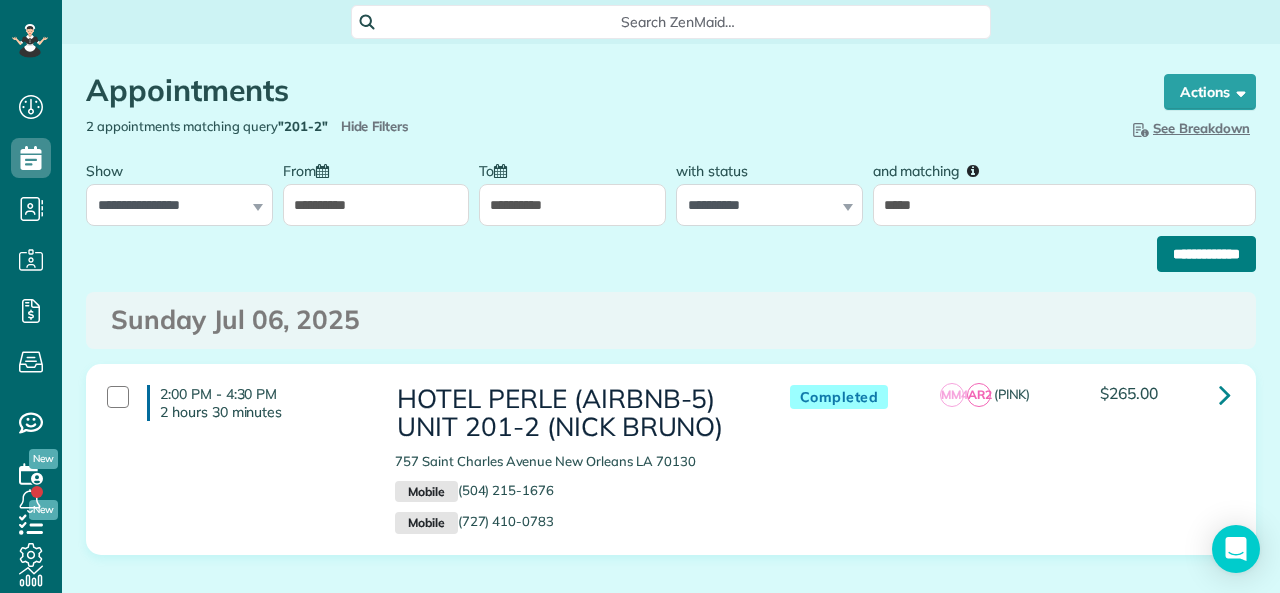 click on "**********" at bounding box center (1206, 254) 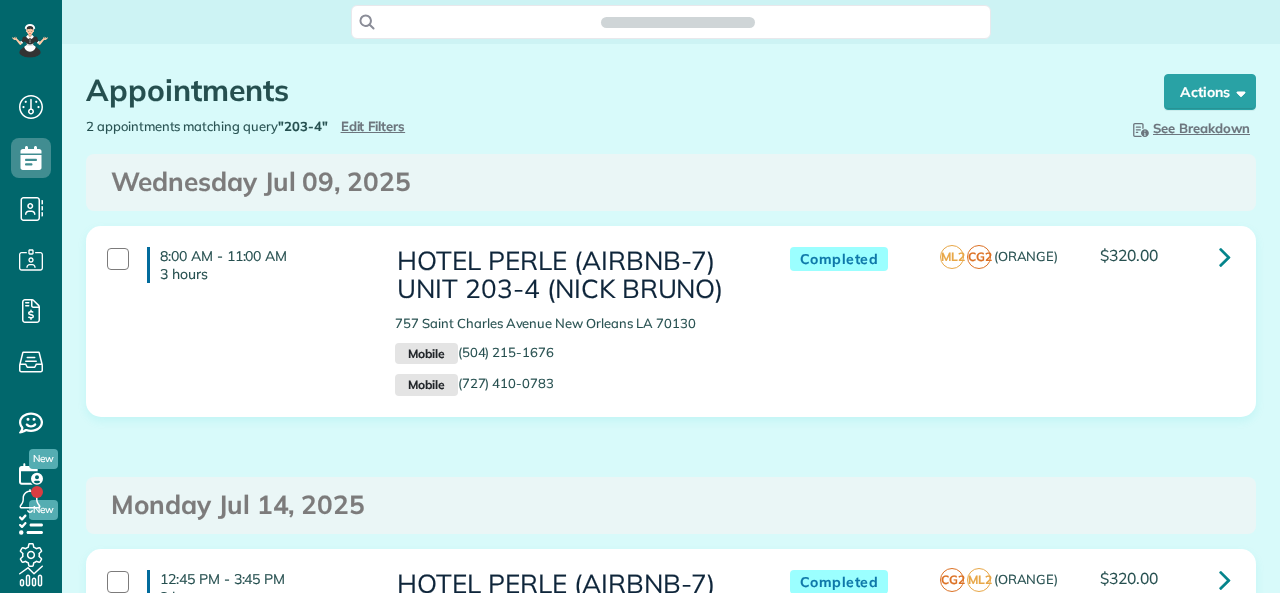 scroll, scrollTop: 0, scrollLeft: 0, axis: both 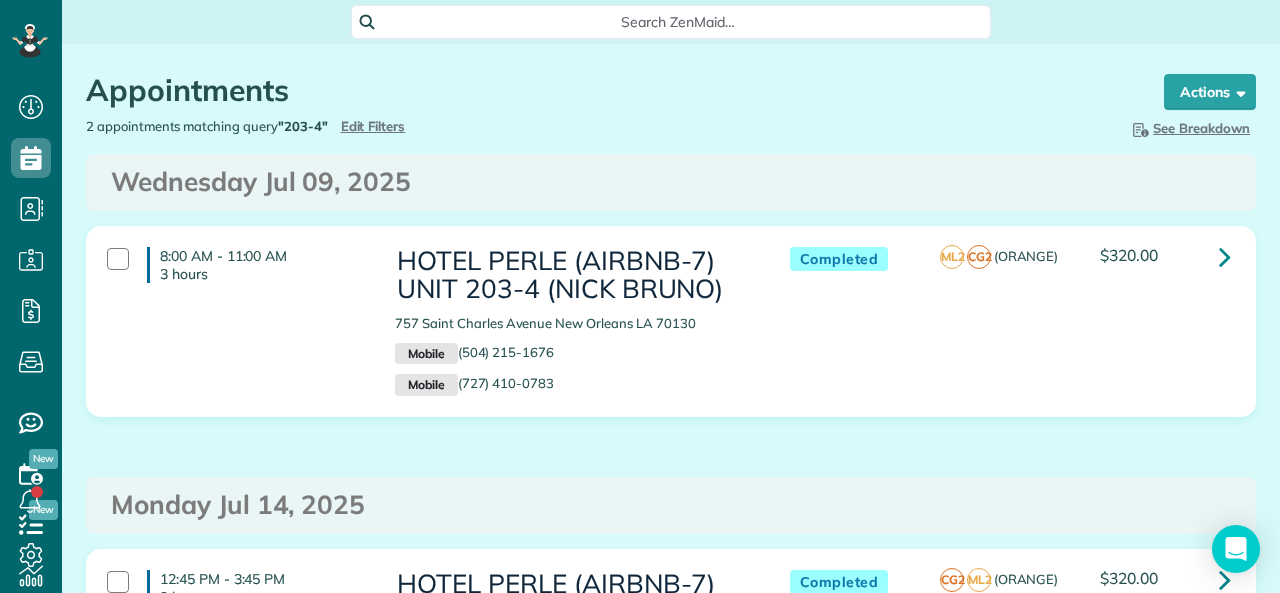 click on "2 appointments
matching query  "[PHONE]"
Hide Filters
Edit Filters
Hide Breakdown
See Breakdown
Total Revenue
Appts.
Active Appointments
Appts.
Unpaid Appointments
Appts.
Assigned Appointments
Appts.
Unassigned Appointments
Appts.
Active / Assigned Cleaners
2 Cleaners" at bounding box center (671, 128) 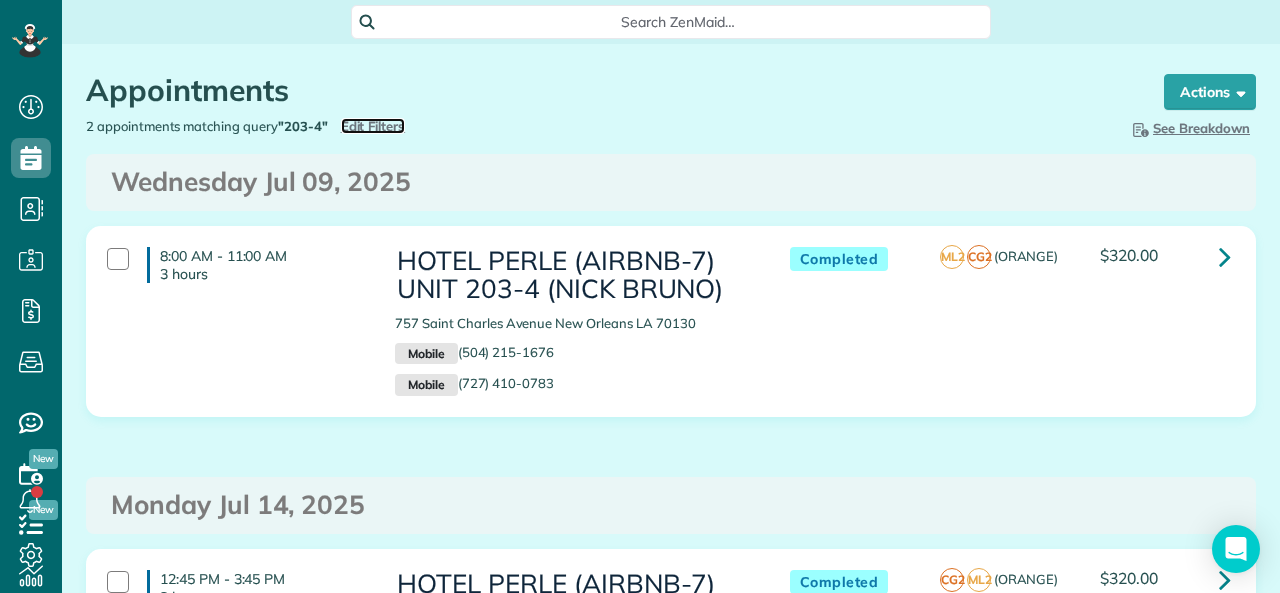 click on "Edit Filters" at bounding box center (373, 126) 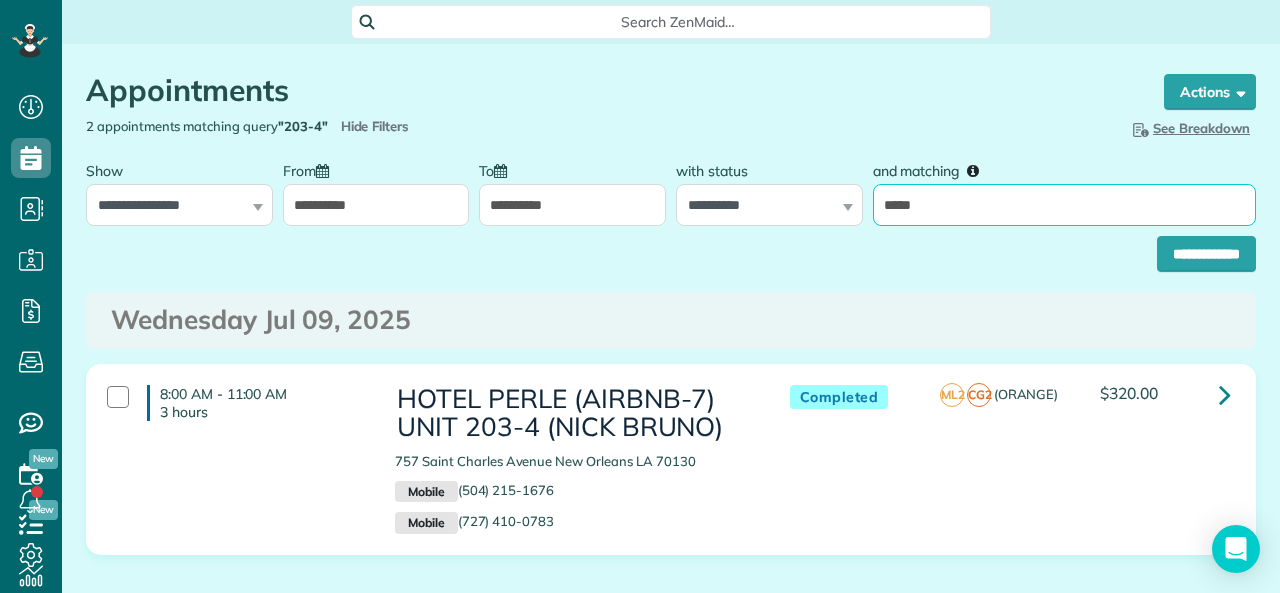 click on "*****" at bounding box center (1064, 205) 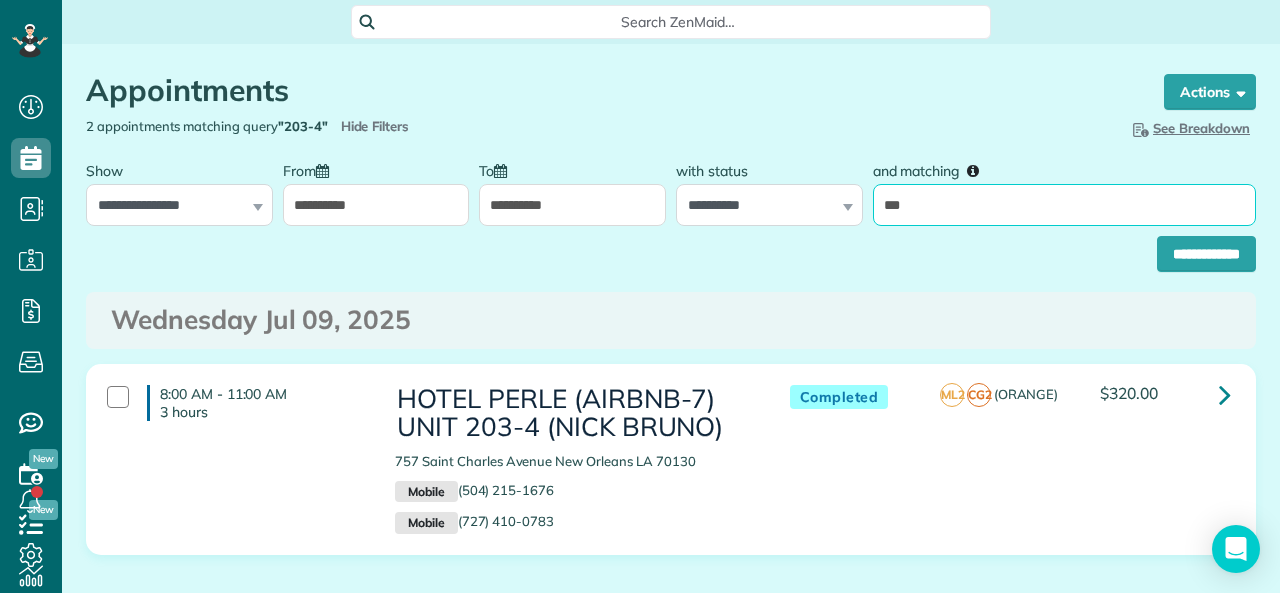 type on "*****" 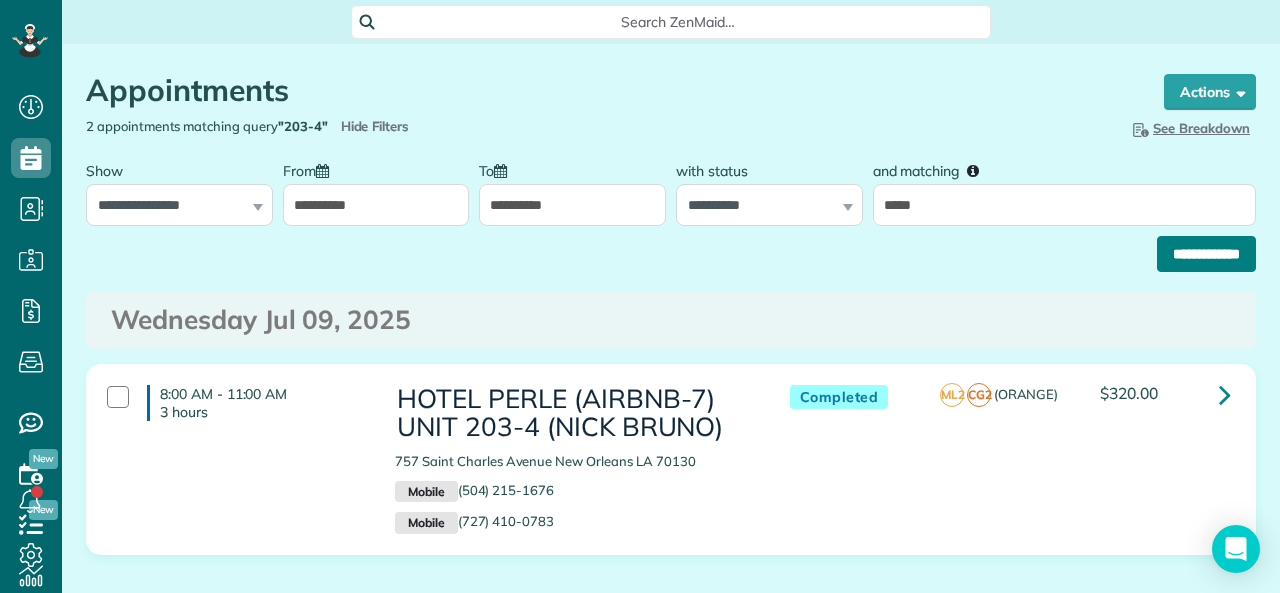 click on "**********" at bounding box center [1206, 254] 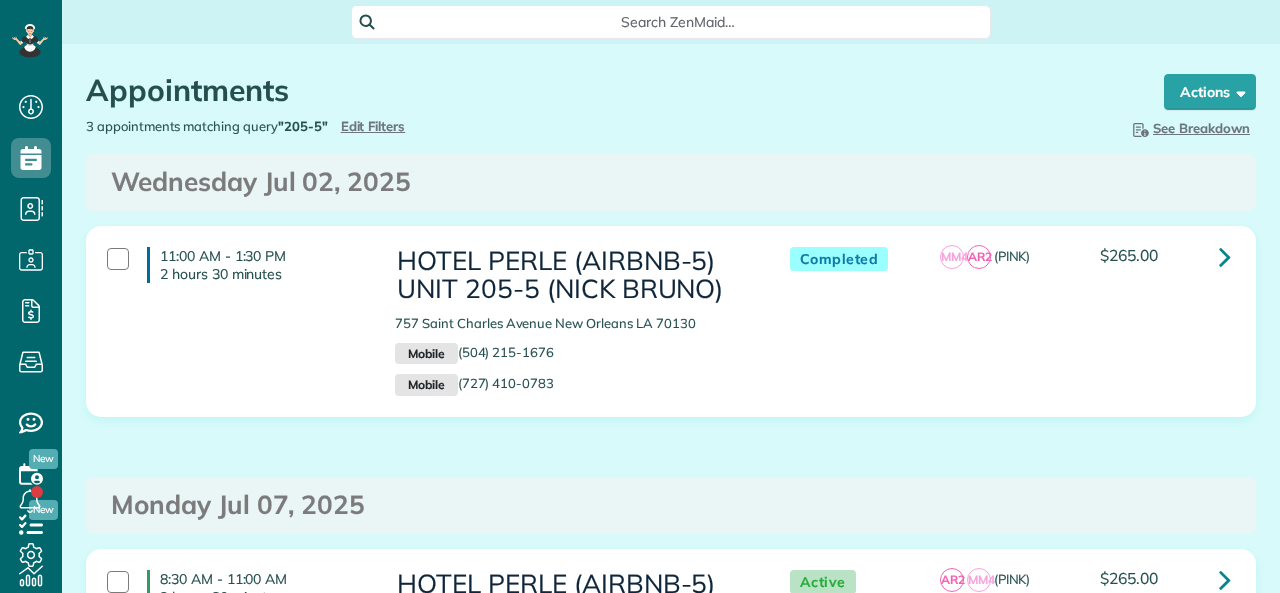 scroll, scrollTop: 0, scrollLeft: 0, axis: both 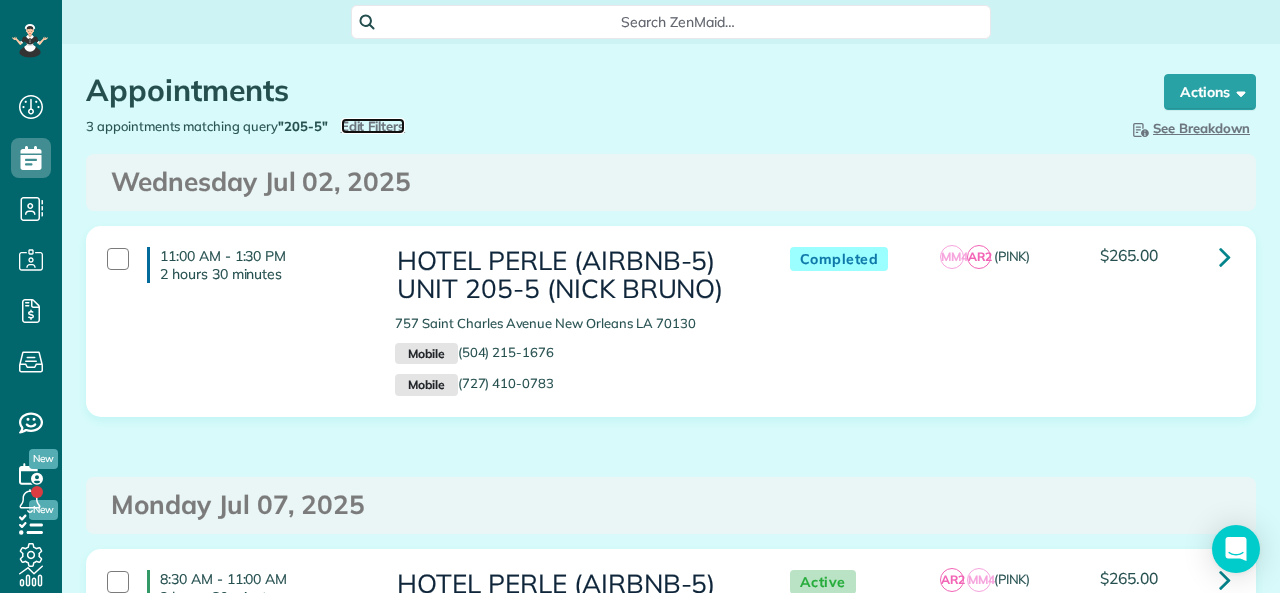 click on "Edit Filters" at bounding box center [373, 126] 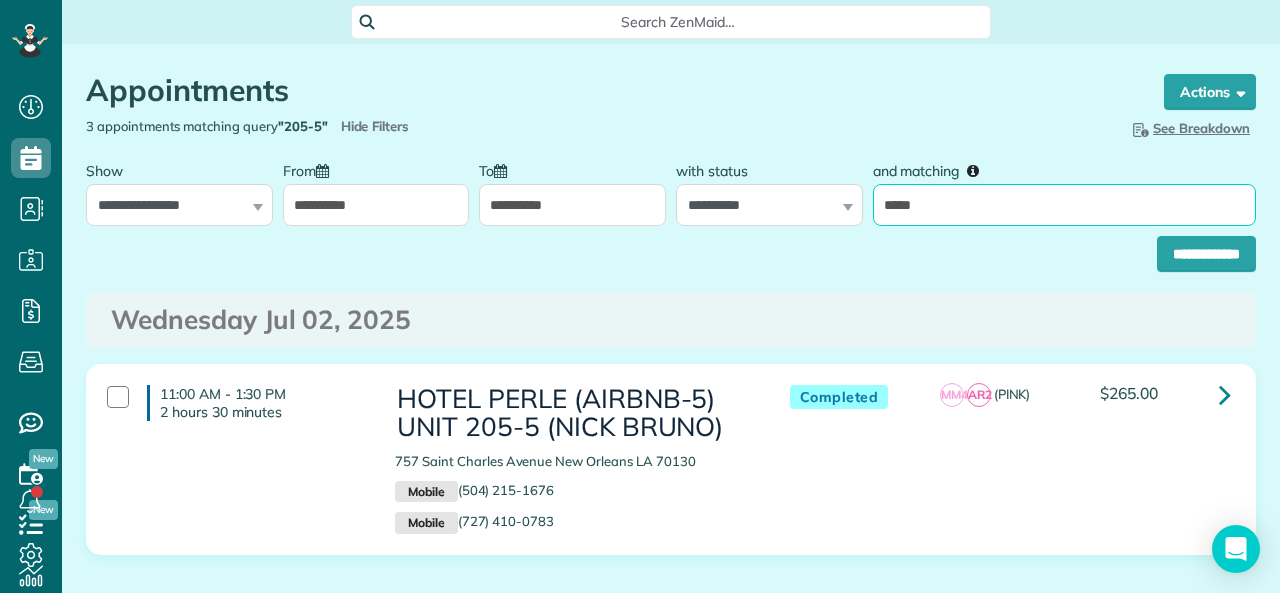 click on "*****" at bounding box center [1064, 205] 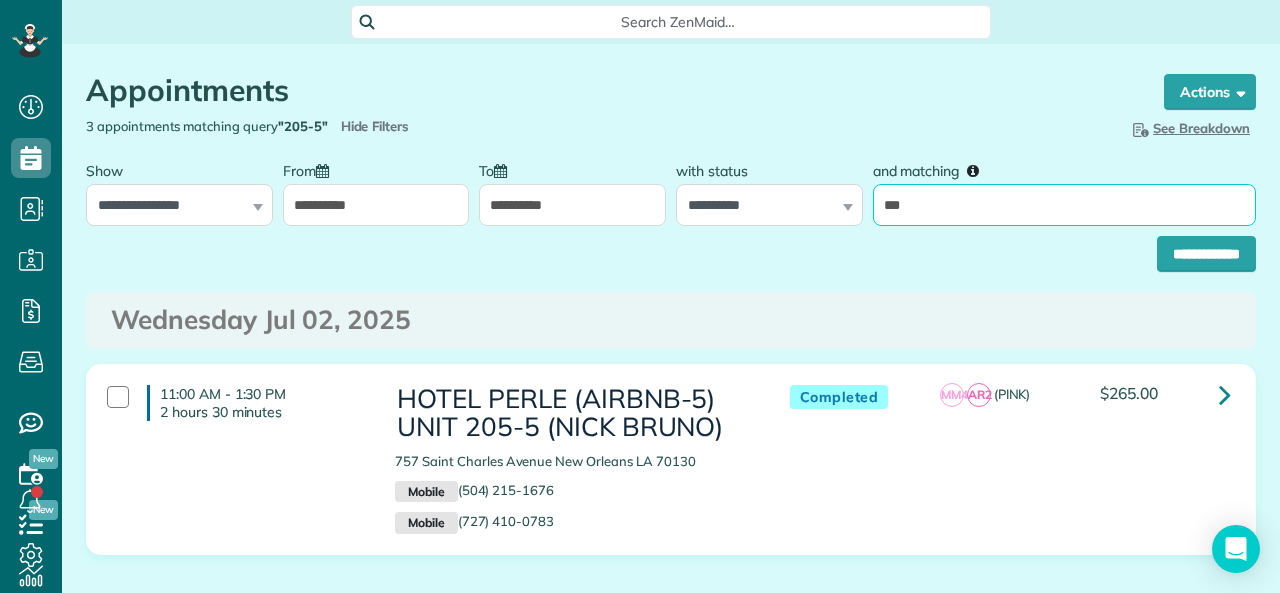 type on "*****" 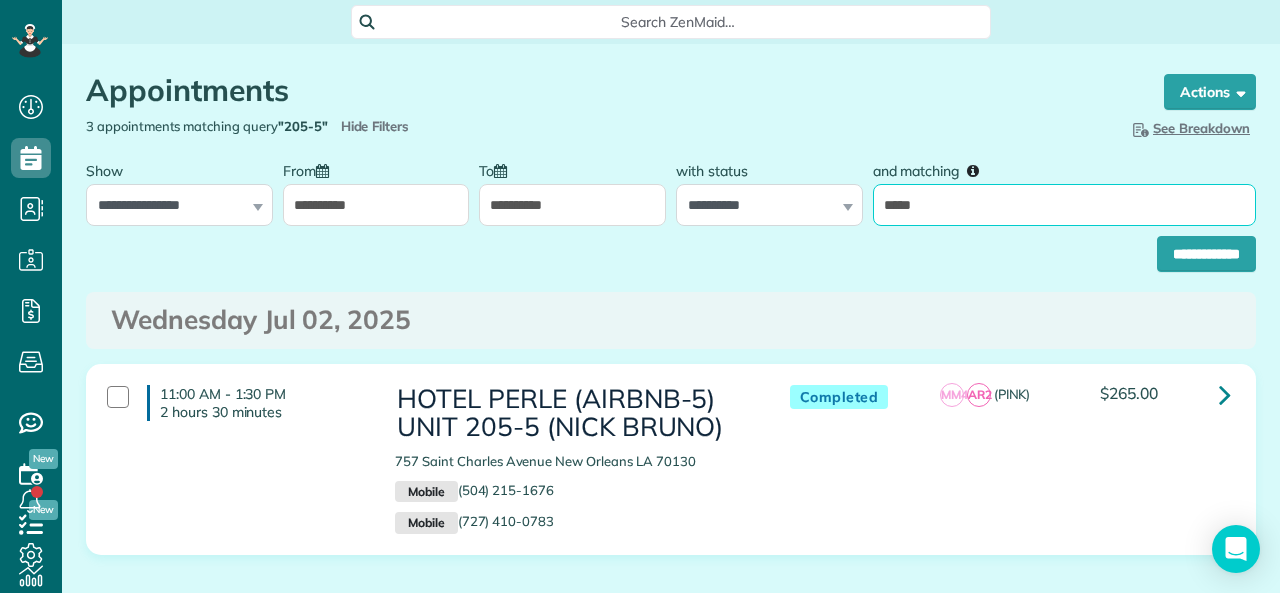 click on "**********" at bounding box center [1206, 254] 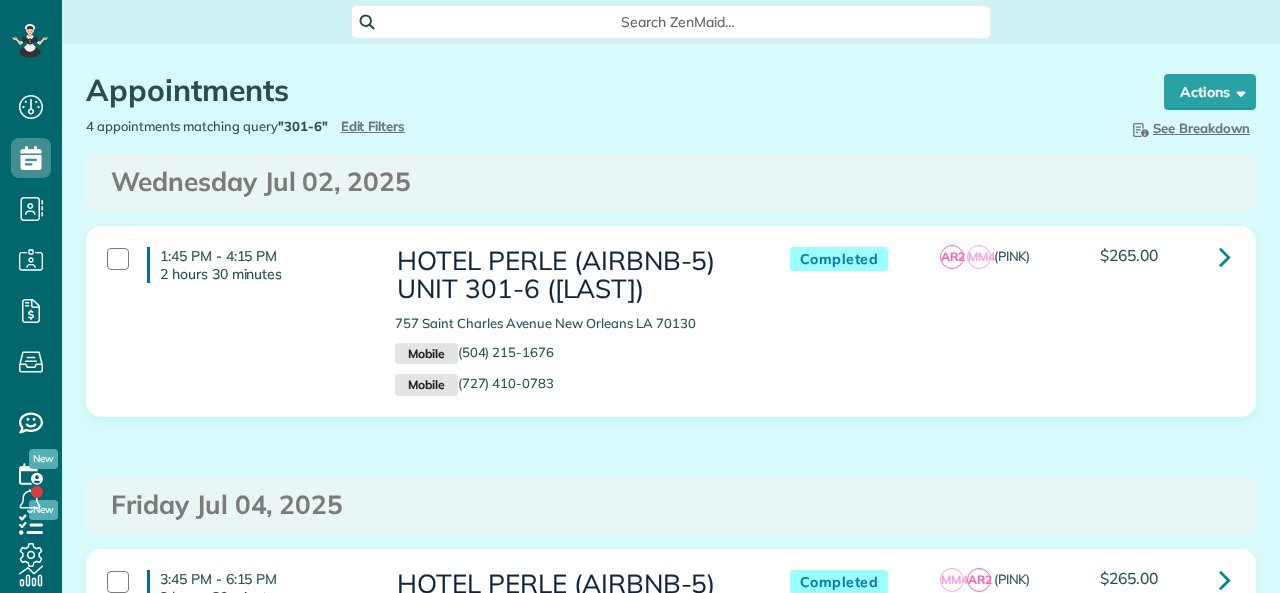 scroll, scrollTop: 0, scrollLeft: 0, axis: both 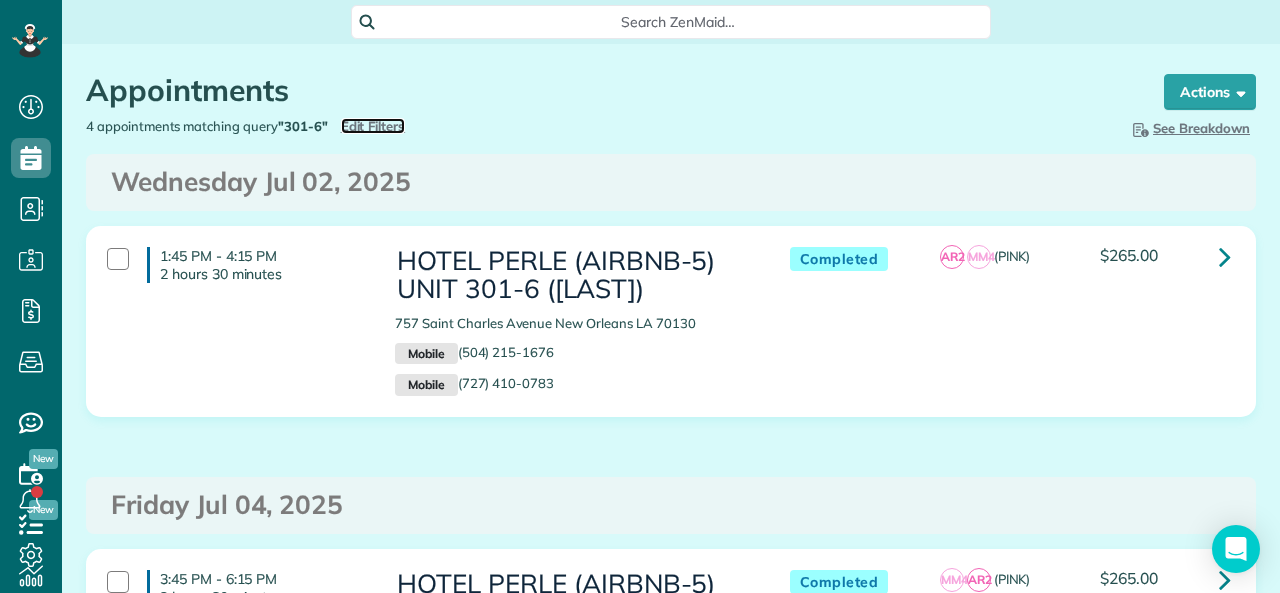 click on "Edit Filters" at bounding box center (373, 126) 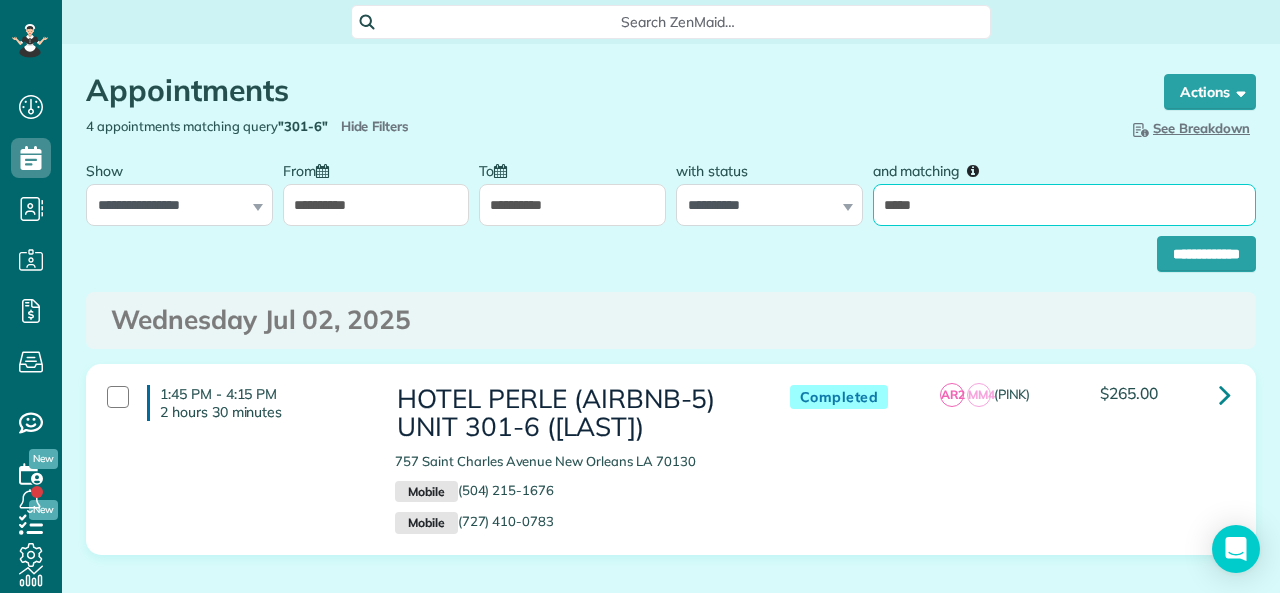 click on "*****" at bounding box center [1064, 205] 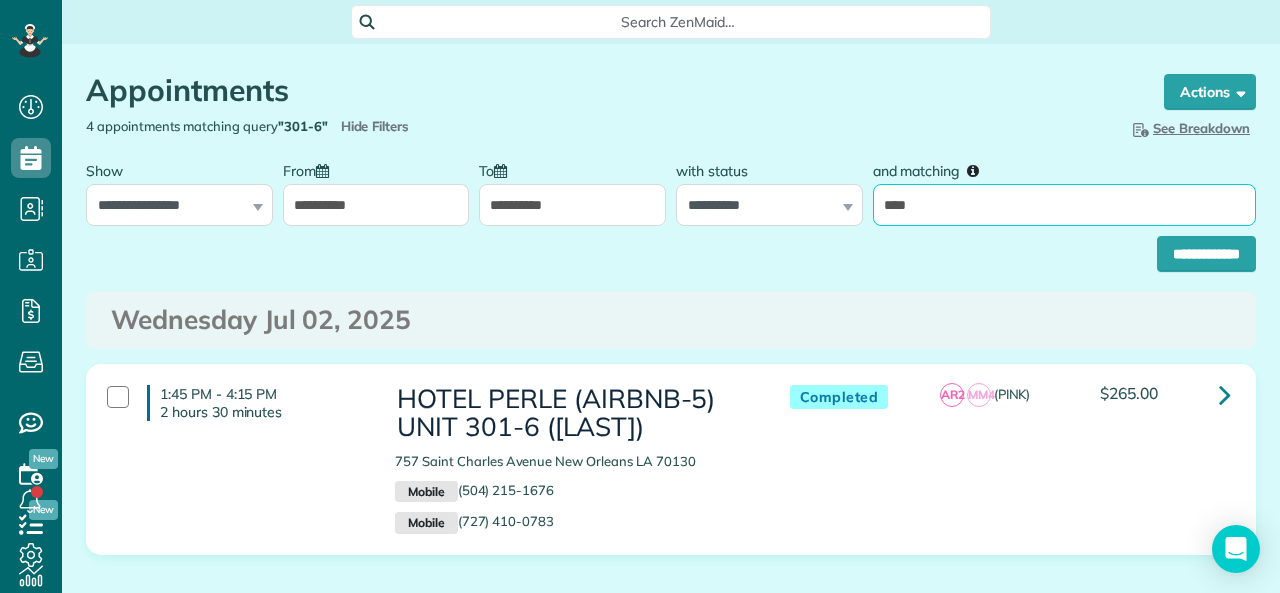 type on "*****" 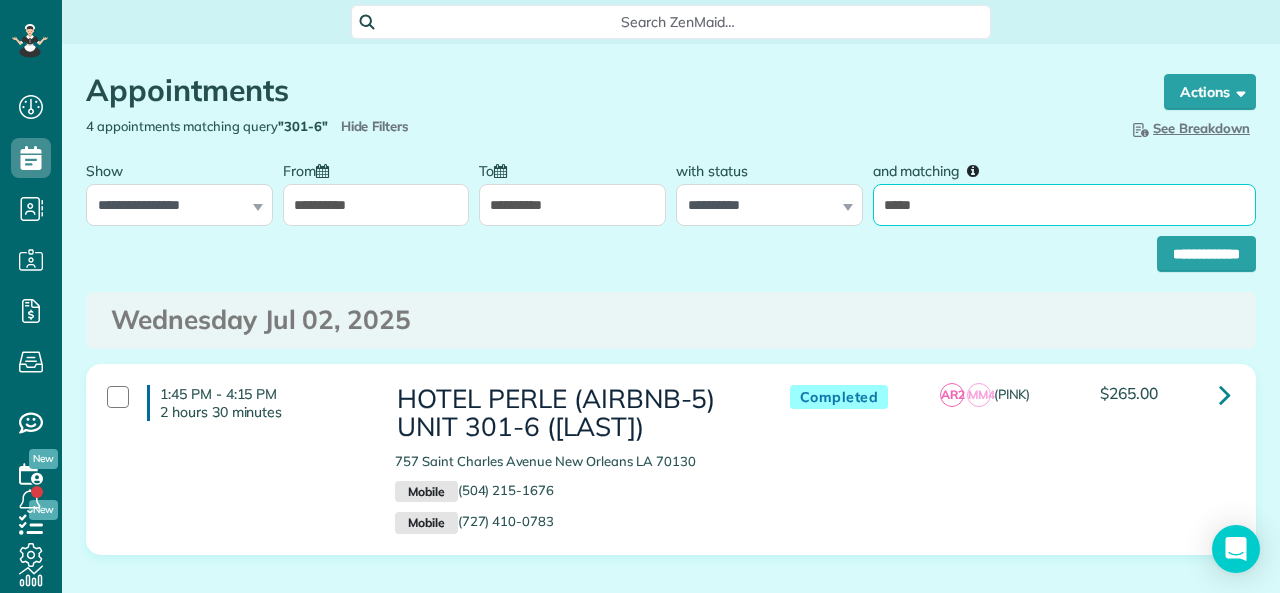 click on "**********" at bounding box center (1206, 254) 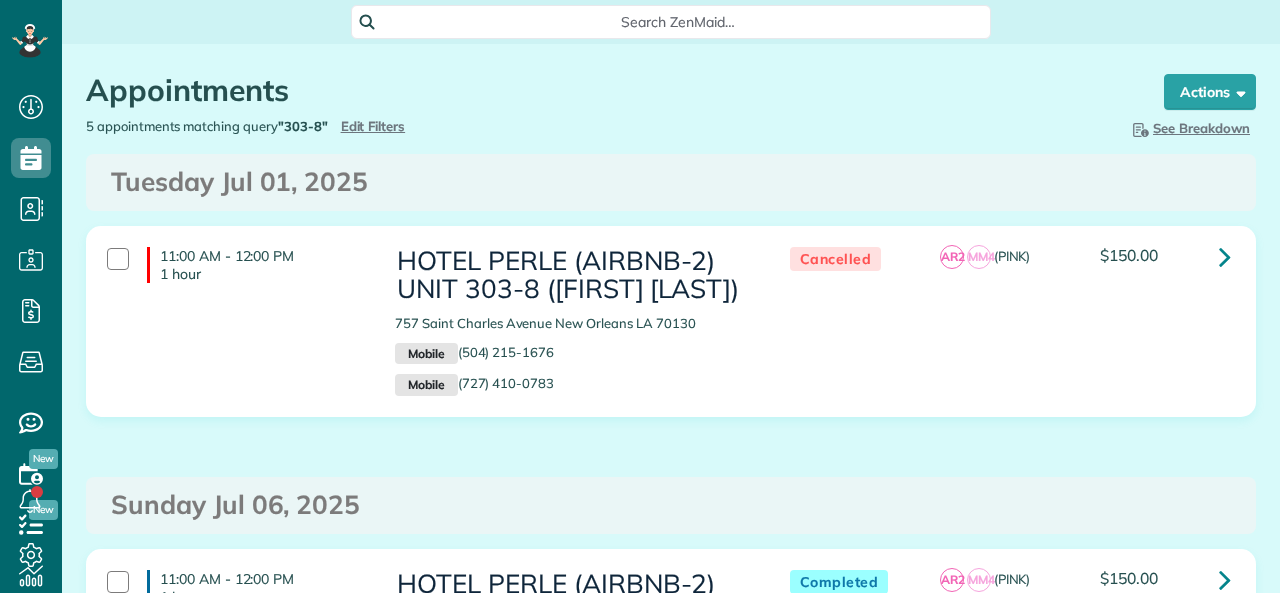 scroll, scrollTop: 0, scrollLeft: 0, axis: both 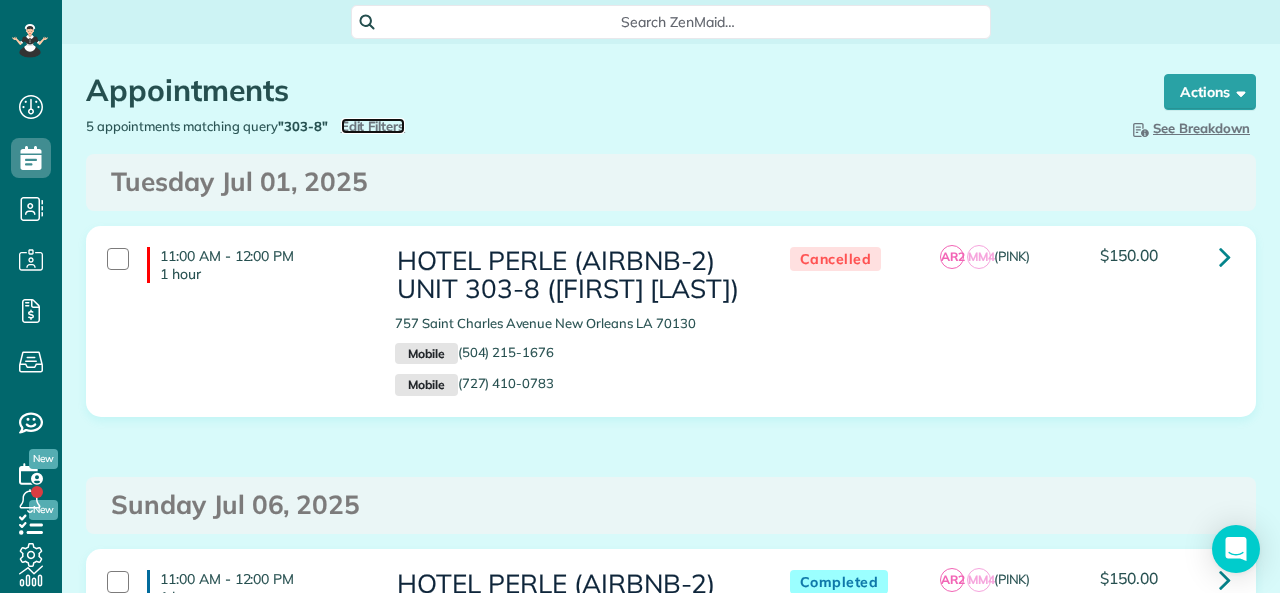 click on "Edit Filters" at bounding box center [373, 126] 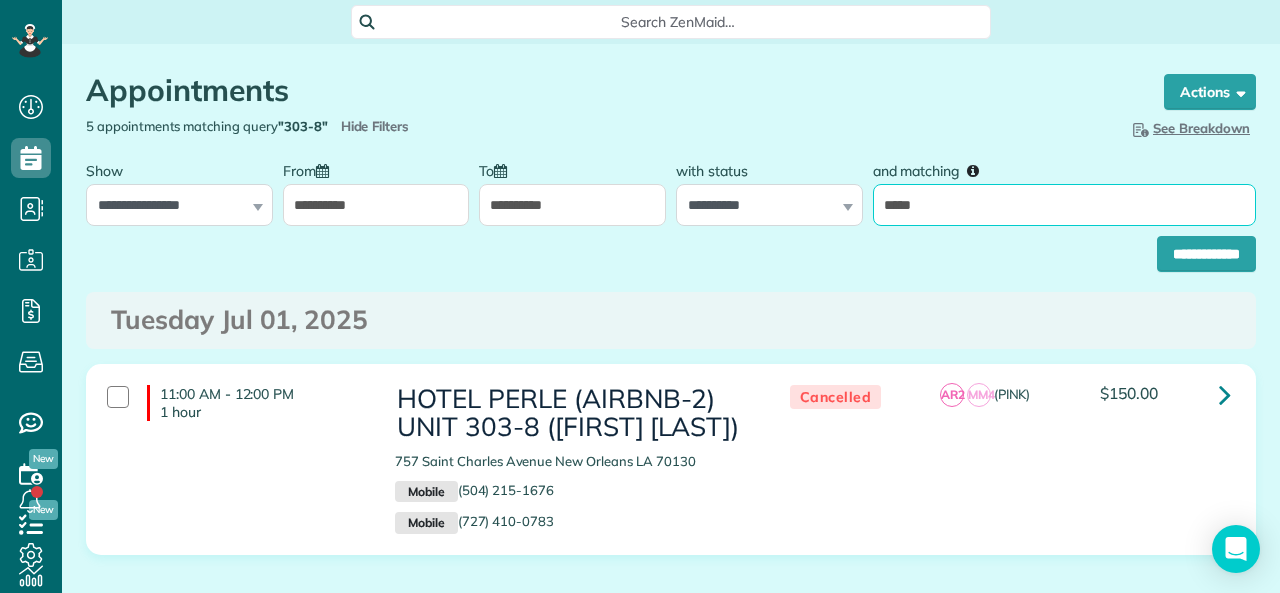 click on "*****" at bounding box center [1064, 205] 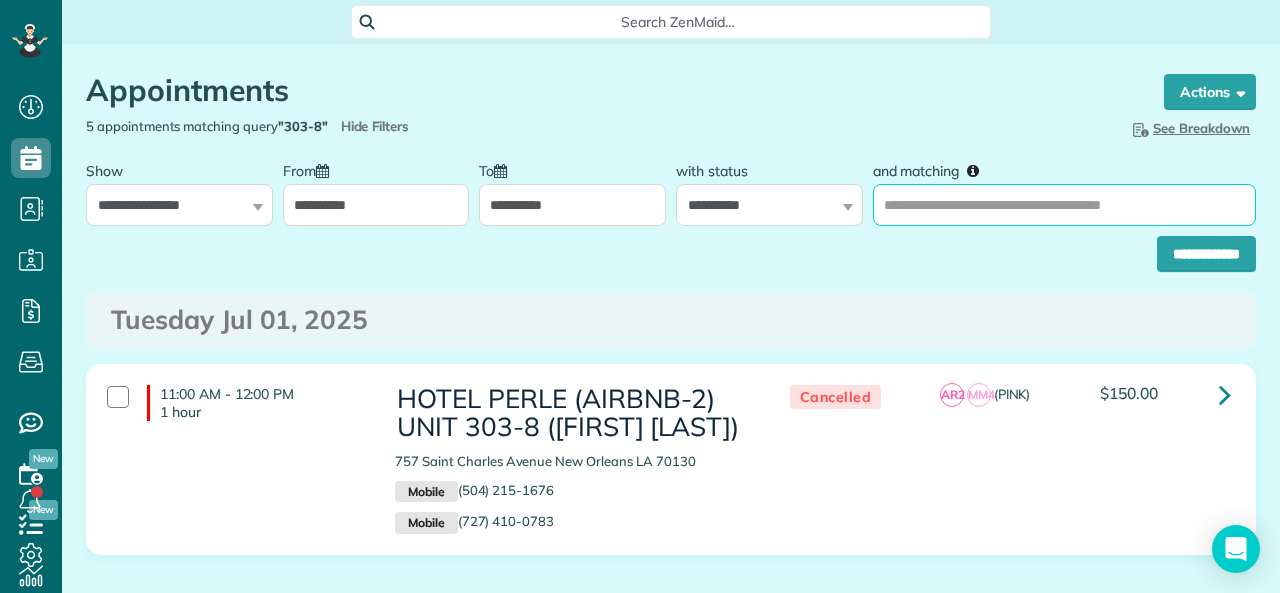 type 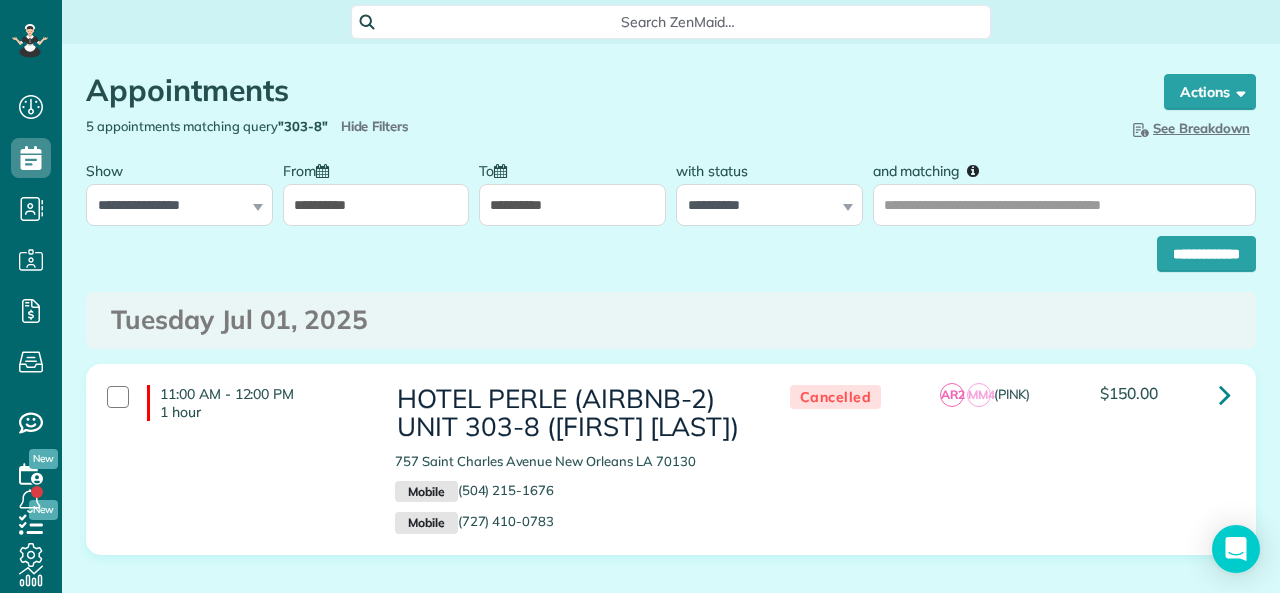click on "**********" at bounding box center [671, 249] 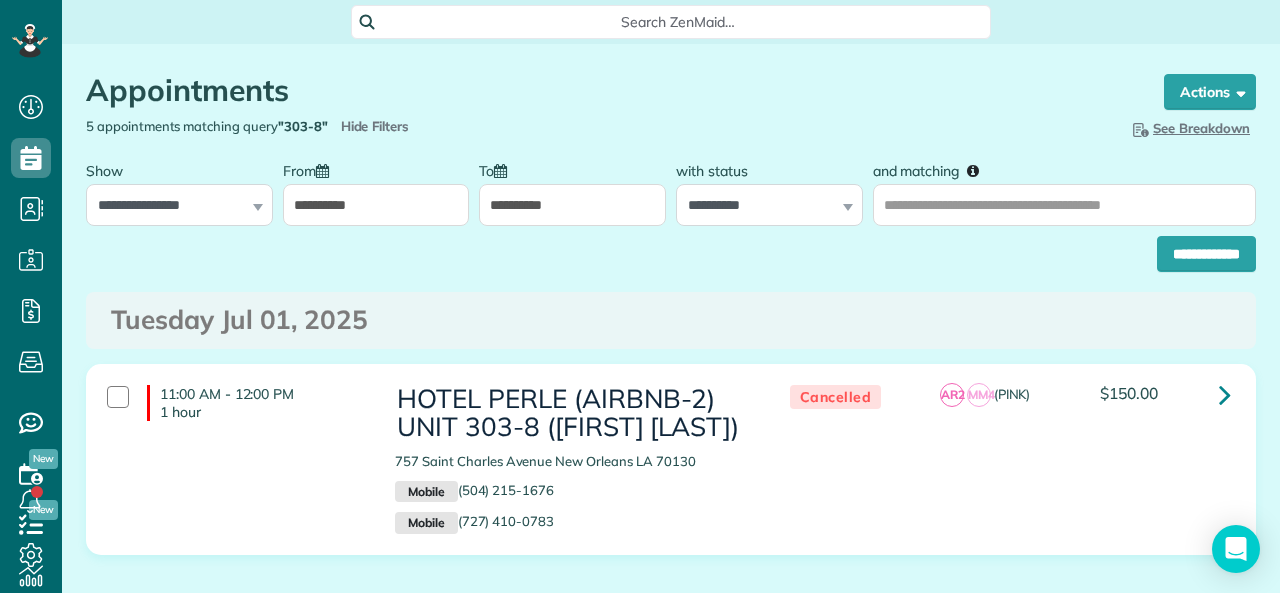 click at bounding box center (322, 171) 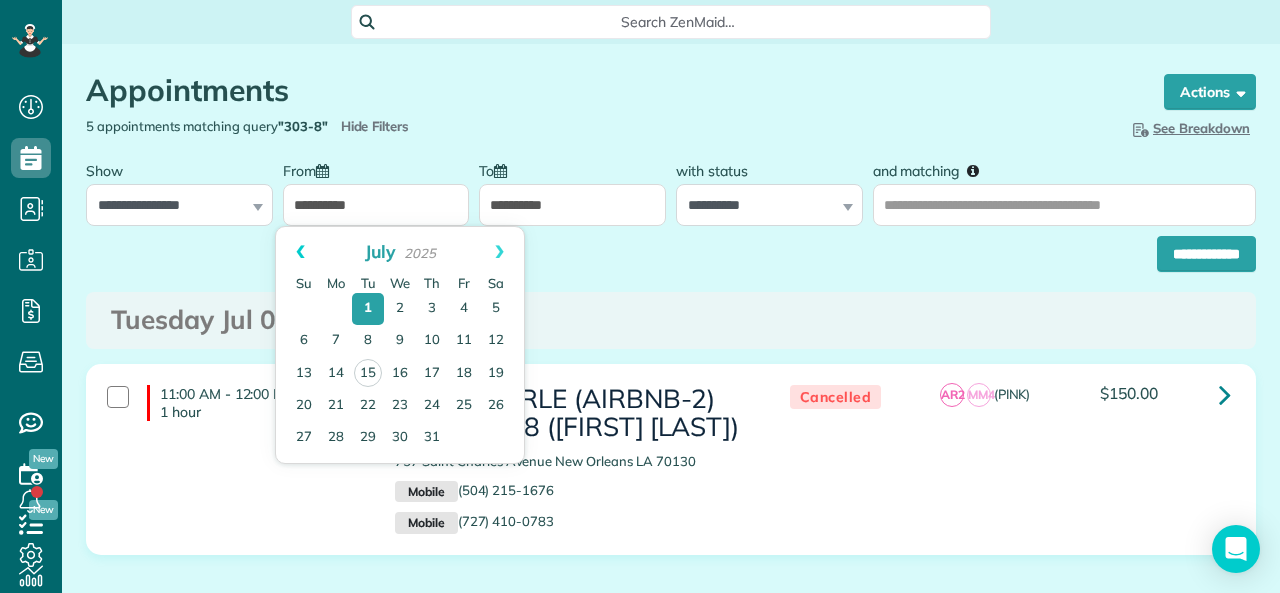 click on "Prev" at bounding box center [300, 252] 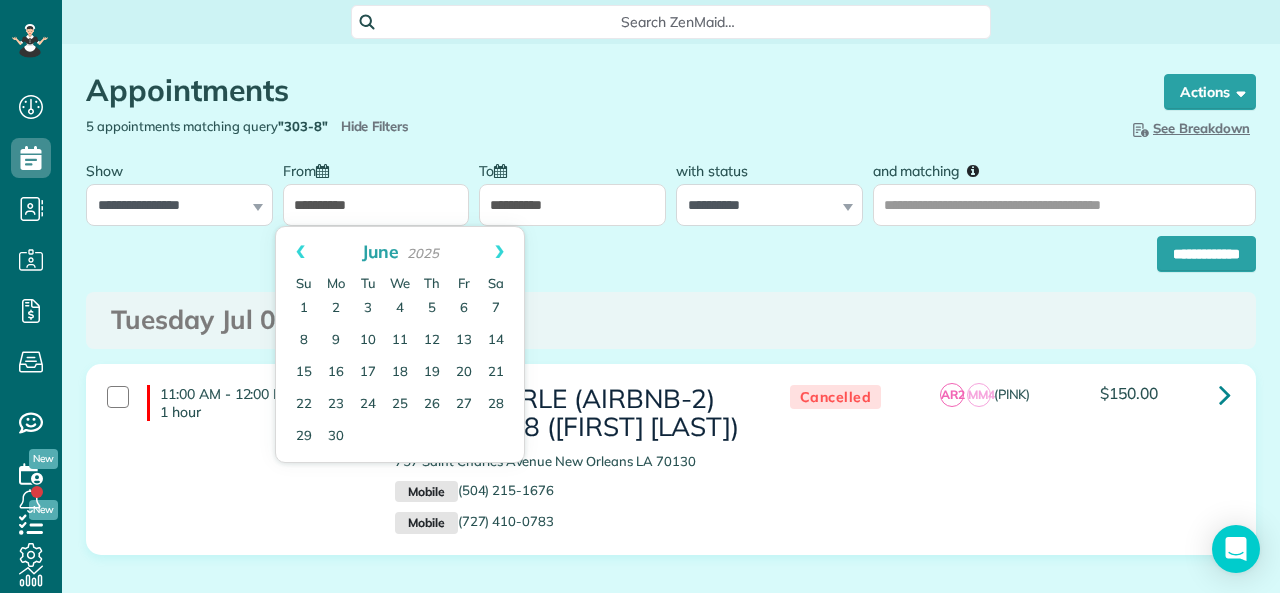 click on "Prev" at bounding box center [300, 252] 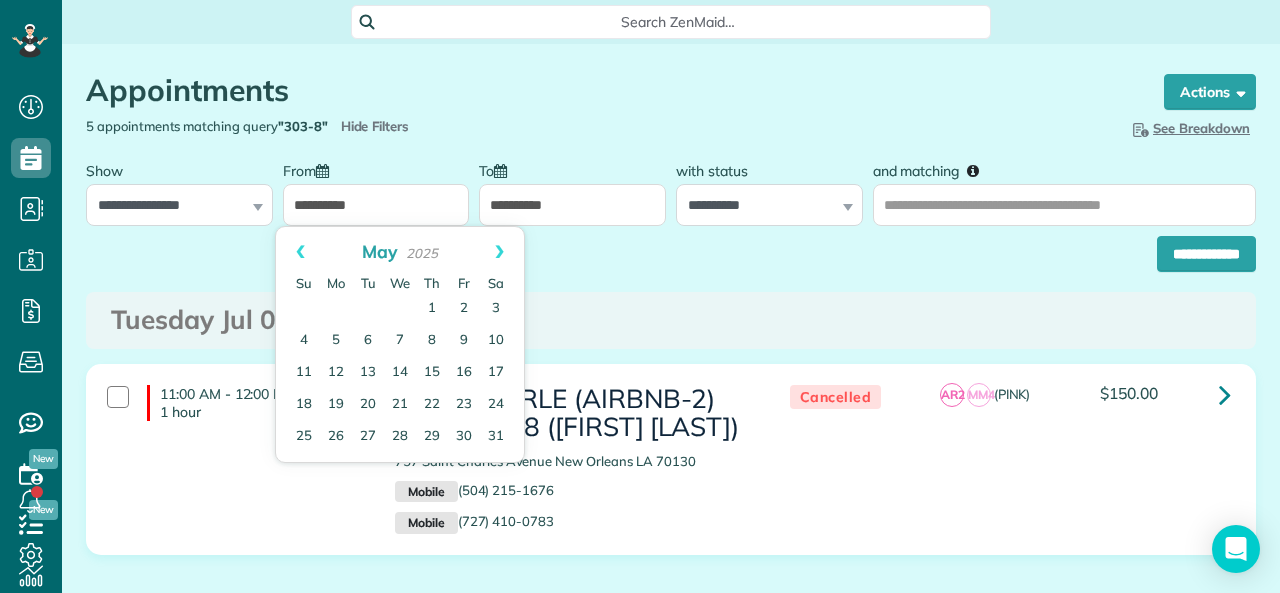 click on "Prev" at bounding box center (300, 252) 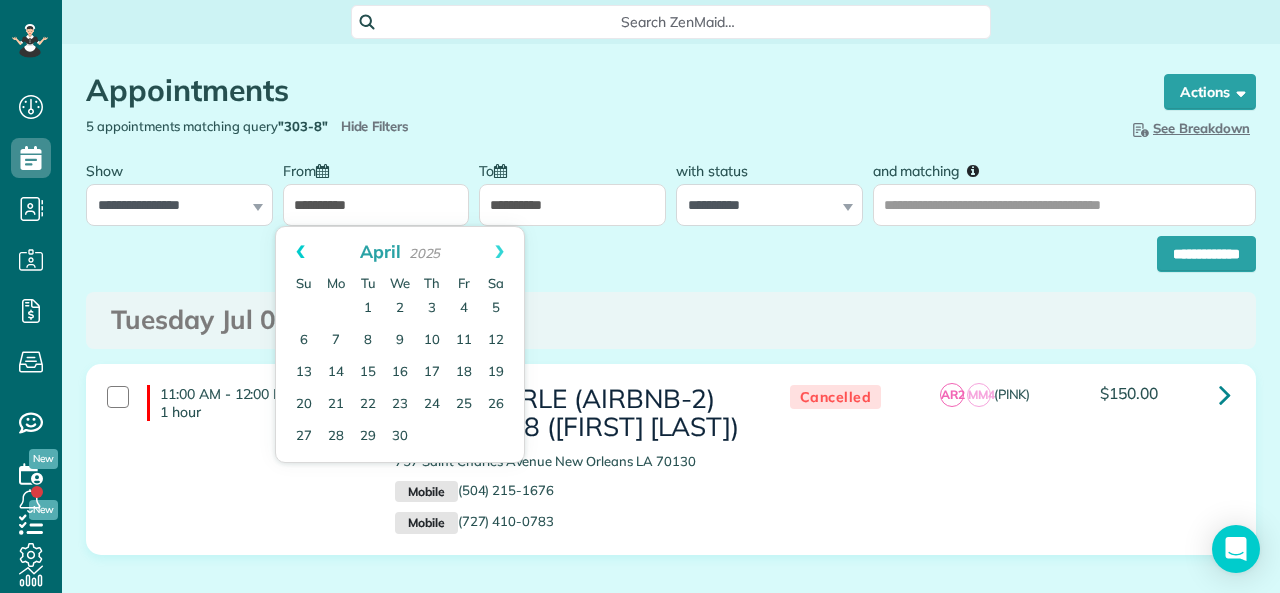 click on "Prev" at bounding box center [300, 252] 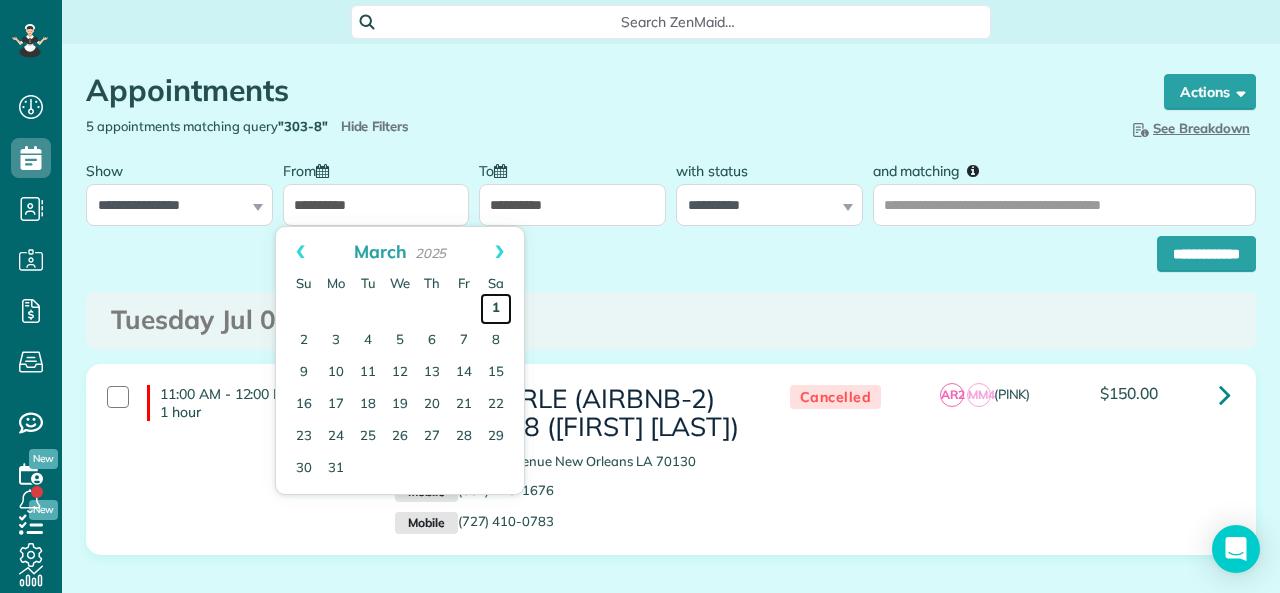 click on "1" at bounding box center [496, 309] 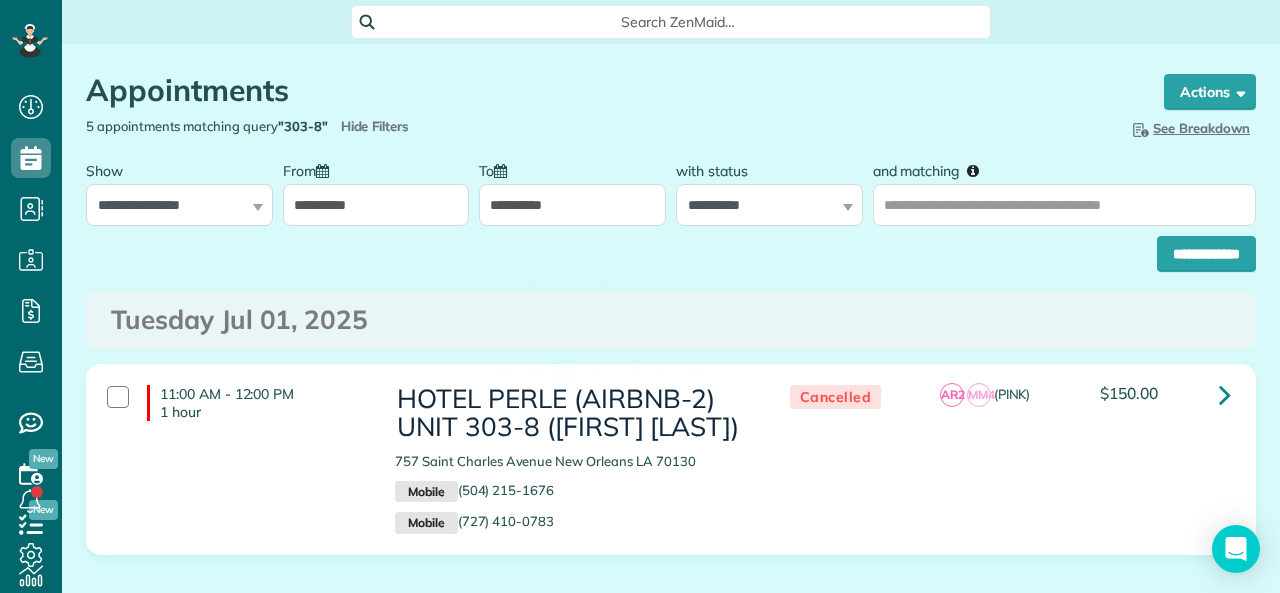 click on "**********" at bounding box center [572, 205] 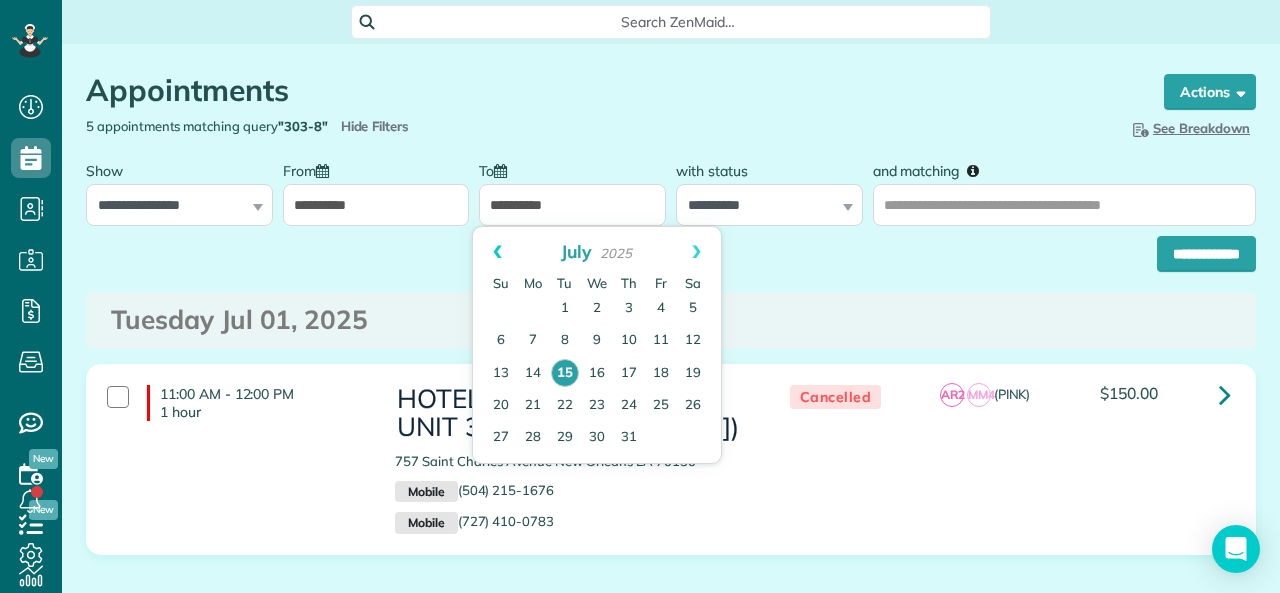 click on "Prev" at bounding box center [497, 252] 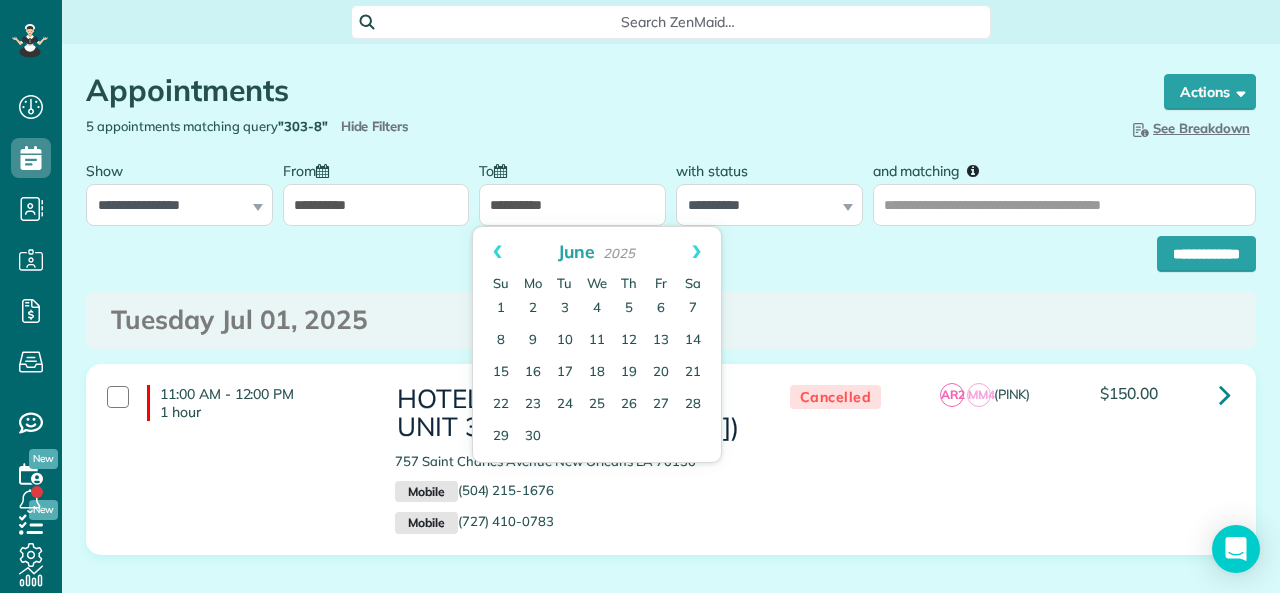 click on "Prev" at bounding box center [497, 252] 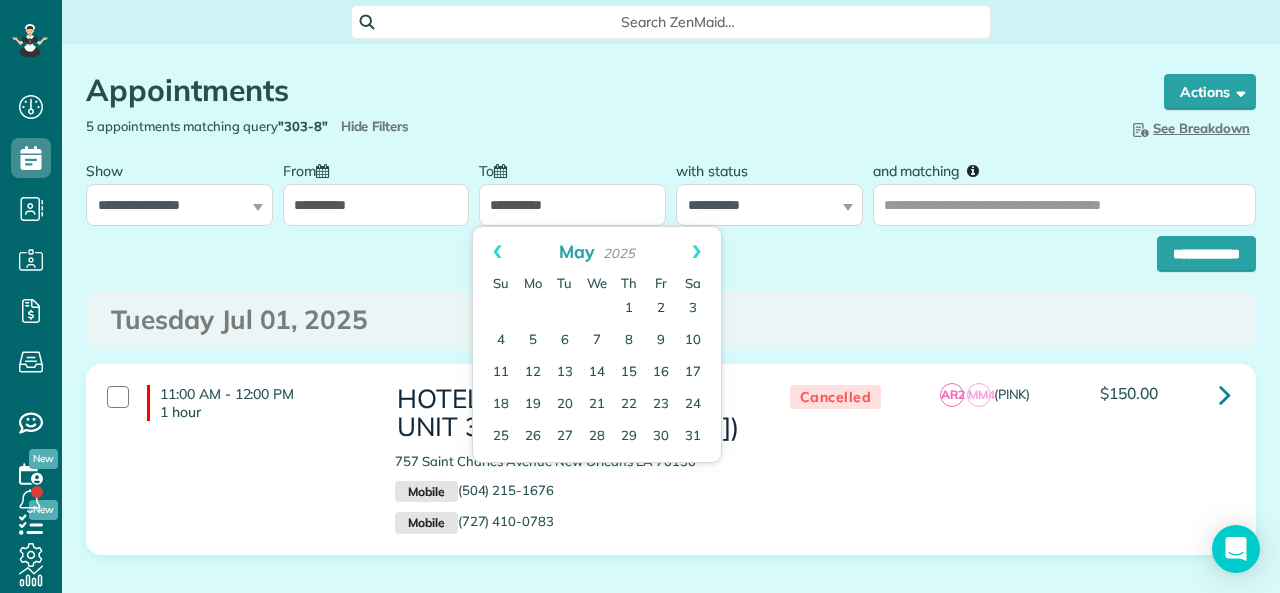 click on "Prev" at bounding box center [497, 252] 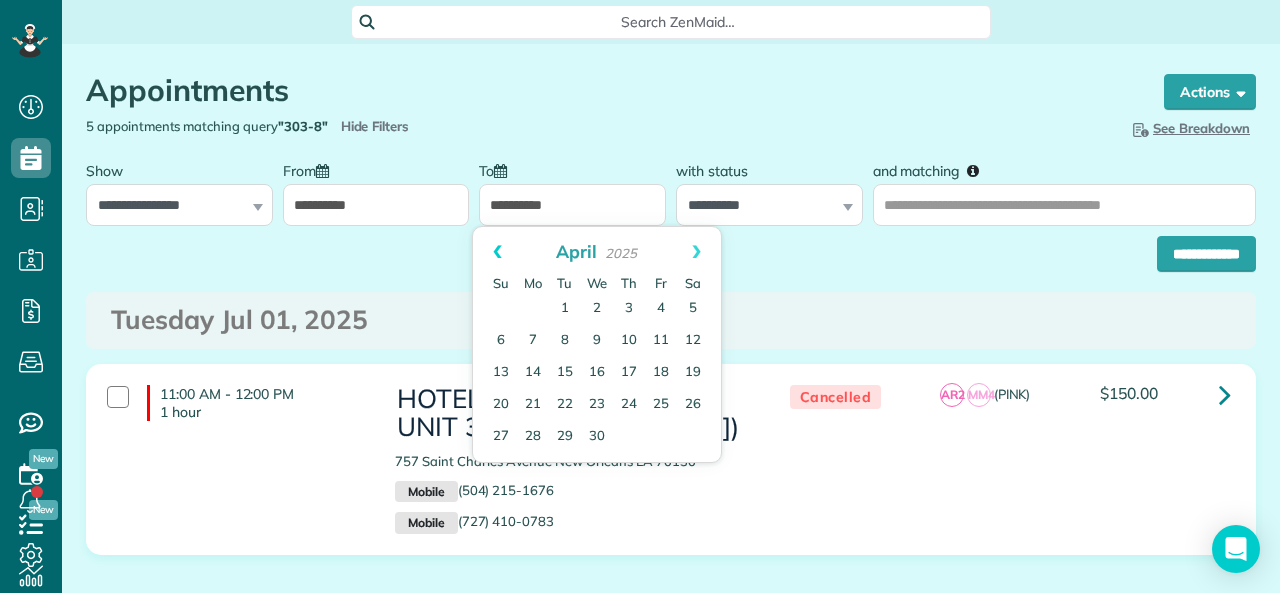 click on "Prev" at bounding box center (497, 252) 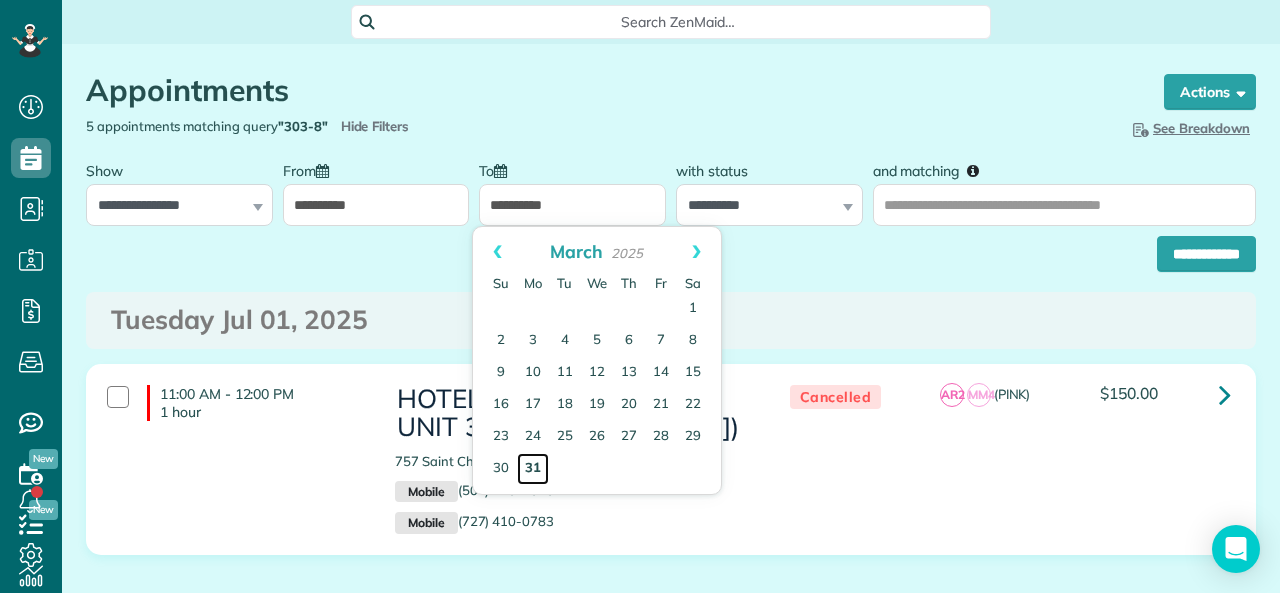 click on "31" at bounding box center (533, 469) 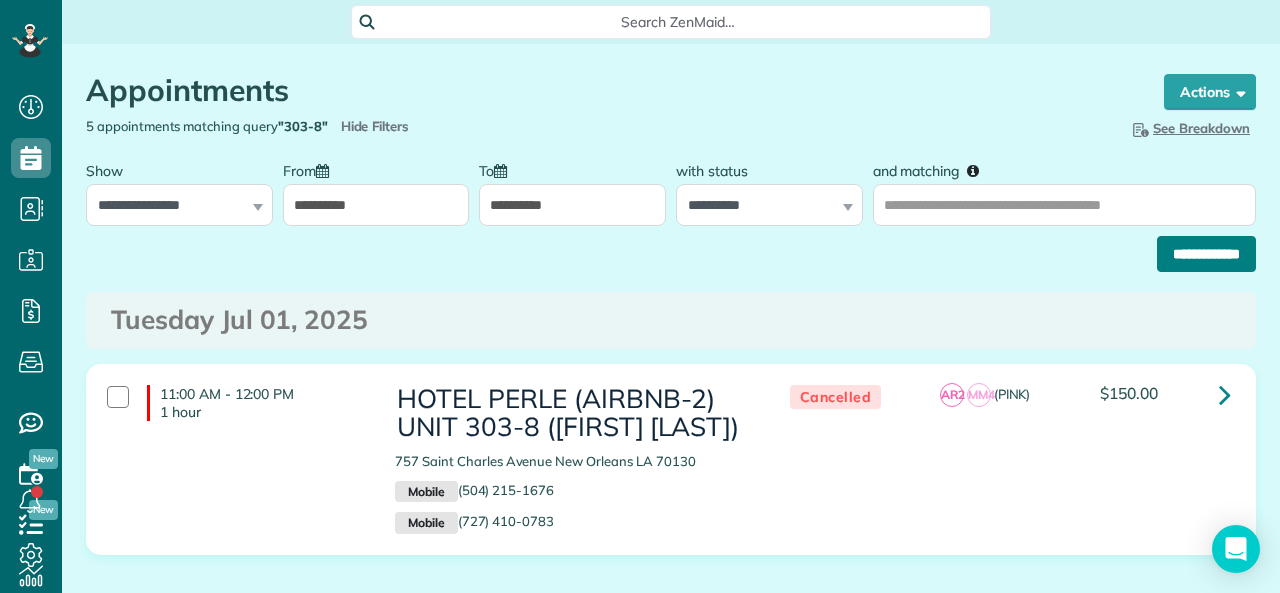 click on "**********" at bounding box center (1206, 254) 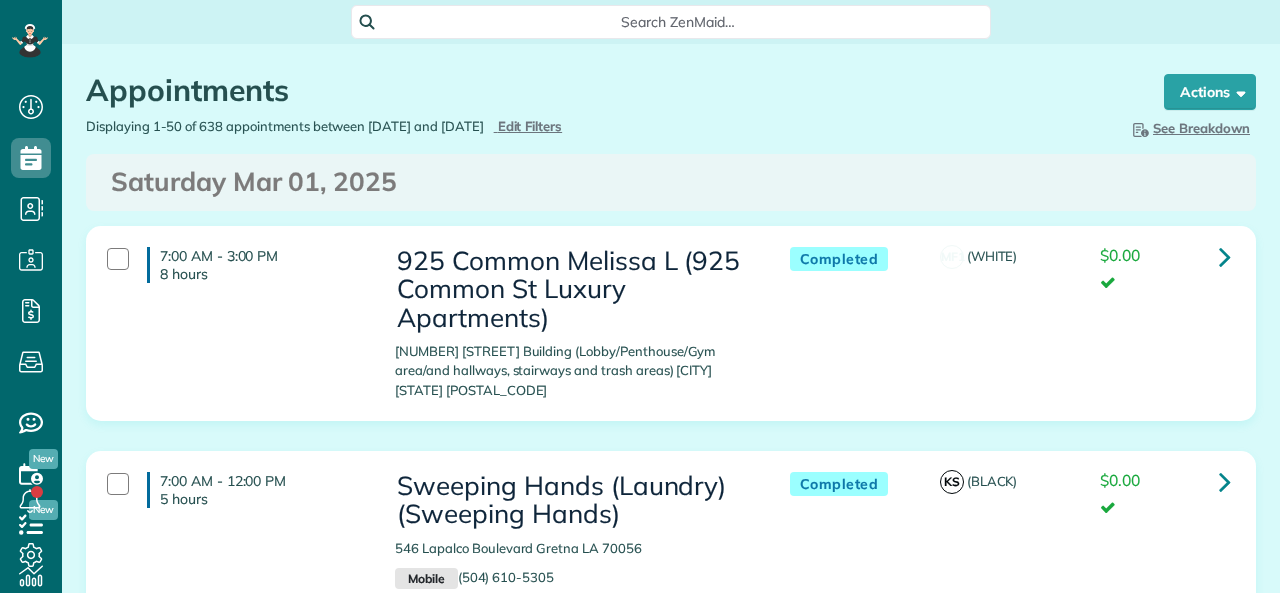 scroll, scrollTop: 0, scrollLeft: 0, axis: both 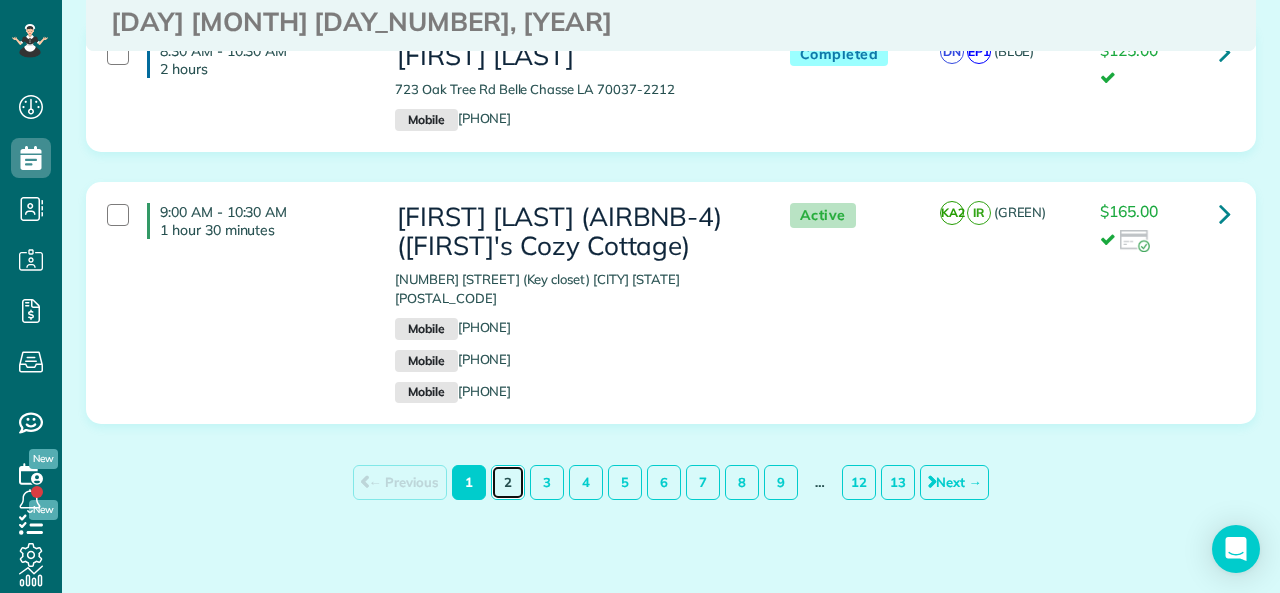 click on "2" at bounding box center (508, 482) 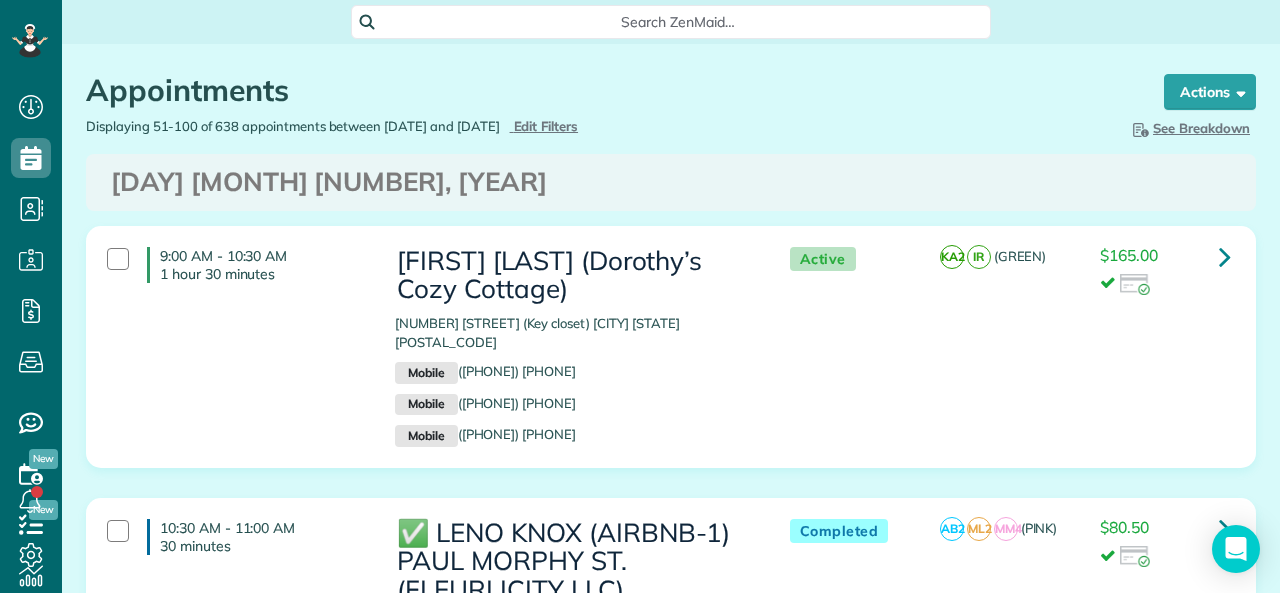 scroll, scrollTop: 0, scrollLeft: 0, axis: both 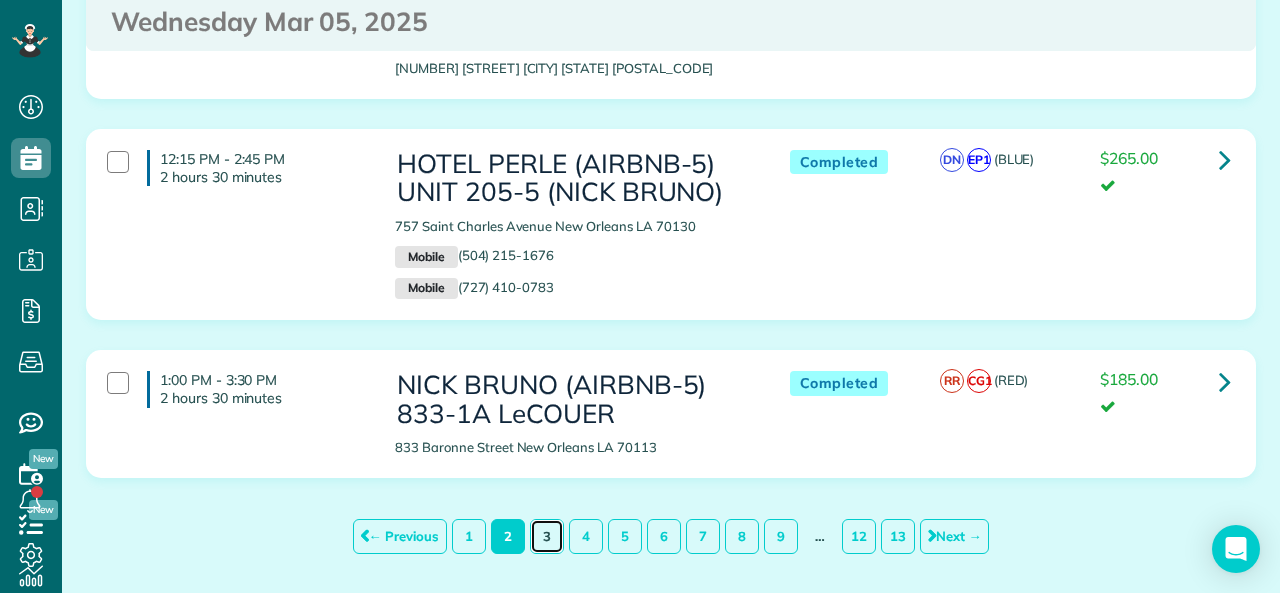click on "3" at bounding box center [547, 536] 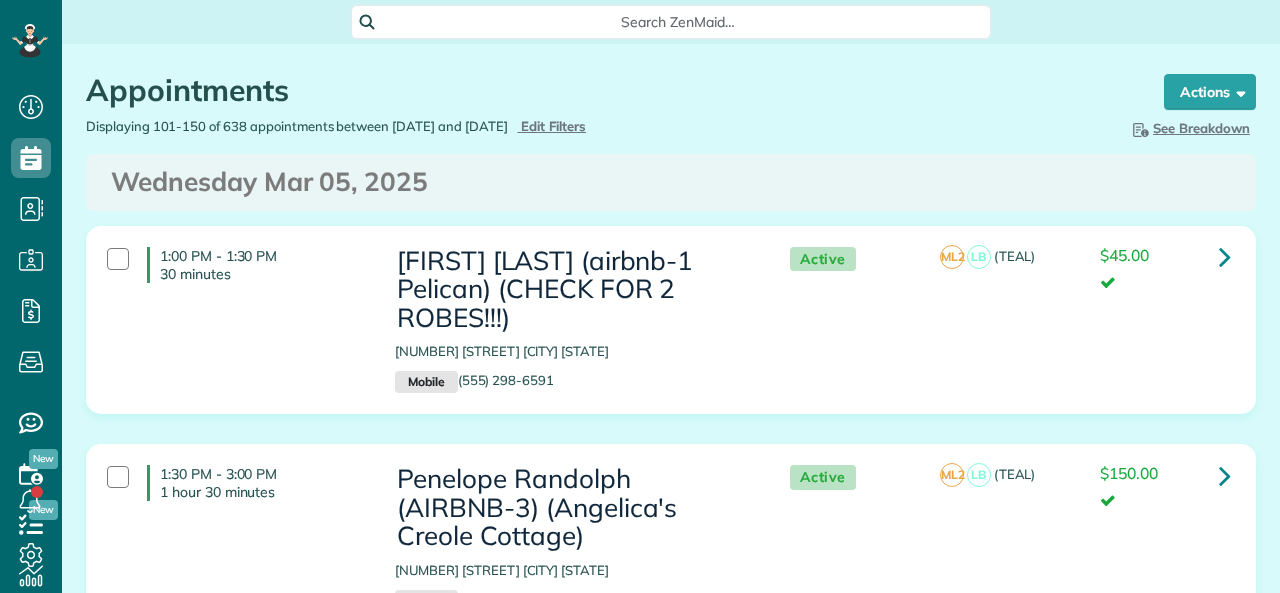scroll, scrollTop: 0, scrollLeft: 0, axis: both 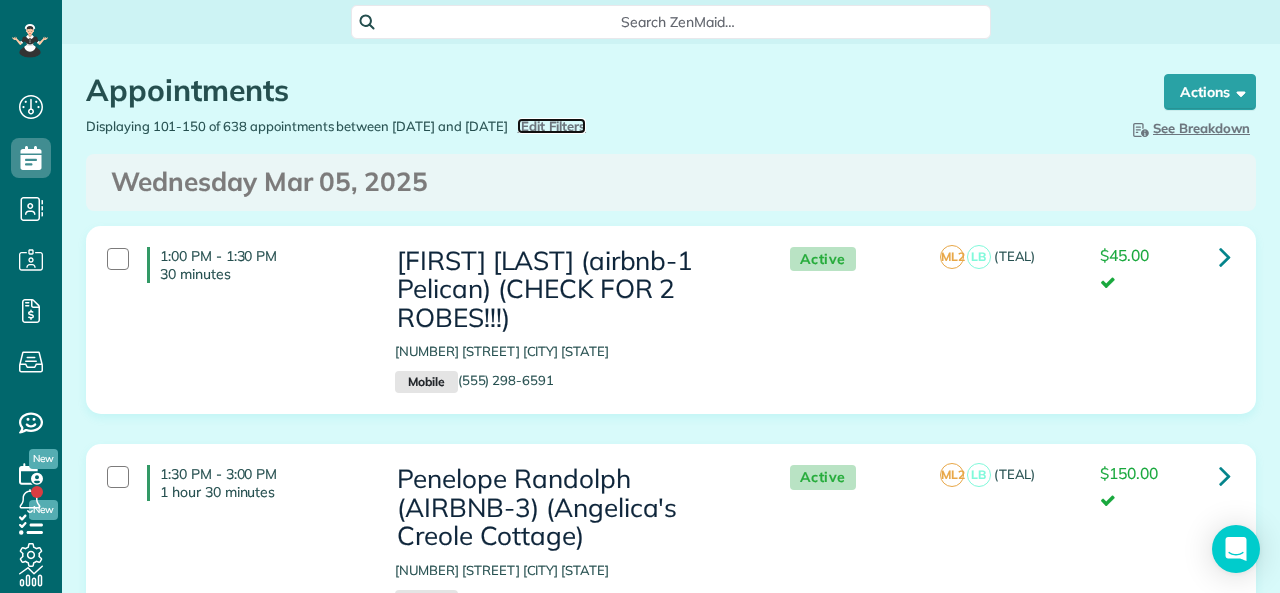 click on "Edit Filters" at bounding box center (553, 126) 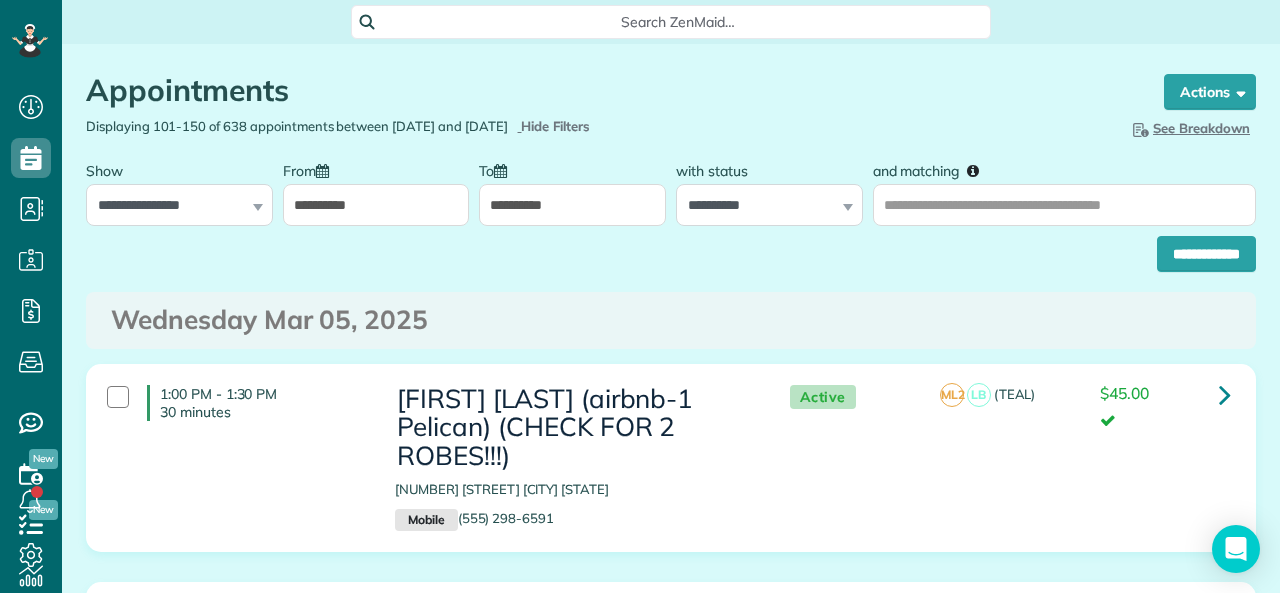 click at bounding box center [322, 171] 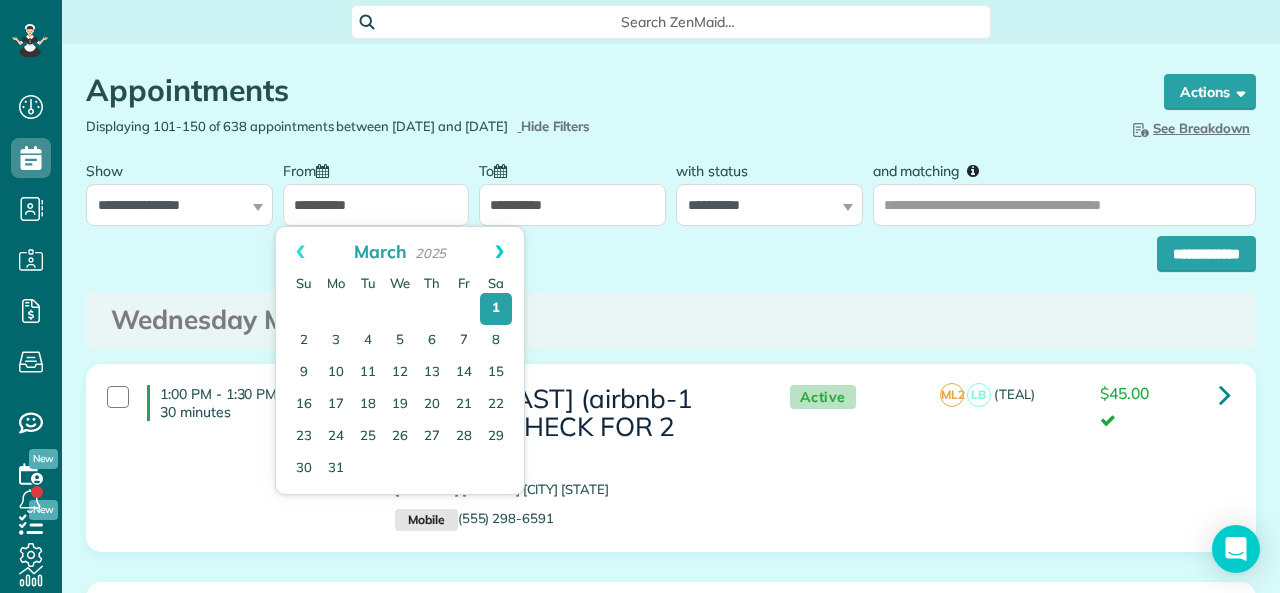 click on "Next" at bounding box center [499, 252] 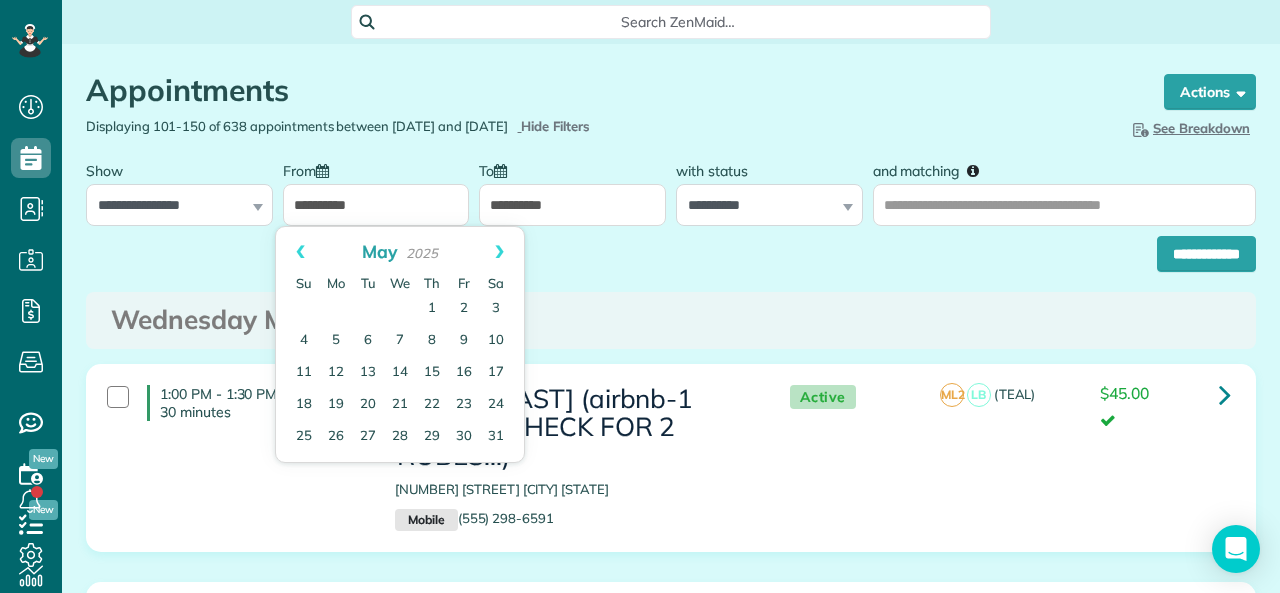 click on "Next" at bounding box center [499, 252] 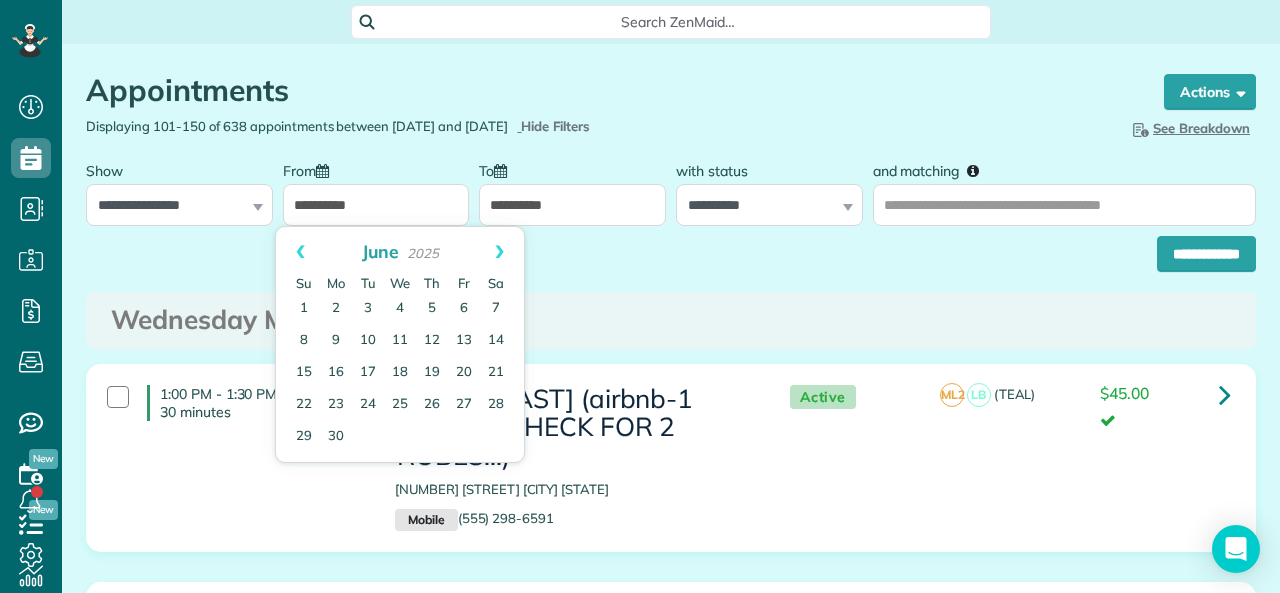 click on "Next" at bounding box center [499, 252] 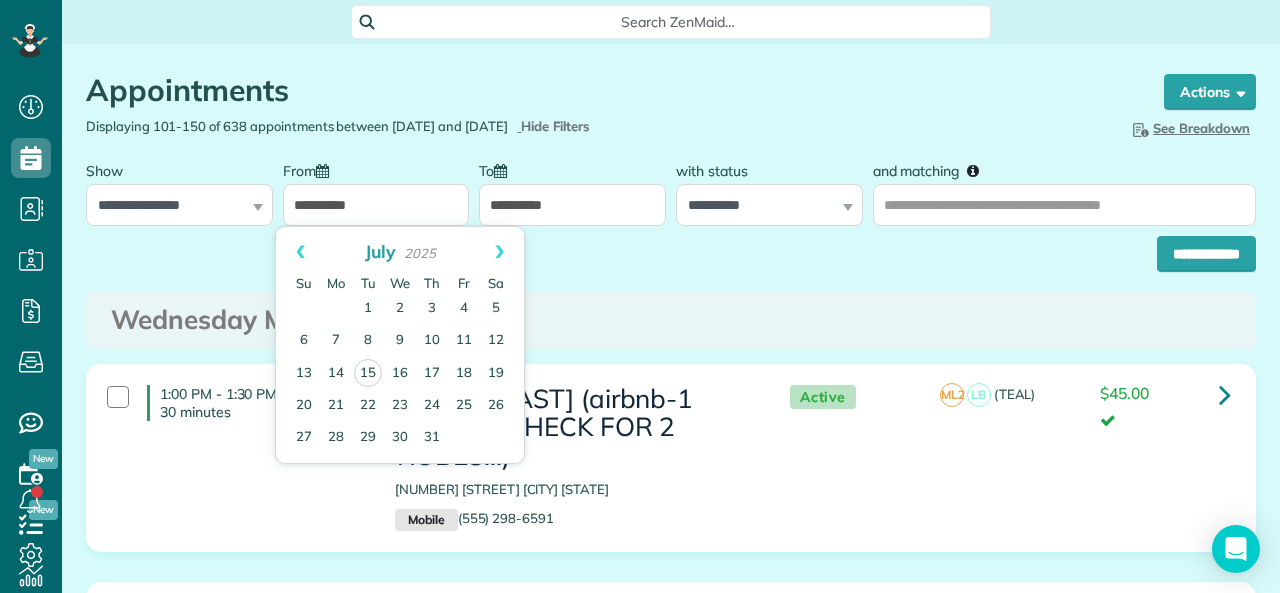click at bounding box center [500, 171] 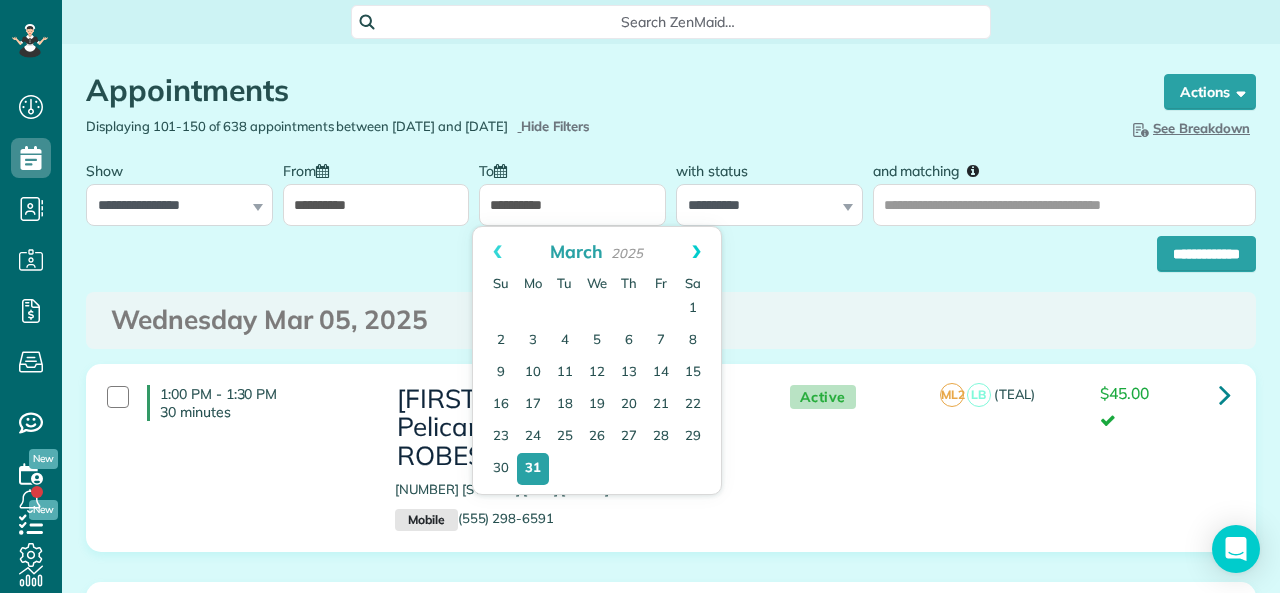 click on "Next" at bounding box center (696, 252) 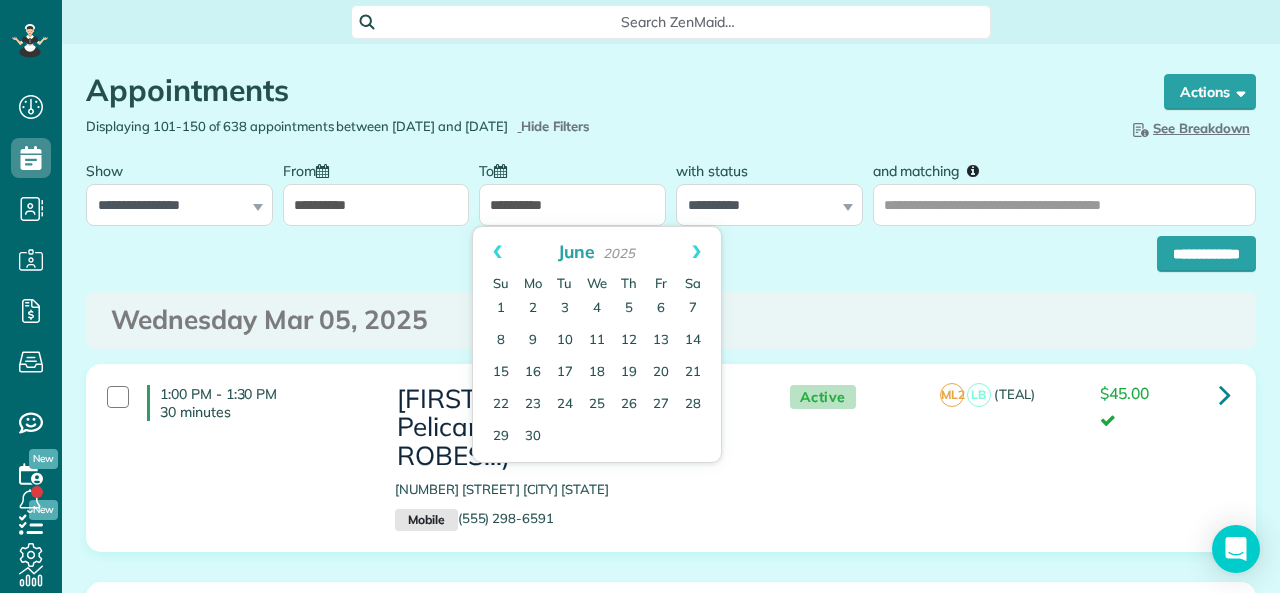click on "Next" at bounding box center (696, 252) 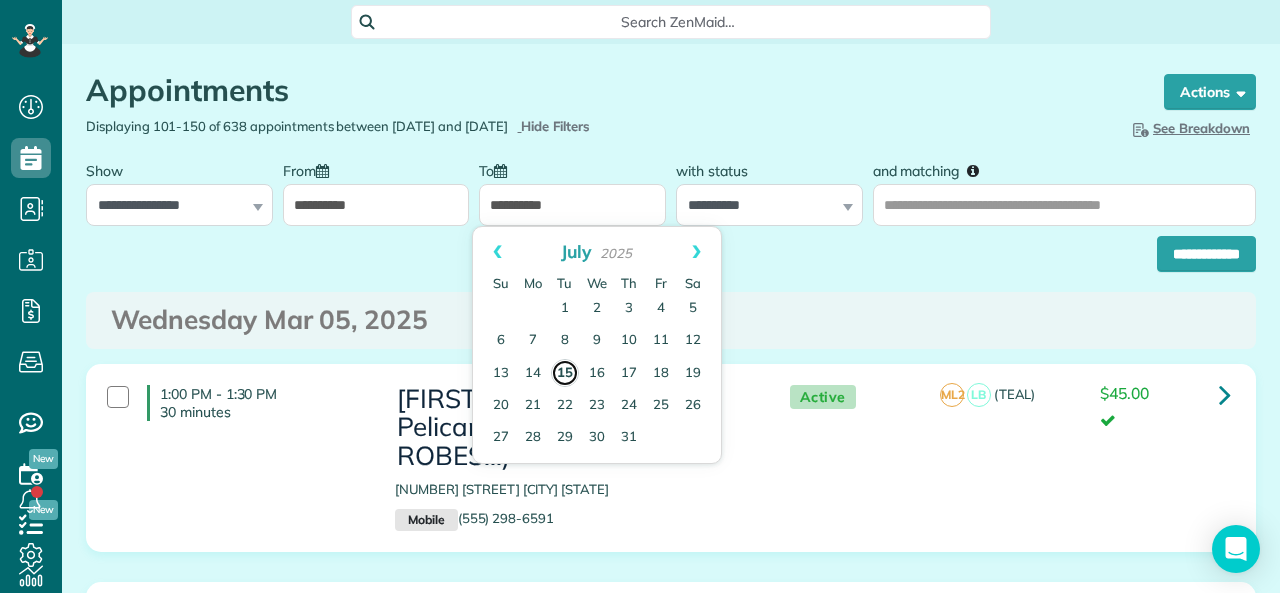click on "15" at bounding box center (565, 373) 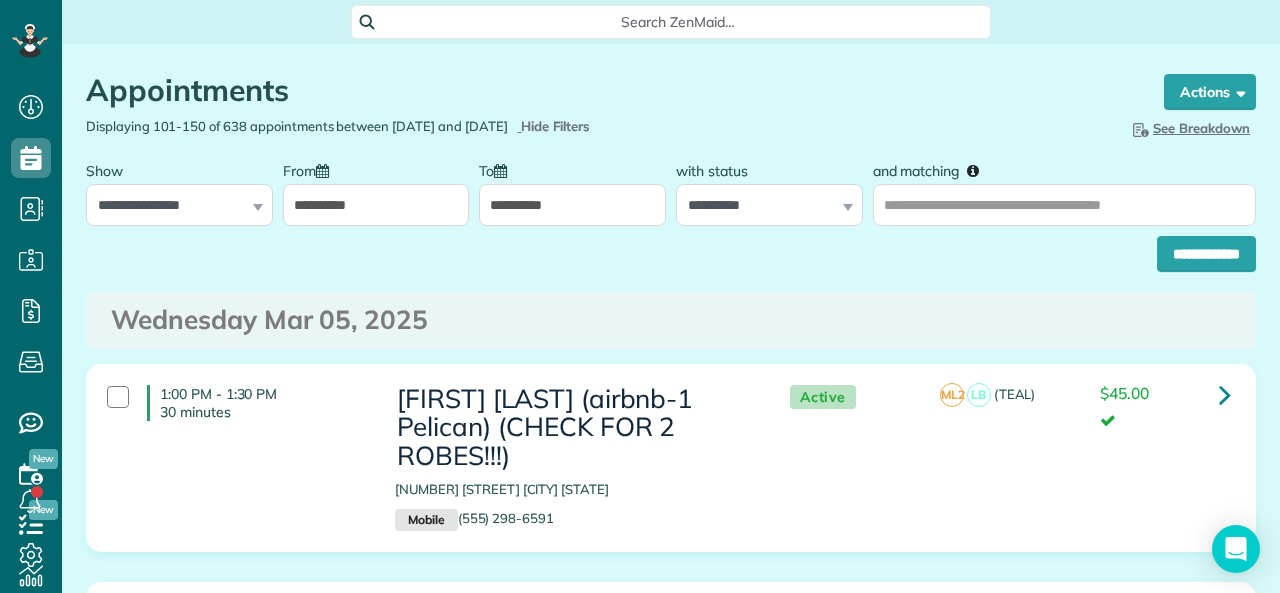 click on "**********" at bounding box center [376, 205] 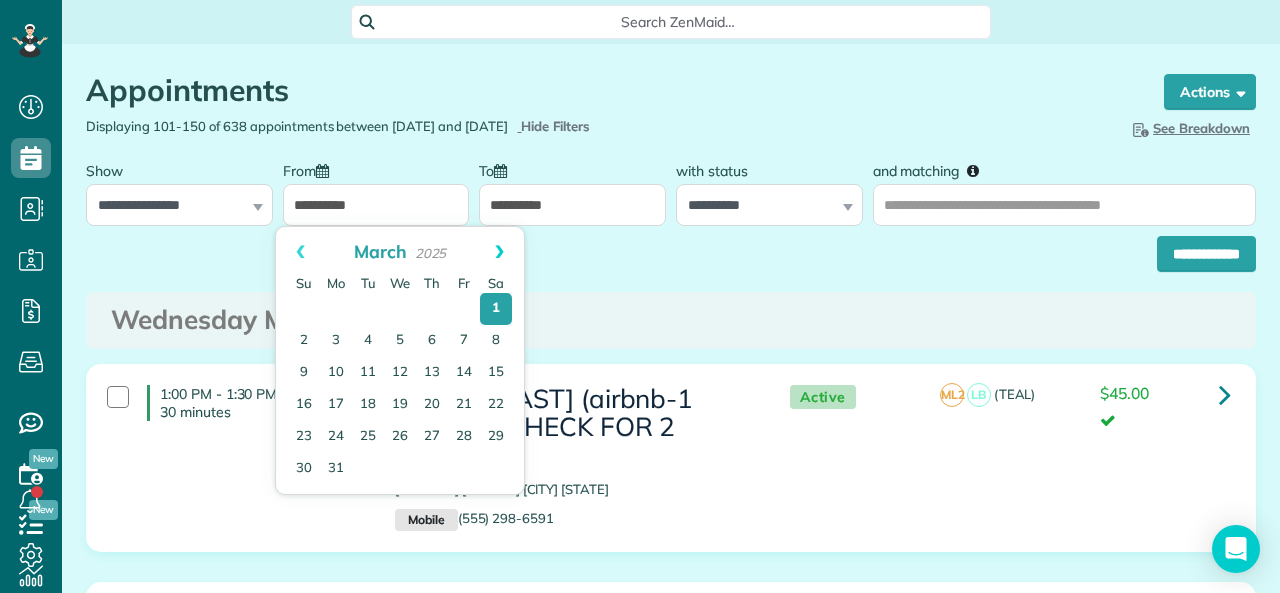 click on "Next" at bounding box center (499, 252) 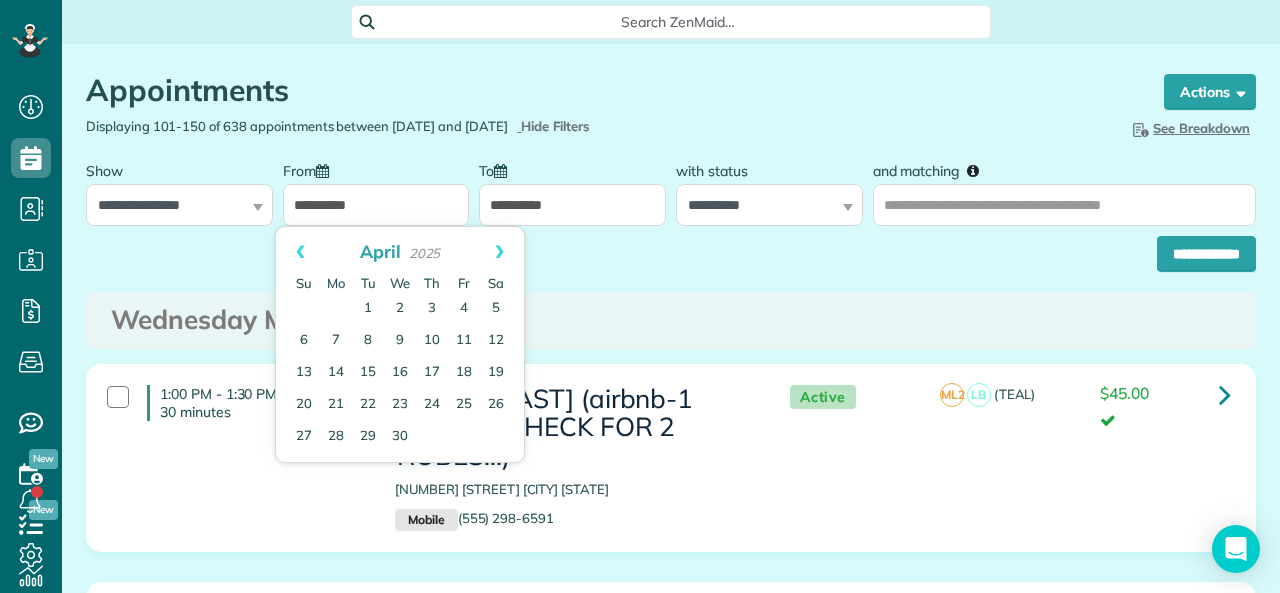 click on "Next" at bounding box center [499, 252] 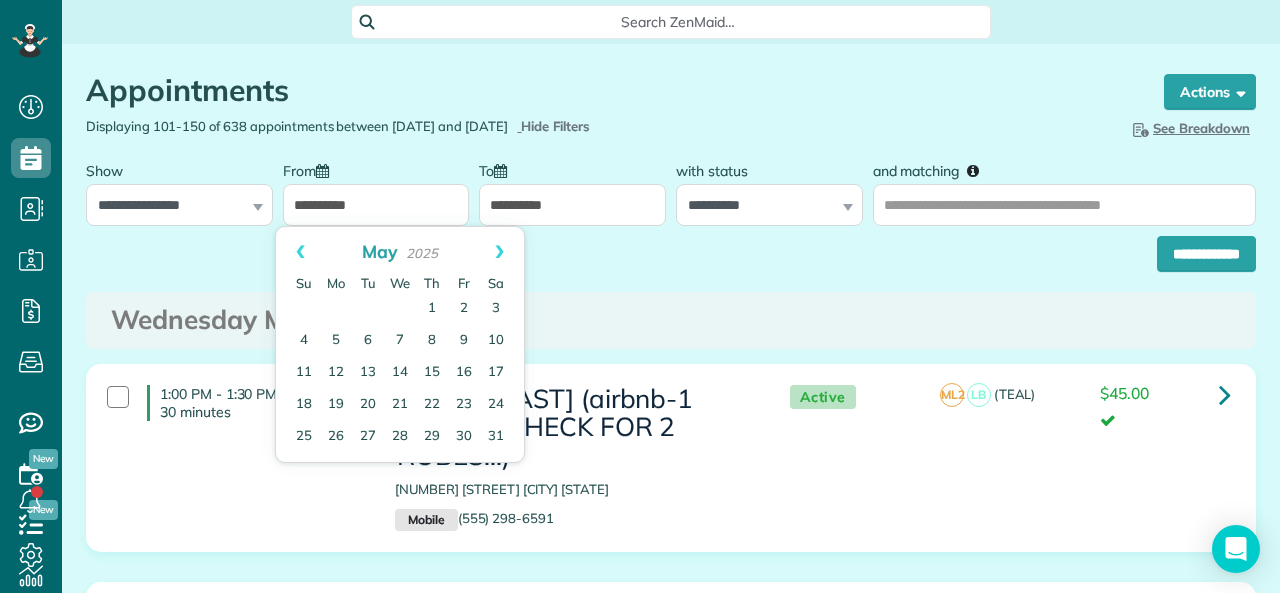 click on "Next" at bounding box center [499, 252] 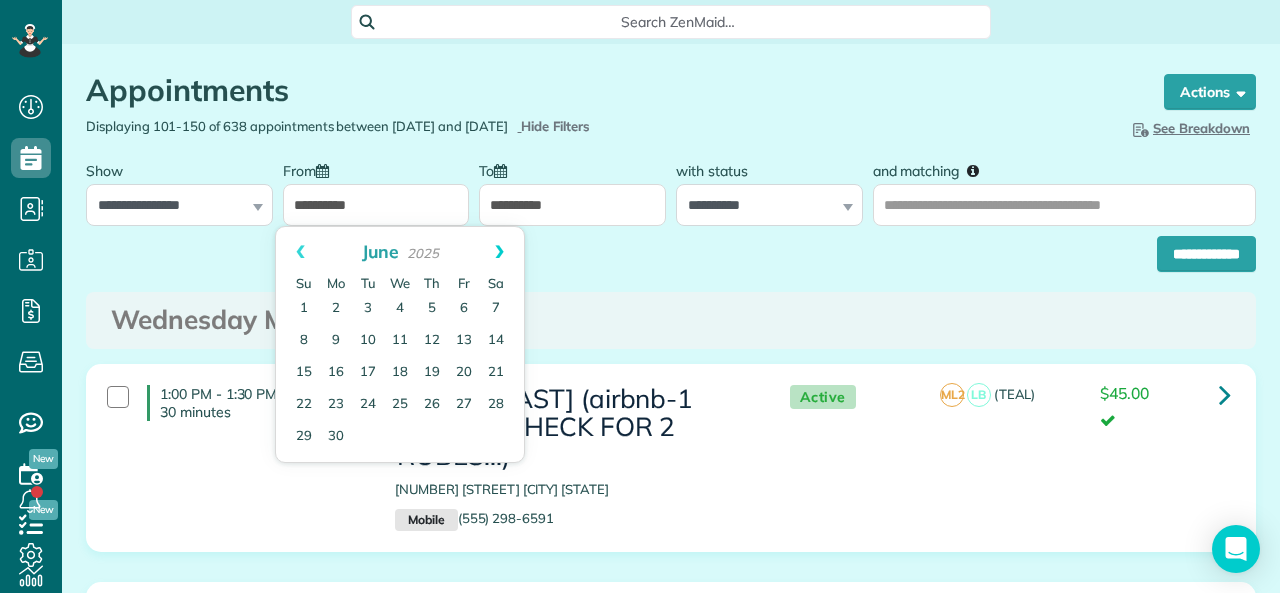 click on "Next" at bounding box center (499, 252) 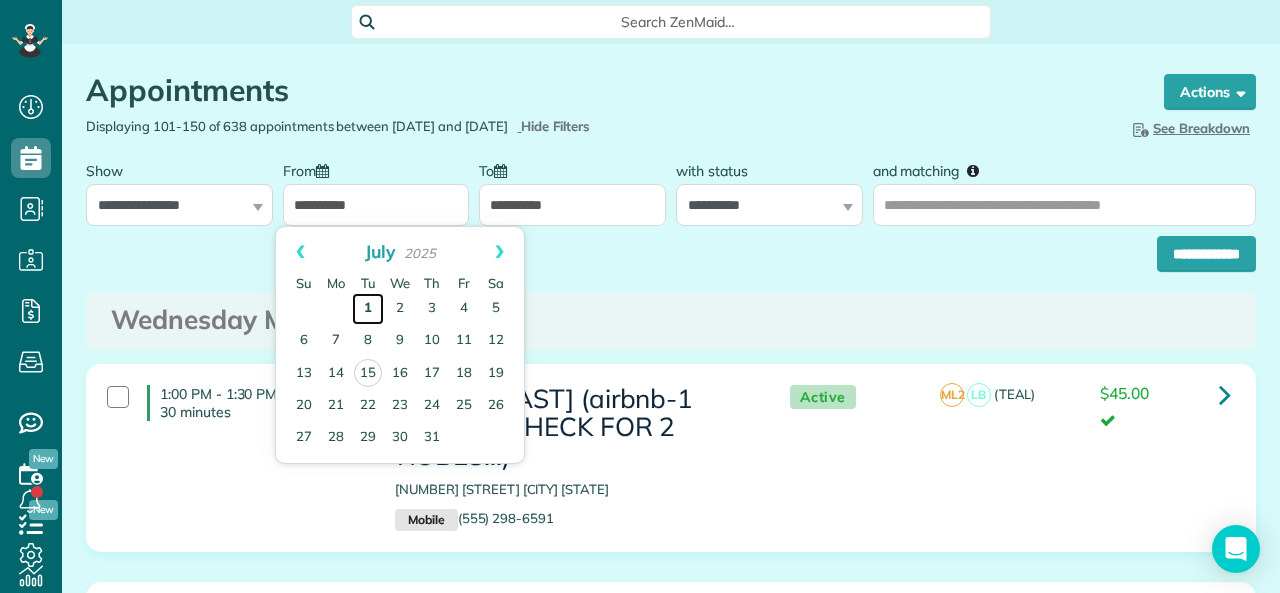 click on "1" at bounding box center (368, 309) 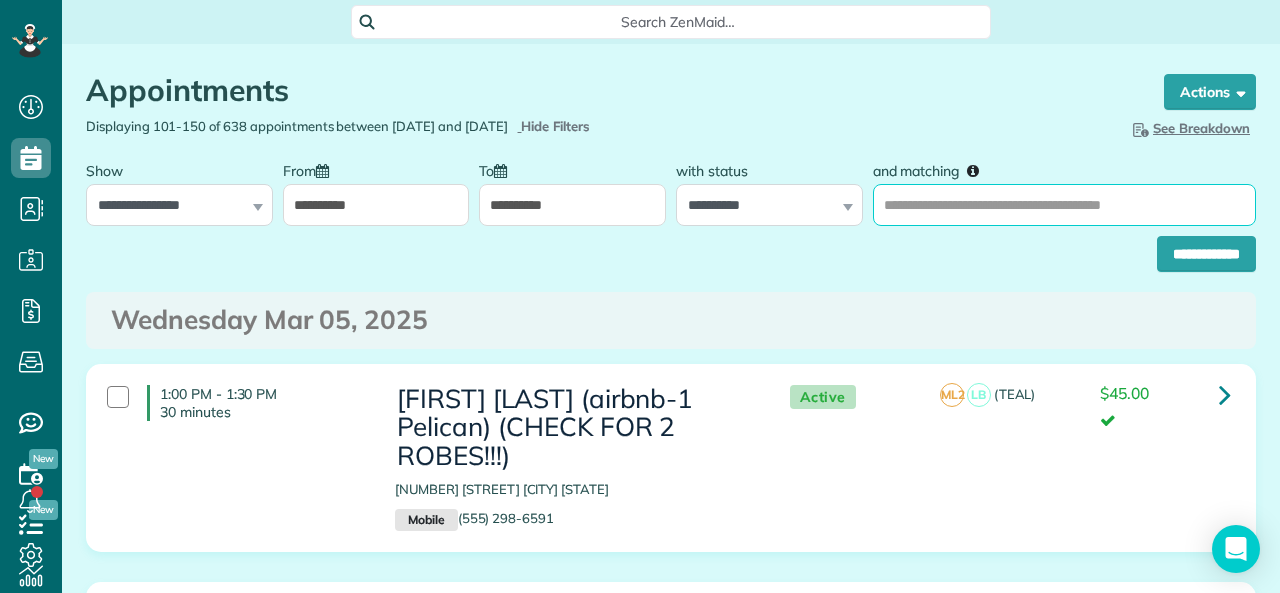 click on "and matching" at bounding box center (1064, 205) 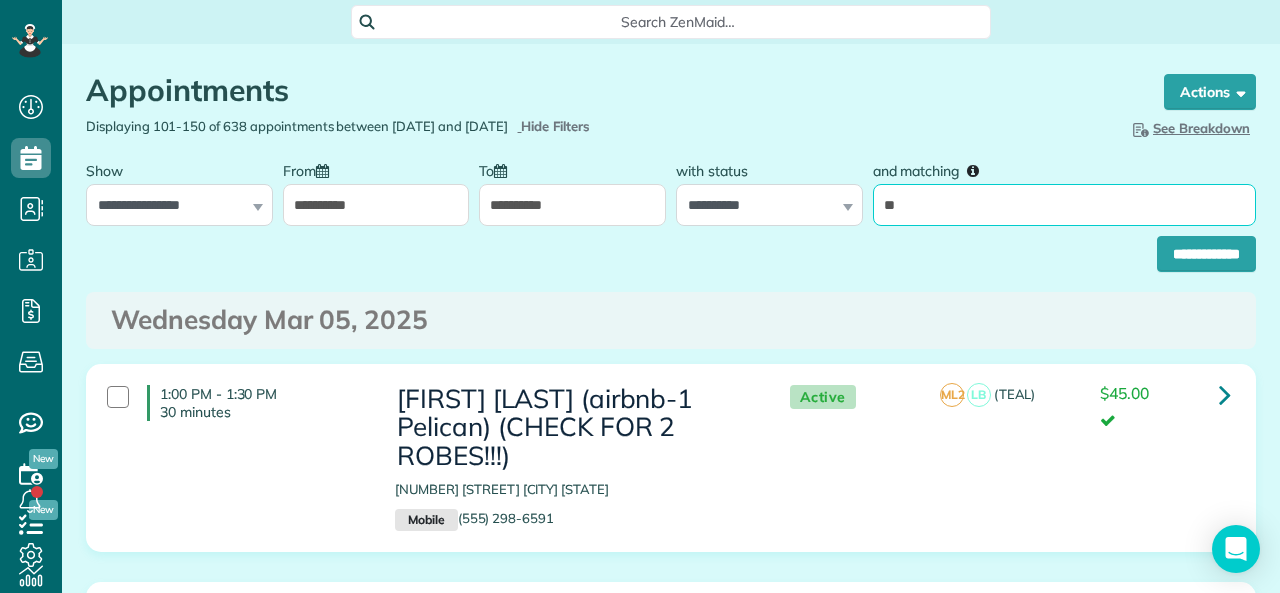 type on "****" 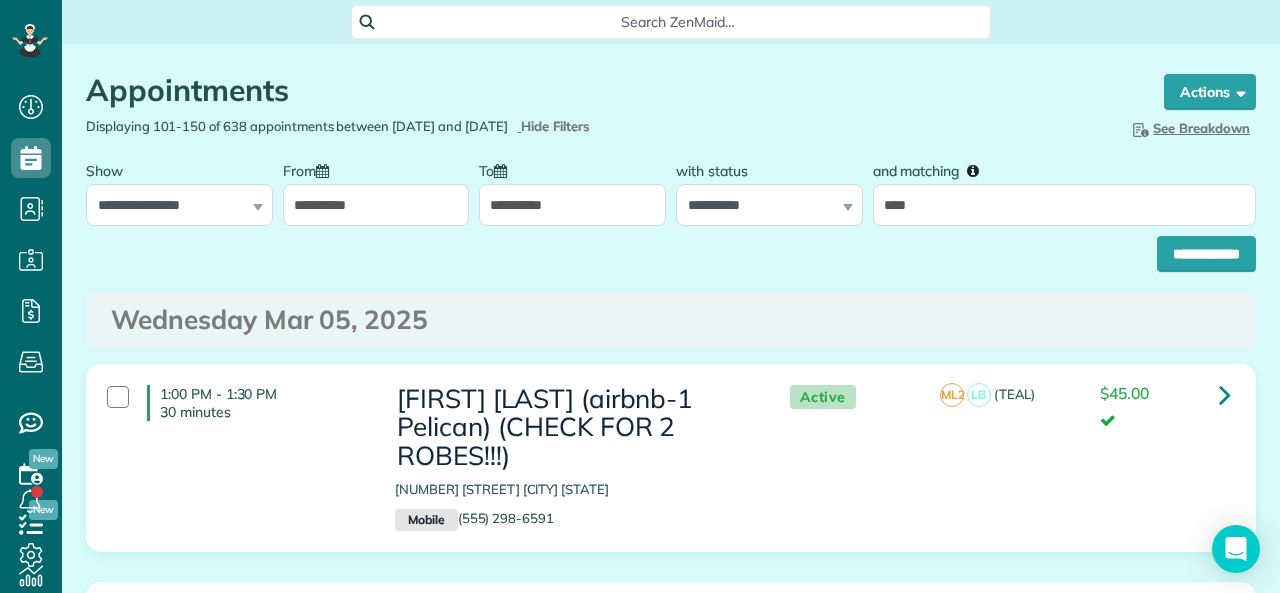 click on "**********" at bounding box center [671, 249] 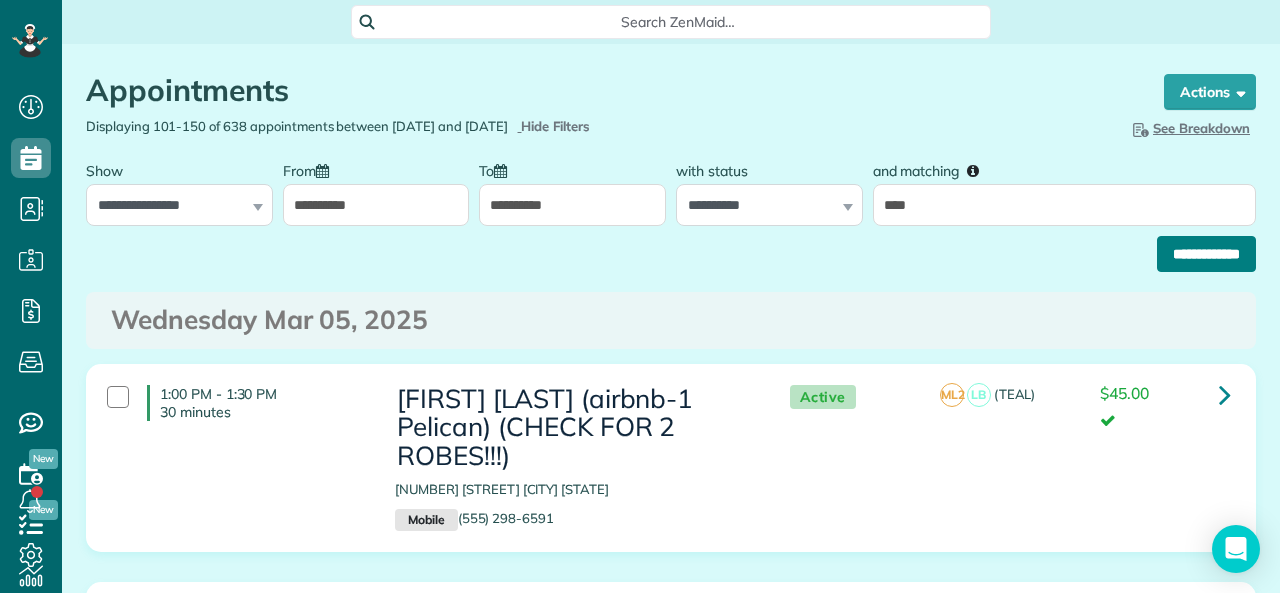 click on "**********" at bounding box center [1206, 254] 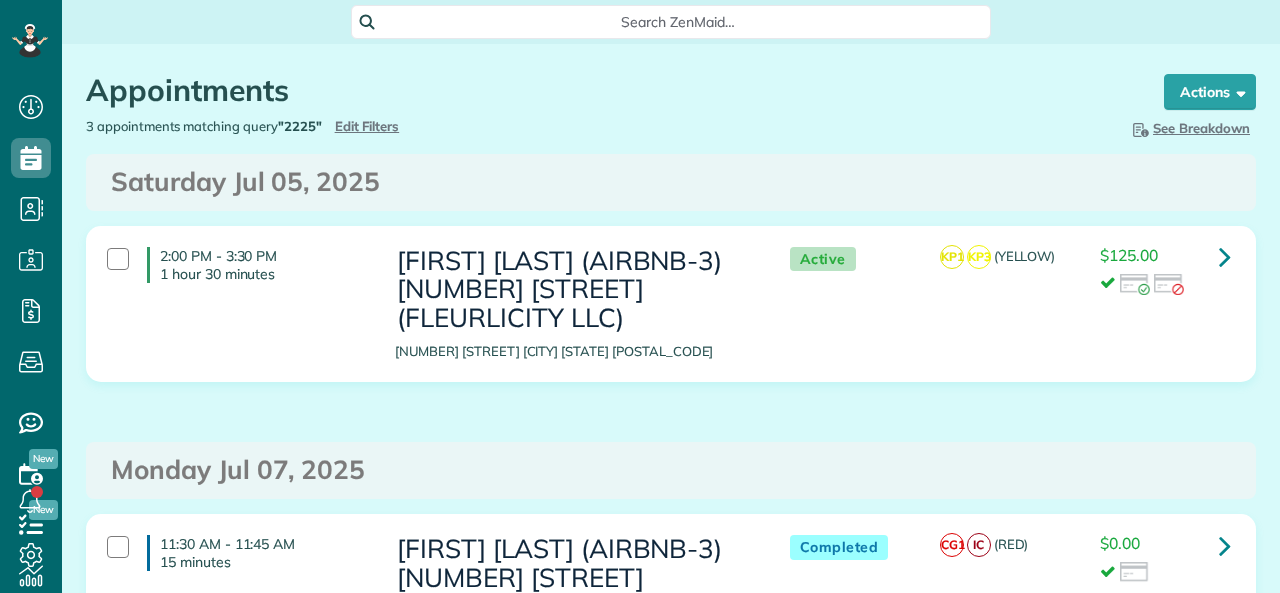 scroll, scrollTop: 0, scrollLeft: 0, axis: both 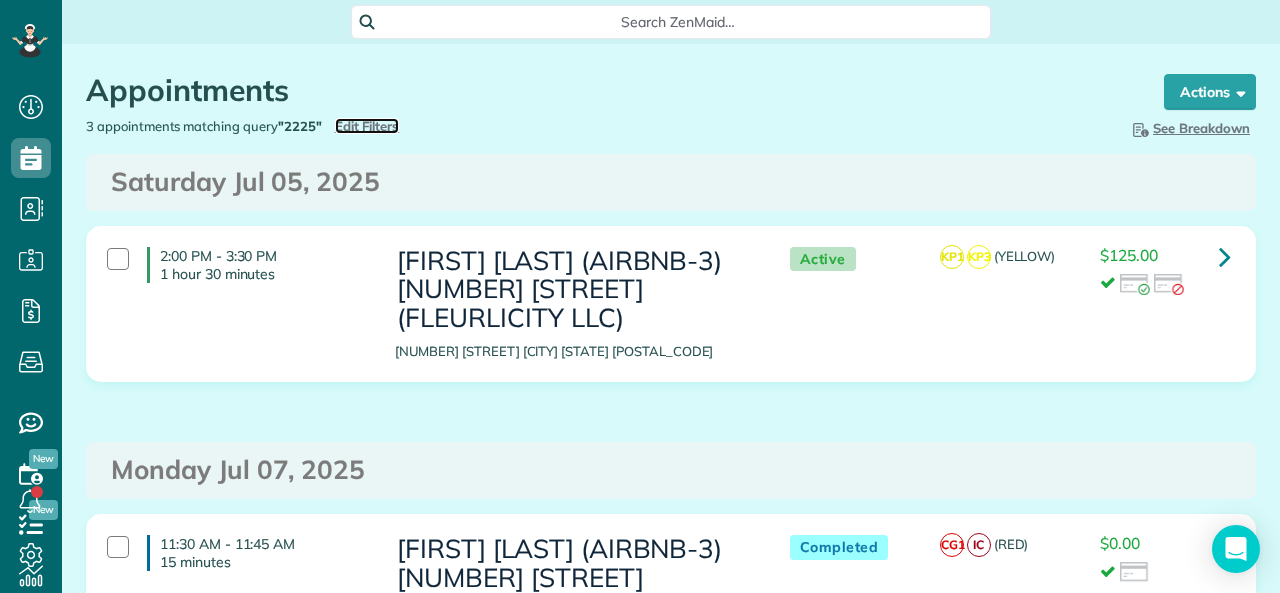 click on "Edit Filters" at bounding box center (367, 126) 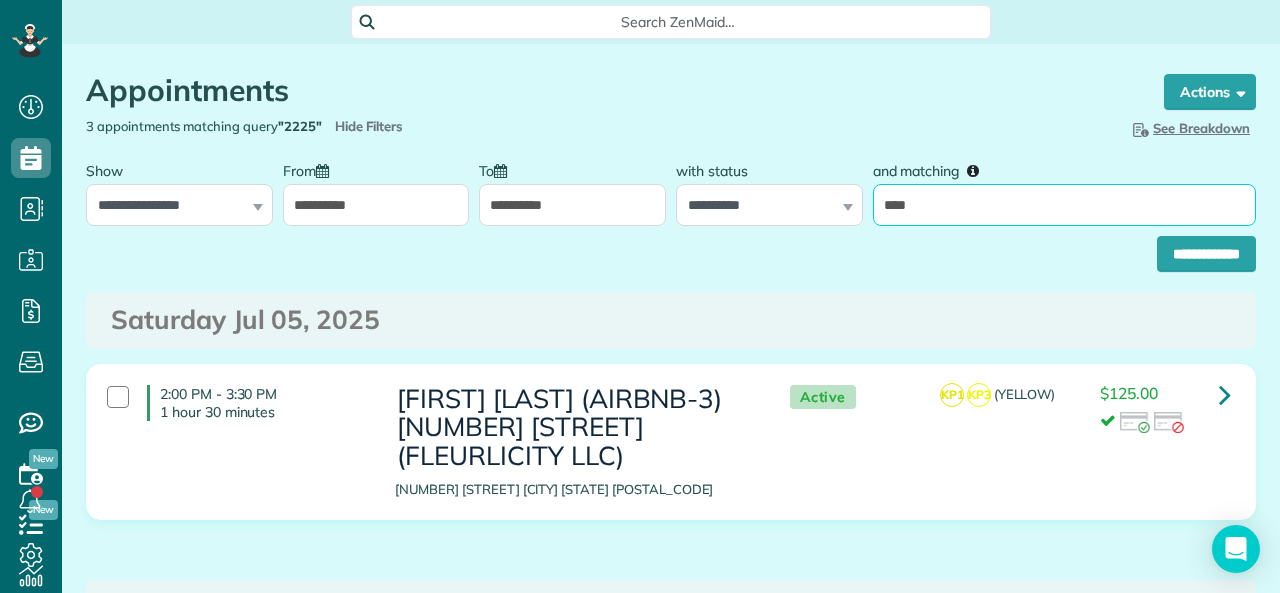 click on "****" at bounding box center (1064, 205) 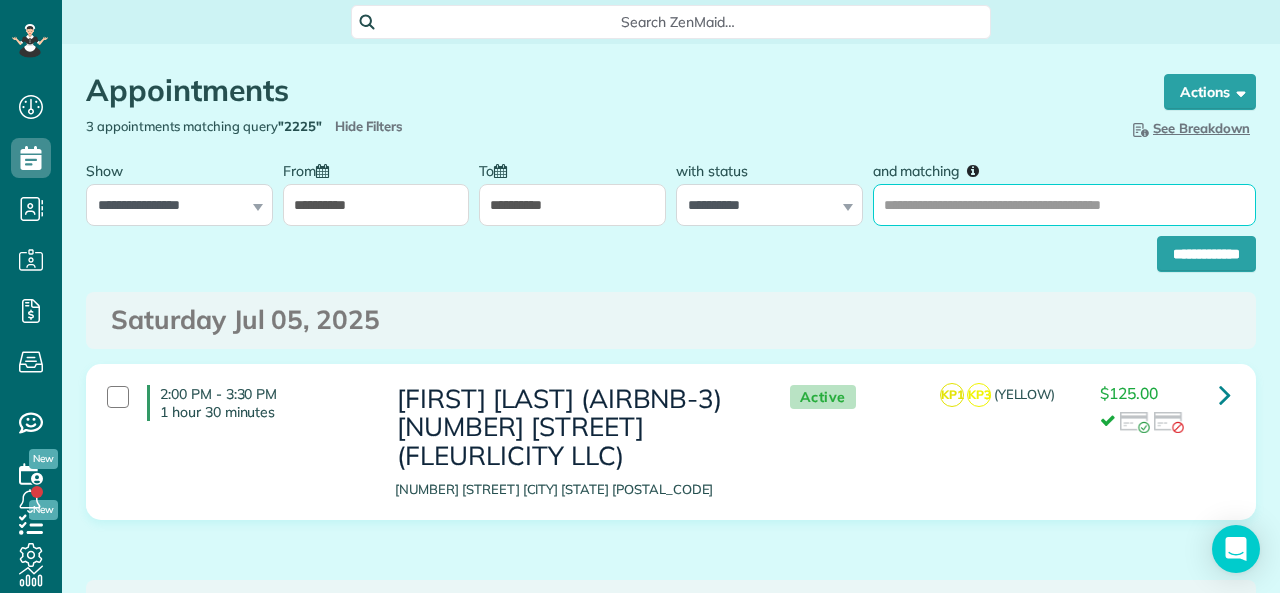 type 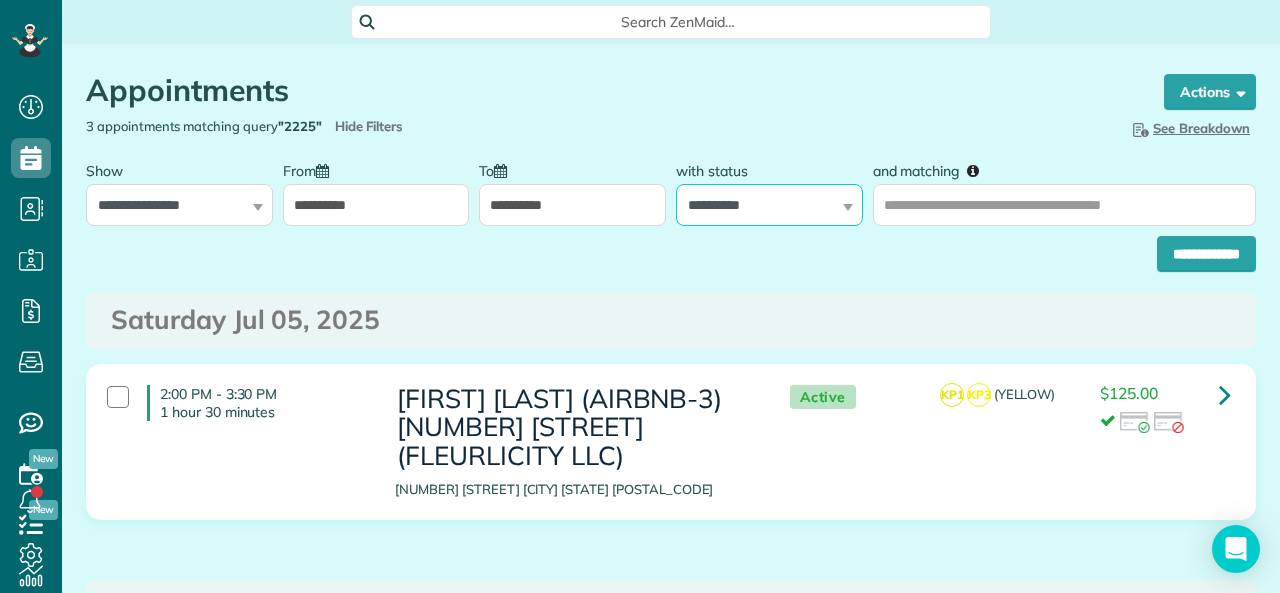 click on "**********" at bounding box center [769, 205] 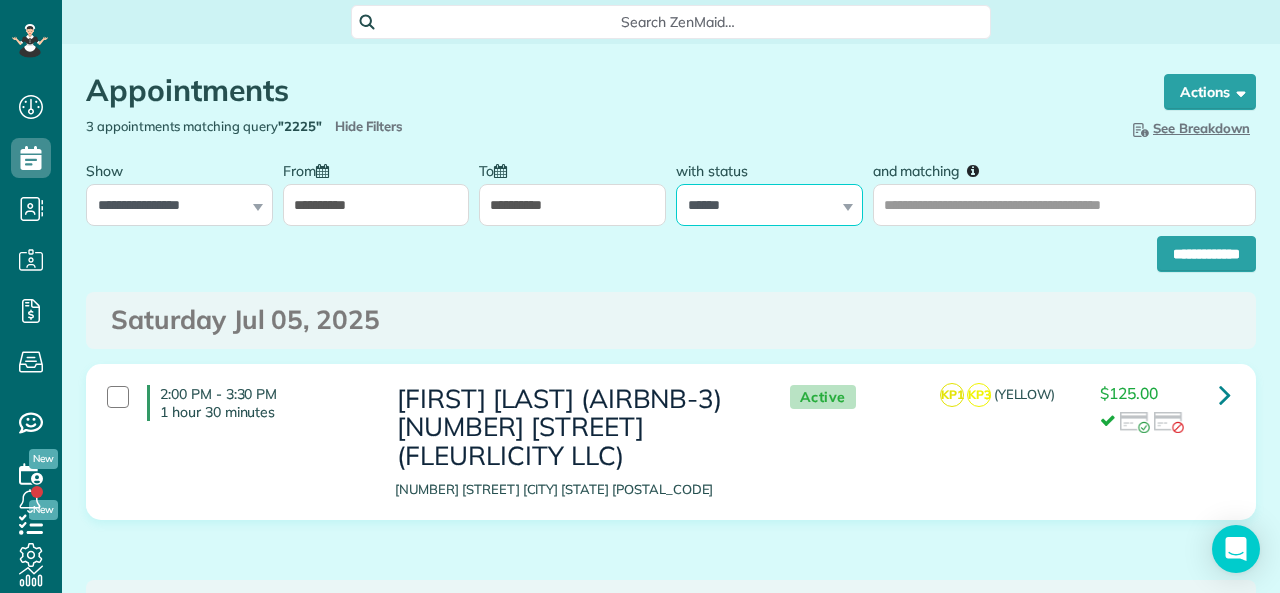click on "**********" at bounding box center [769, 205] 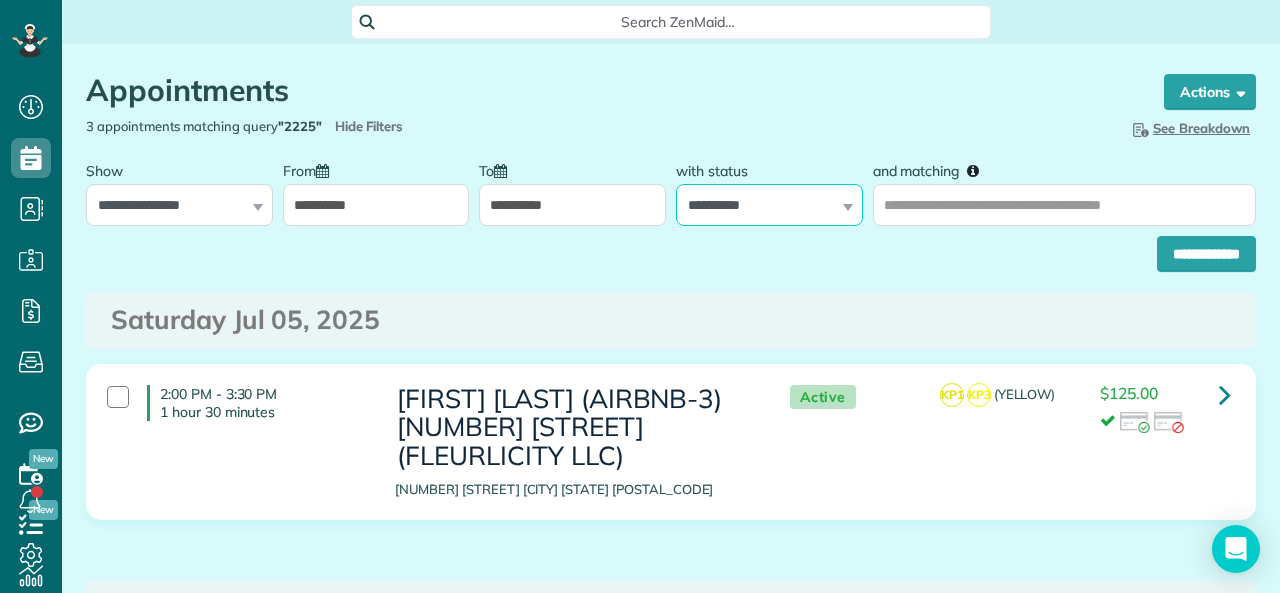 click on "**********" at bounding box center (769, 205) 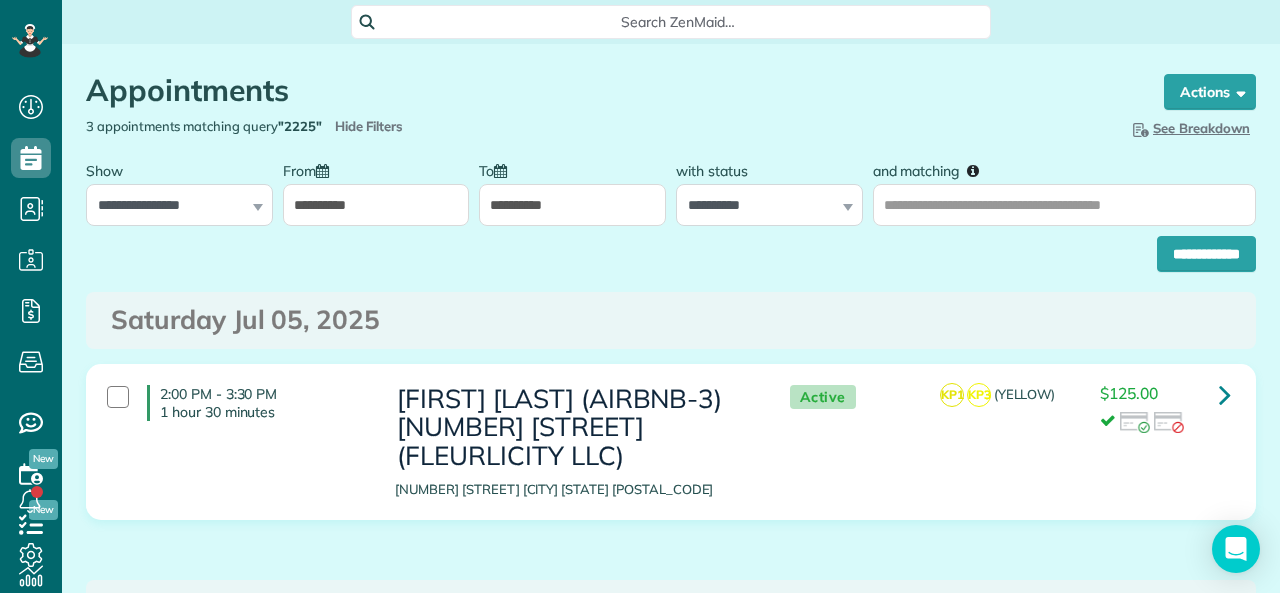 click on "**********" at bounding box center (572, 205) 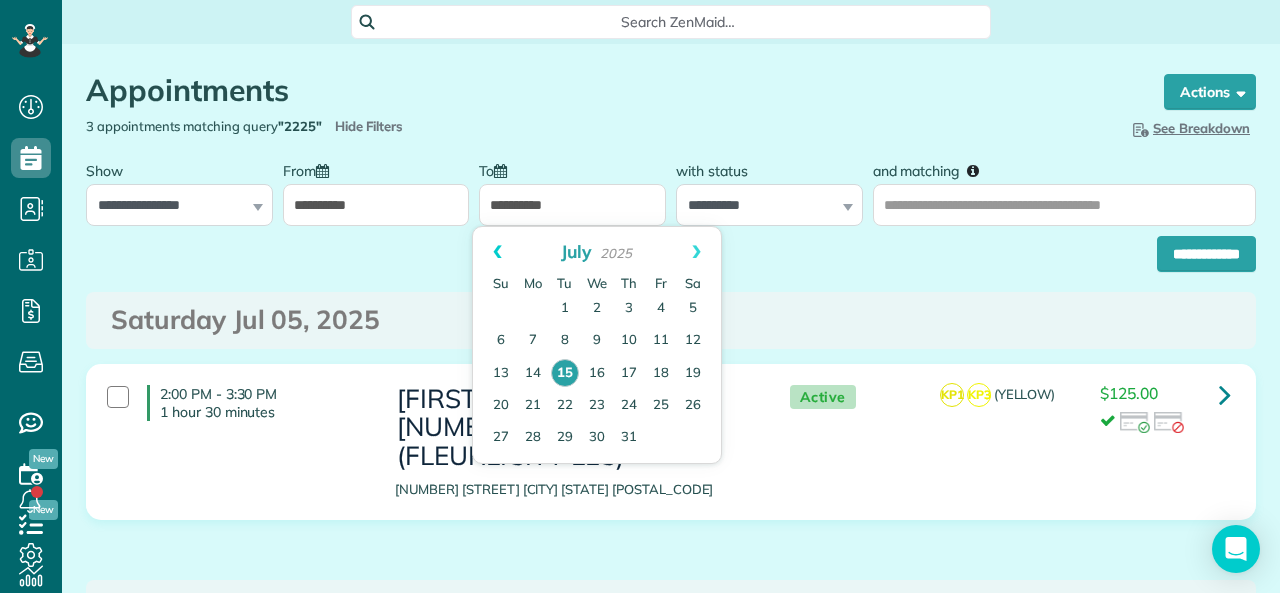 click on "Prev" at bounding box center (497, 252) 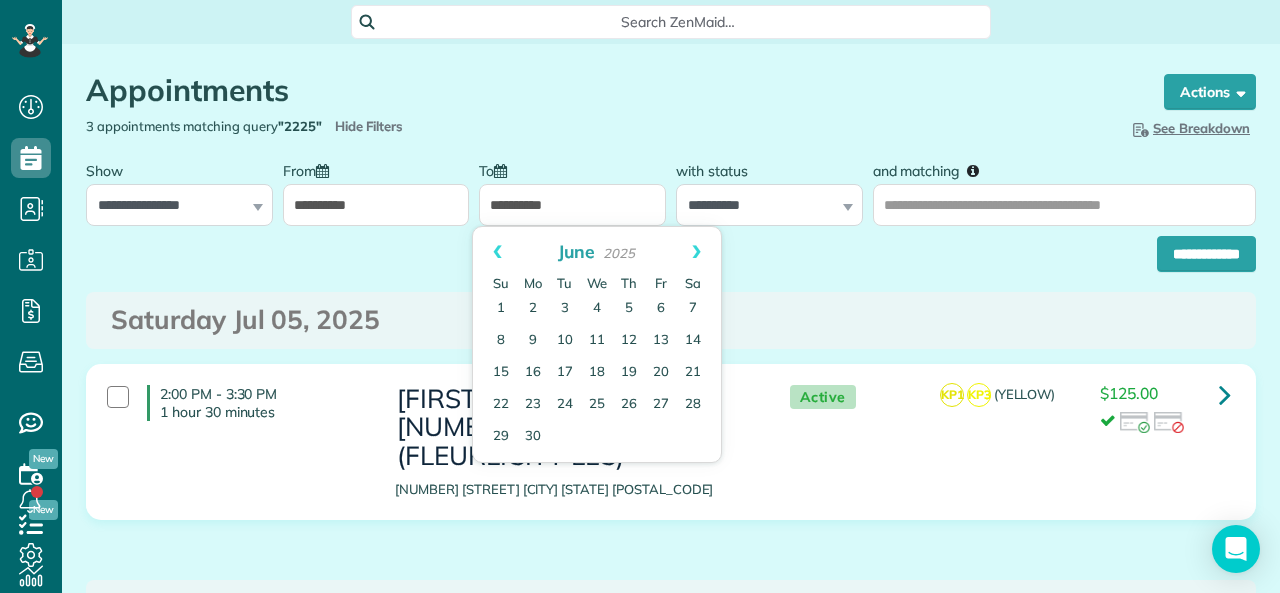 click on "Prev" at bounding box center (497, 252) 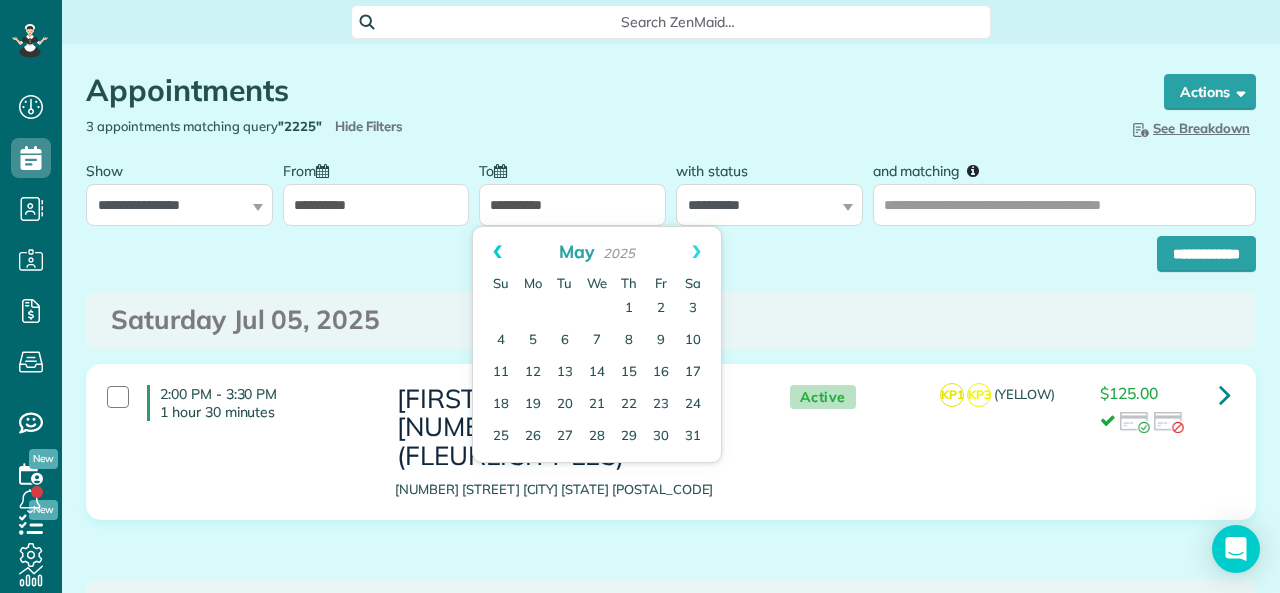 click on "Prev" at bounding box center [497, 252] 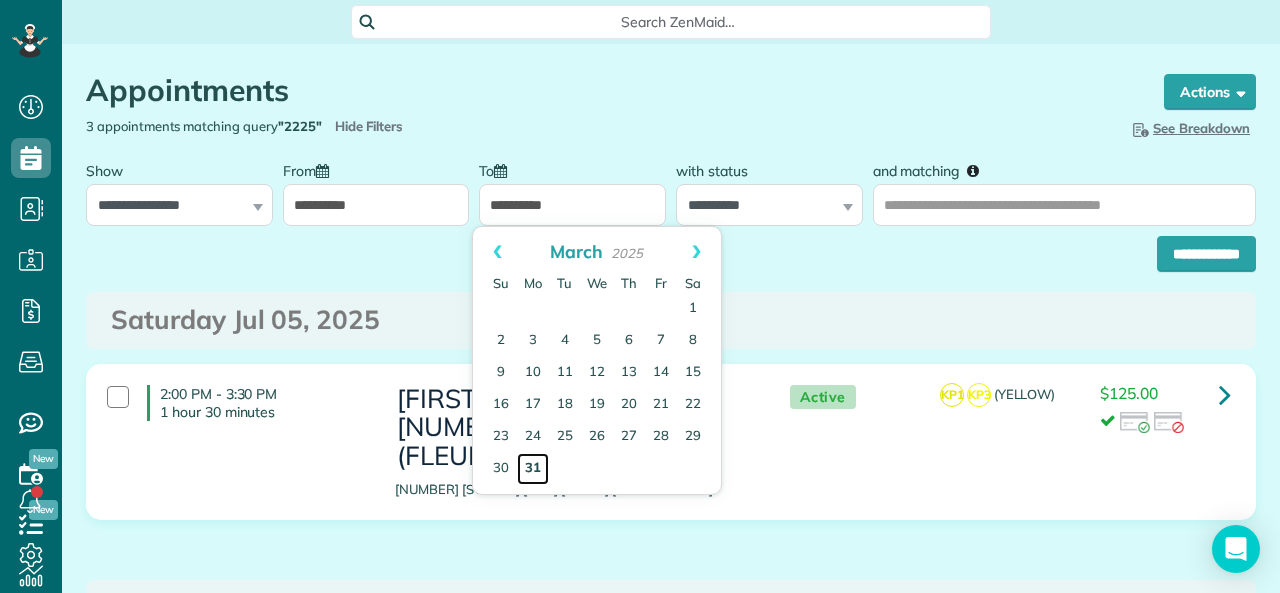 click on "31" at bounding box center [533, 469] 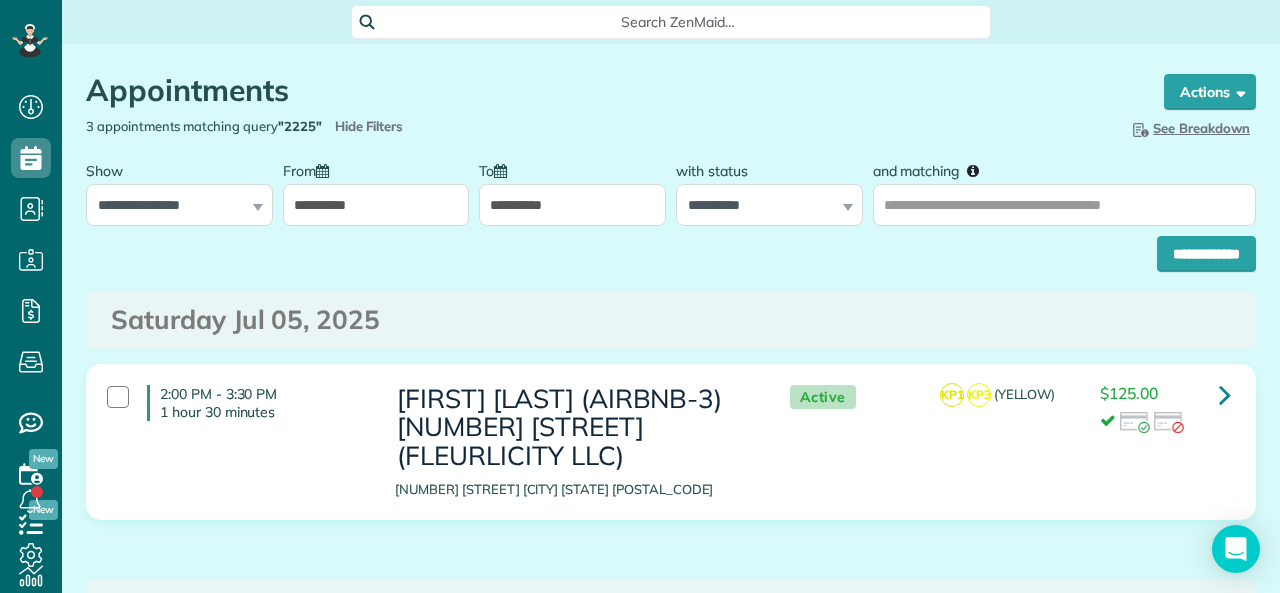 click on "**********" at bounding box center (376, 205) 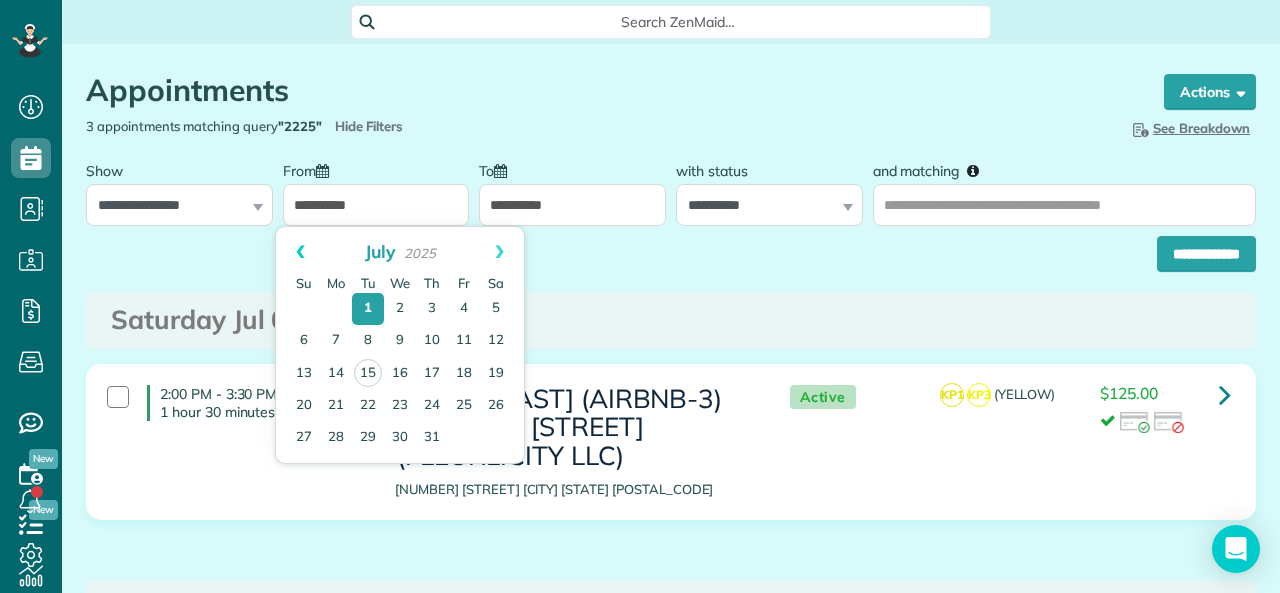 click on "Prev" at bounding box center (300, 252) 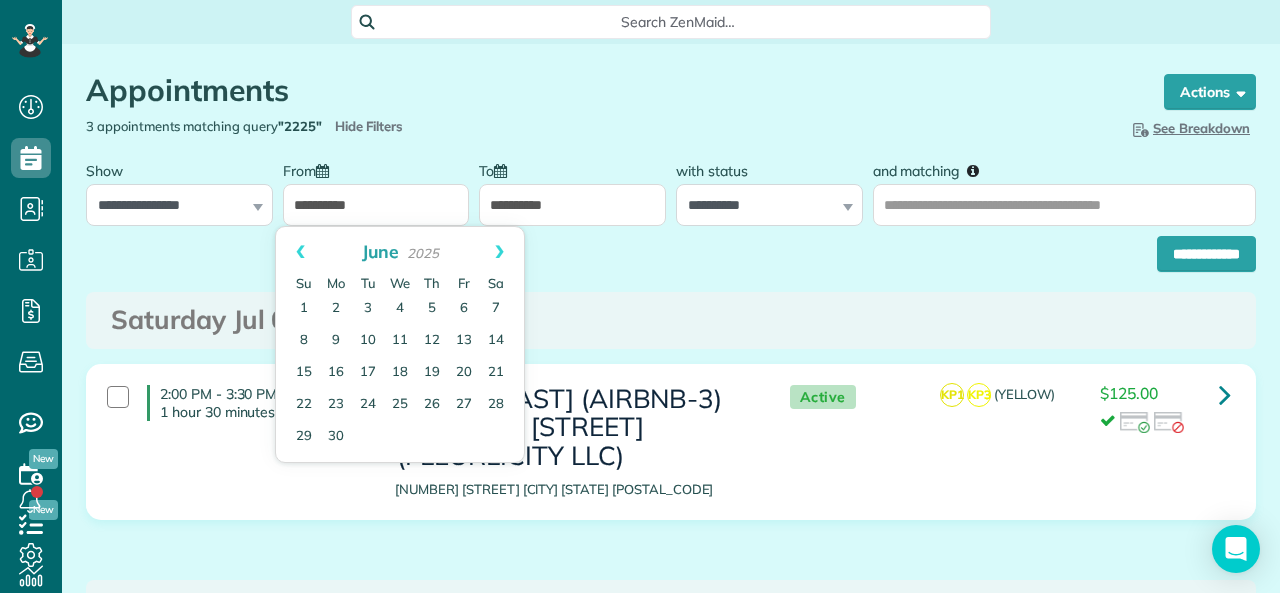 click on "Prev" at bounding box center [300, 252] 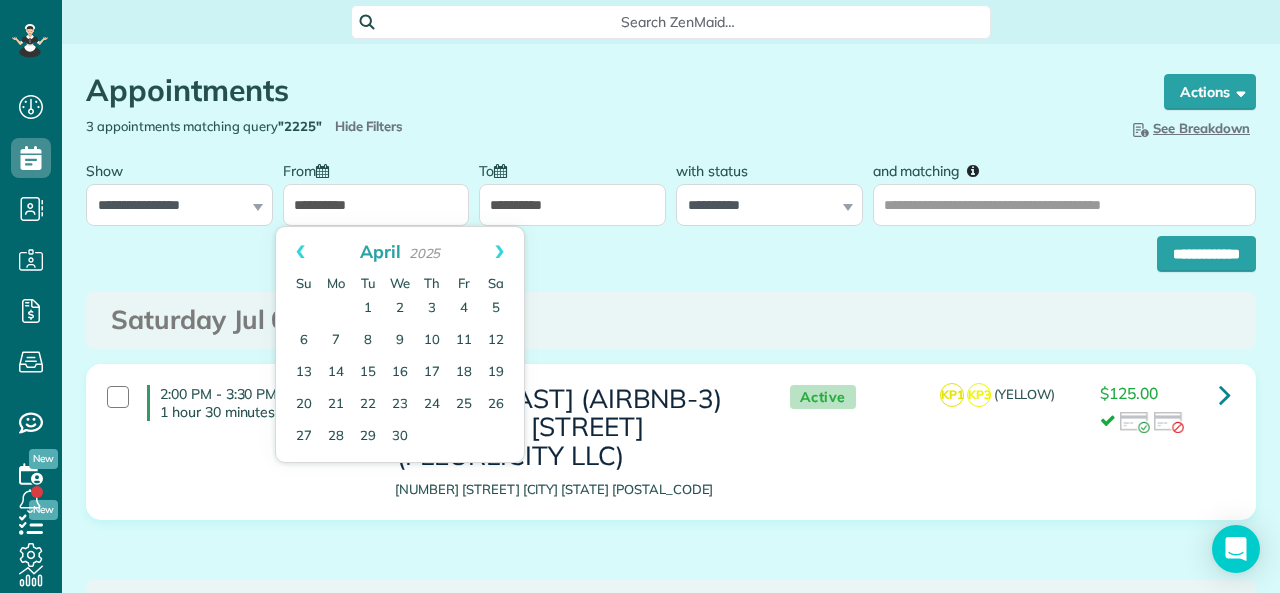 click on "Prev" at bounding box center [300, 252] 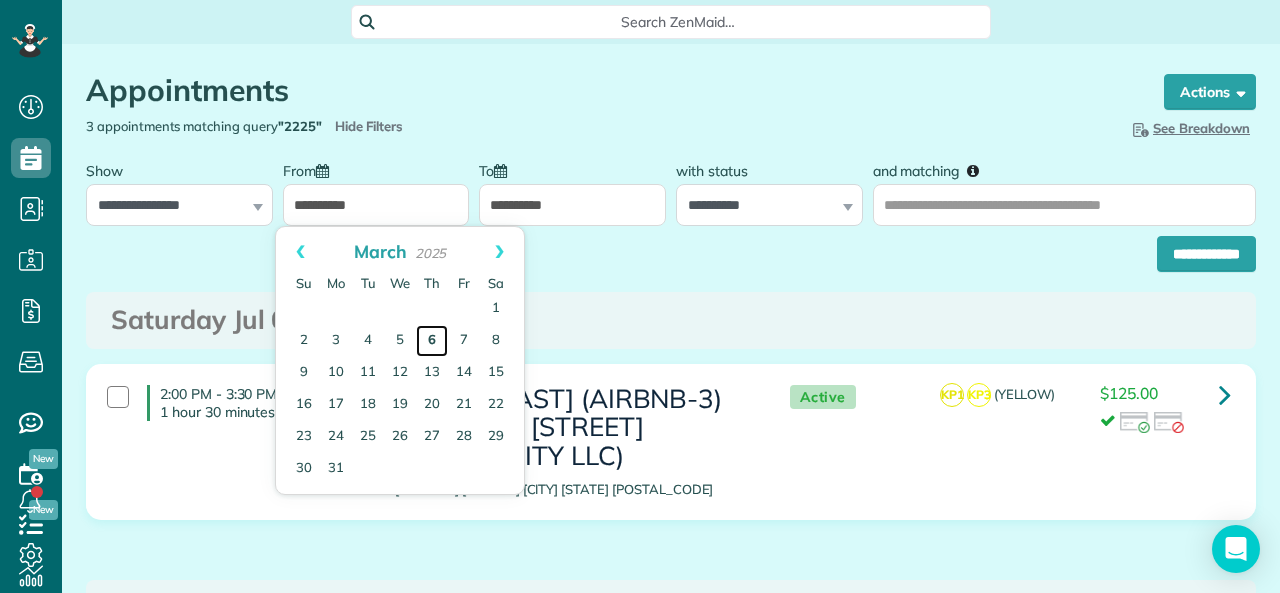 click on "6" at bounding box center (432, 341) 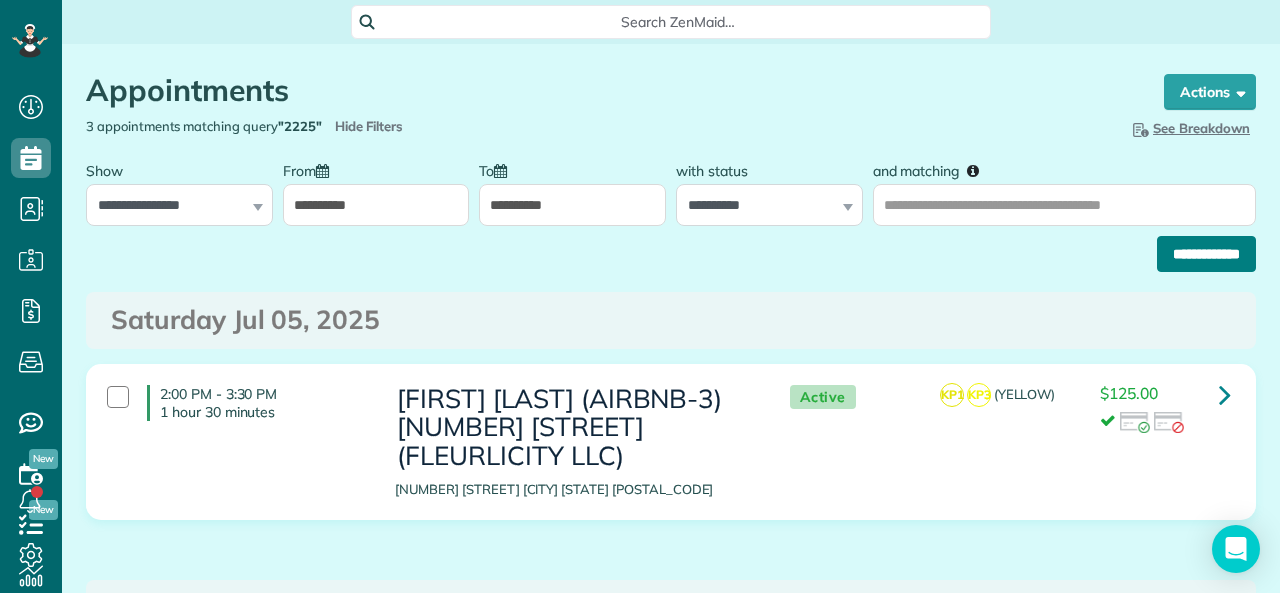 click on "**********" at bounding box center [1206, 254] 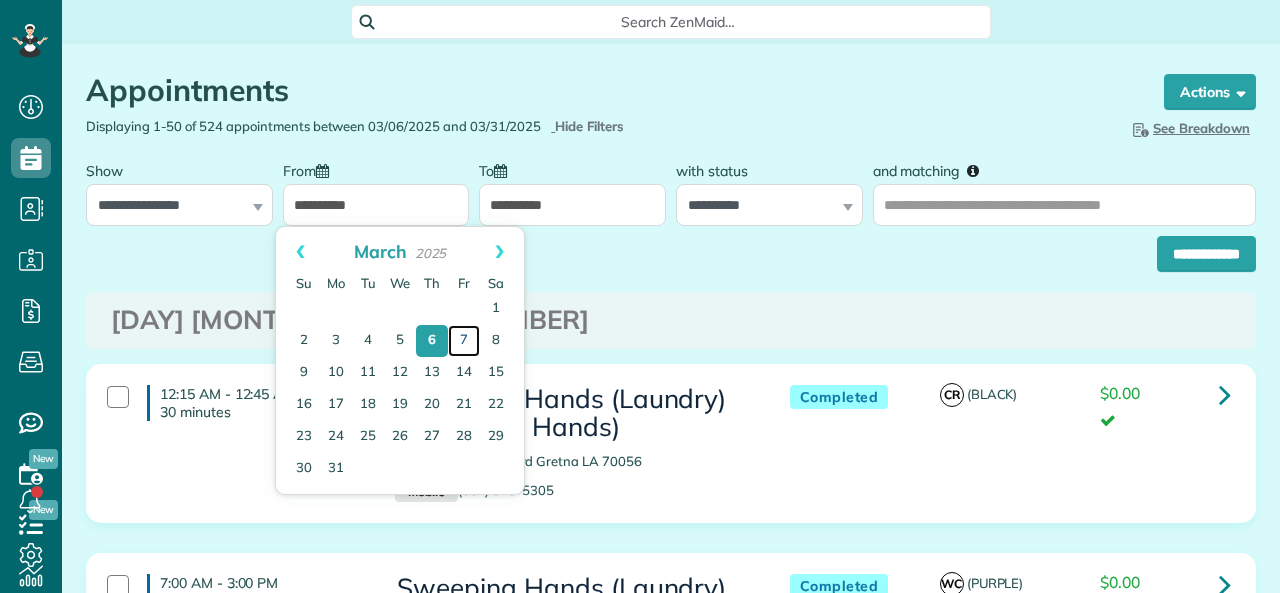 click on "7" at bounding box center (464, 341) 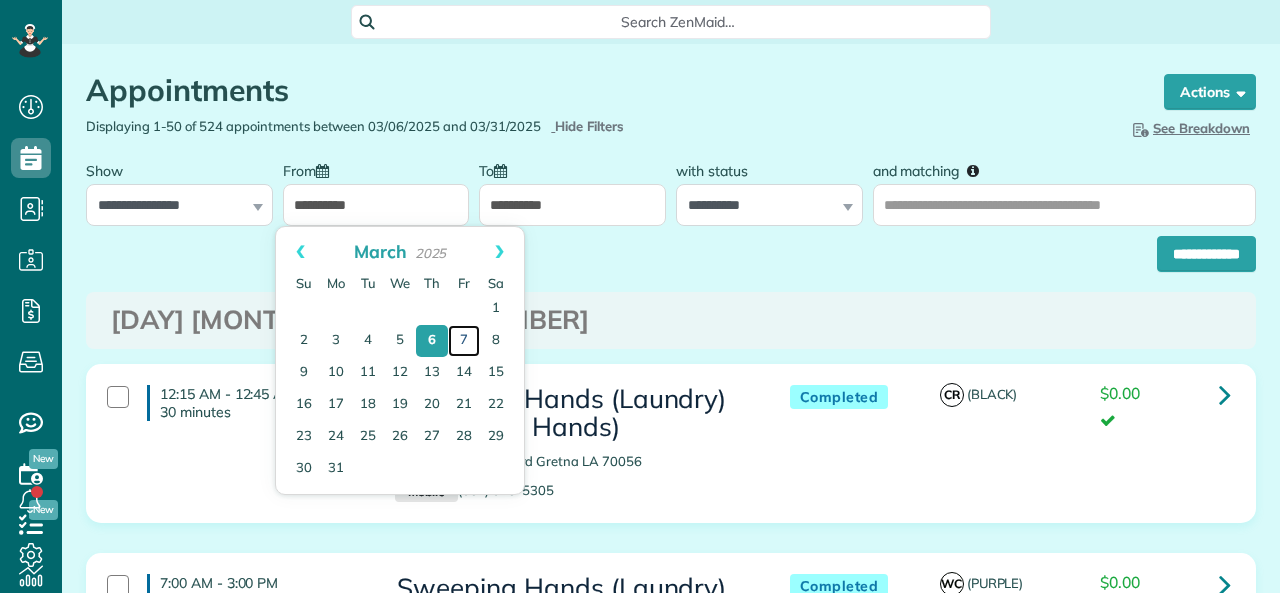 type on "**********" 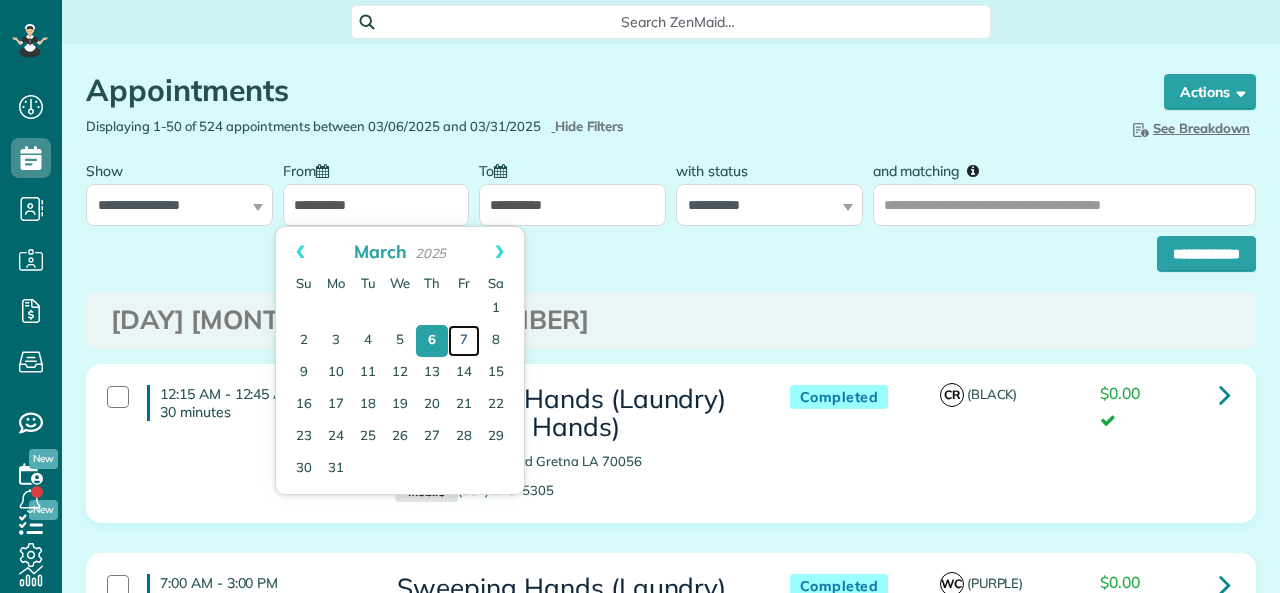 scroll, scrollTop: 0, scrollLeft: 0, axis: both 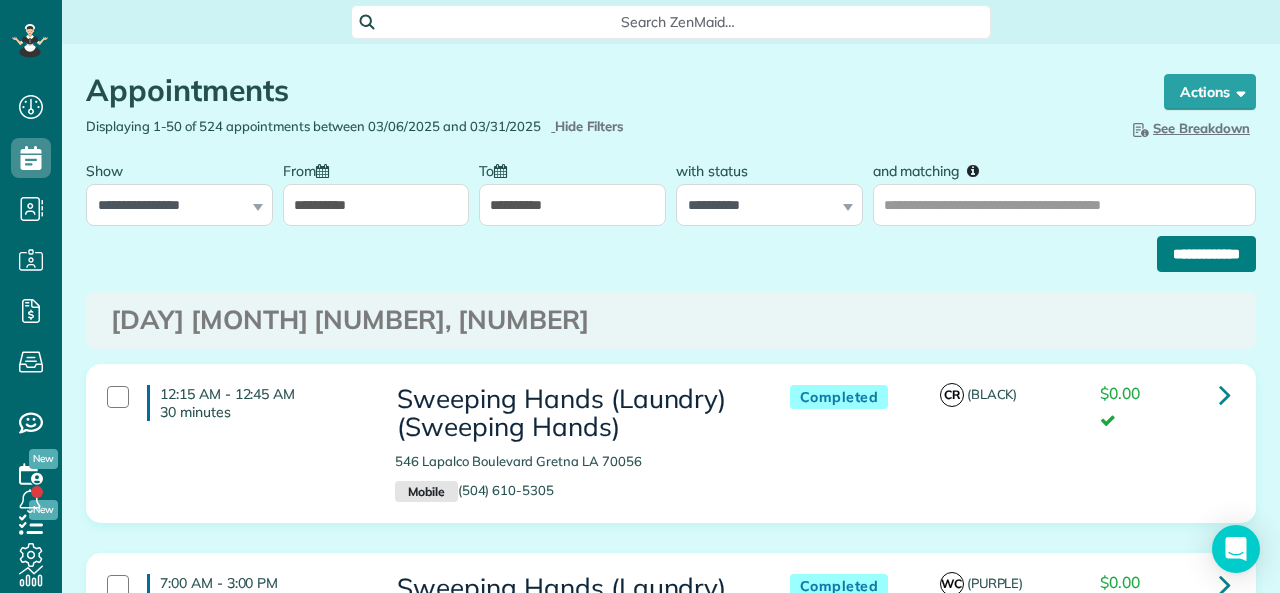 click on "**********" at bounding box center (1206, 254) 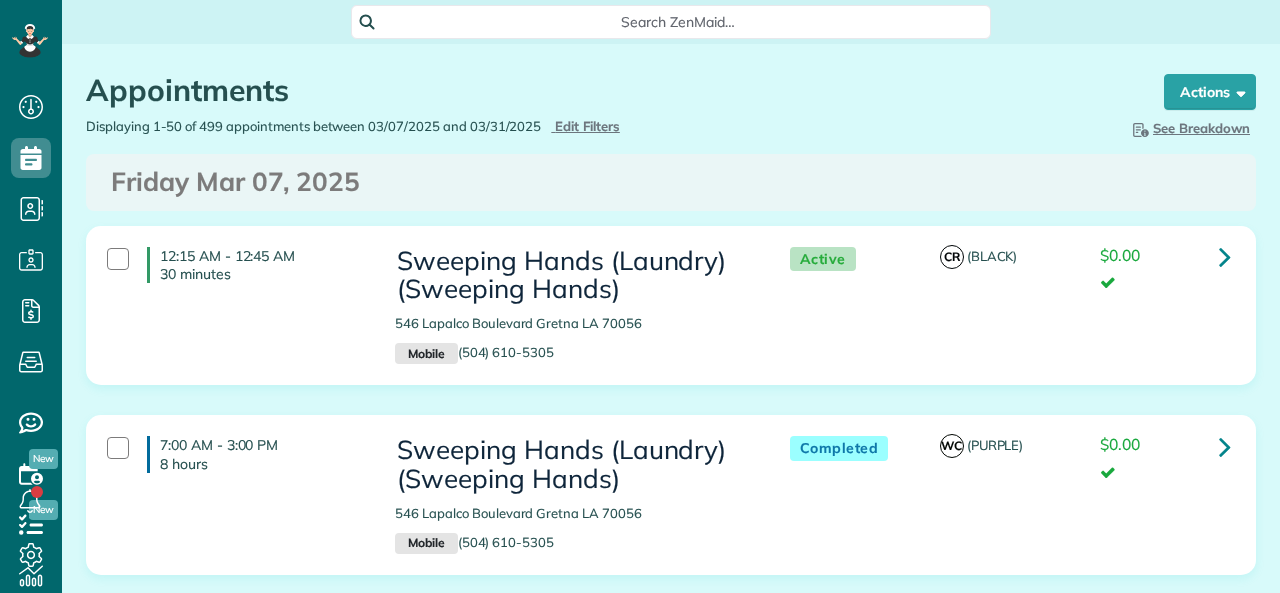 scroll, scrollTop: 0, scrollLeft: 0, axis: both 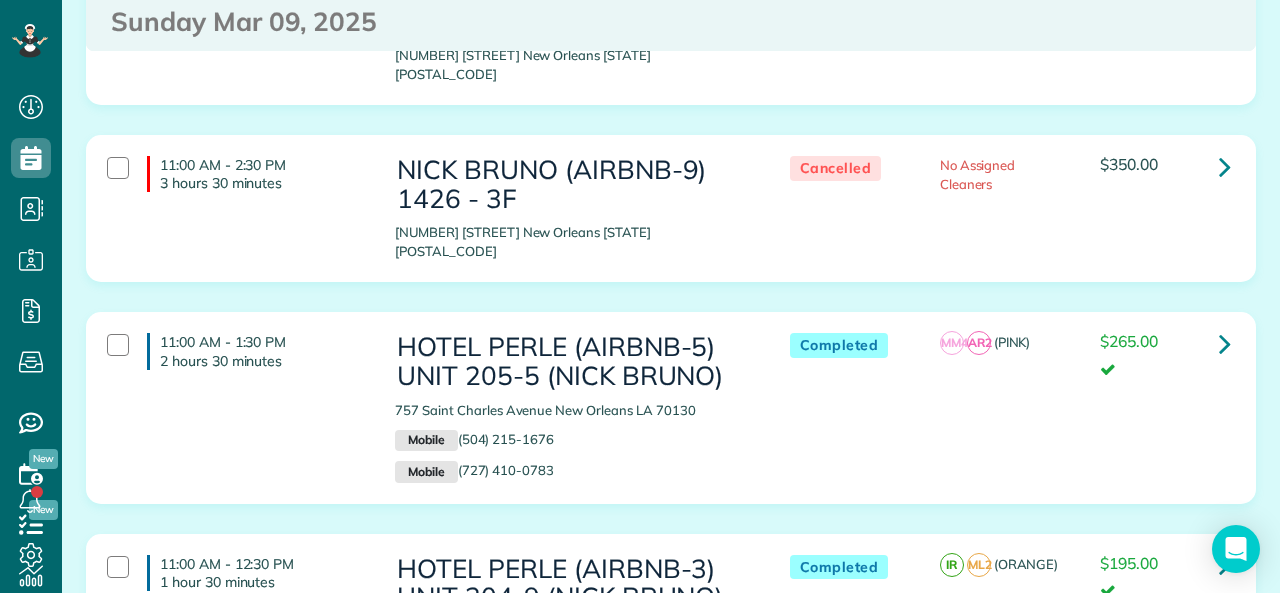 click on "2" at bounding box center (547, 1005) 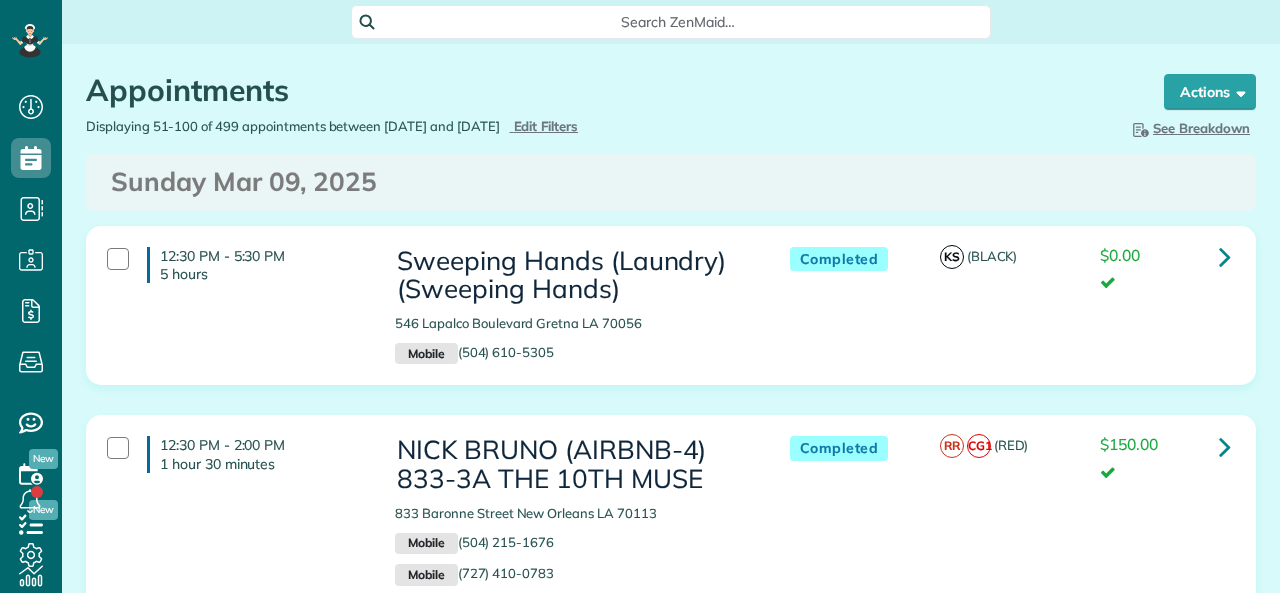 scroll, scrollTop: 0, scrollLeft: 0, axis: both 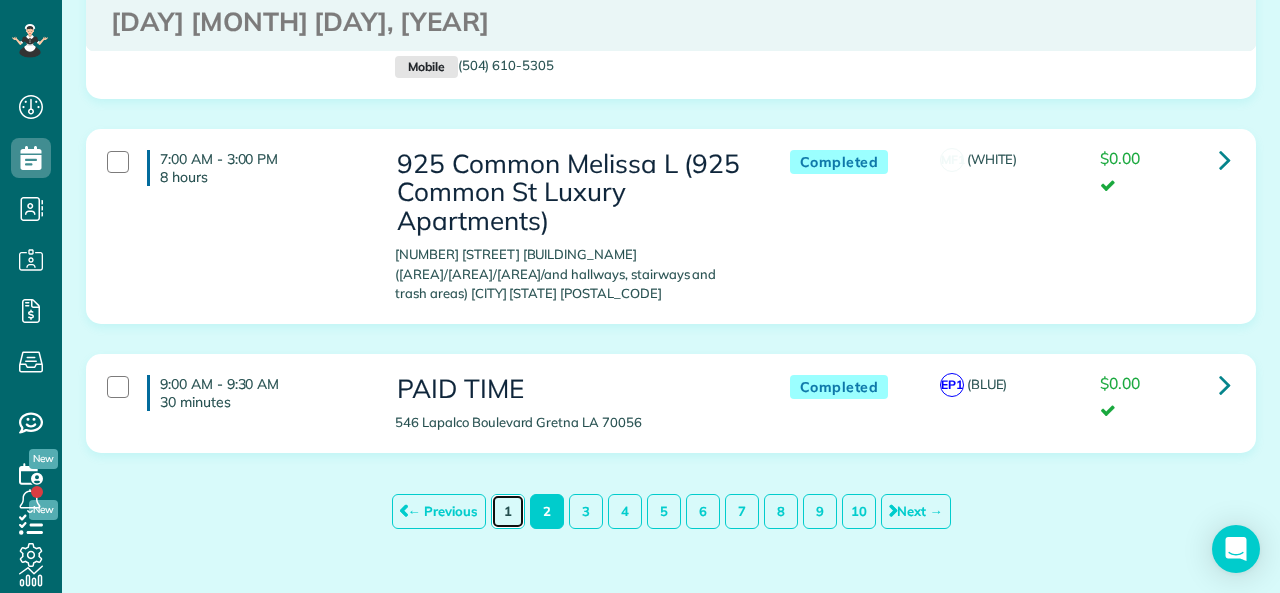 click on "1" at bounding box center (508, 511) 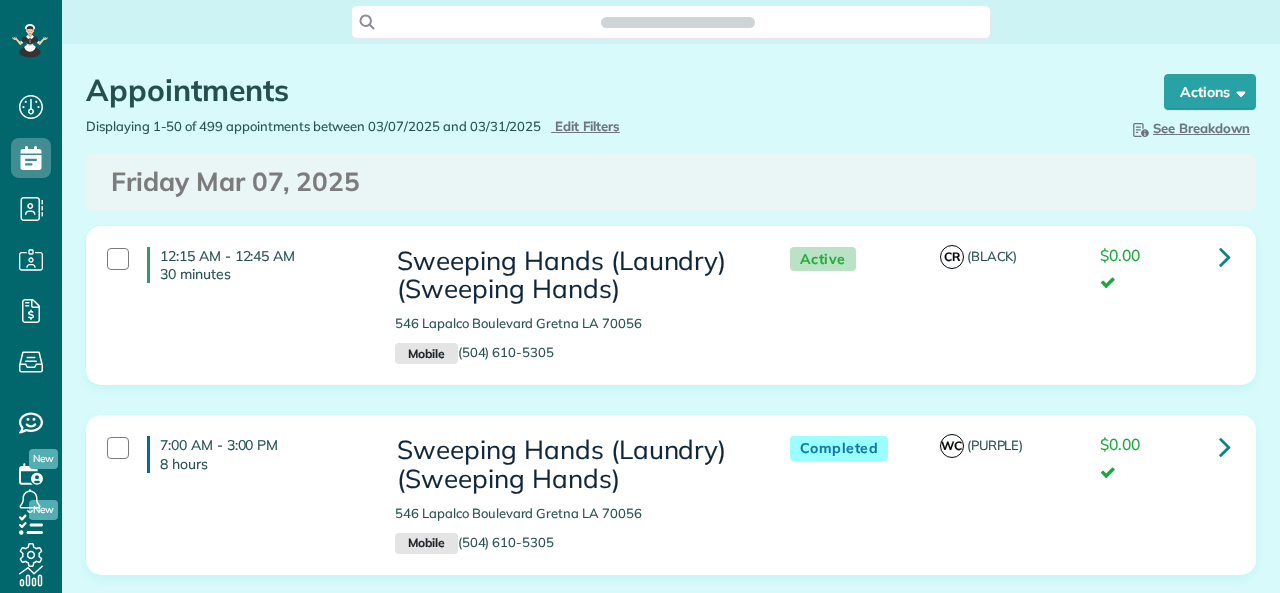 scroll, scrollTop: 0, scrollLeft: 0, axis: both 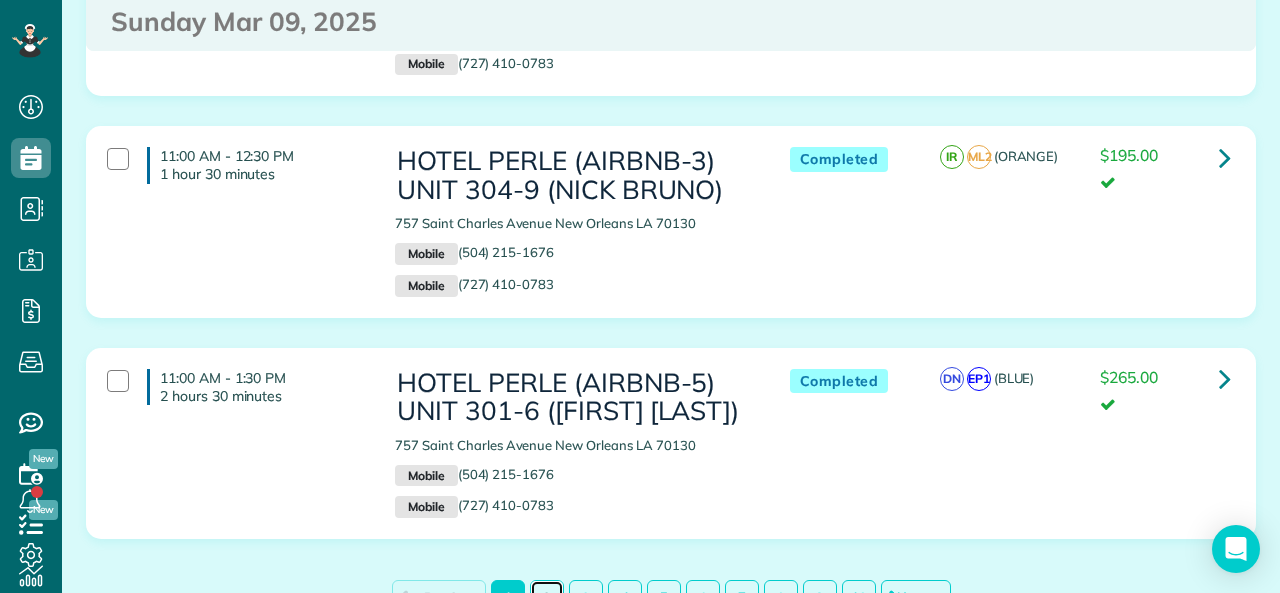 click on "2" at bounding box center [547, 597] 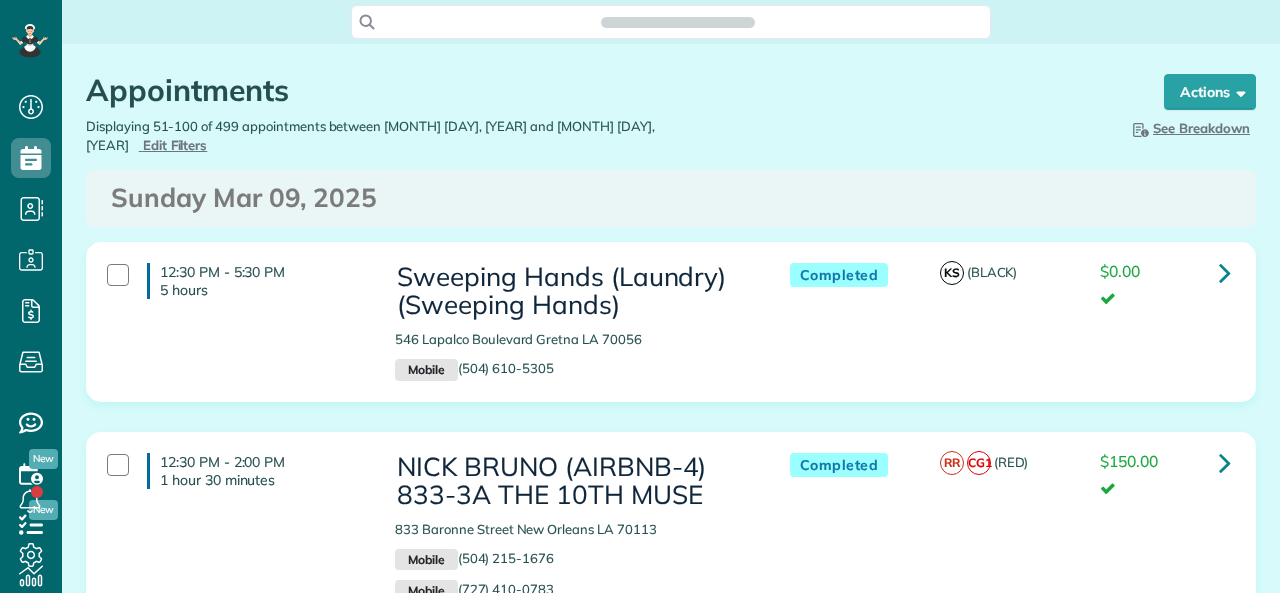 scroll, scrollTop: 0, scrollLeft: 0, axis: both 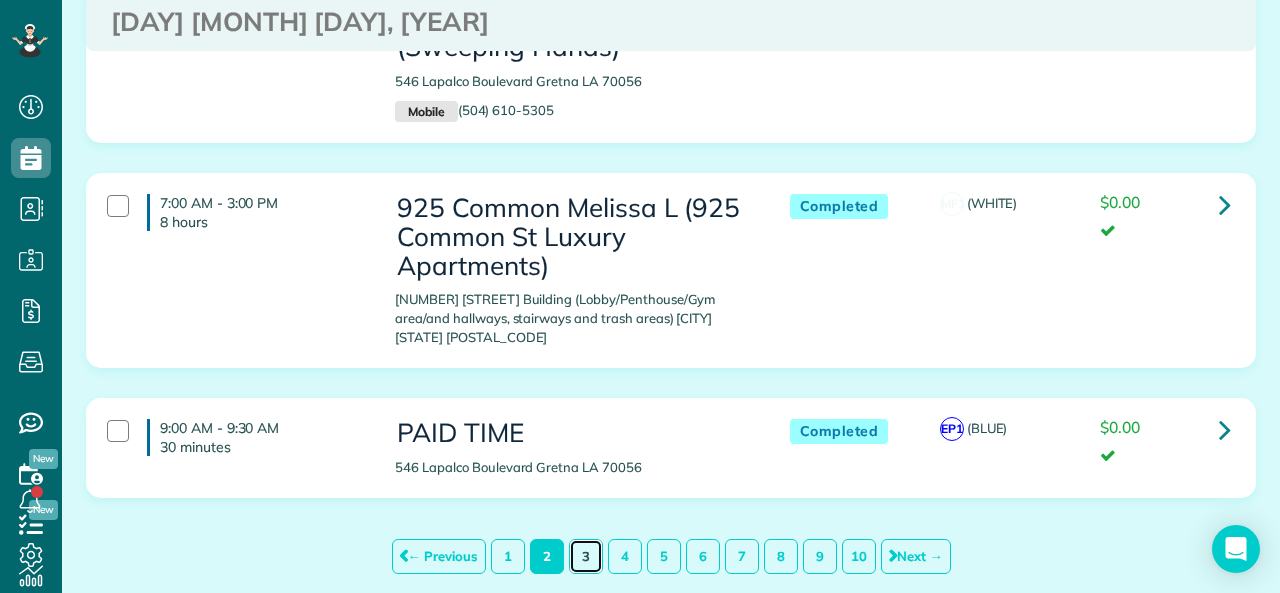 click on "3" at bounding box center (586, 556) 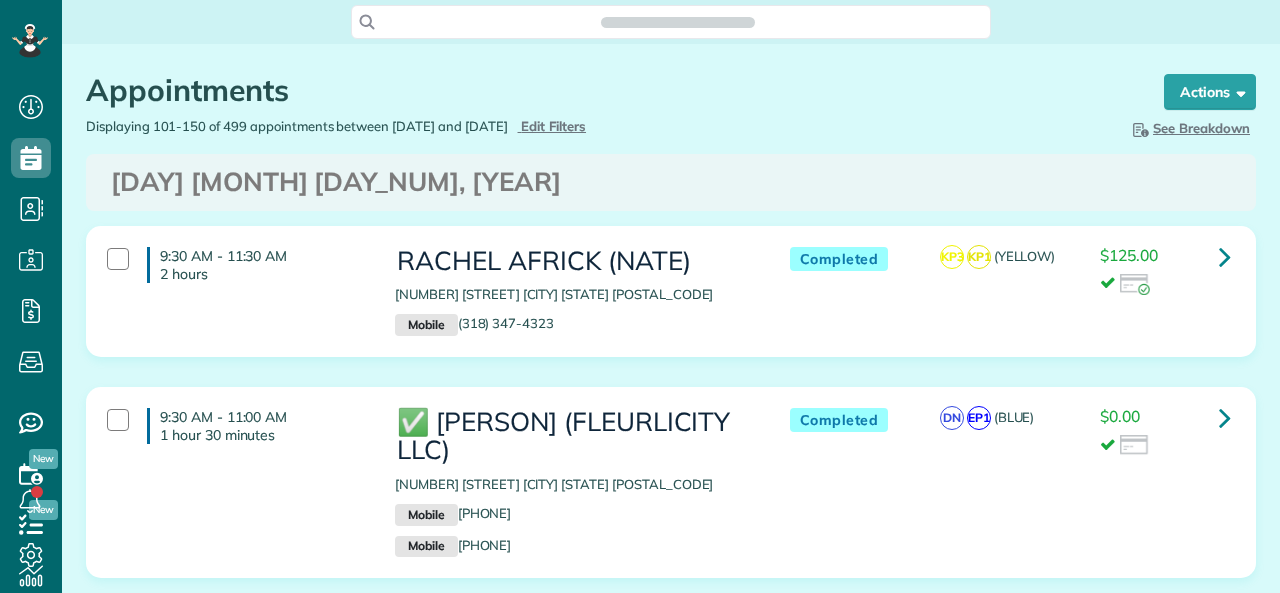 scroll, scrollTop: 0, scrollLeft: 0, axis: both 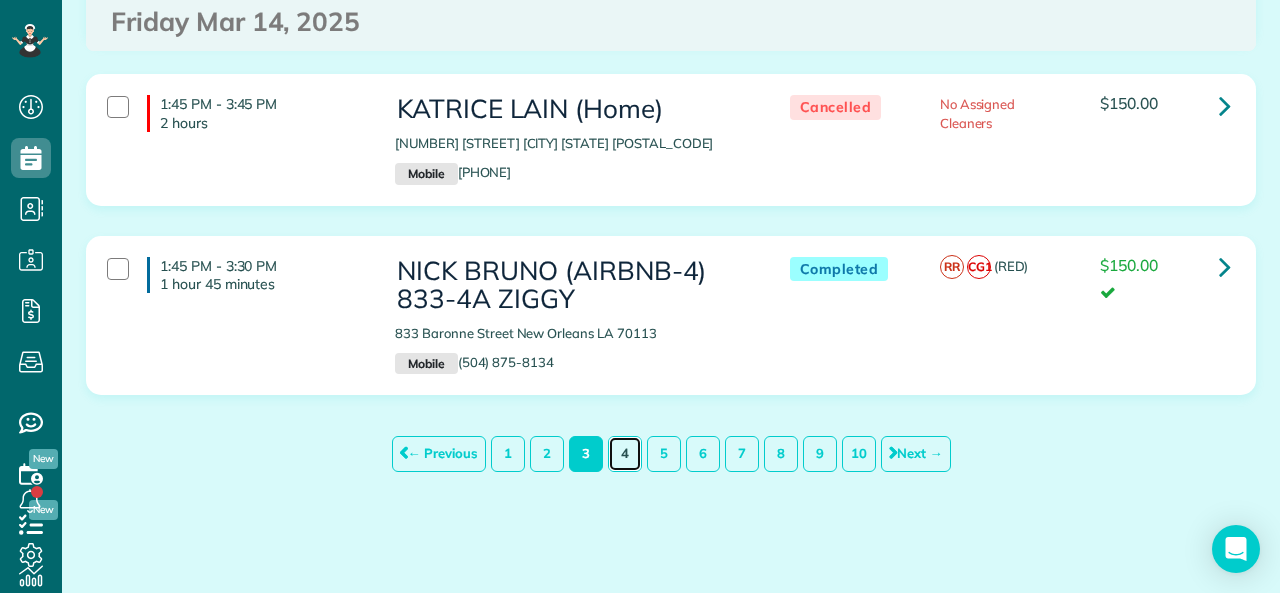 click on "4" at bounding box center [625, 453] 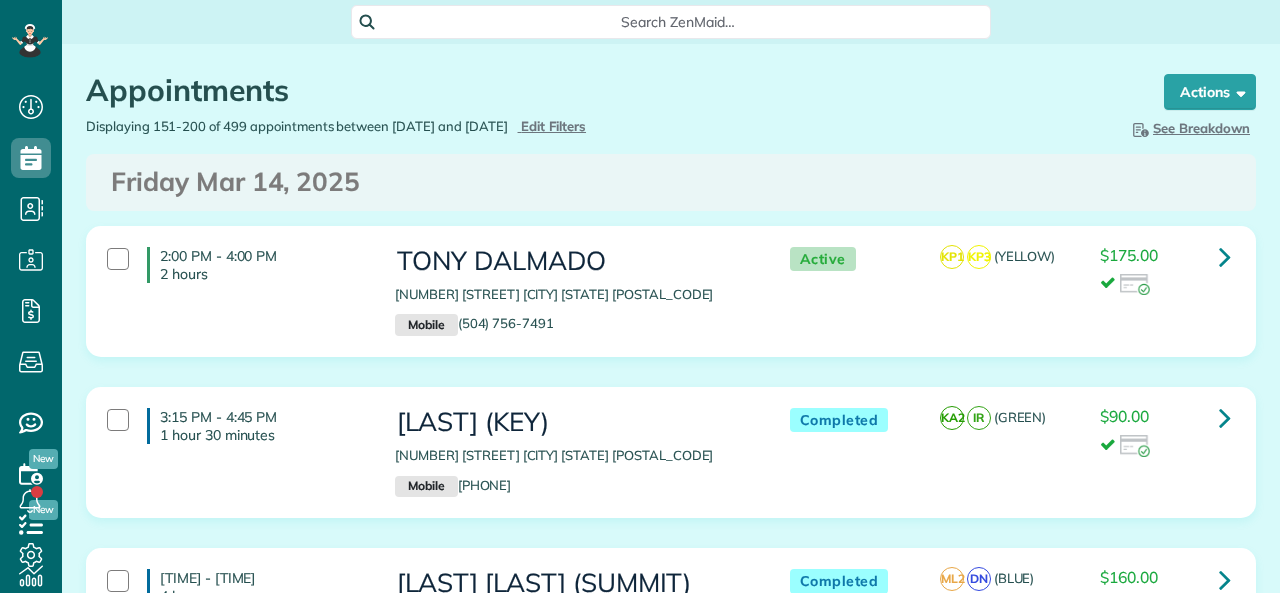 scroll, scrollTop: 0, scrollLeft: 0, axis: both 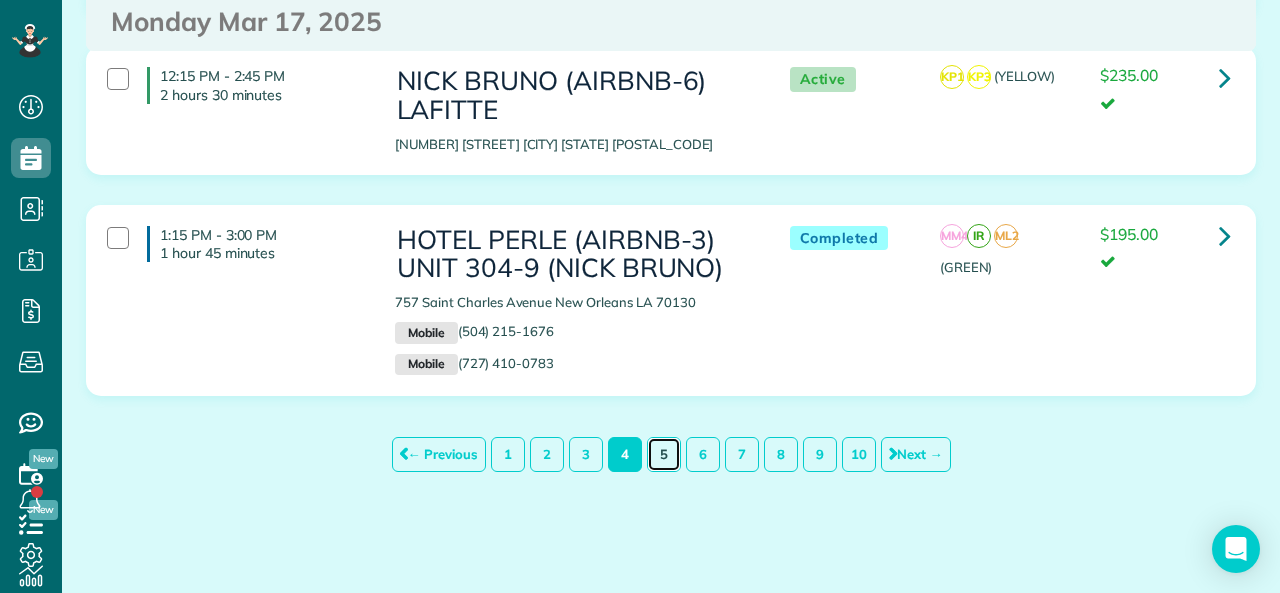 click on "5" at bounding box center [664, 454] 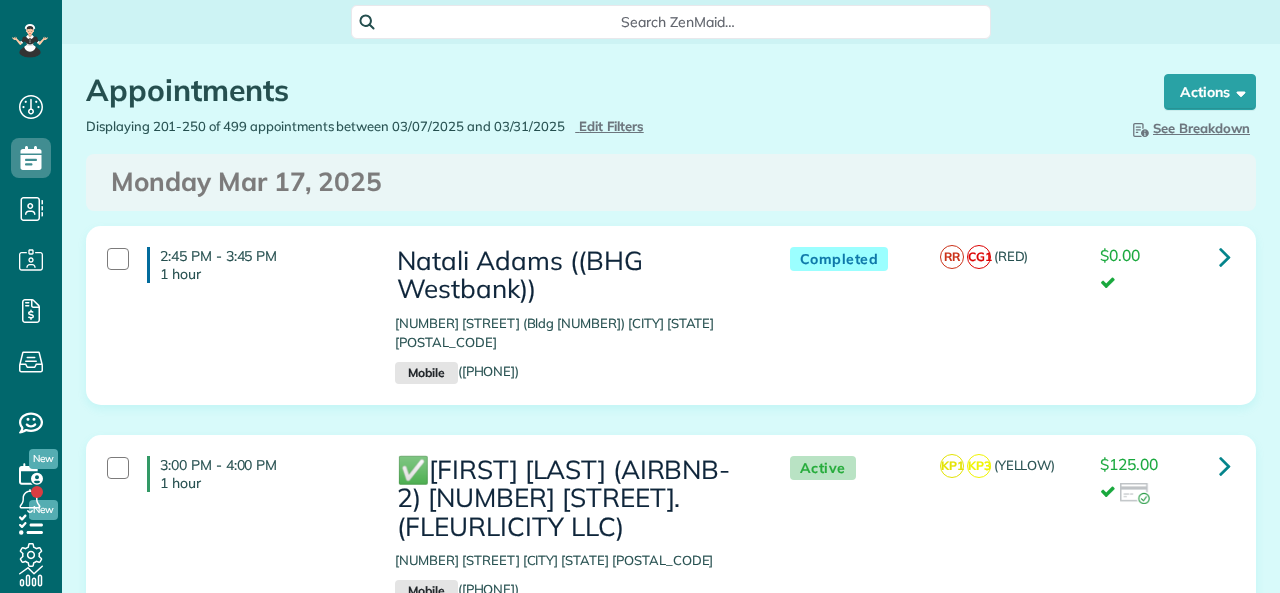 scroll, scrollTop: 0, scrollLeft: 0, axis: both 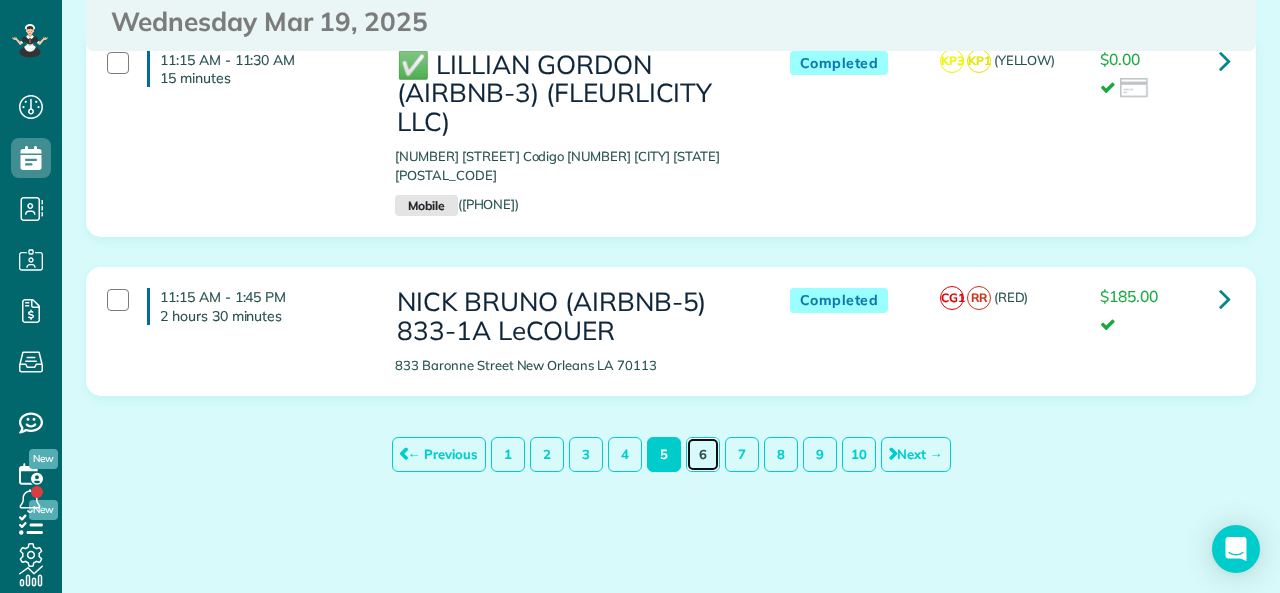 click on "6" at bounding box center (703, 454) 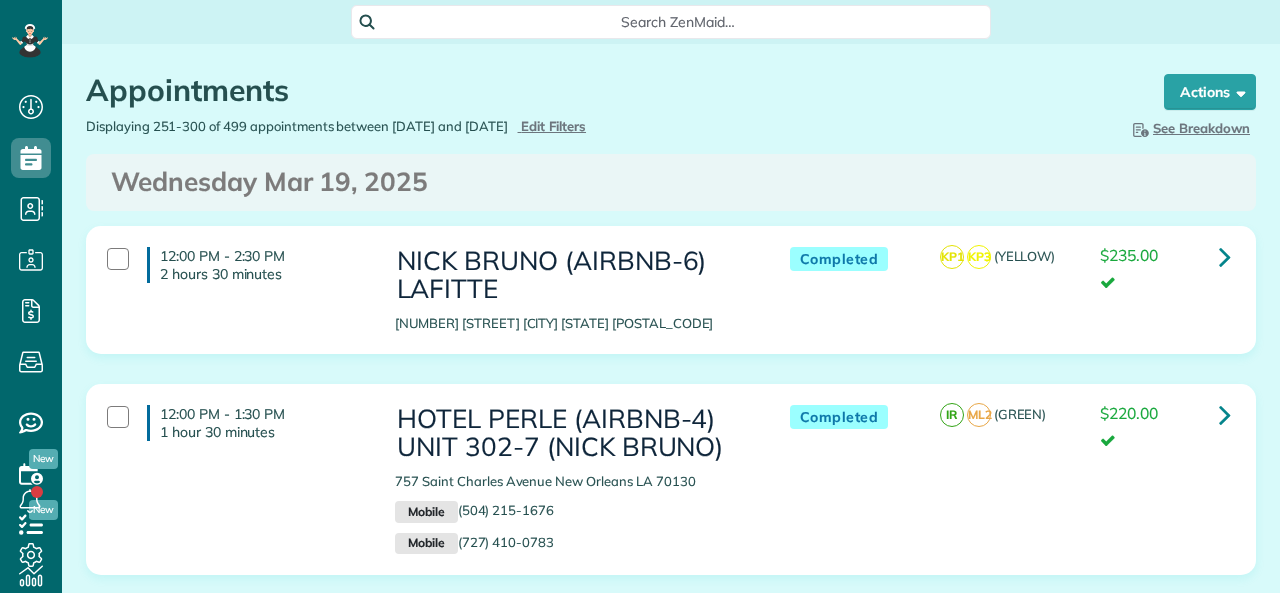 scroll, scrollTop: 0, scrollLeft: 0, axis: both 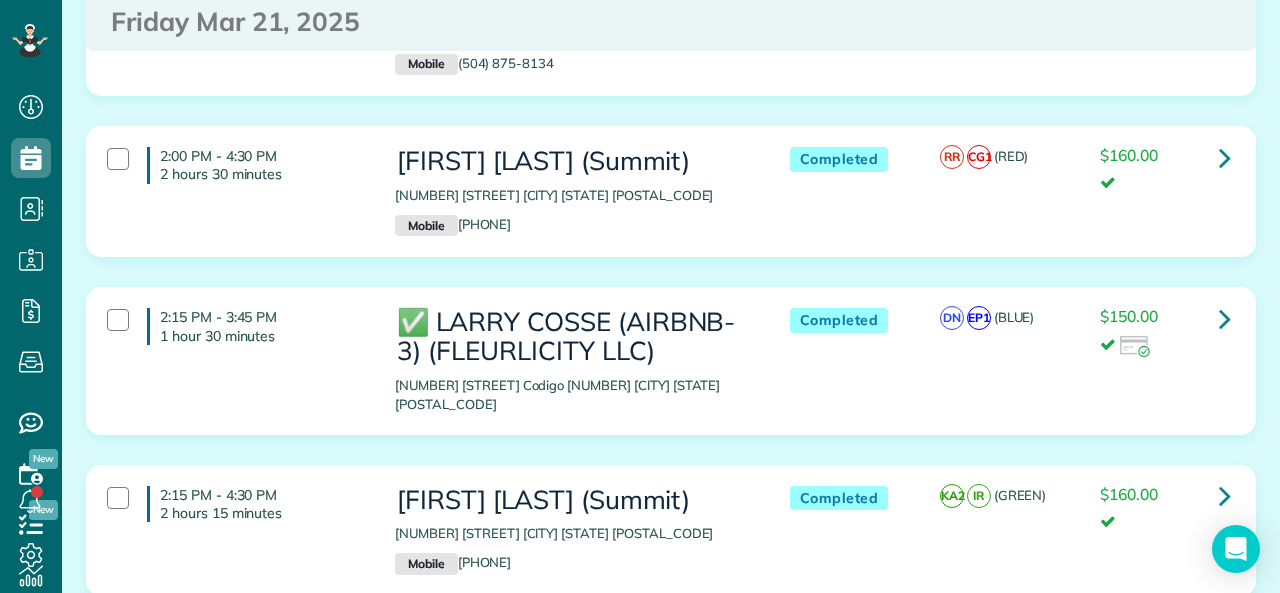 click on "7" at bounding box center [742, 654] 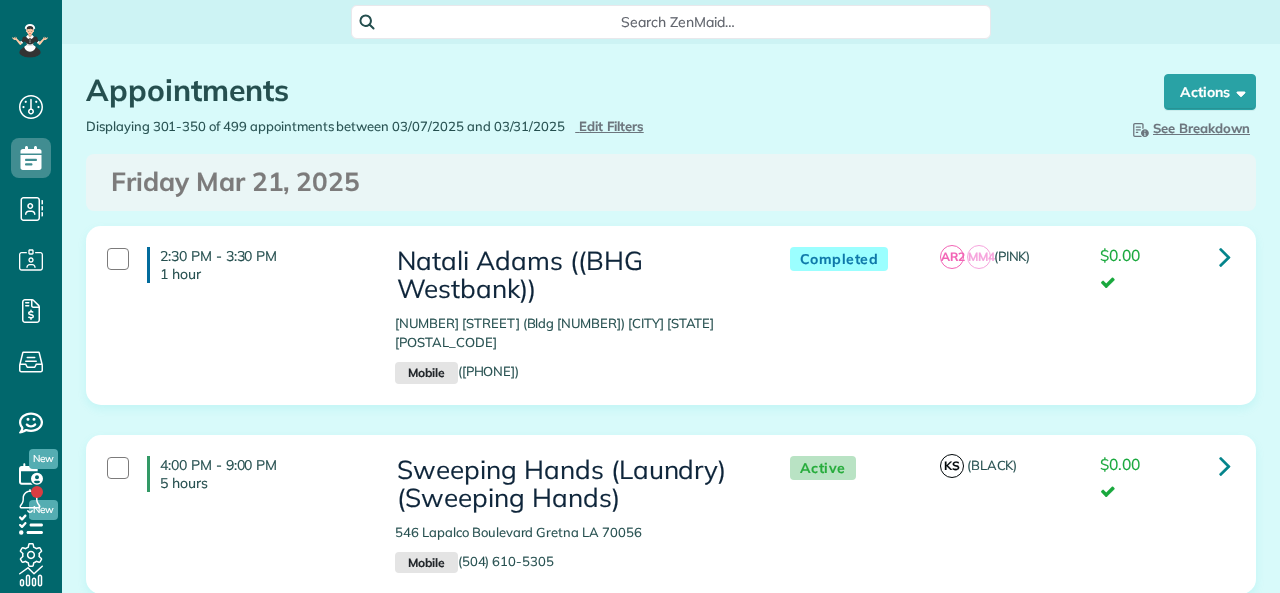 scroll, scrollTop: 0, scrollLeft: 0, axis: both 